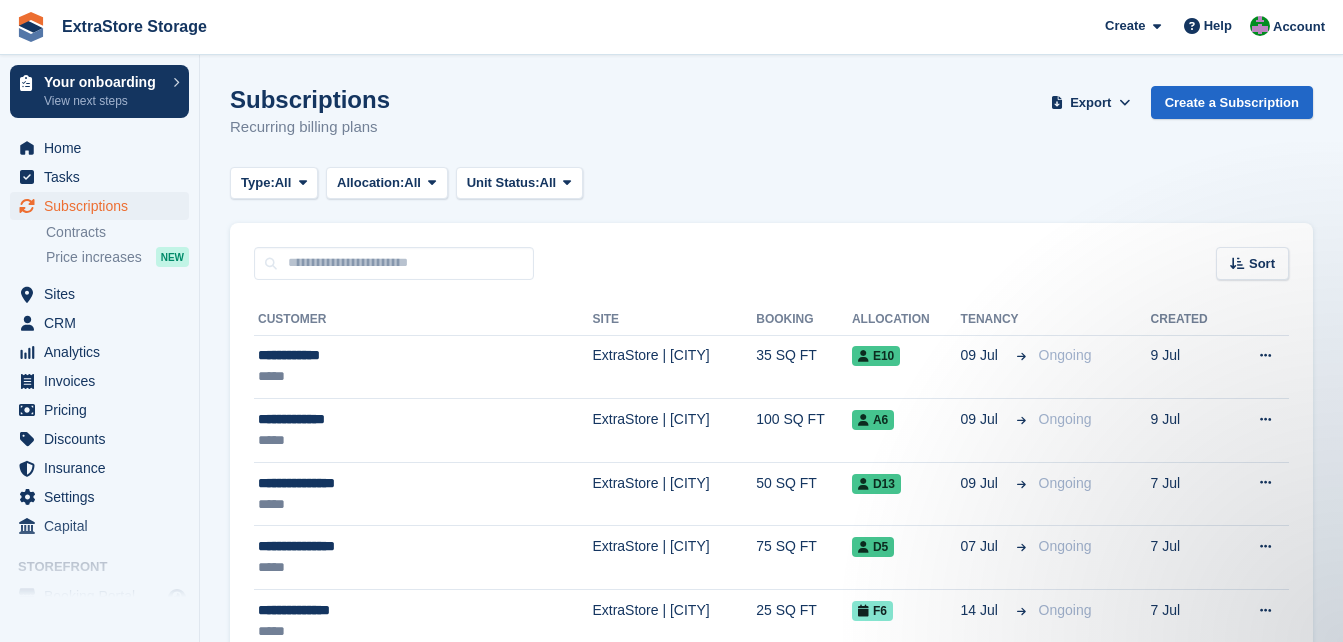 scroll, scrollTop: 0, scrollLeft: 0, axis: both 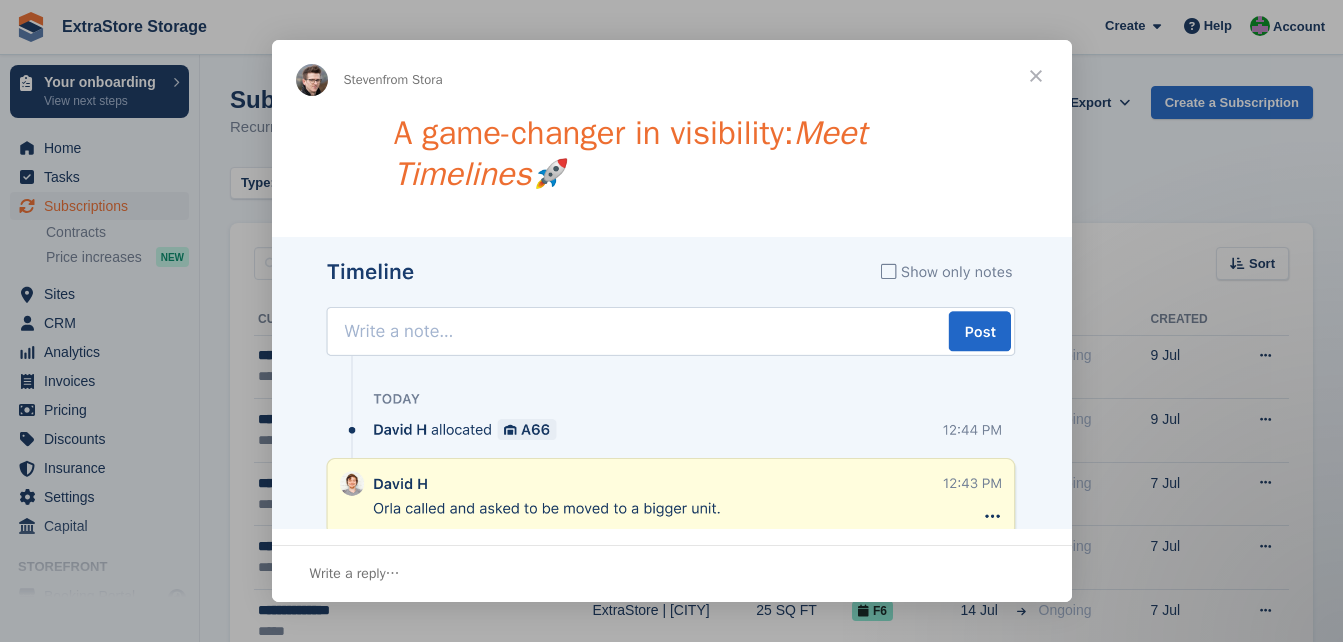 click at bounding box center [1036, 76] 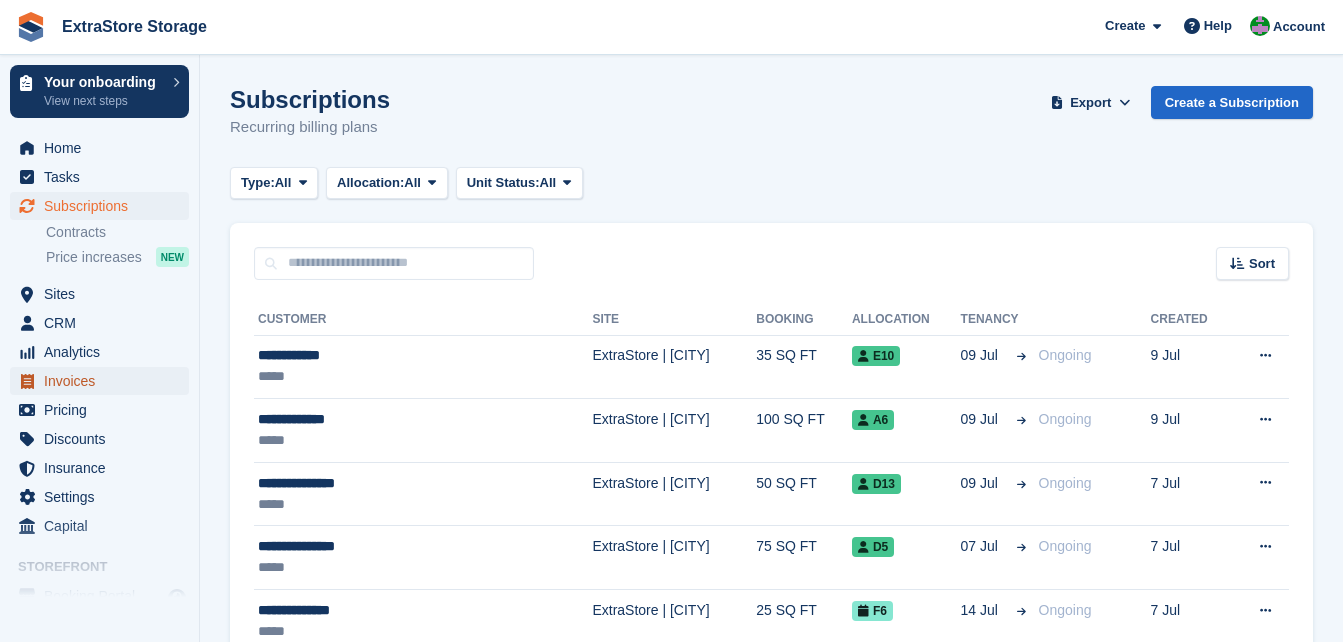 click on "Invoices" at bounding box center (104, 381) 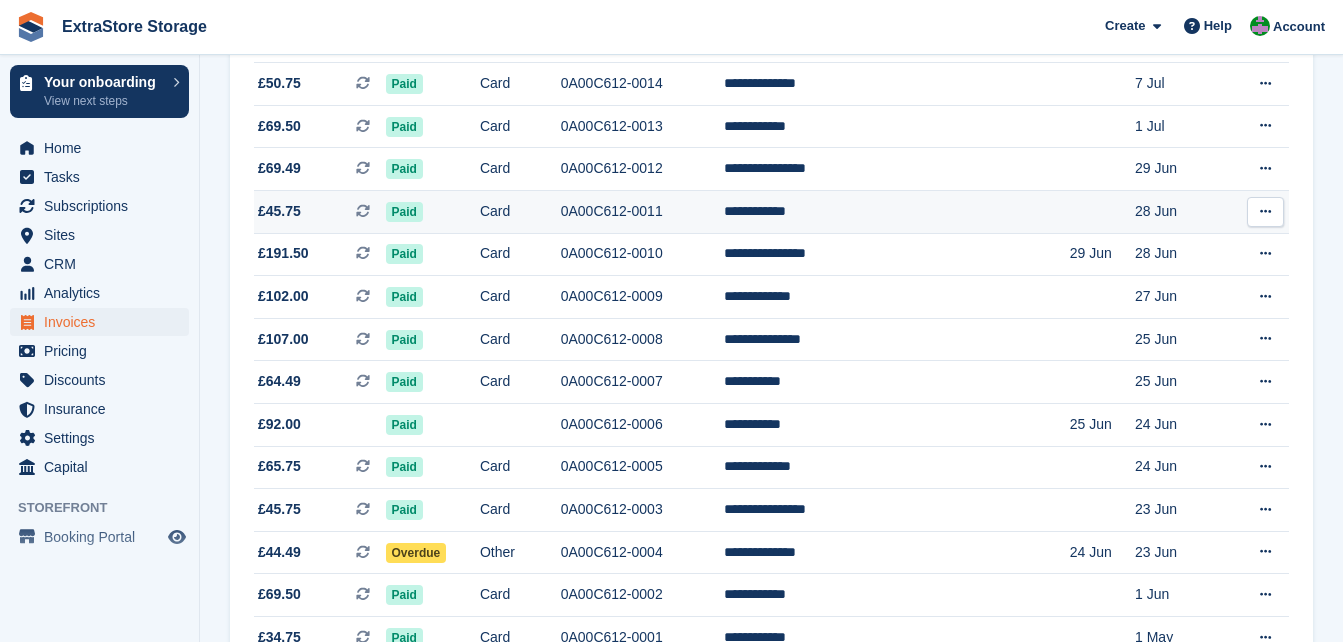scroll, scrollTop: 600, scrollLeft: 0, axis: vertical 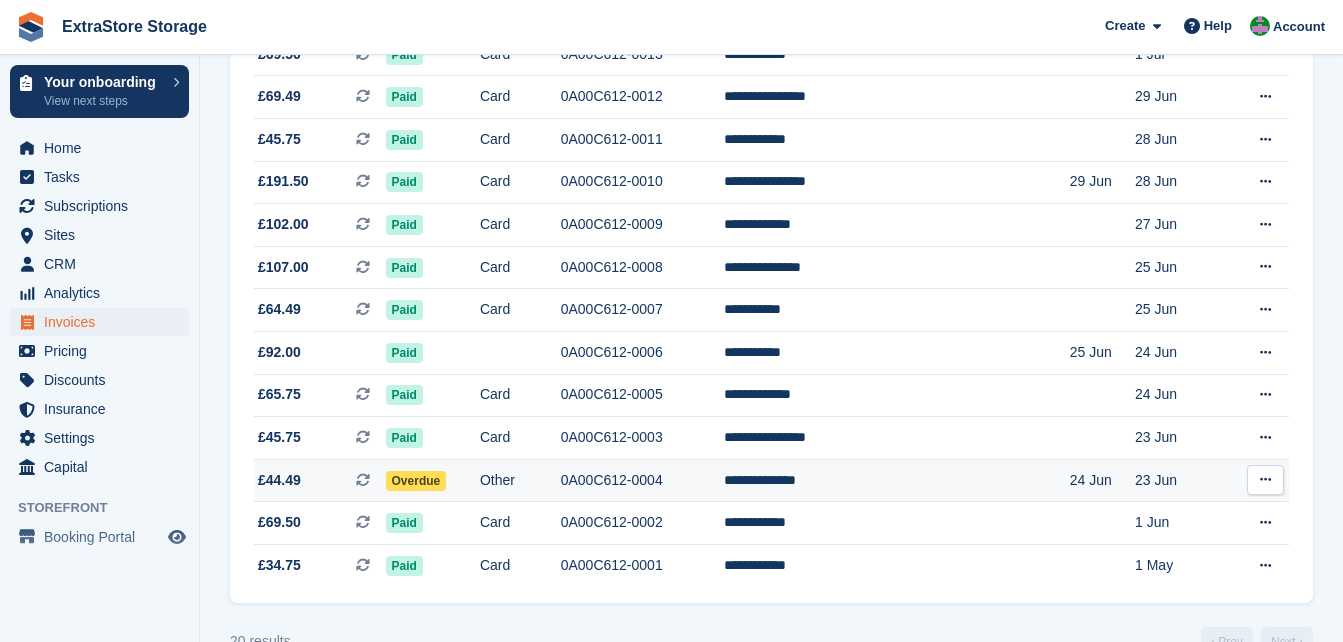 click at bounding box center [1265, 480] 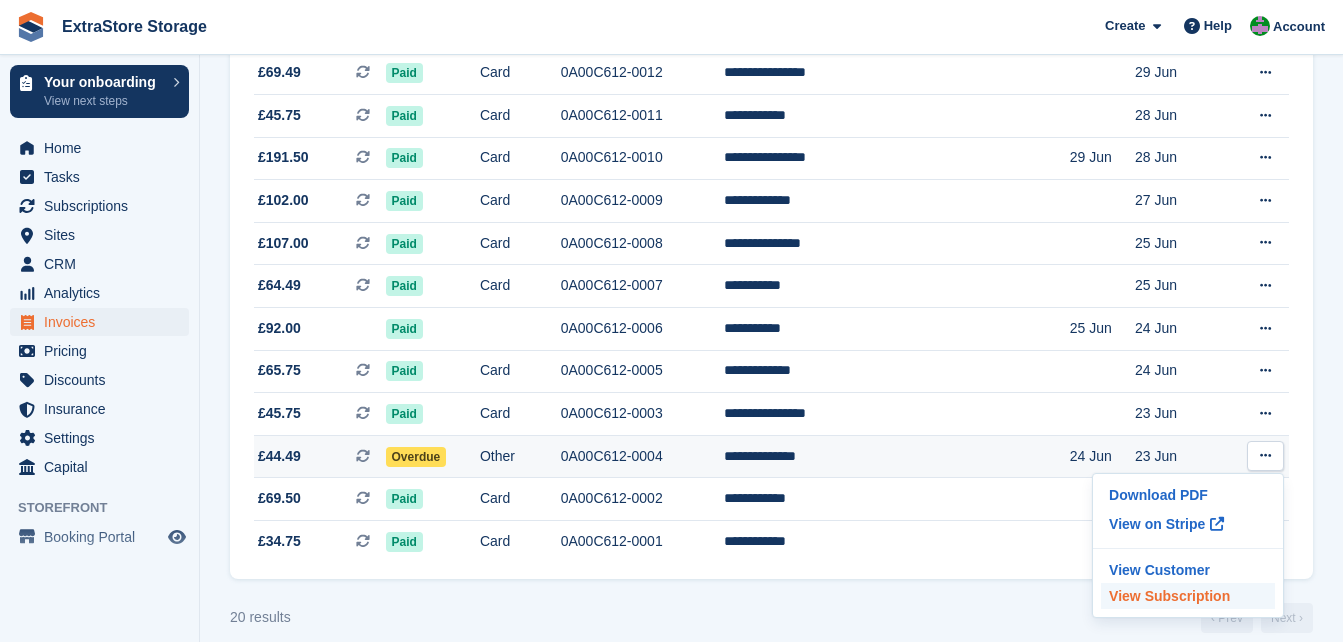 scroll, scrollTop: 645, scrollLeft: 0, axis: vertical 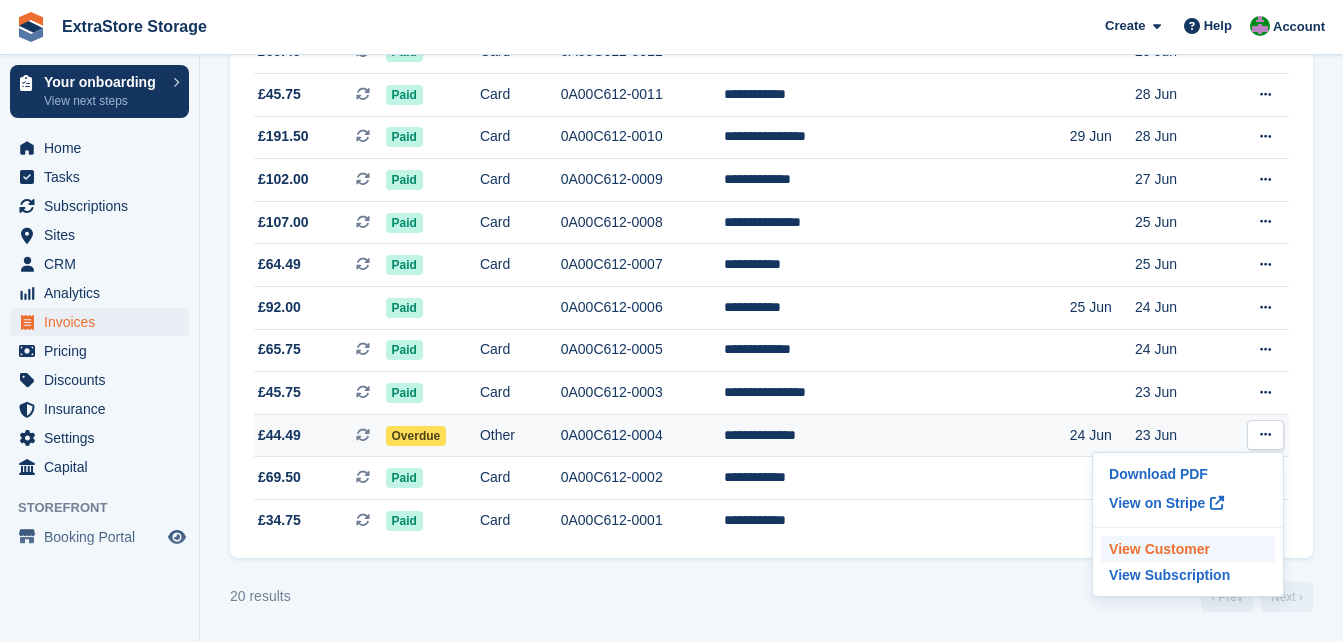 click on "View Customer" at bounding box center (1188, 549) 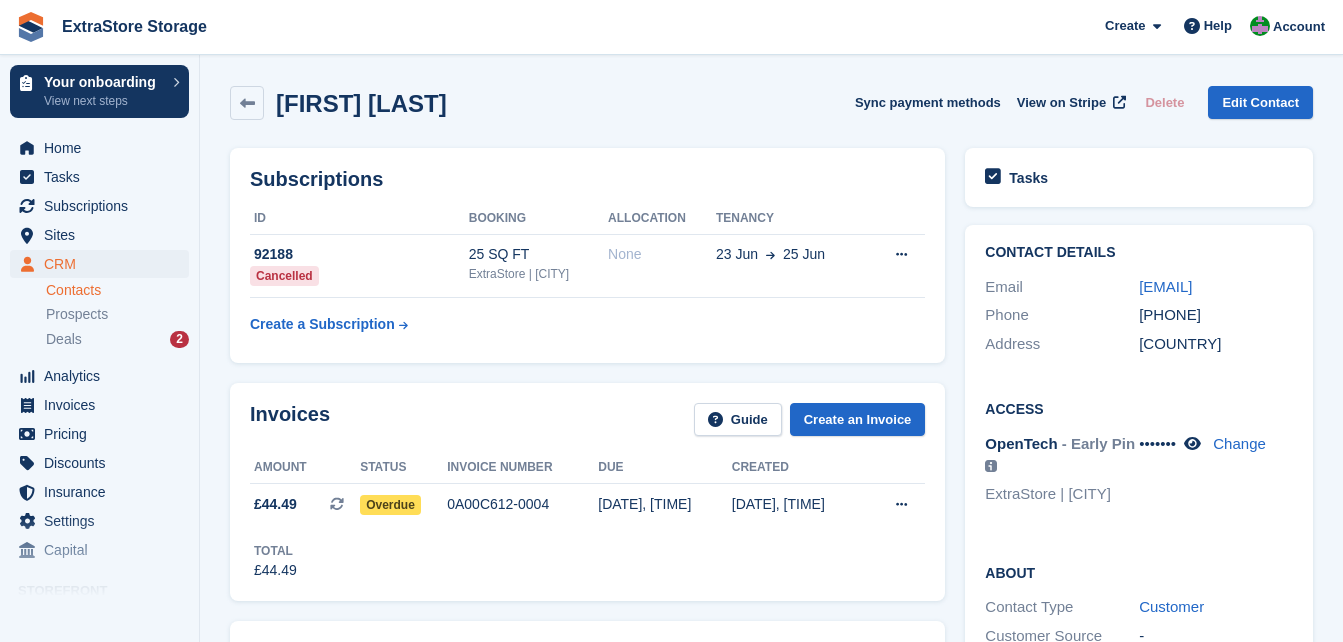 scroll, scrollTop: 0, scrollLeft: 0, axis: both 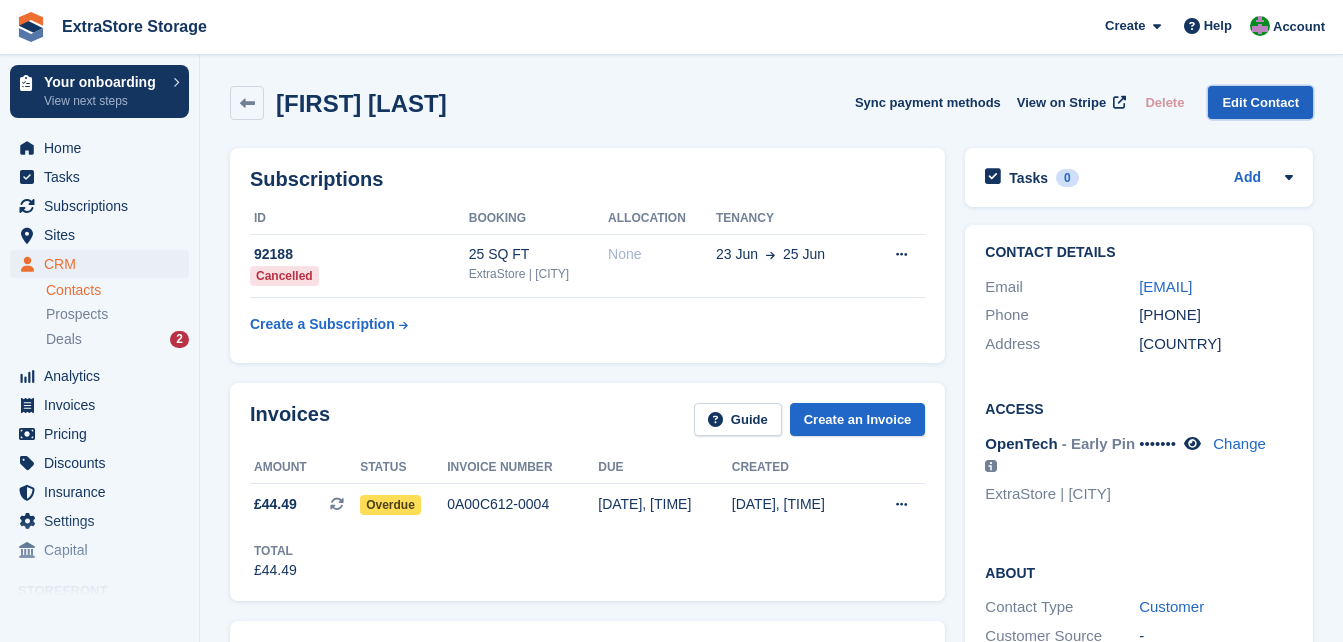 click on "Edit Contact" at bounding box center [1260, 102] 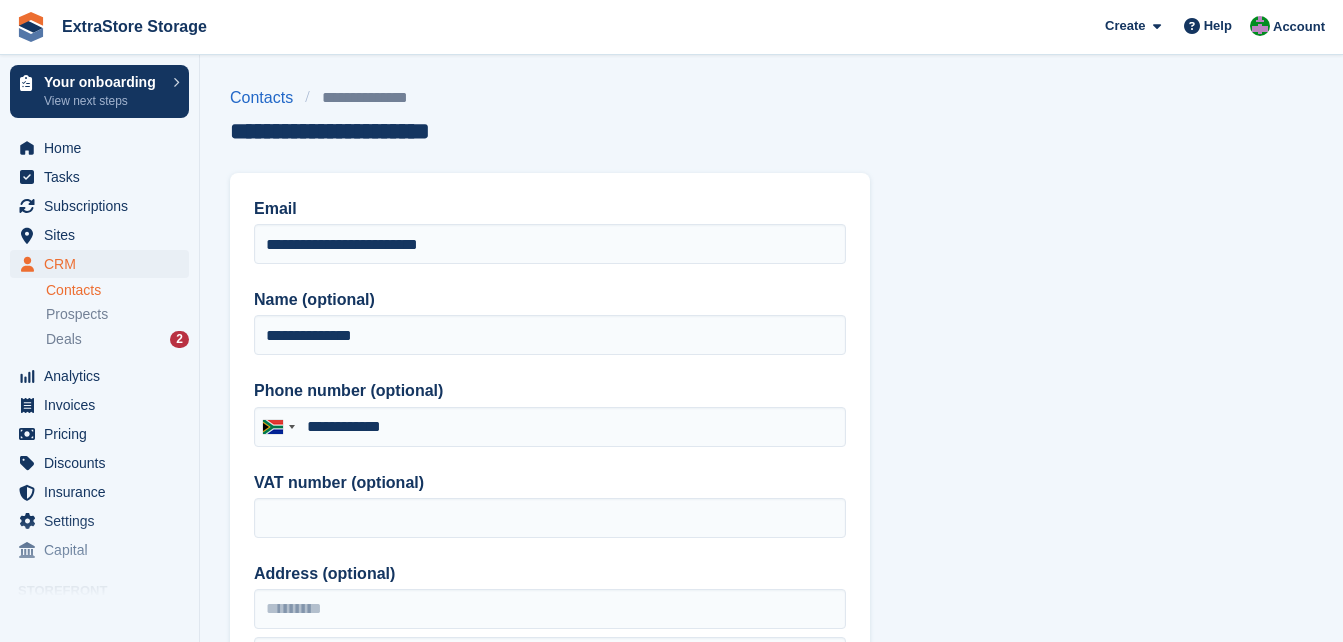 type on "**********" 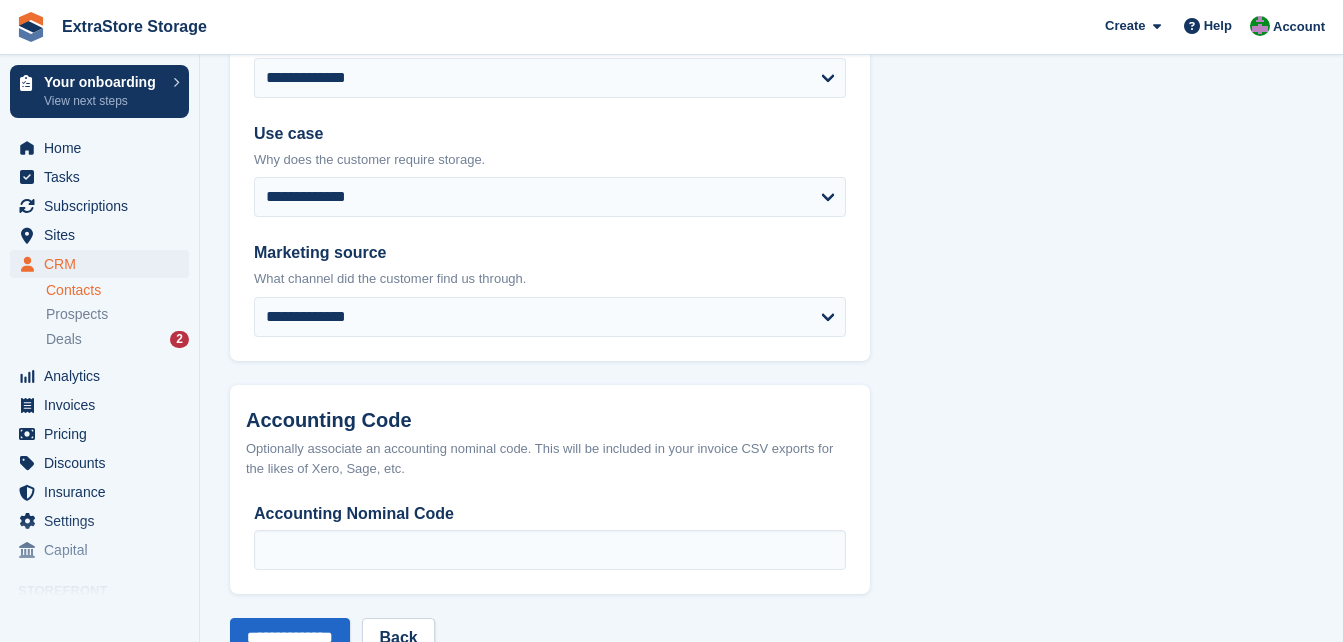 scroll, scrollTop: 1062, scrollLeft: 0, axis: vertical 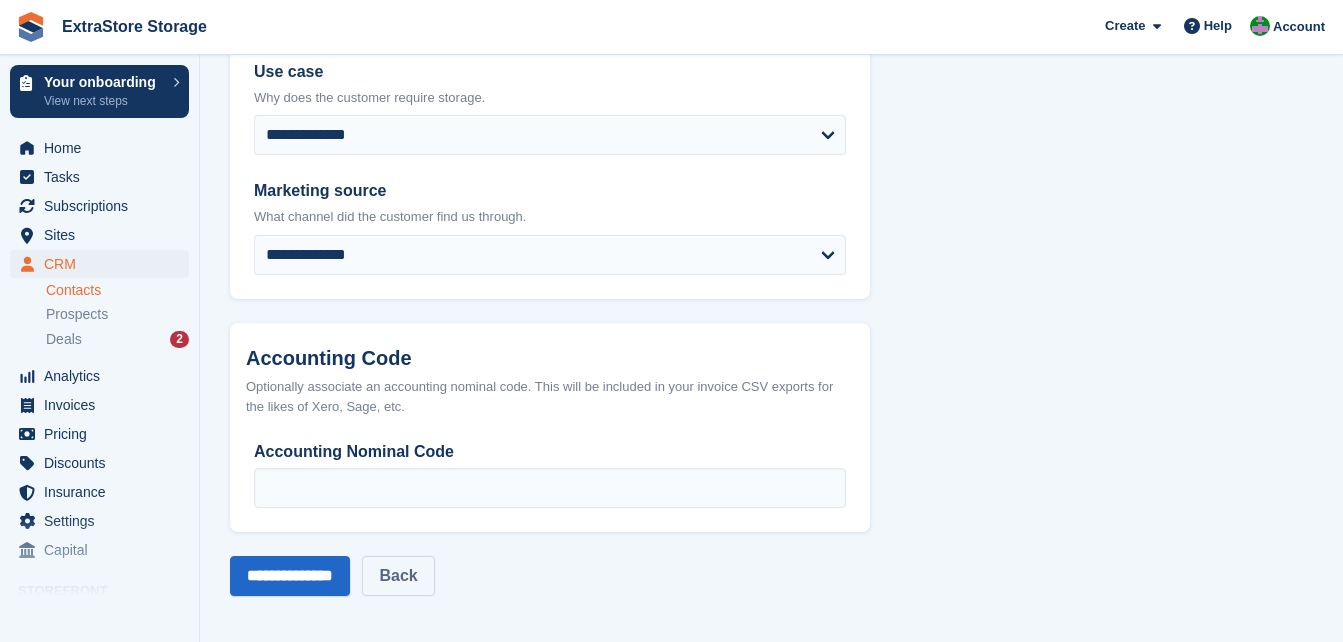 click on "Back" at bounding box center [398, 576] 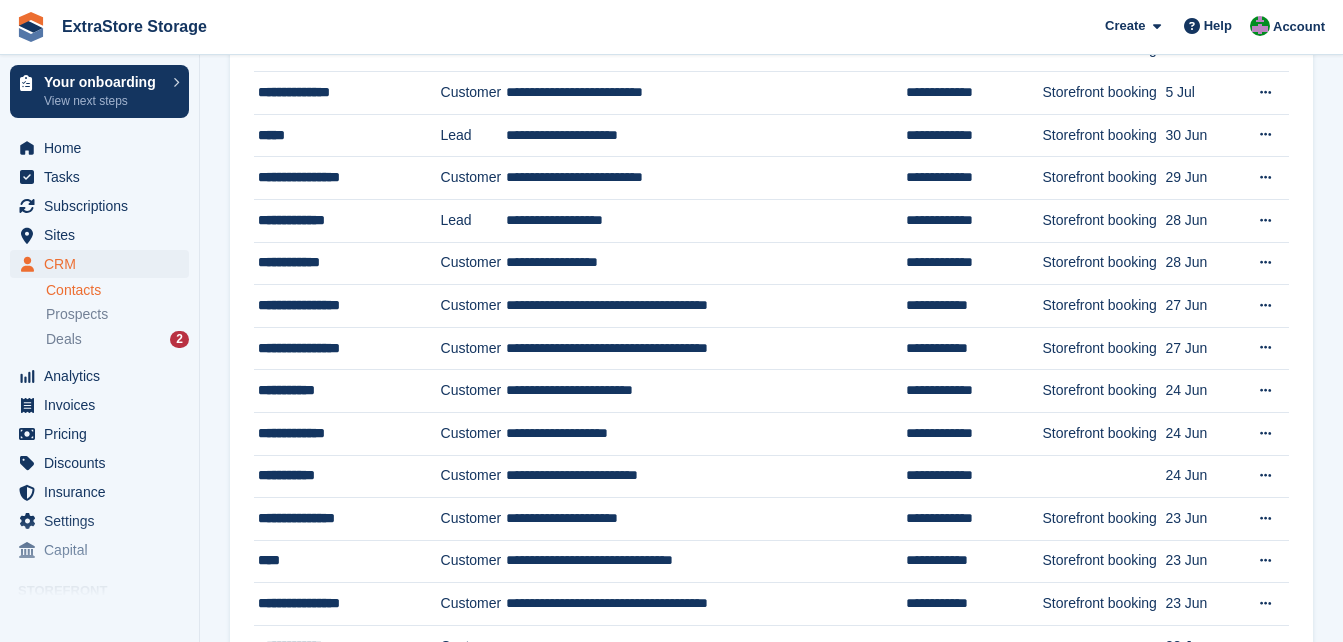 scroll, scrollTop: 800, scrollLeft: 0, axis: vertical 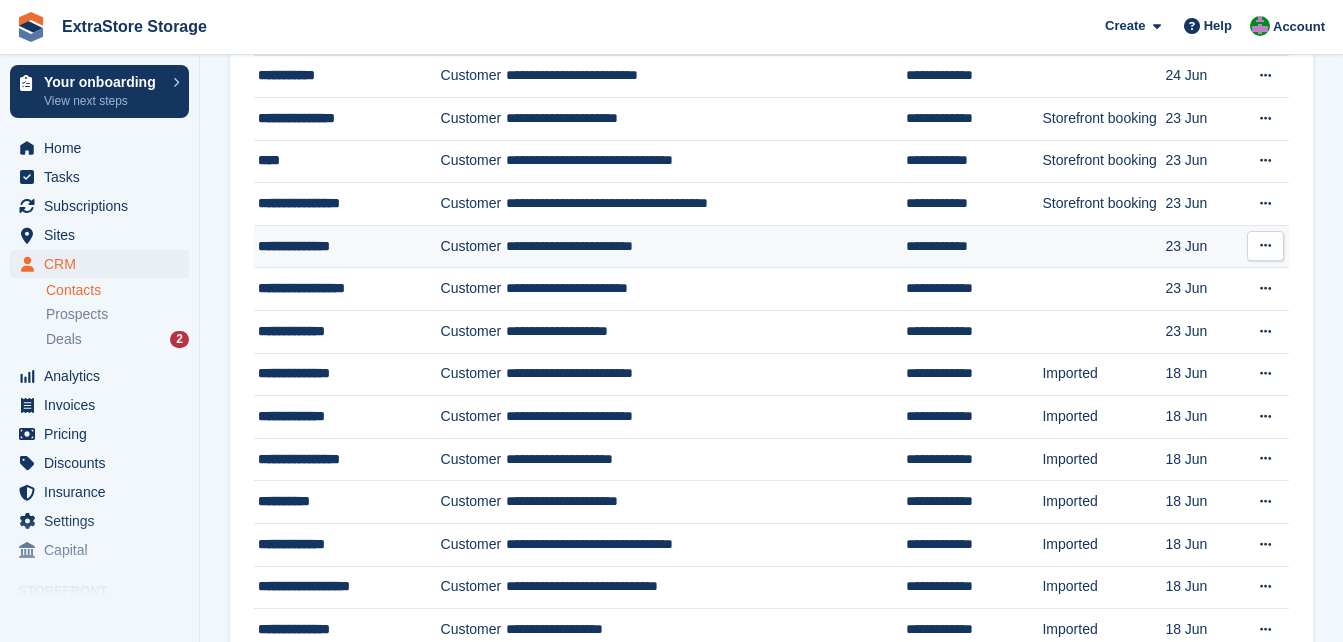 click at bounding box center [1265, 246] 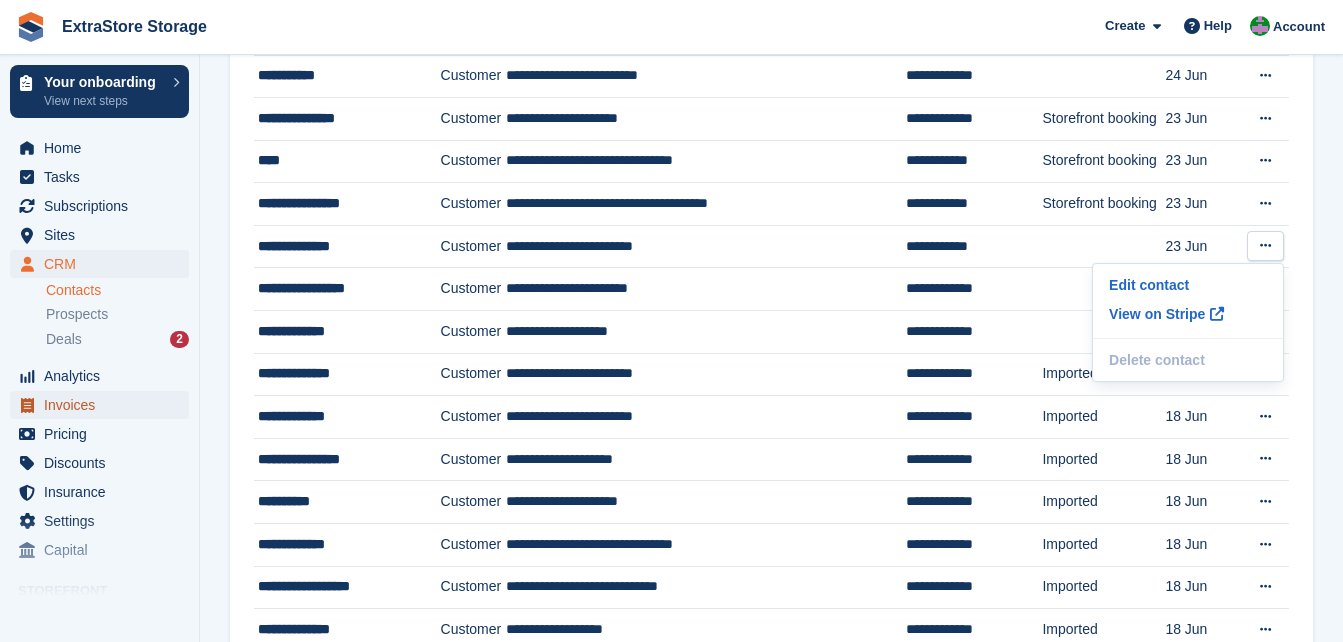 click on "Invoices" at bounding box center (104, 405) 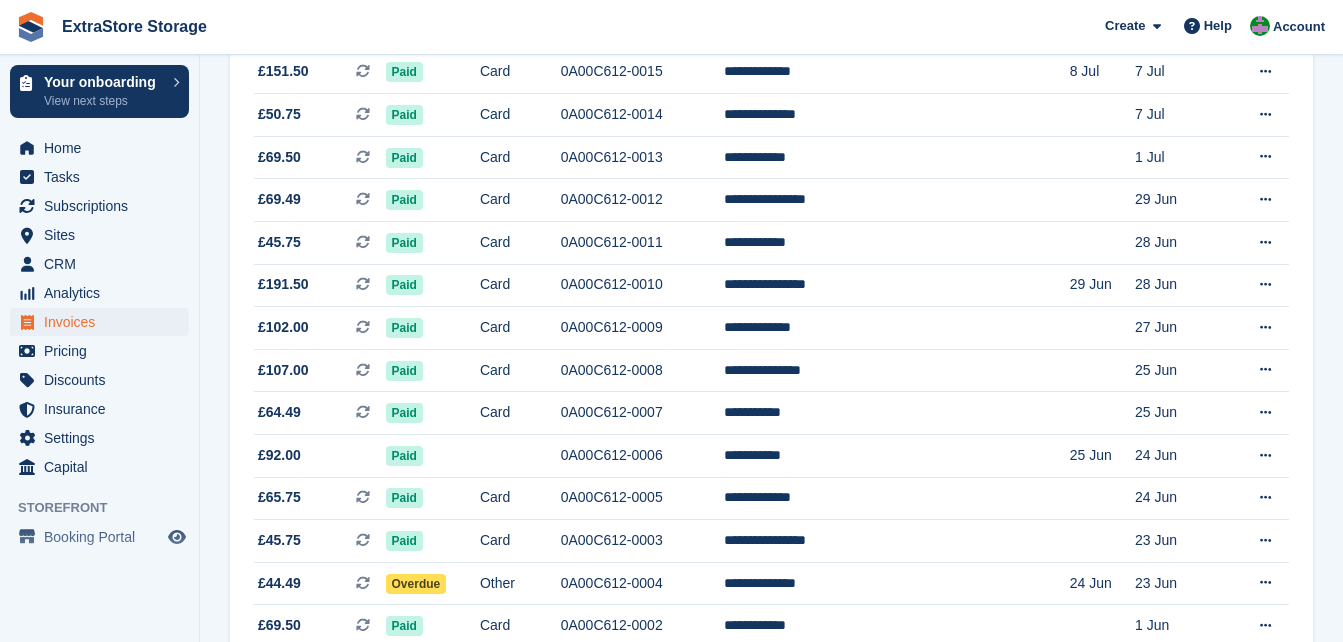 scroll, scrollTop: 600, scrollLeft: 0, axis: vertical 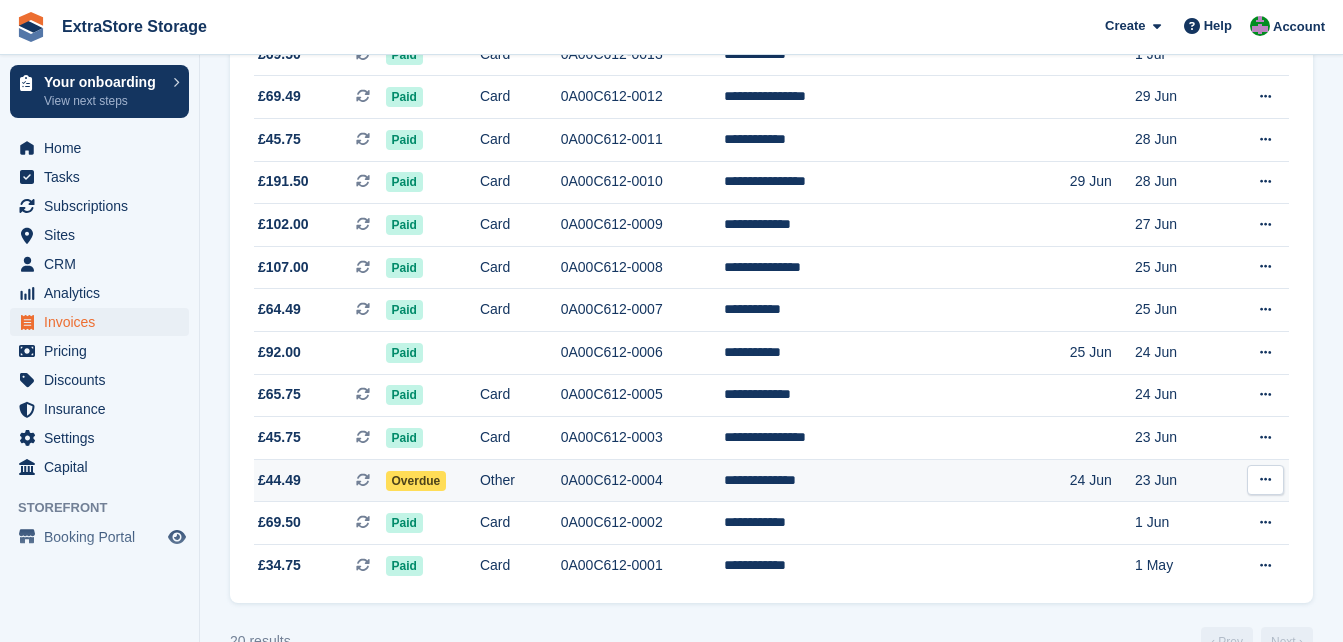 click at bounding box center [1265, 480] 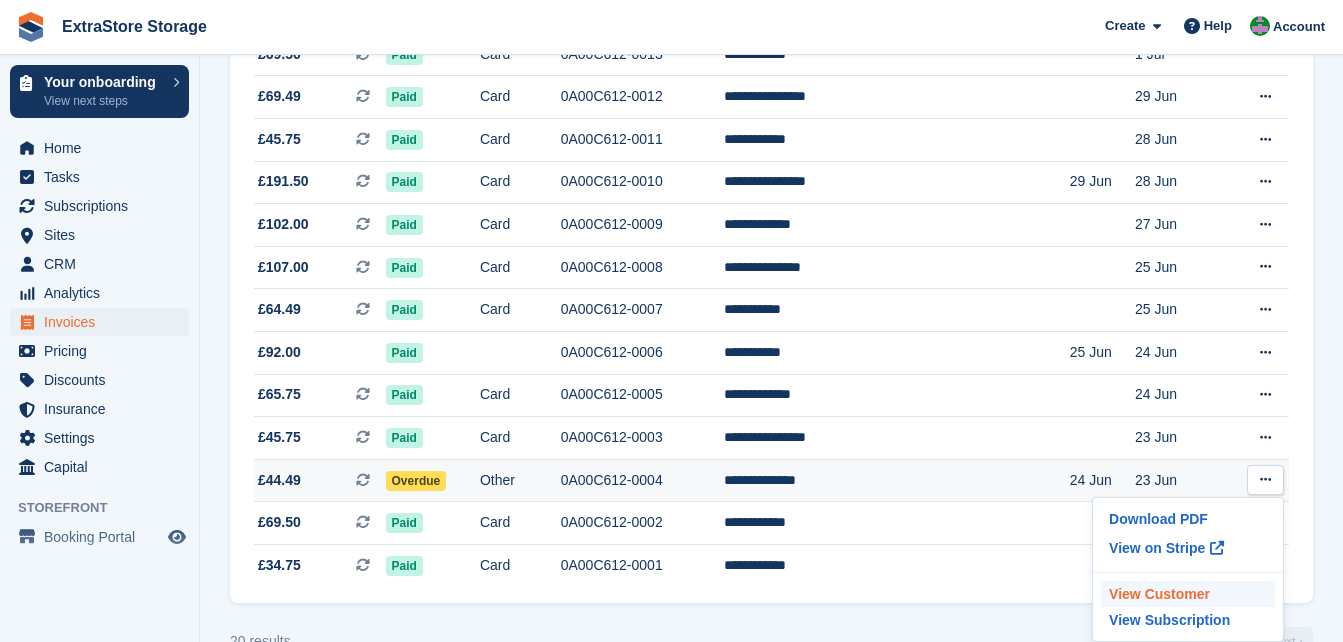 click on "View Customer" at bounding box center [1188, 594] 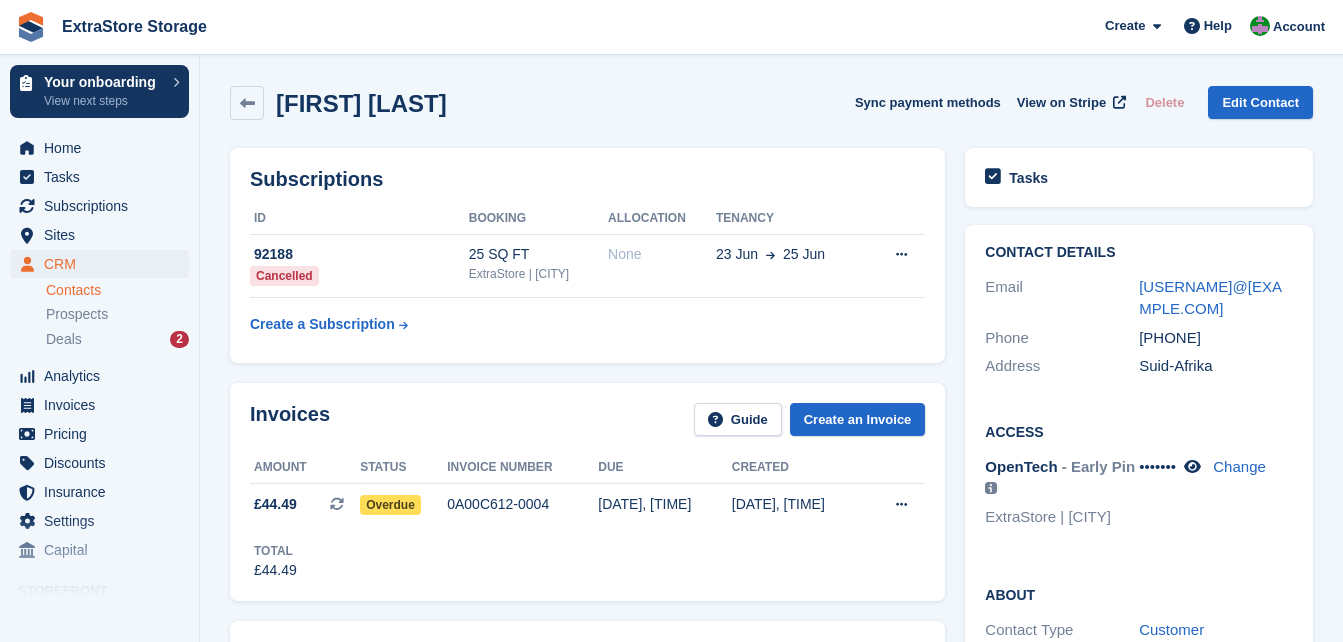 scroll, scrollTop: 0, scrollLeft: 0, axis: both 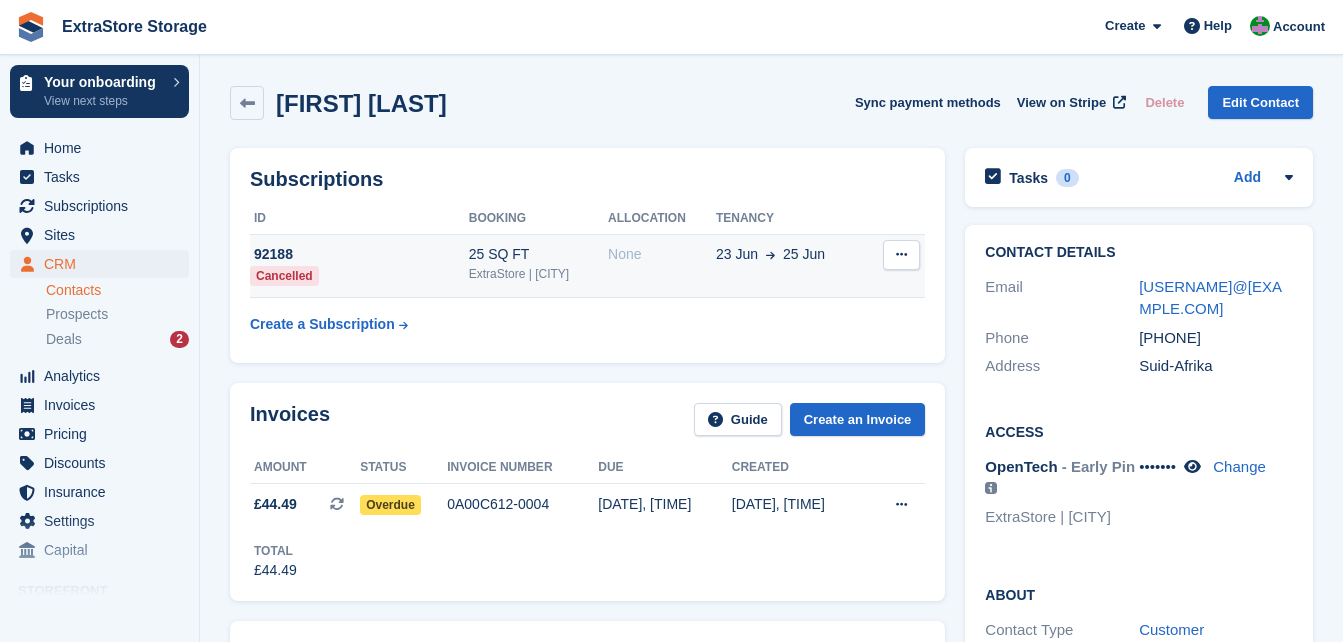 click at bounding box center (901, 254) 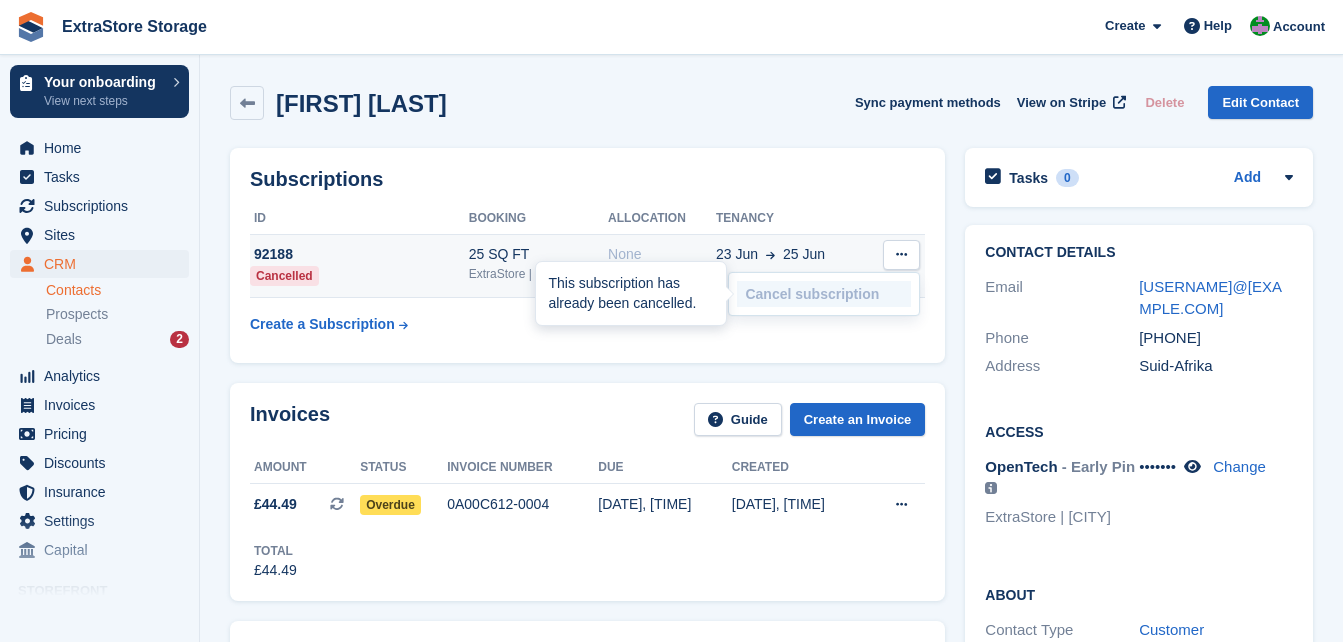 click on "Cancel subscription" at bounding box center (824, 294) 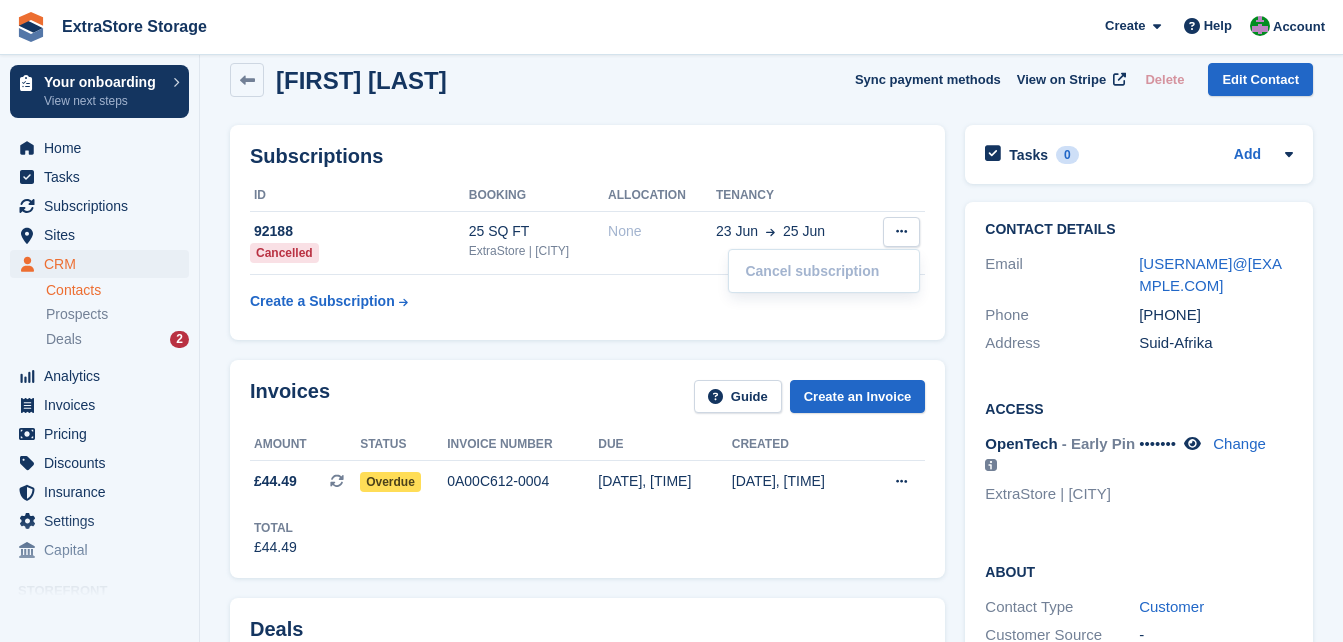 scroll, scrollTop: 0, scrollLeft: 0, axis: both 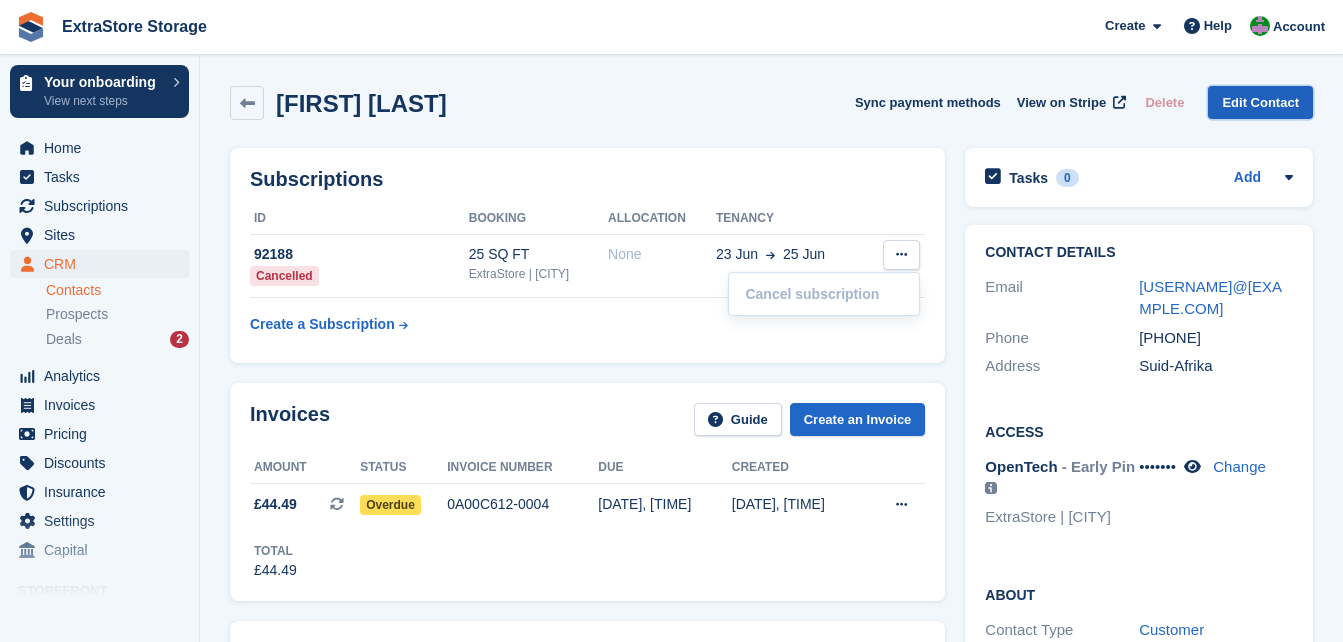 click on "Edit Contact" at bounding box center [1260, 102] 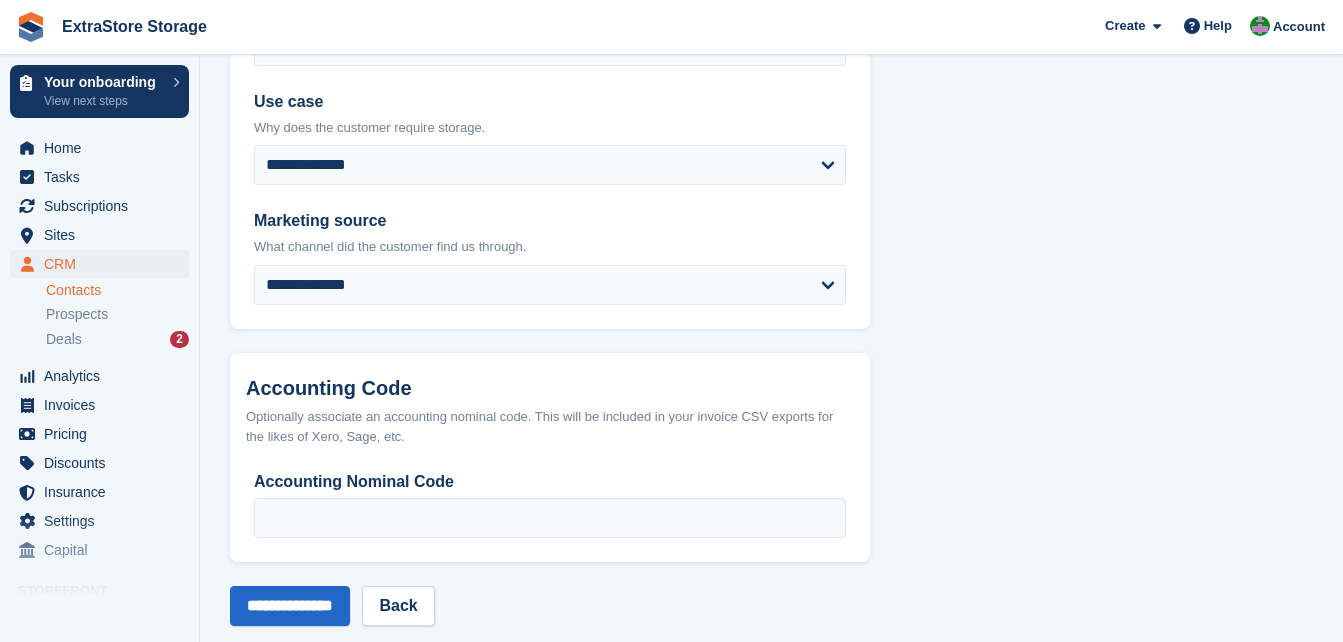 scroll, scrollTop: 1062, scrollLeft: 0, axis: vertical 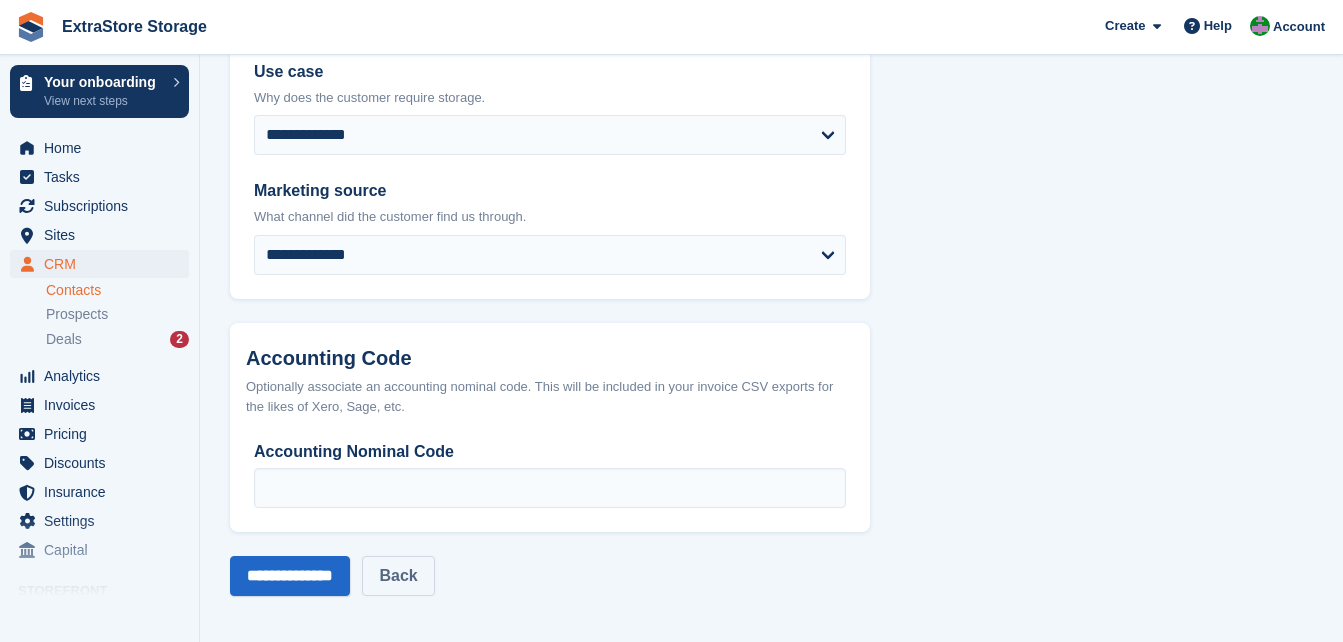 click on "Back" at bounding box center (398, 576) 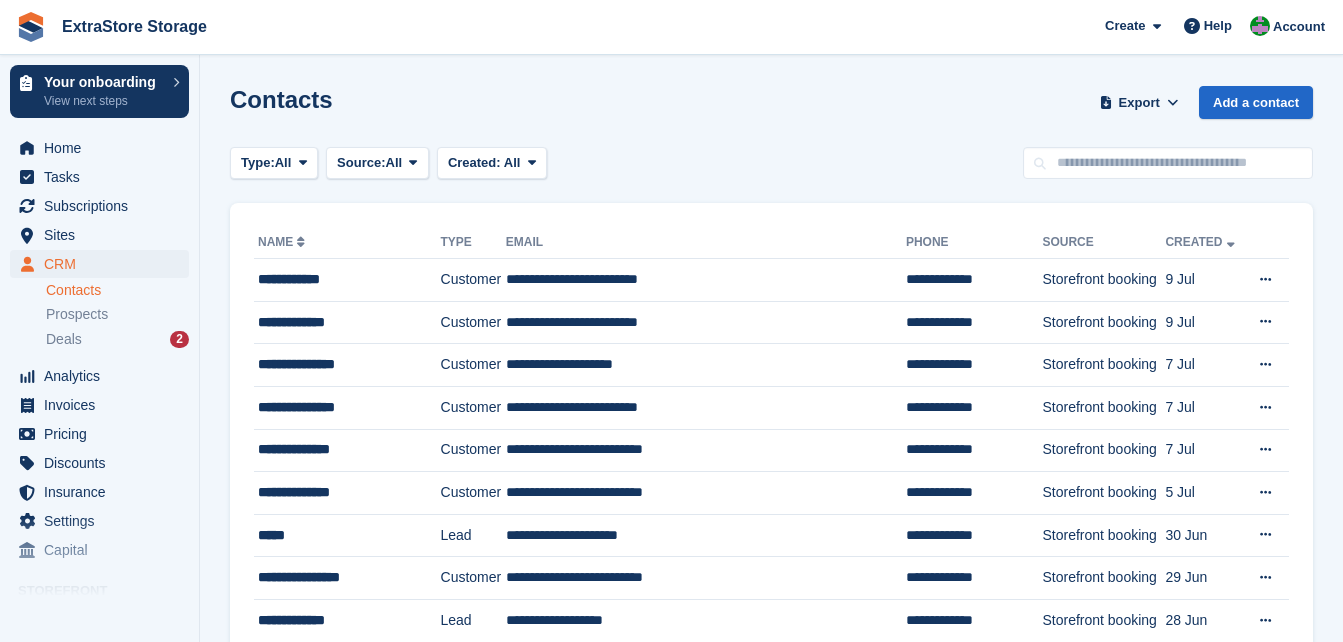 scroll, scrollTop: 0, scrollLeft: 0, axis: both 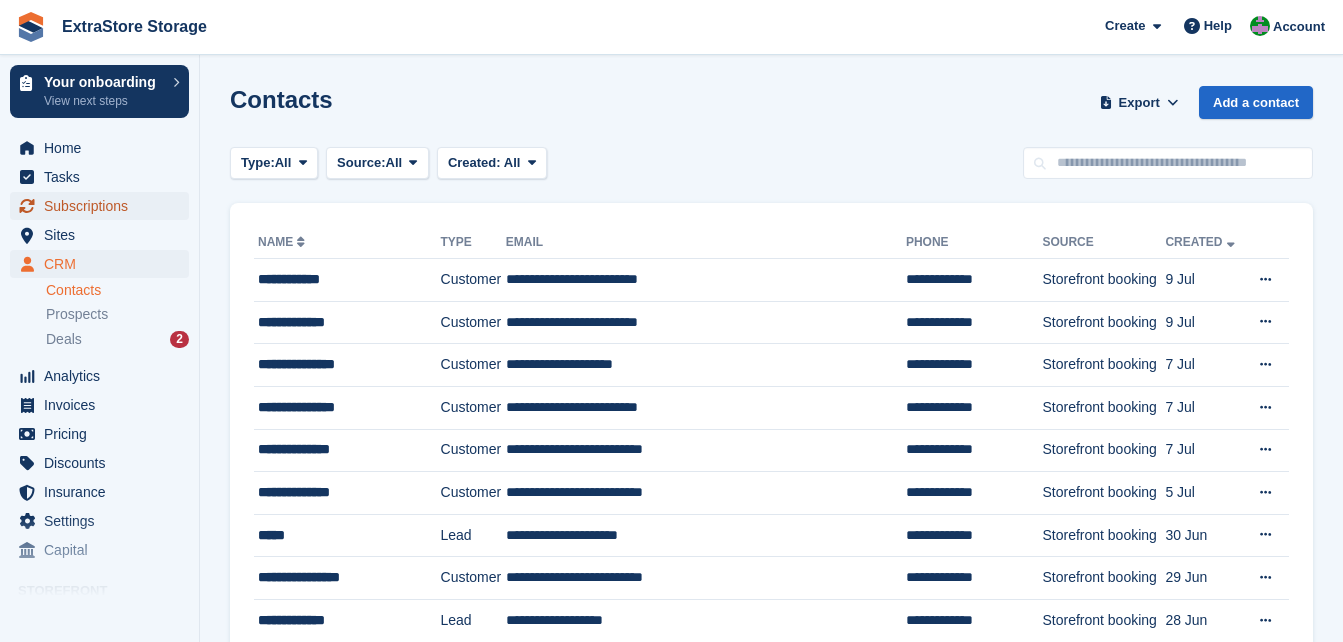 click on "Subscriptions" at bounding box center [104, 206] 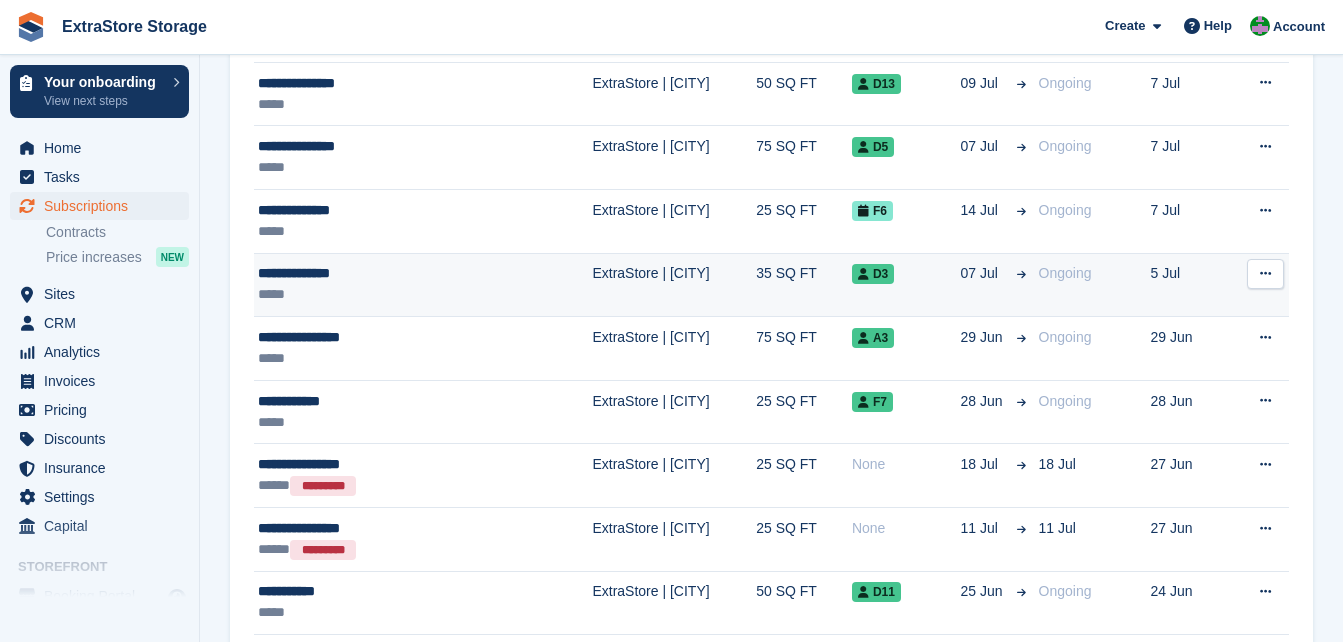 scroll, scrollTop: 600, scrollLeft: 0, axis: vertical 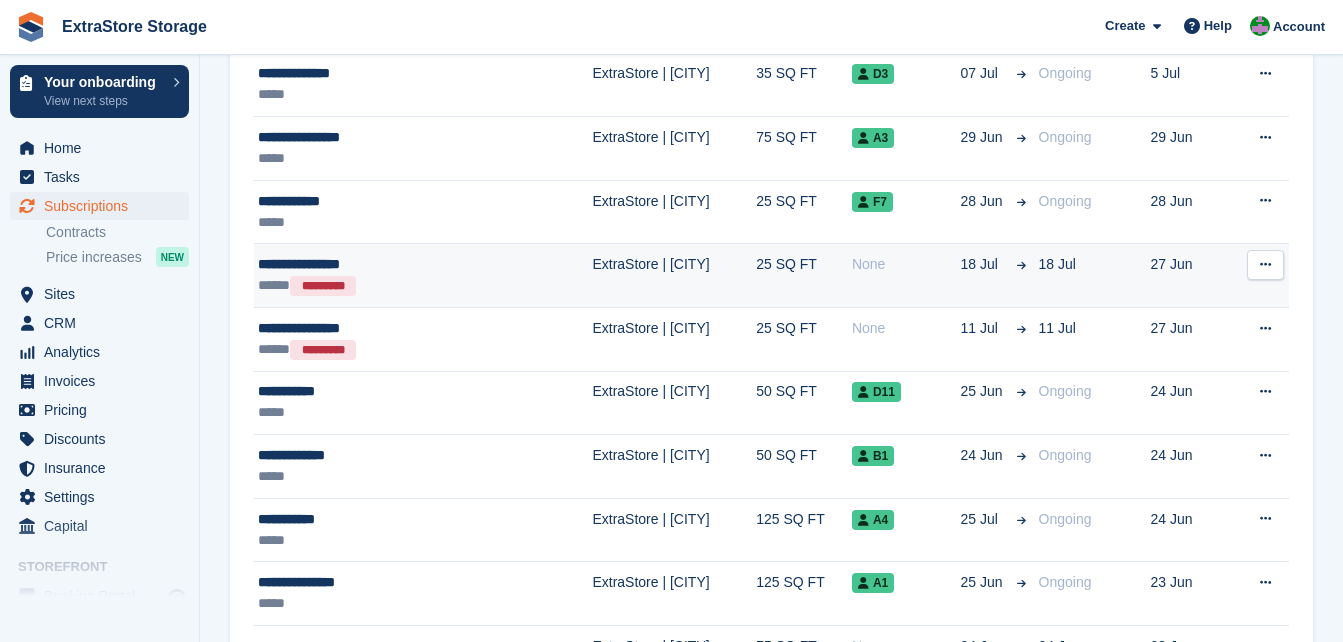 click at bounding box center (1265, 264) 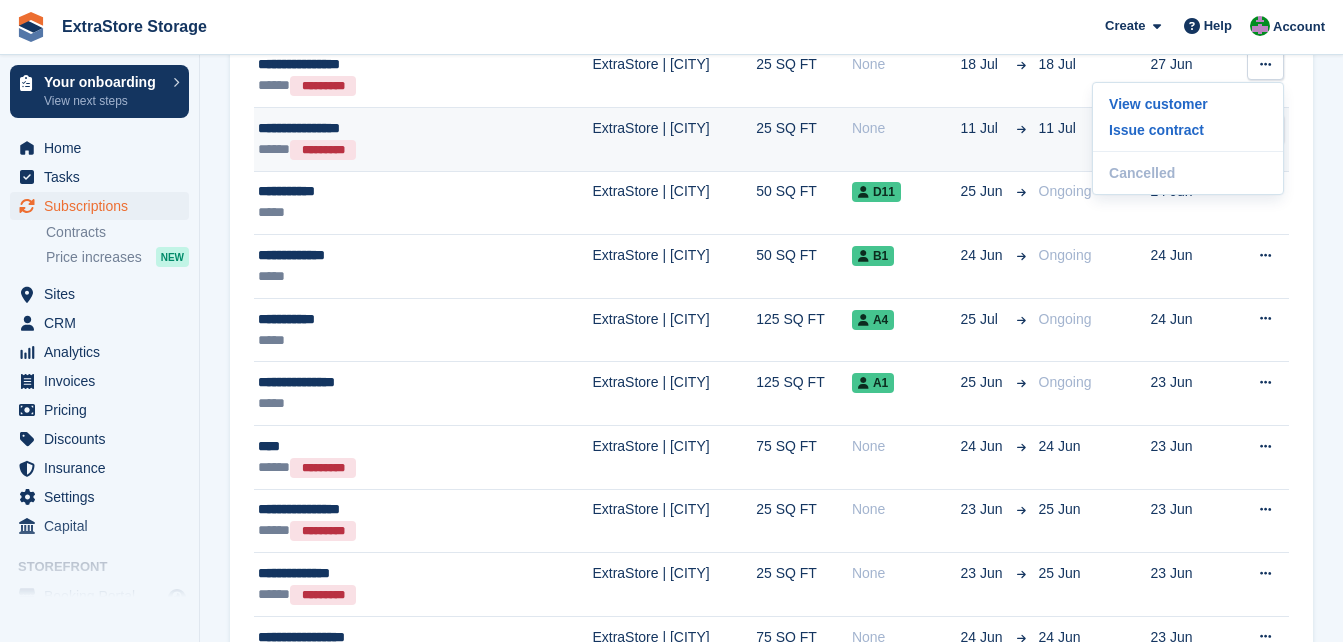 scroll, scrollTop: 1000, scrollLeft: 0, axis: vertical 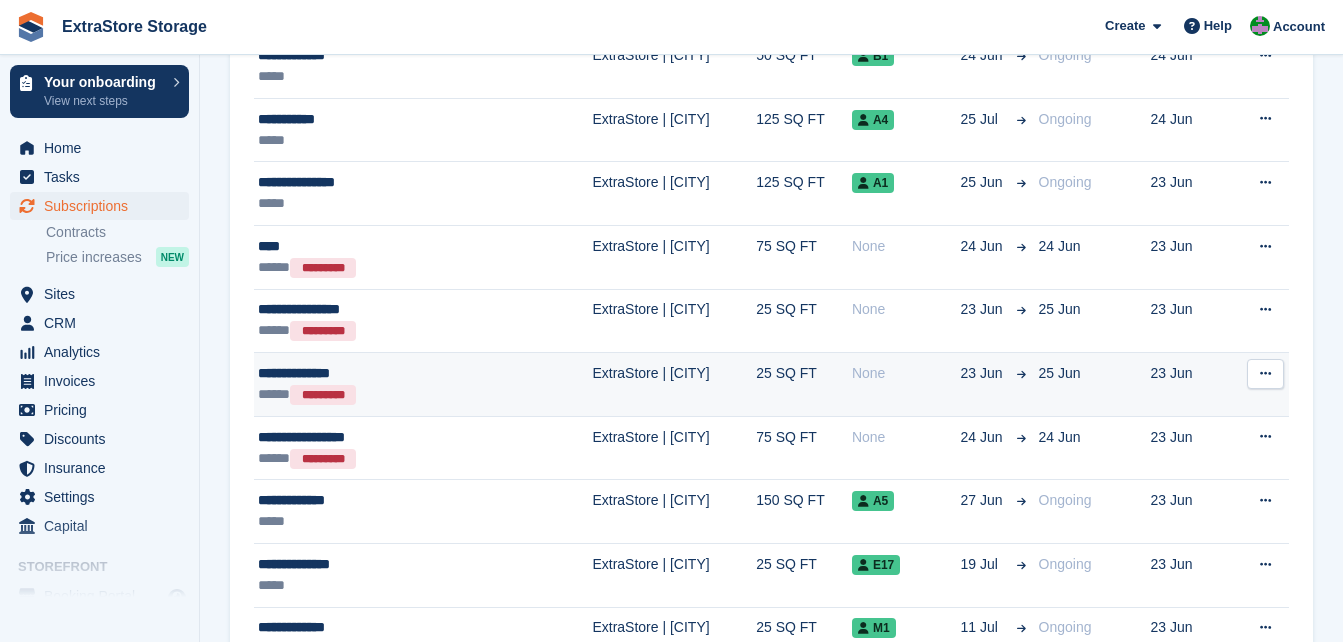 click at bounding box center [1265, 373] 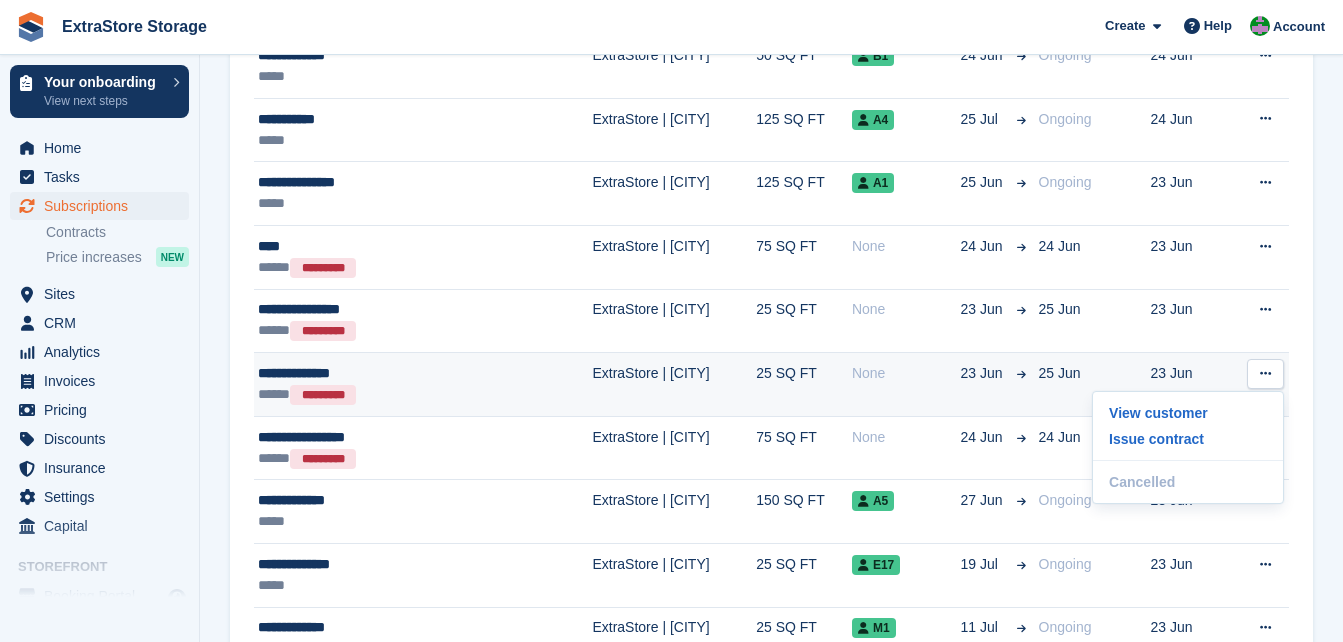 click on "**********" at bounding box center (377, 373) 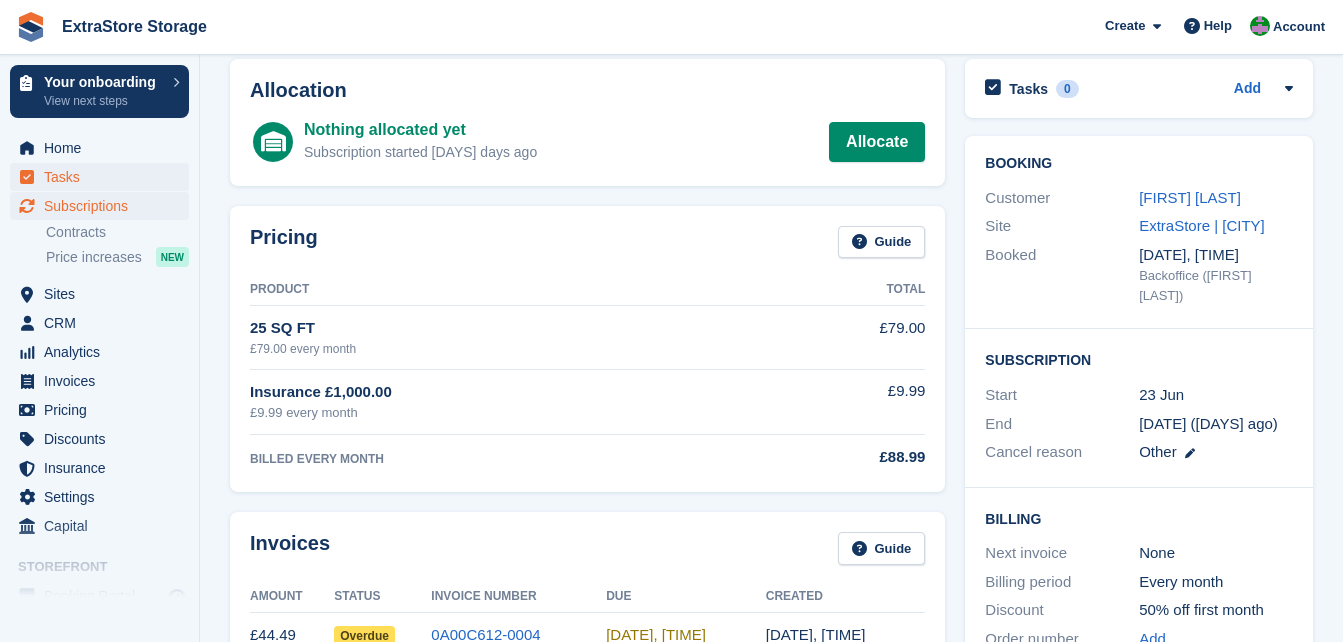 scroll, scrollTop: 0, scrollLeft: 0, axis: both 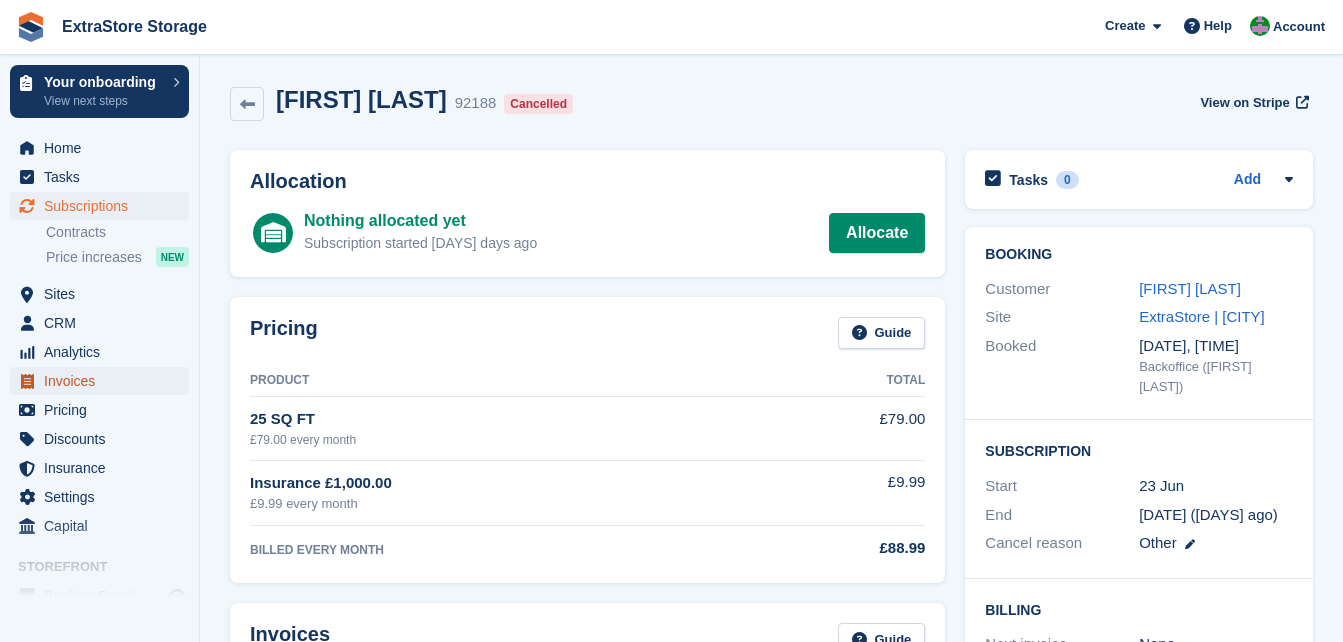 click on "Invoices" at bounding box center (104, 381) 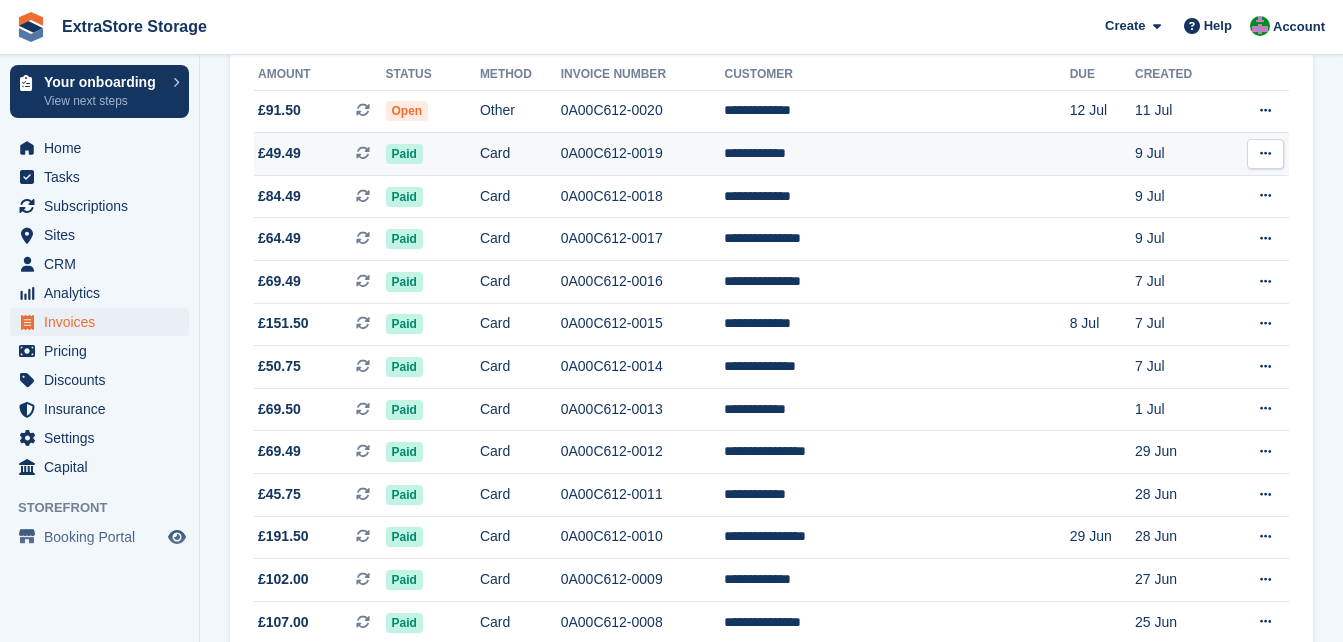 scroll, scrollTop: 445, scrollLeft: 0, axis: vertical 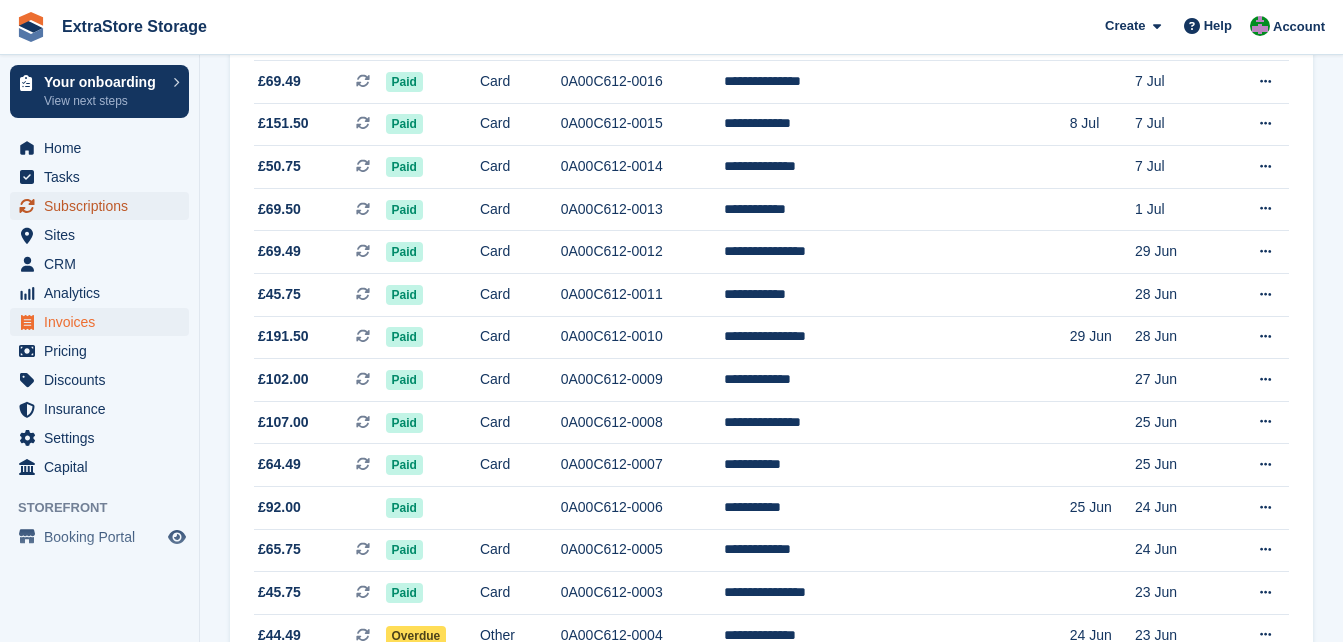 click on "Subscriptions" at bounding box center [104, 206] 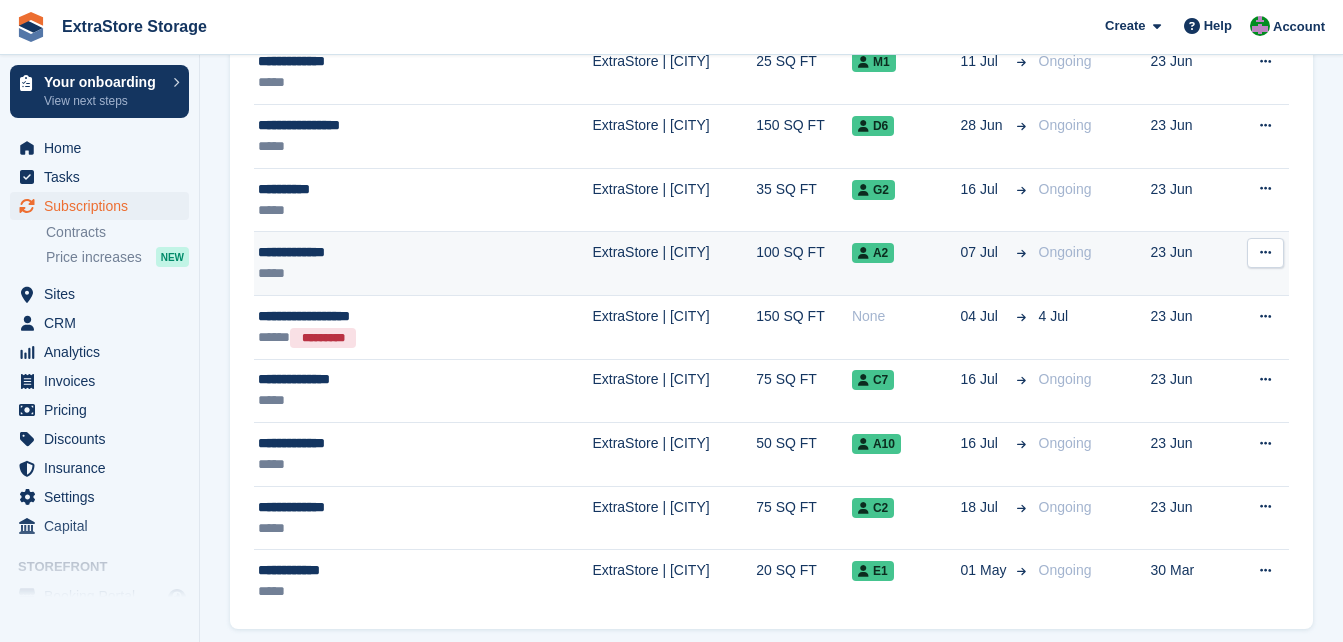 scroll, scrollTop: 1600, scrollLeft: 0, axis: vertical 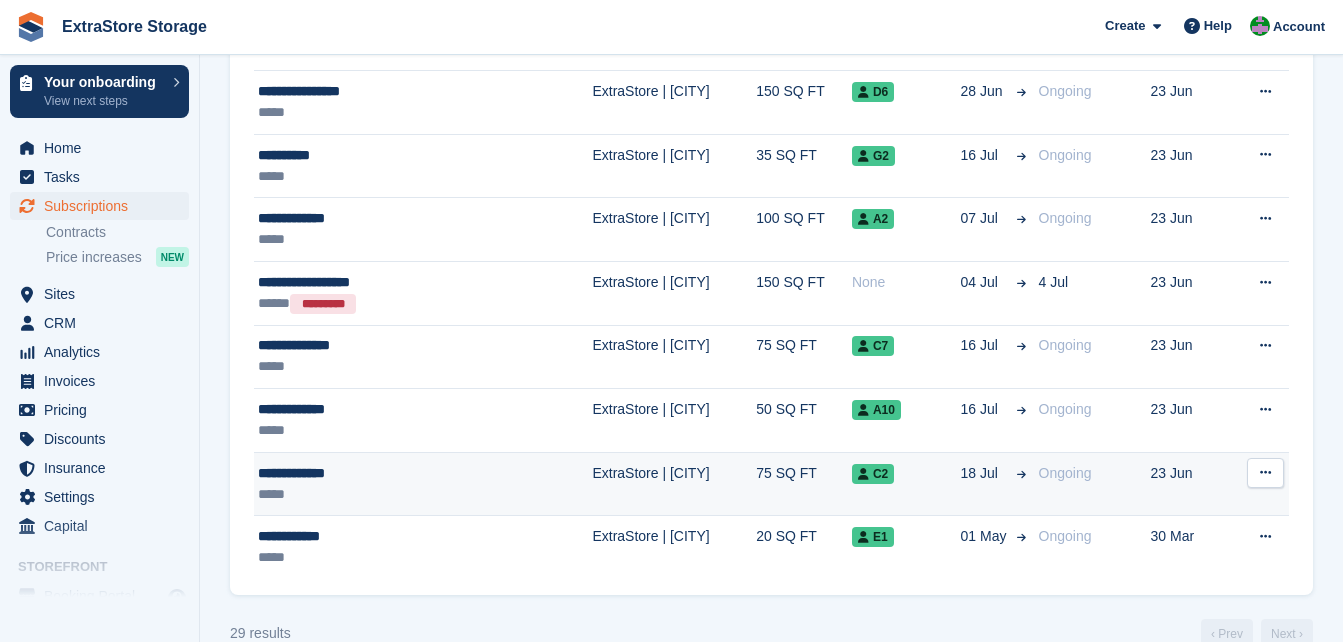 click on "**********" at bounding box center (377, 473) 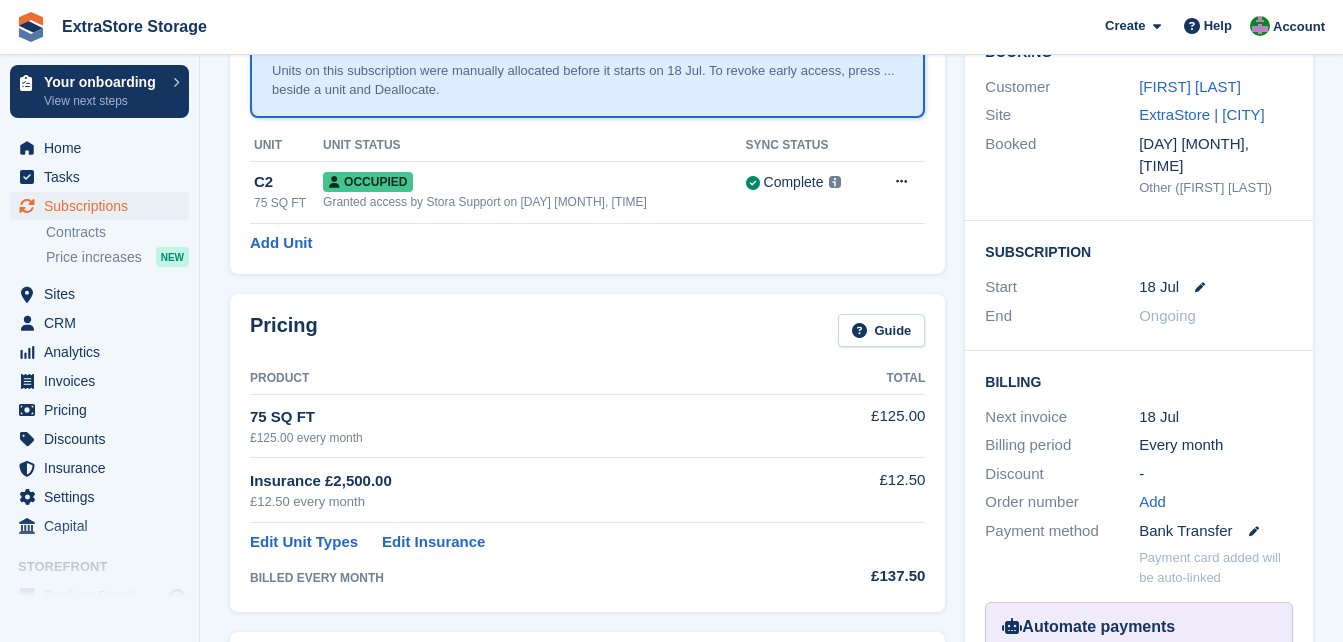 scroll, scrollTop: 0, scrollLeft: 0, axis: both 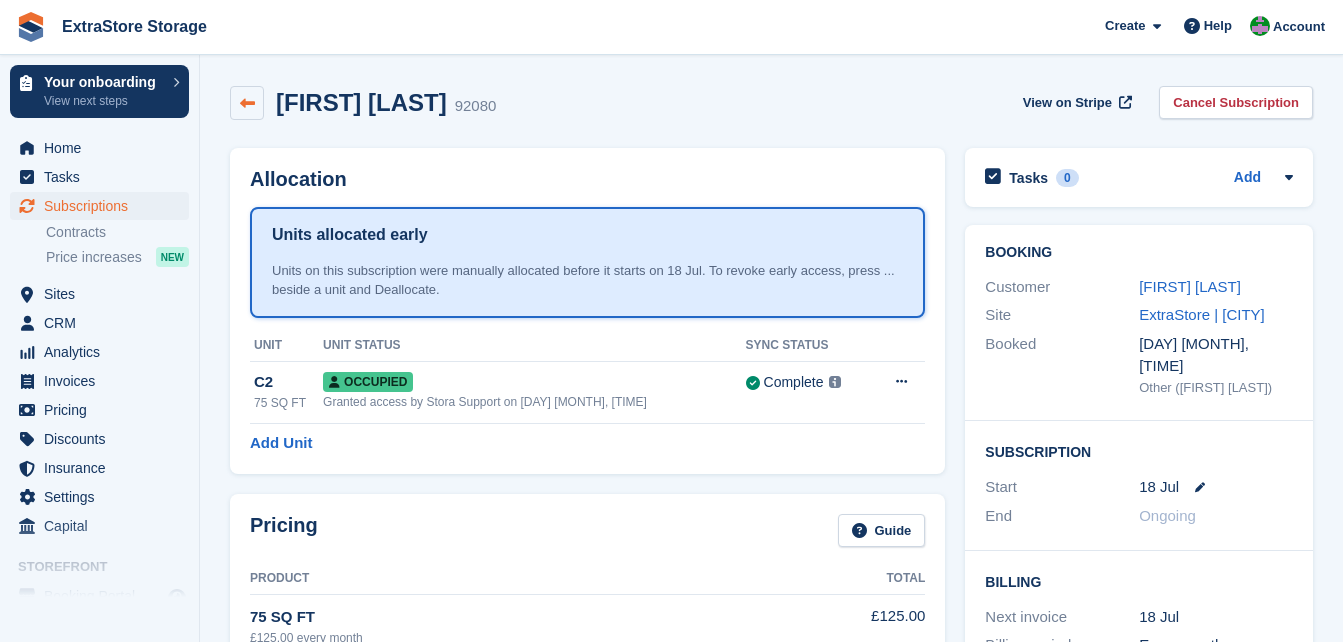 click at bounding box center (247, 103) 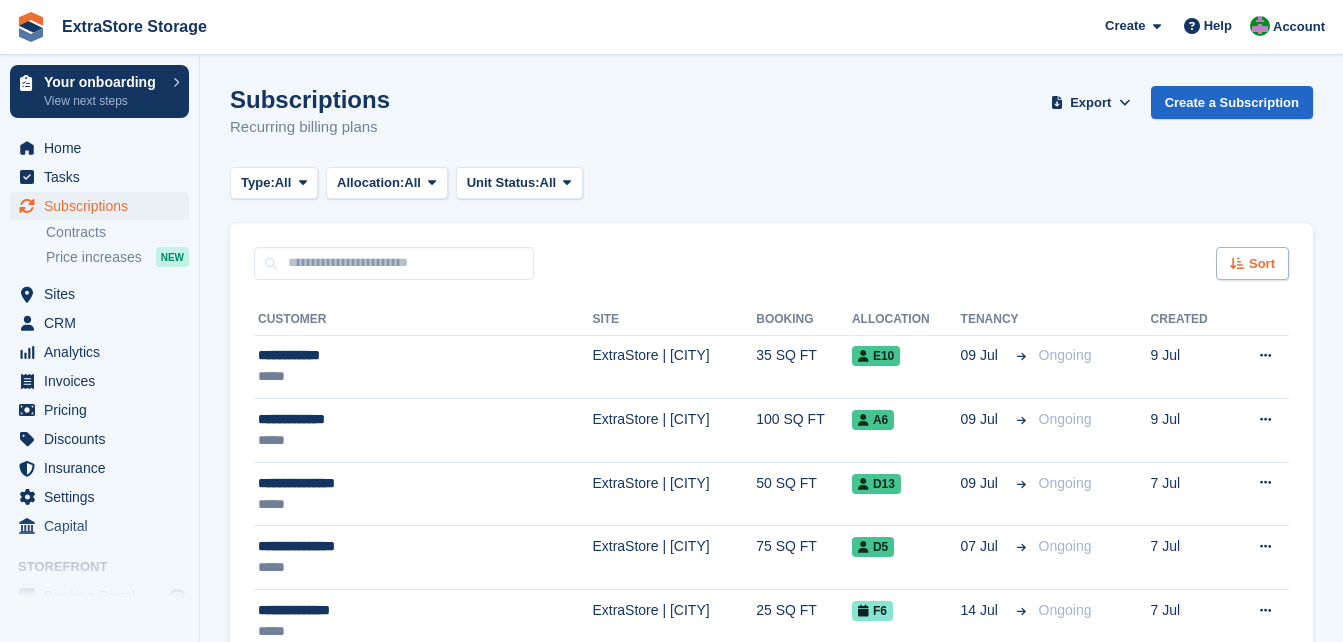 click on "Sort" at bounding box center (1252, 263) 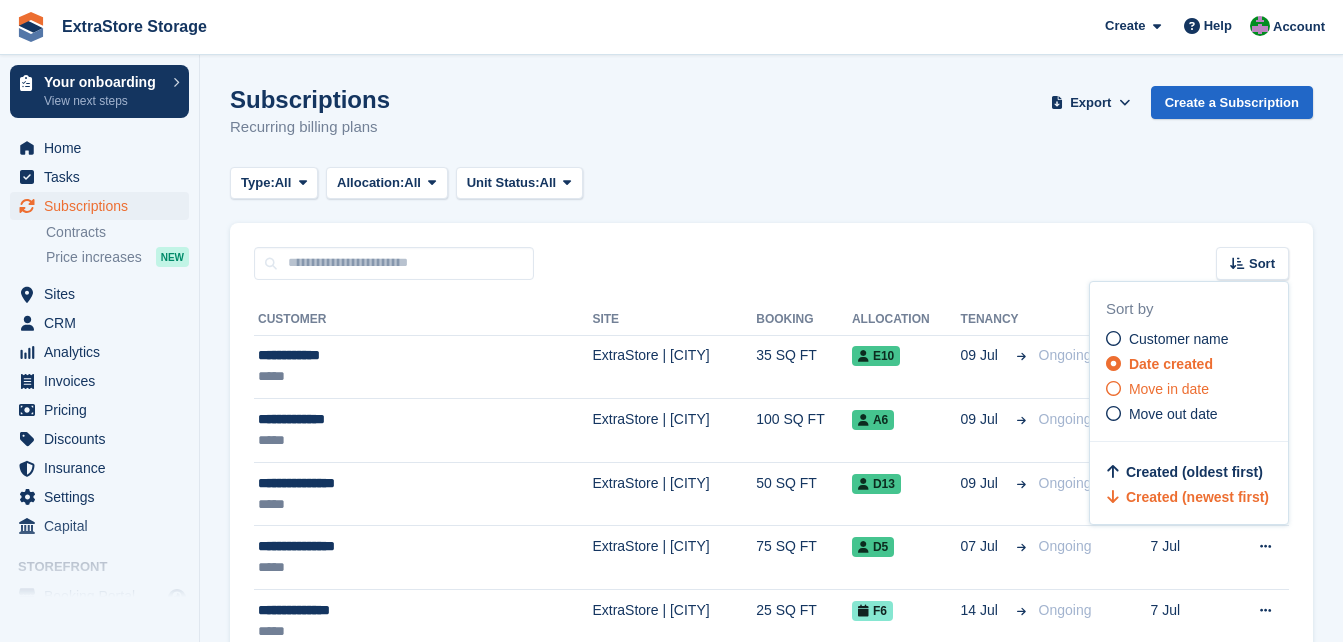 click on "Move in date" at bounding box center [1169, 389] 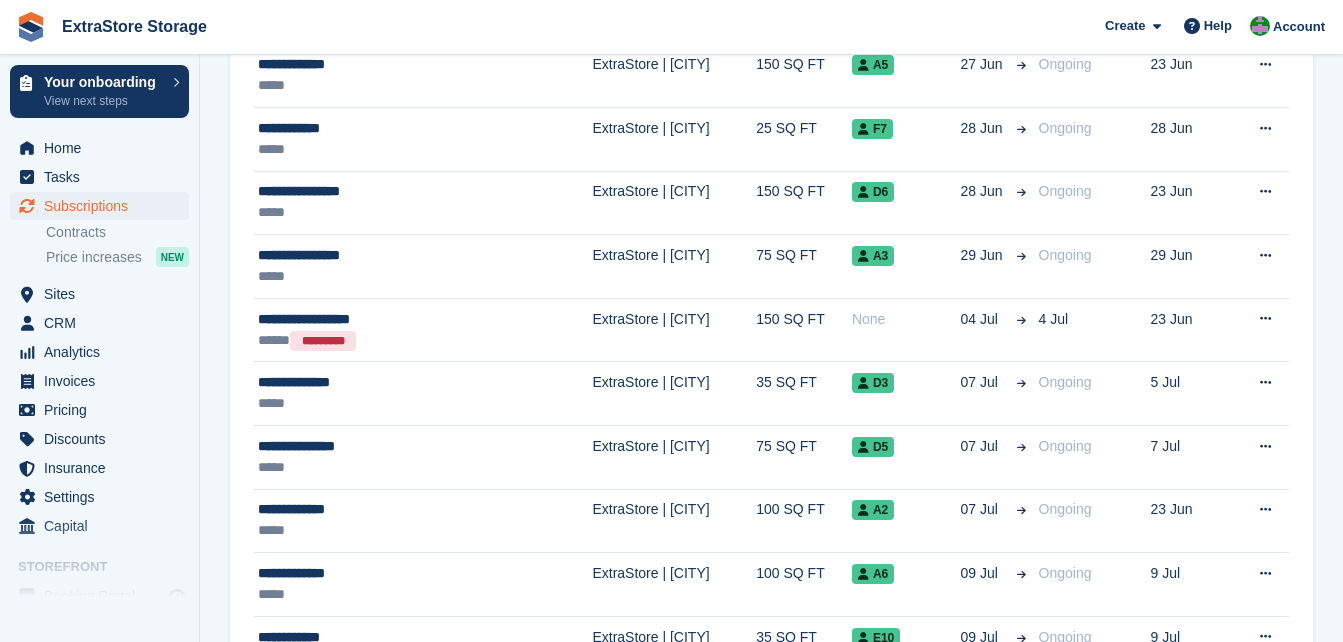 scroll, scrollTop: 1000, scrollLeft: 0, axis: vertical 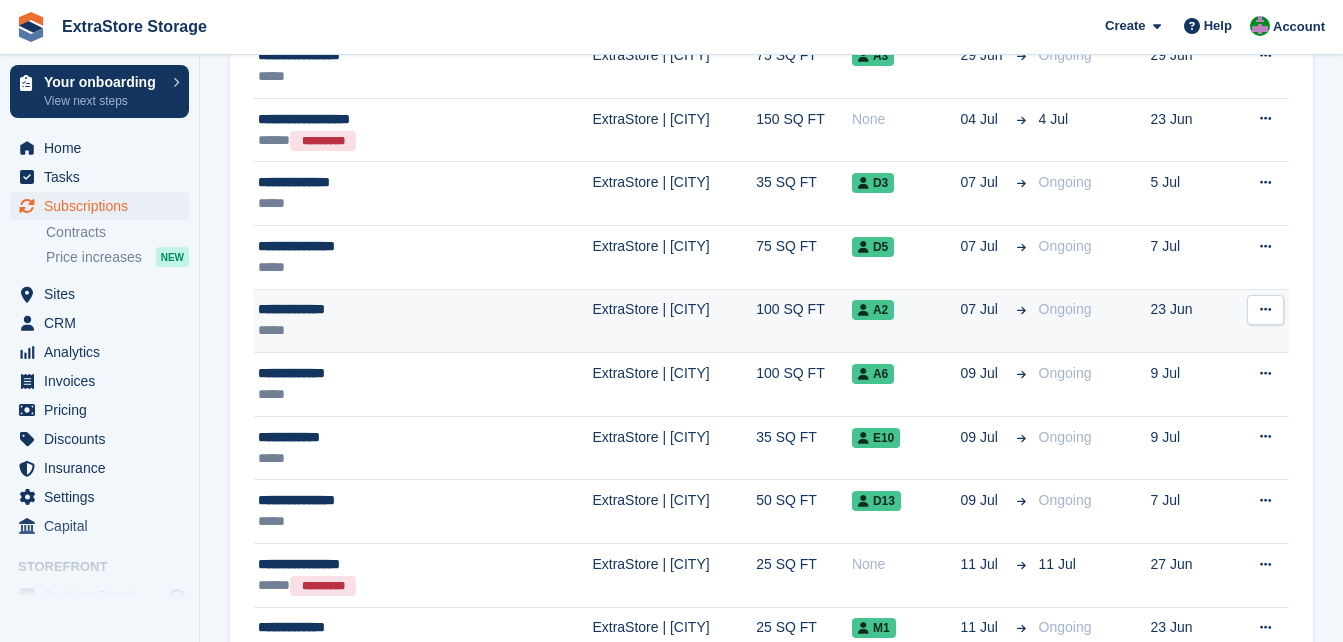click on "*****" at bounding box center [377, 330] 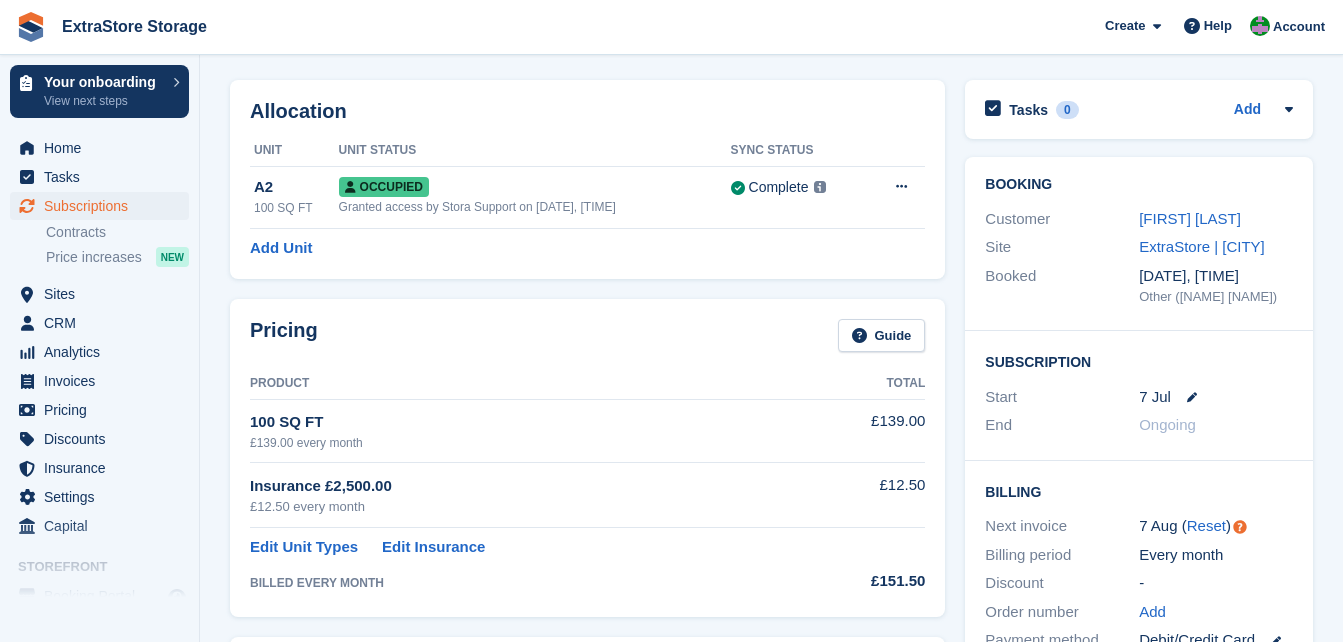 scroll, scrollTop: 0, scrollLeft: 0, axis: both 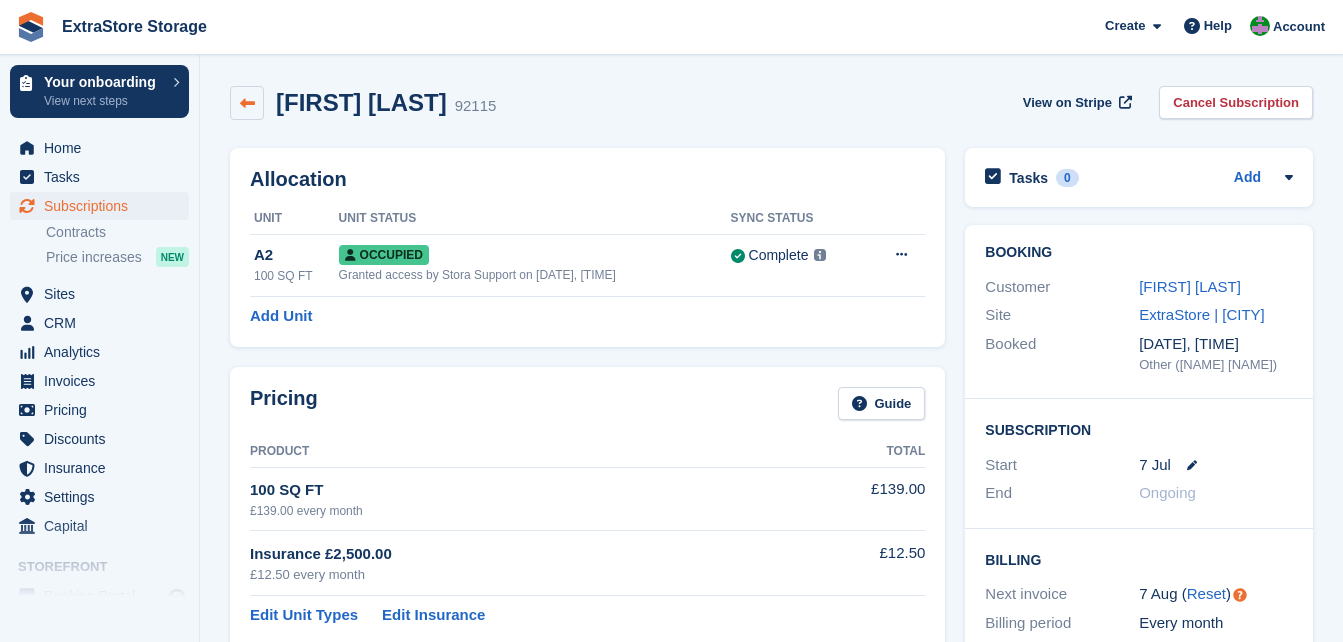 click at bounding box center (247, 103) 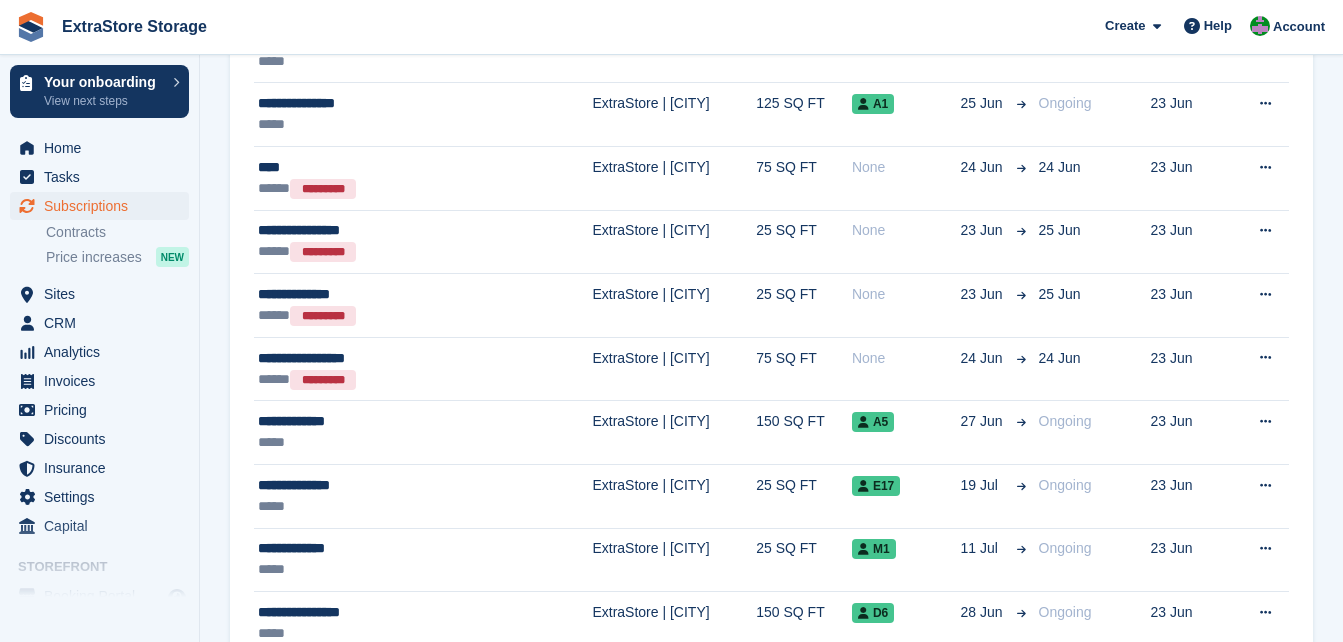 scroll, scrollTop: 1037, scrollLeft: 0, axis: vertical 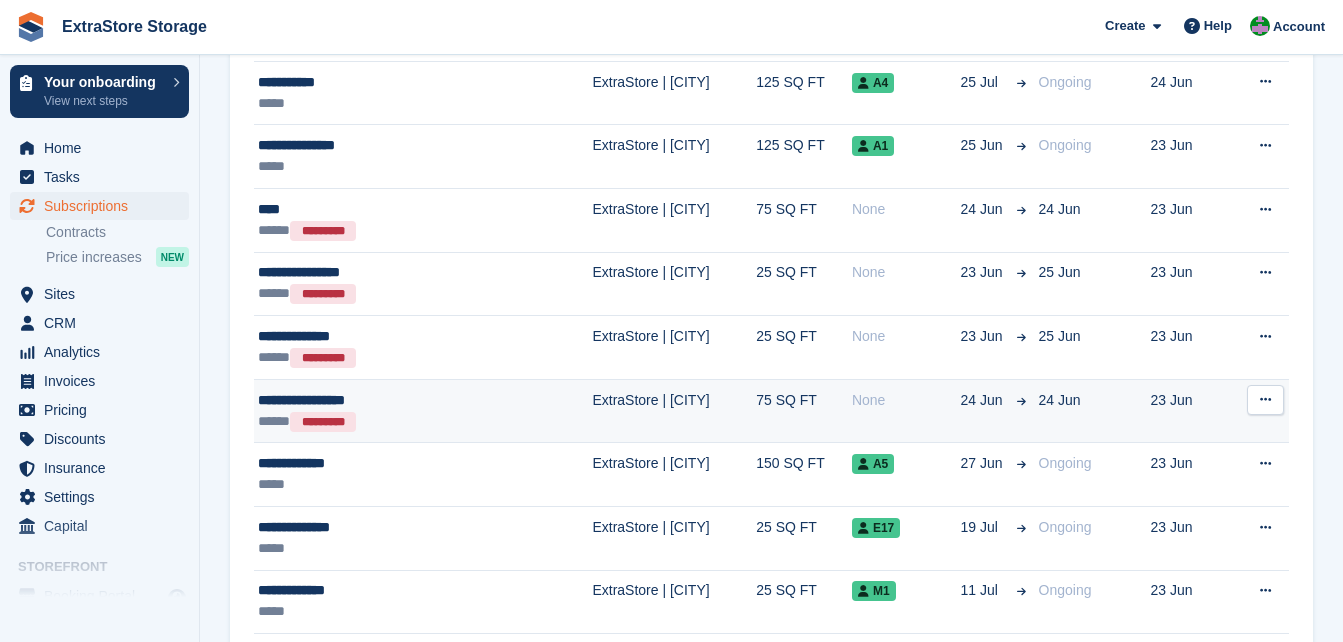 click on "***** *********" at bounding box center [377, 421] 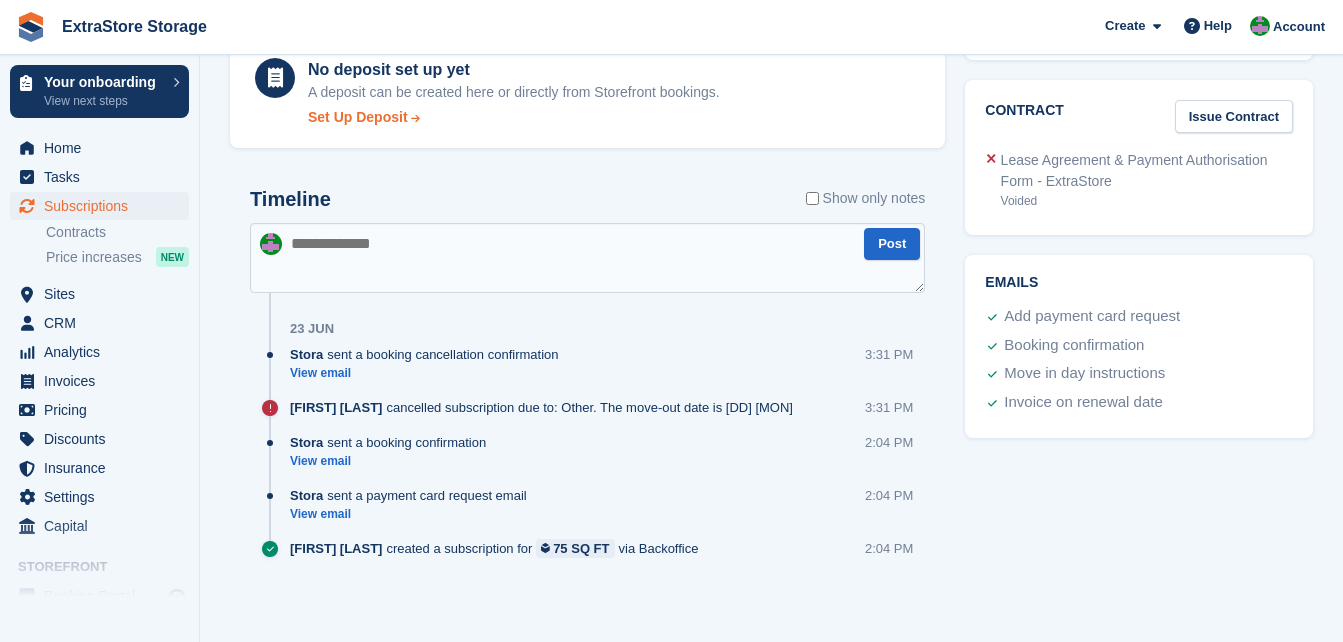 scroll, scrollTop: 0, scrollLeft: 0, axis: both 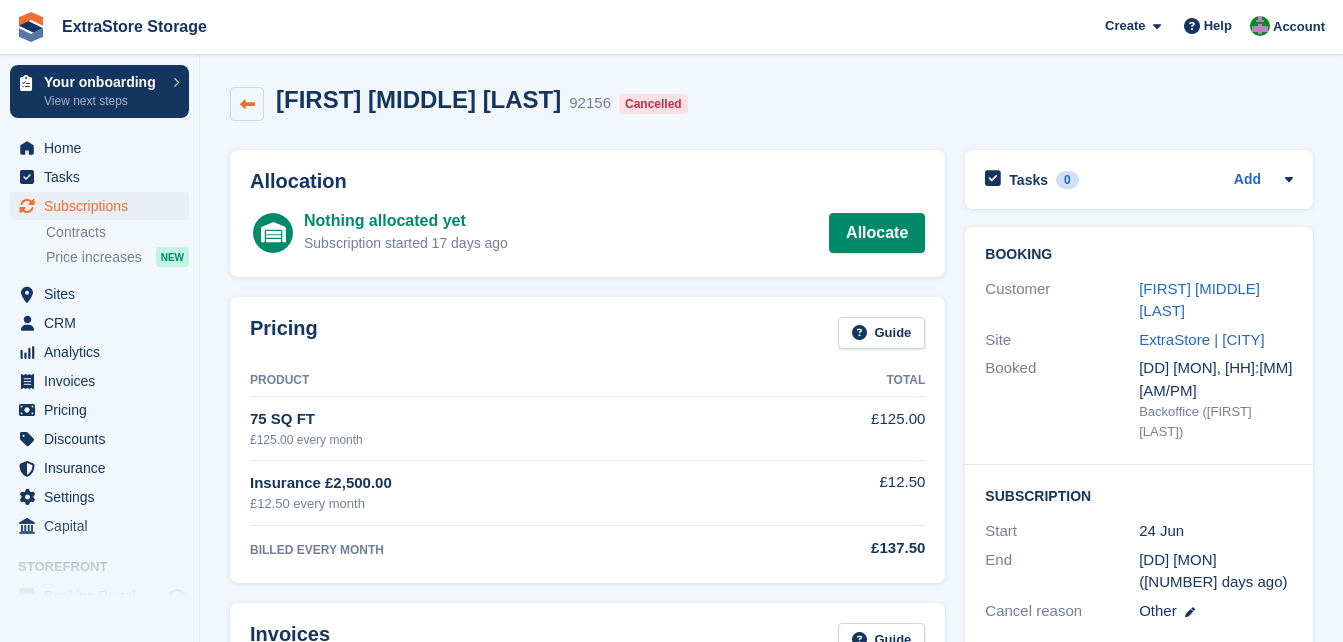 click at bounding box center [247, 104] 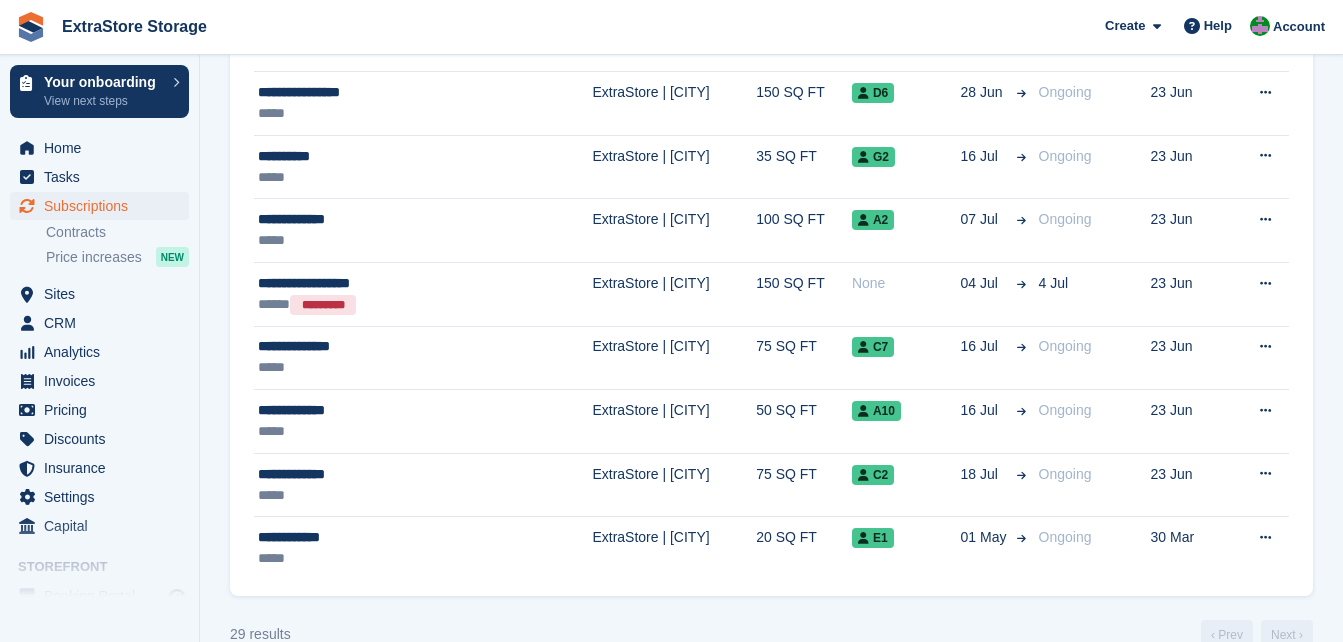 scroll, scrollTop: 1637, scrollLeft: 0, axis: vertical 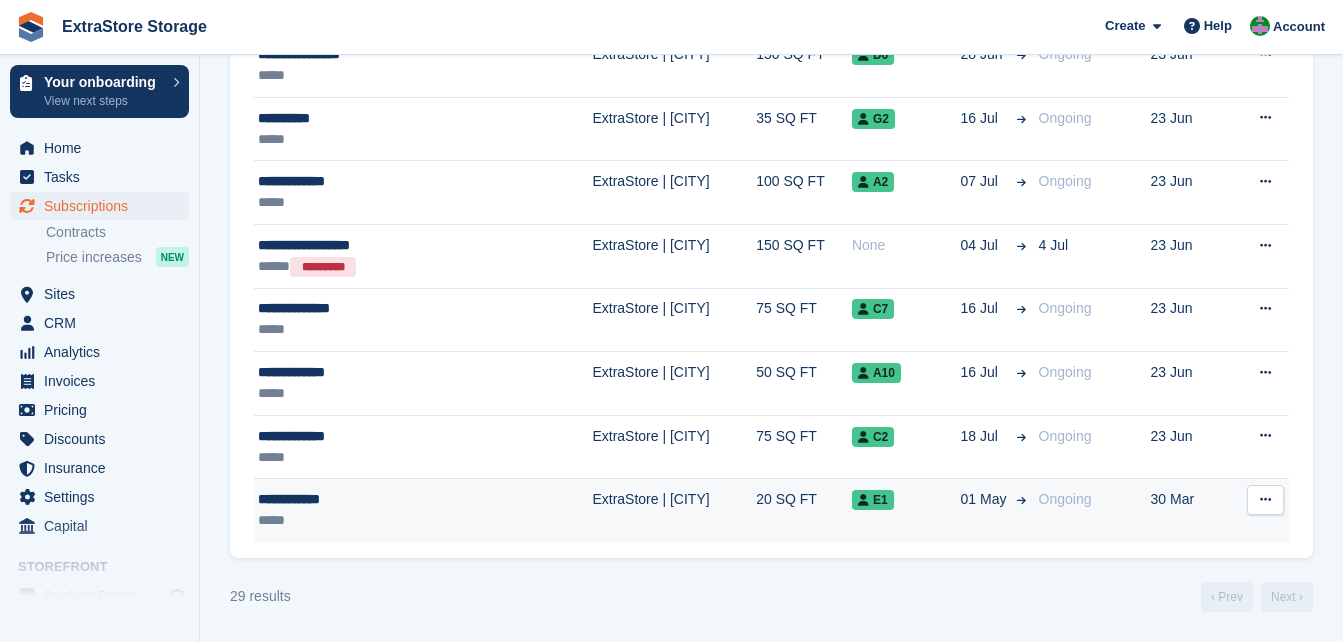 click on "ExtraStore | [CITY]" at bounding box center (674, 510) 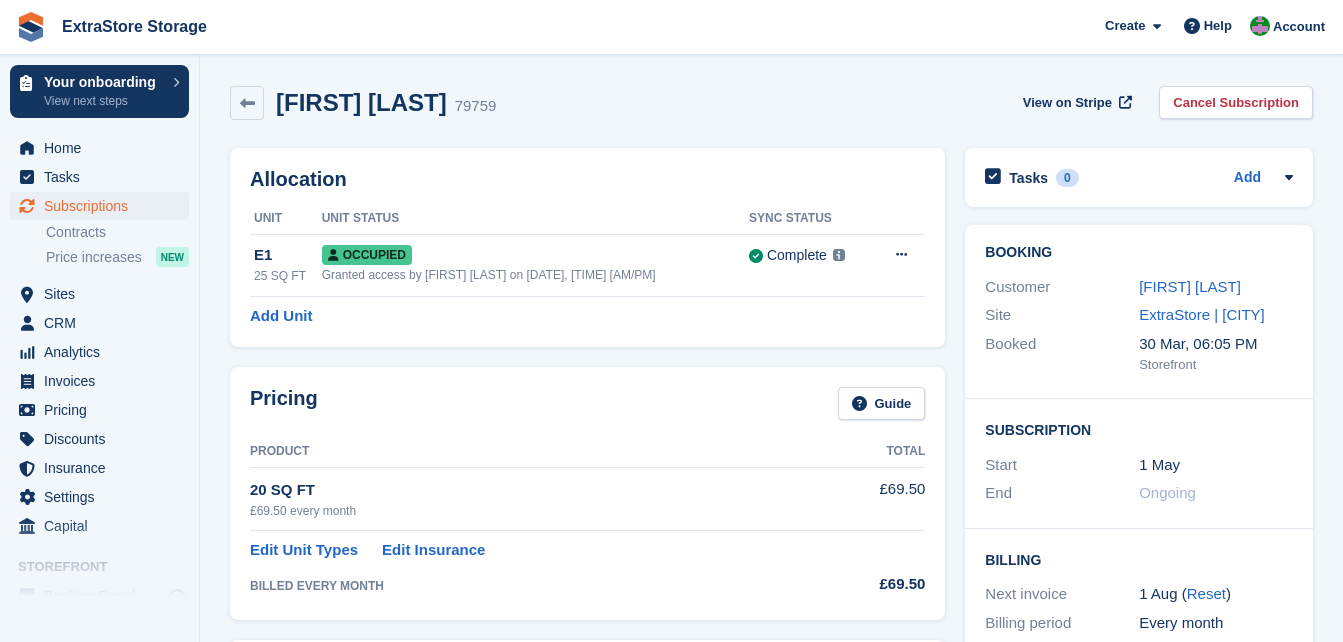 scroll, scrollTop: 0, scrollLeft: 0, axis: both 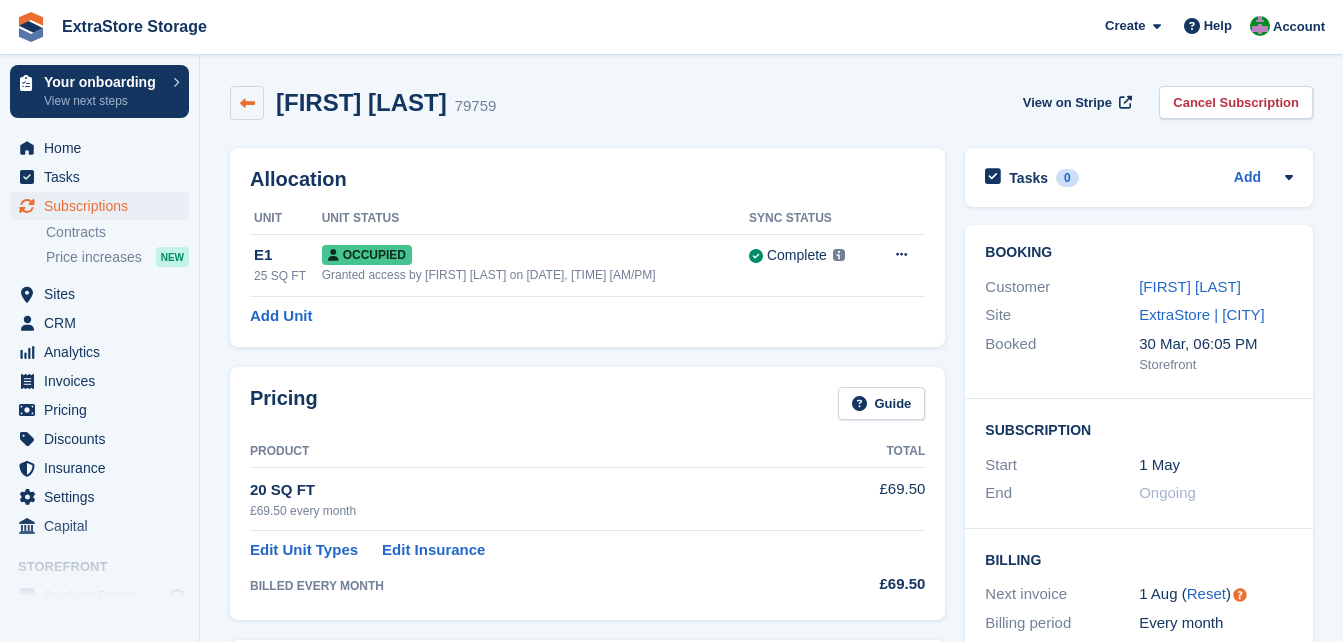 click at bounding box center (247, 103) 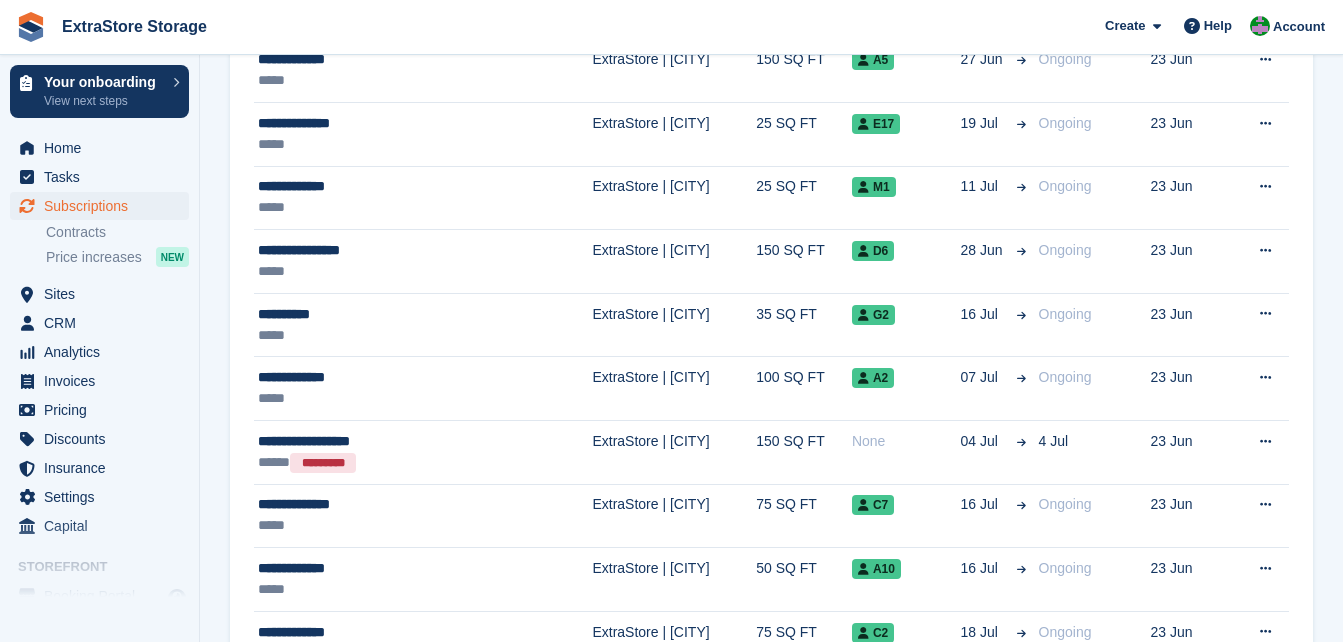 scroll, scrollTop: 1637, scrollLeft: 0, axis: vertical 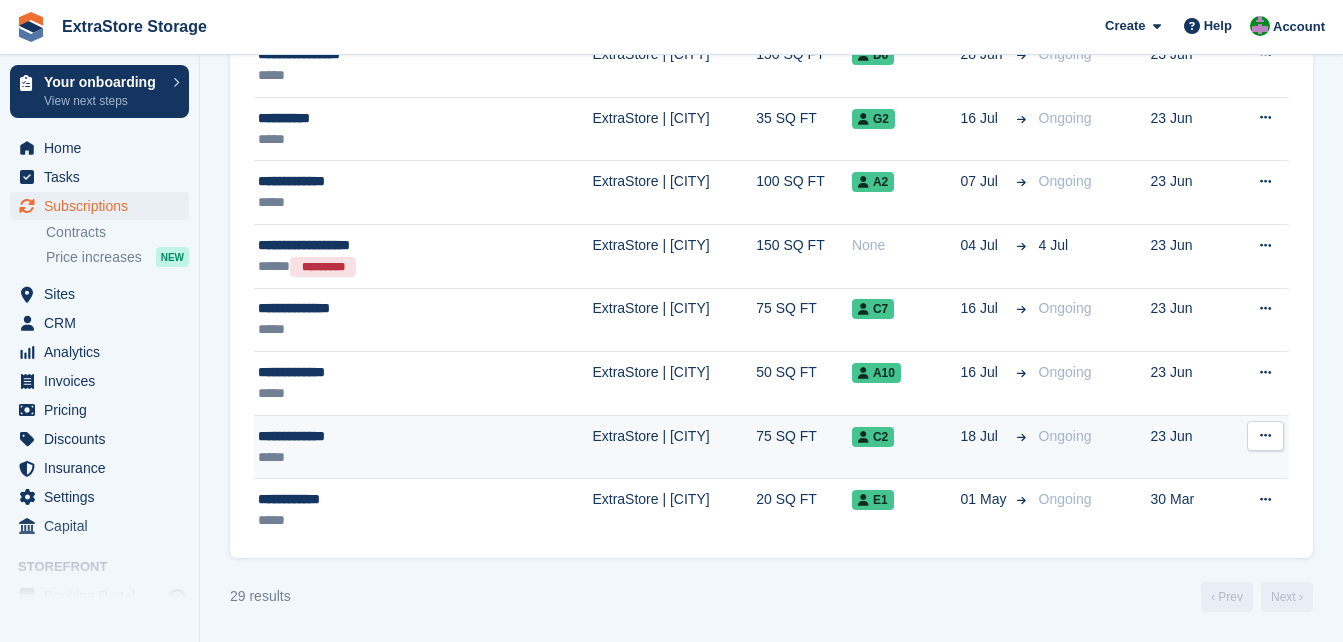 click on "*****" at bounding box center [377, 457] 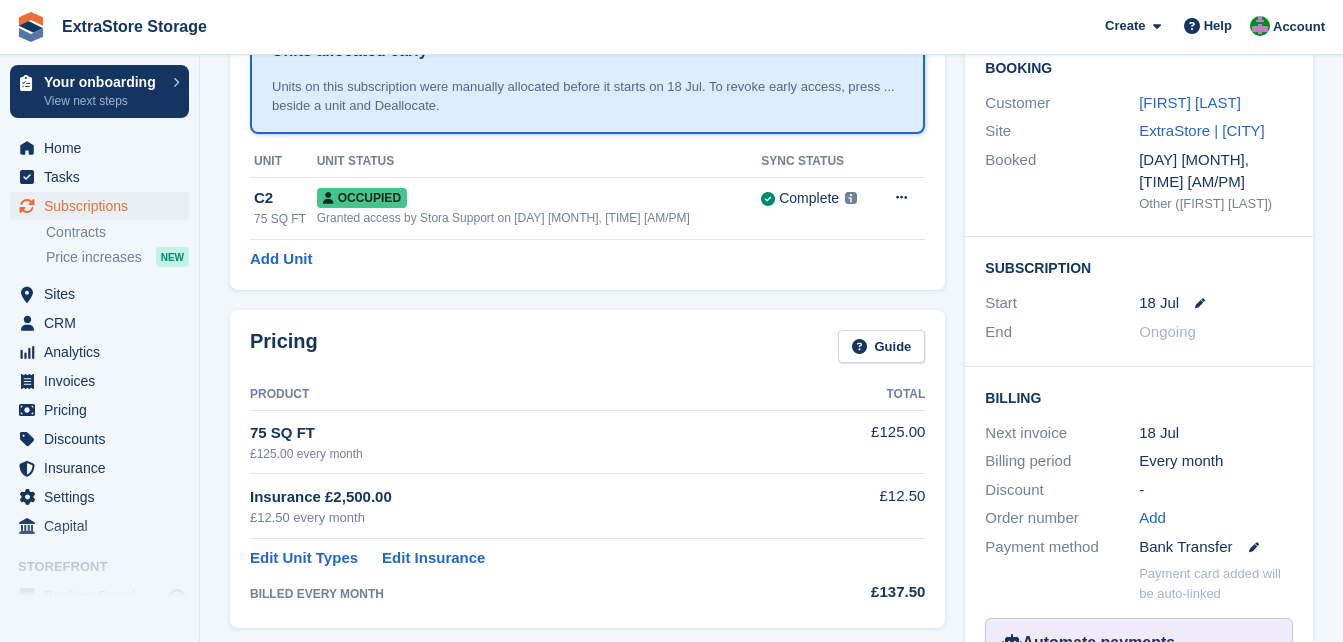 scroll, scrollTop: 0, scrollLeft: 0, axis: both 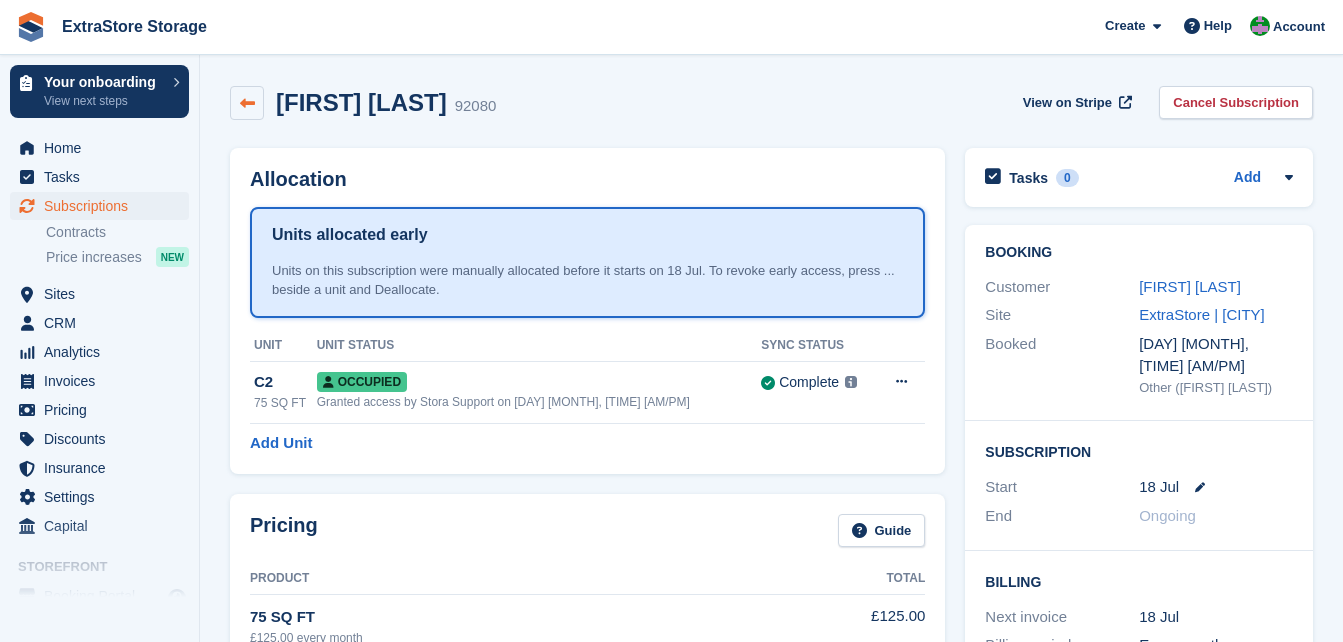 click at bounding box center (247, 103) 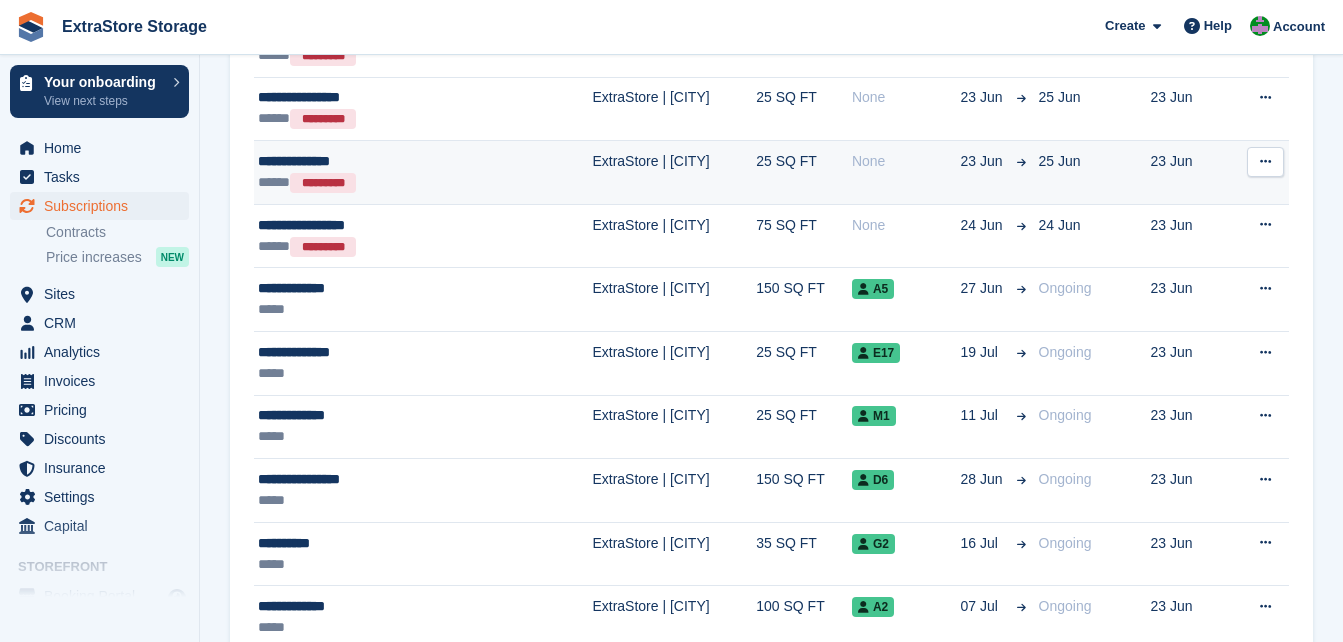 scroll, scrollTop: 1600, scrollLeft: 0, axis: vertical 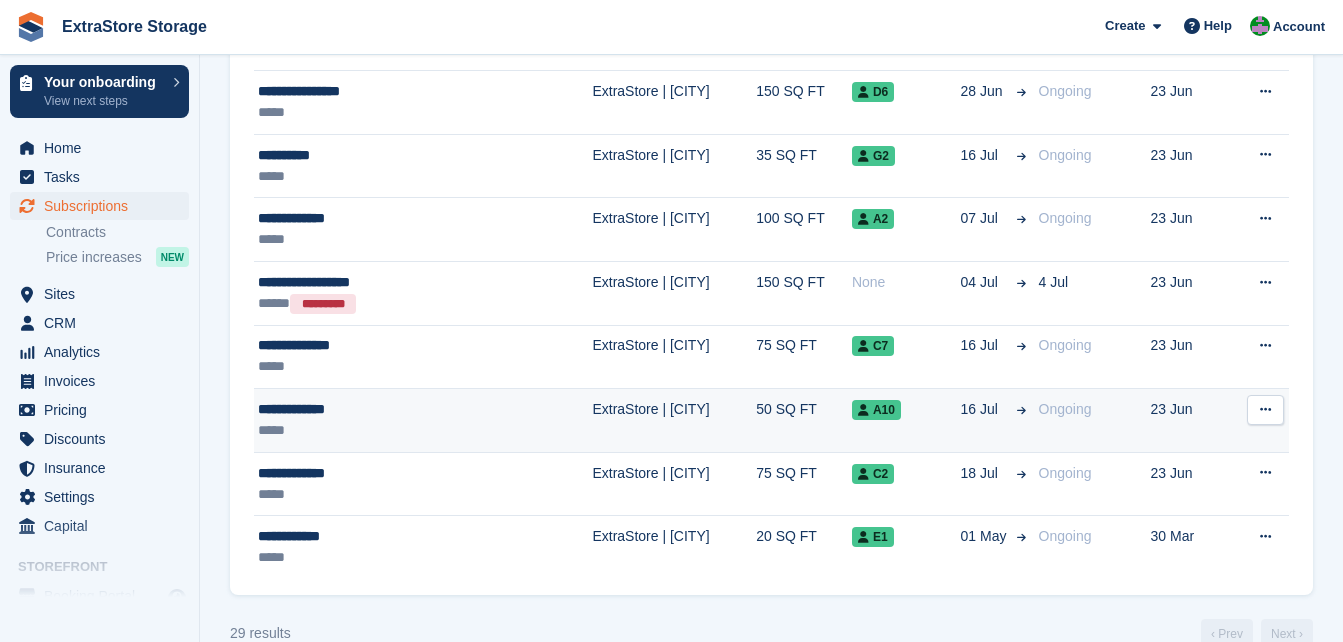 click on "*****" at bounding box center [377, 430] 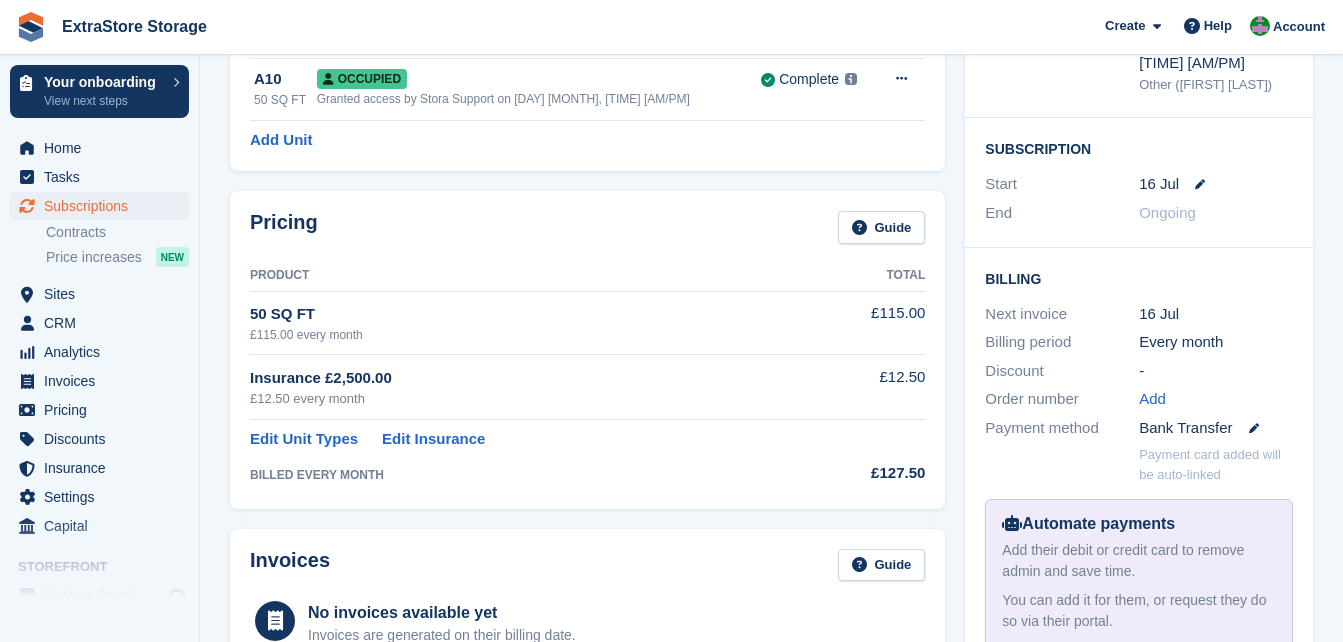 scroll, scrollTop: 0, scrollLeft: 0, axis: both 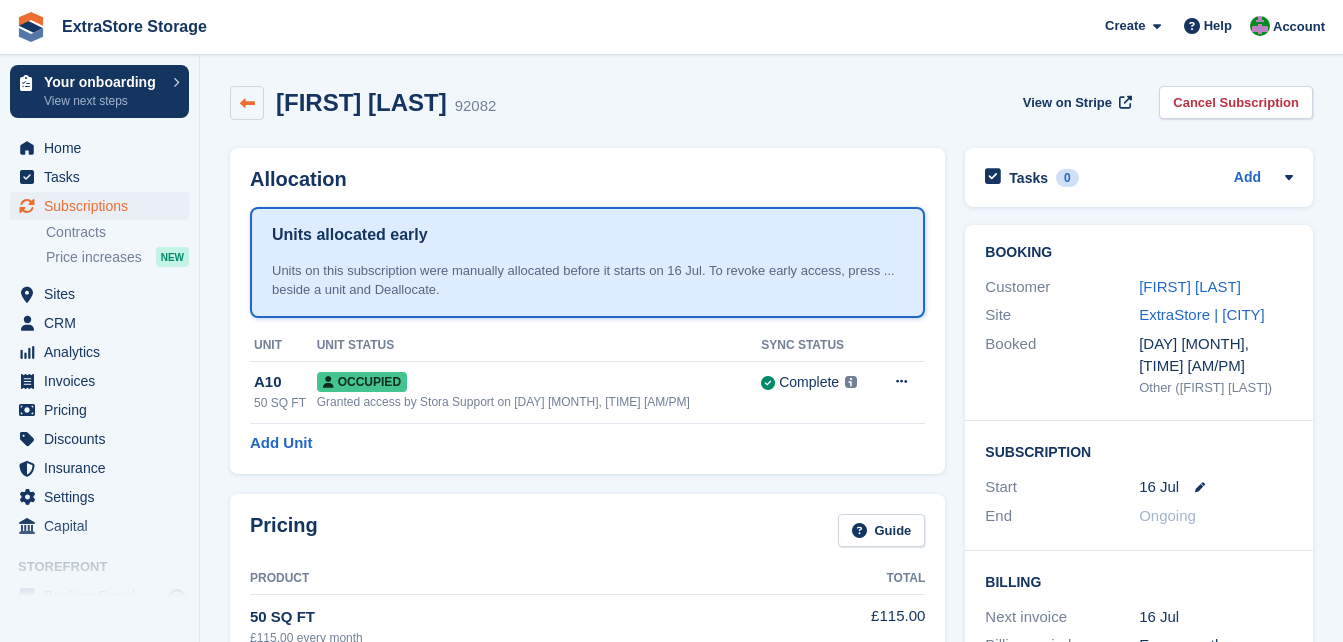 click at bounding box center [247, 103] 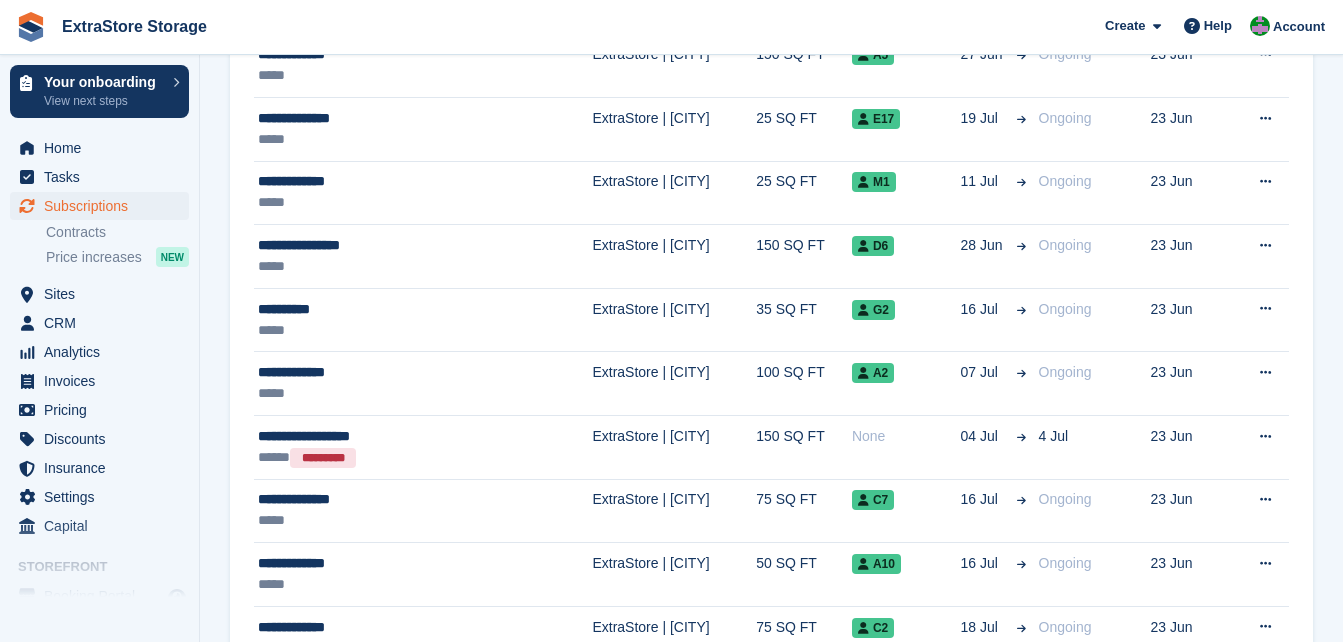 scroll, scrollTop: 1600, scrollLeft: 0, axis: vertical 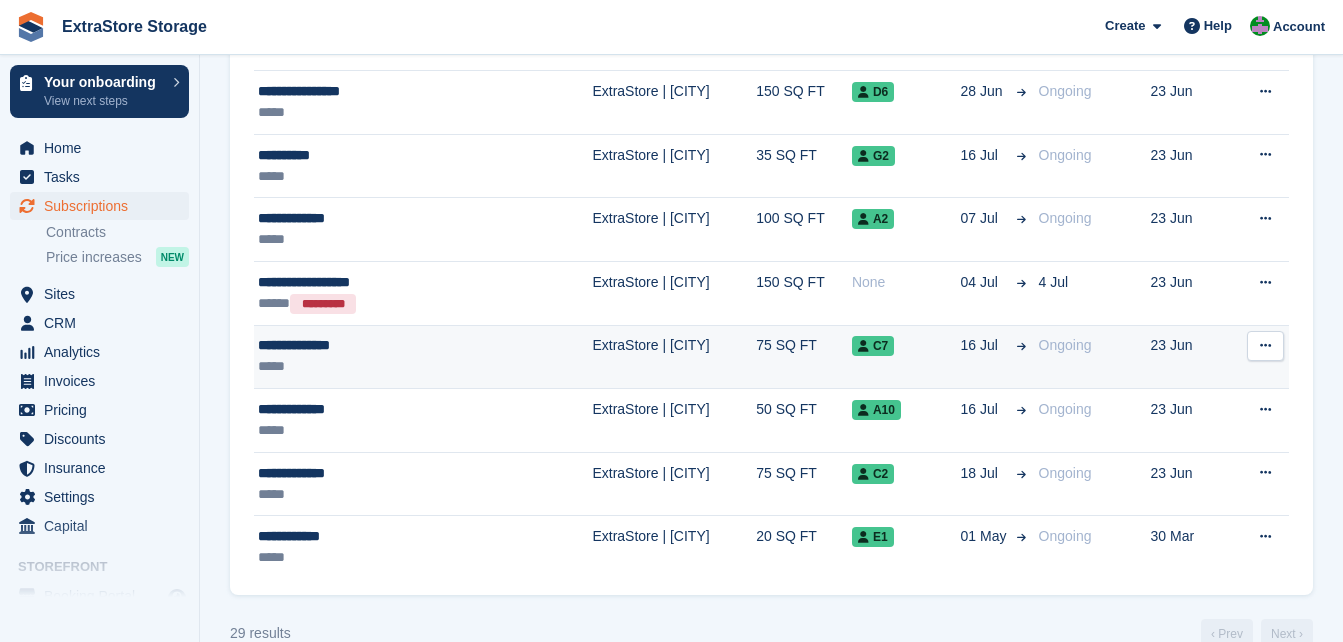 click on "*****" at bounding box center (377, 366) 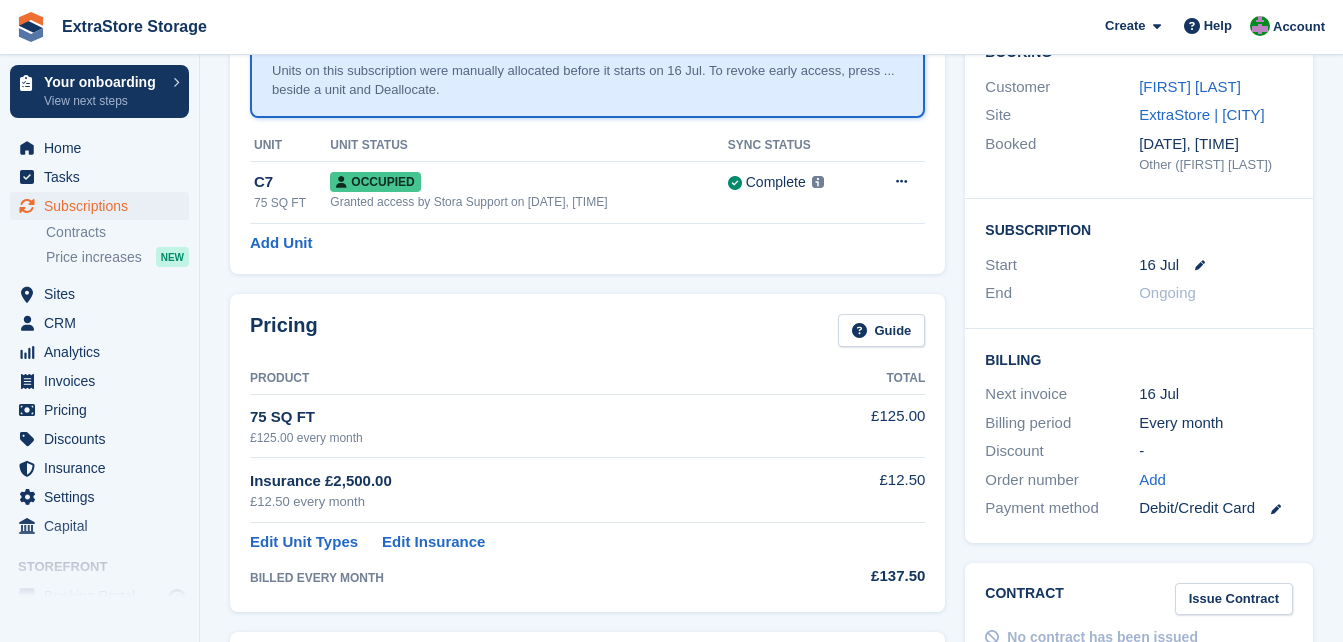 scroll, scrollTop: 0, scrollLeft: 0, axis: both 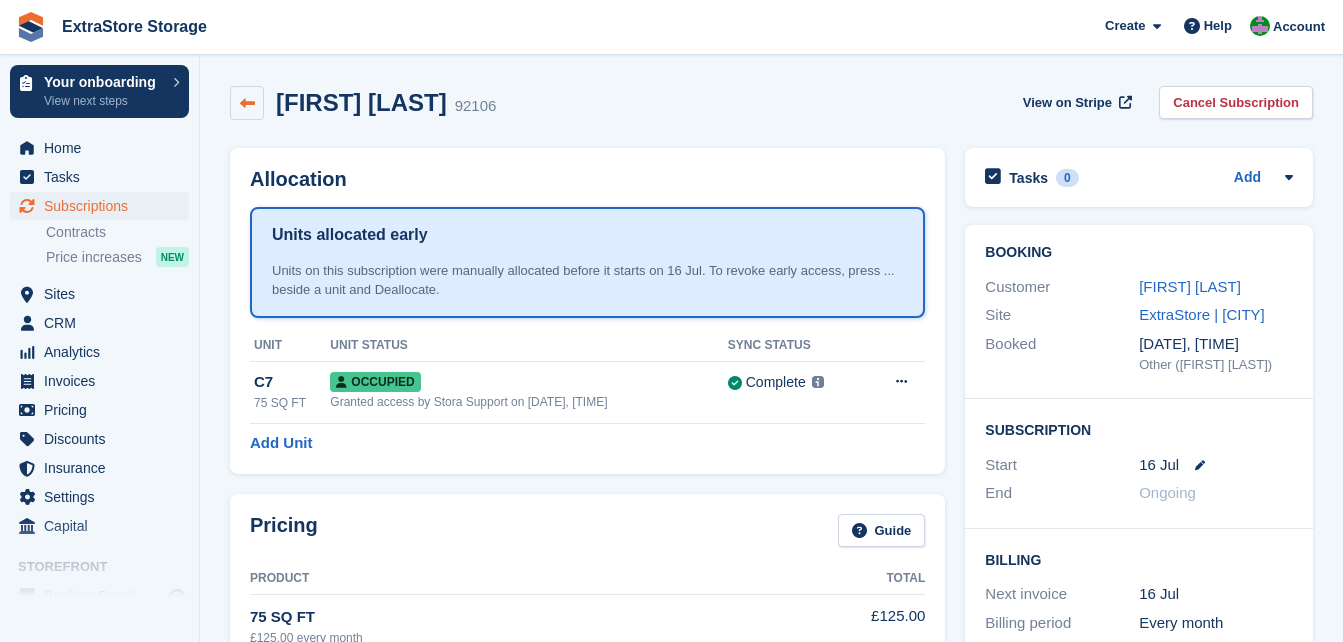 click at bounding box center (247, 103) 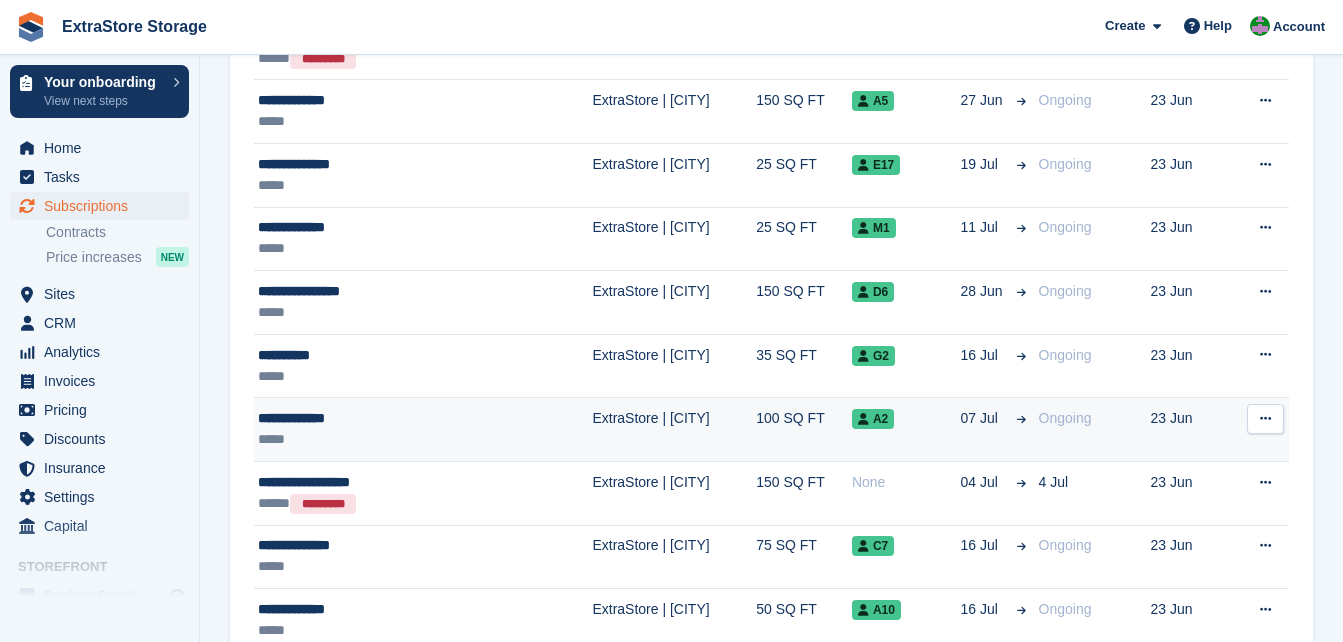 scroll, scrollTop: 1600, scrollLeft: 0, axis: vertical 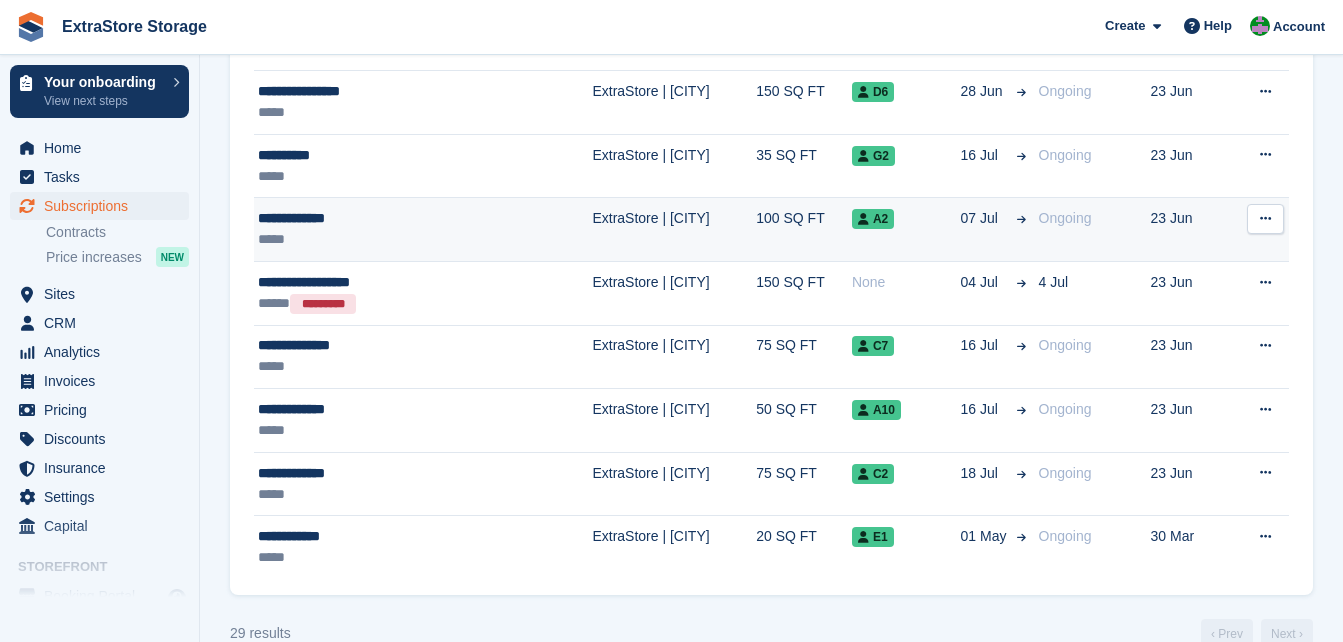 click on "**********" at bounding box center (377, 218) 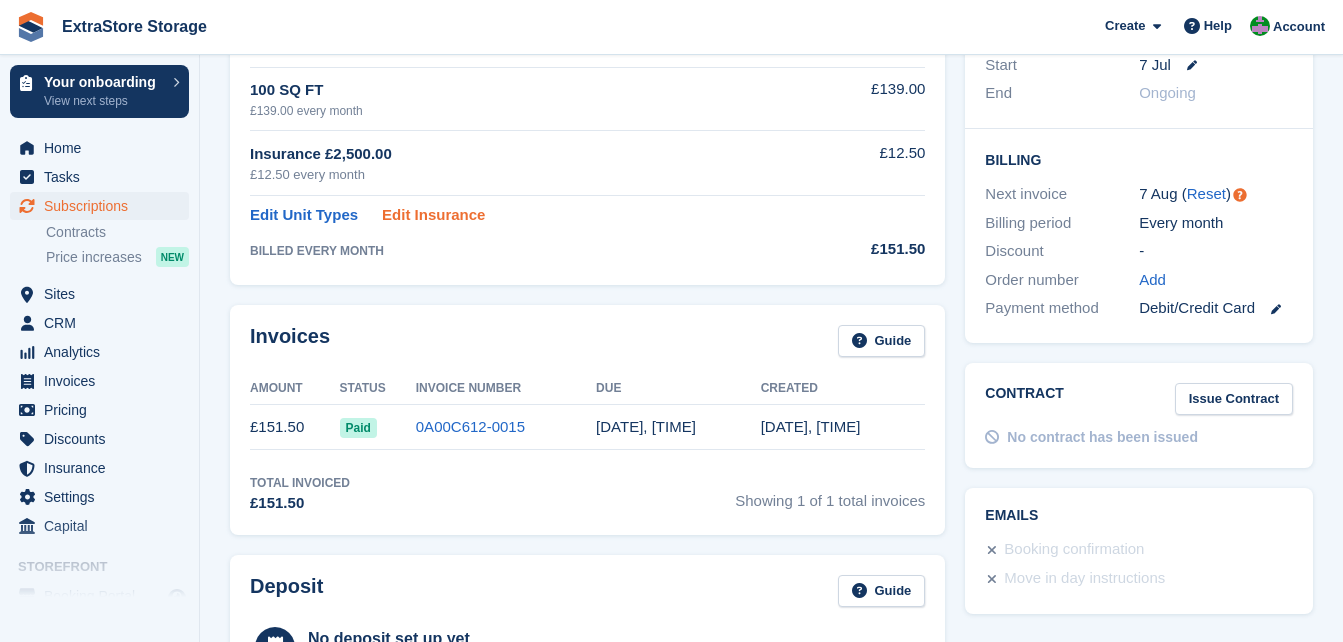 scroll, scrollTop: 0, scrollLeft: 0, axis: both 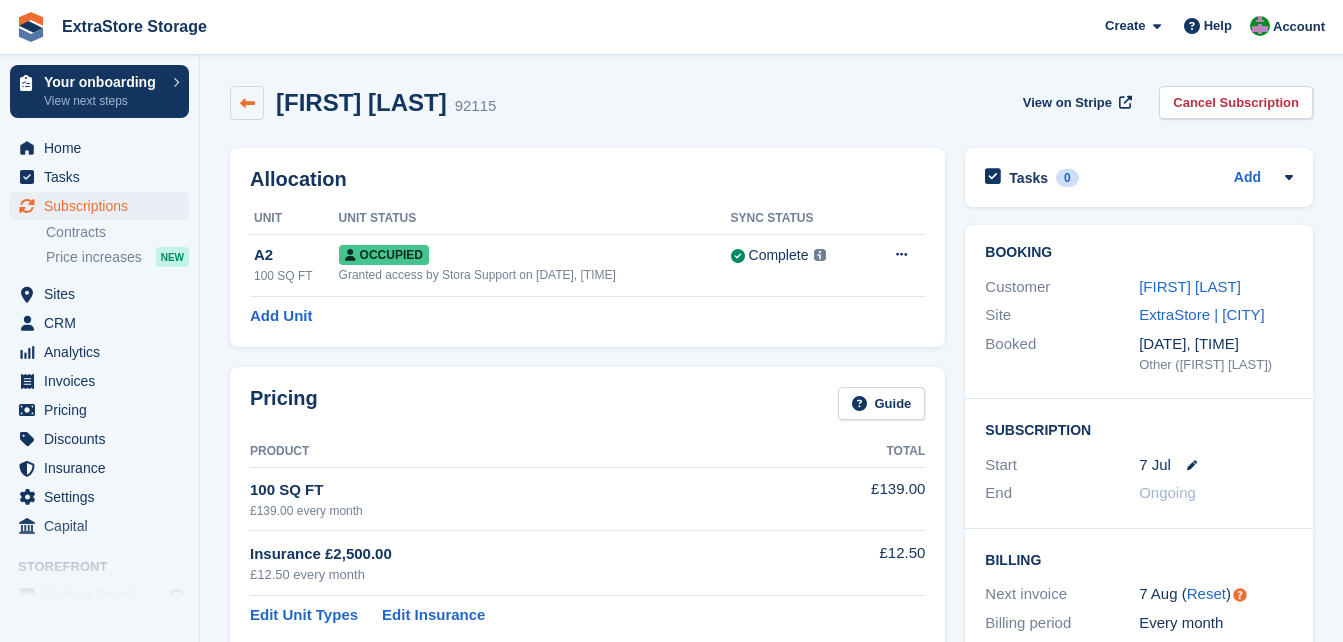 click at bounding box center [247, 103] 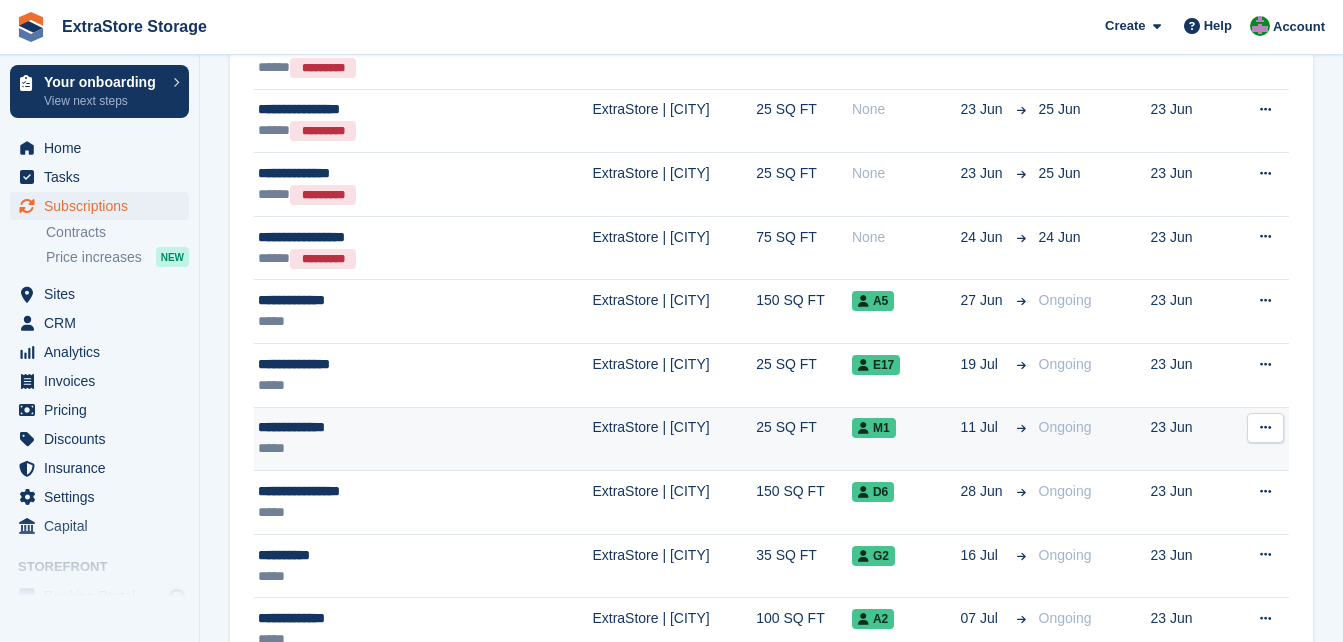 scroll, scrollTop: 1400, scrollLeft: 0, axis: vertical 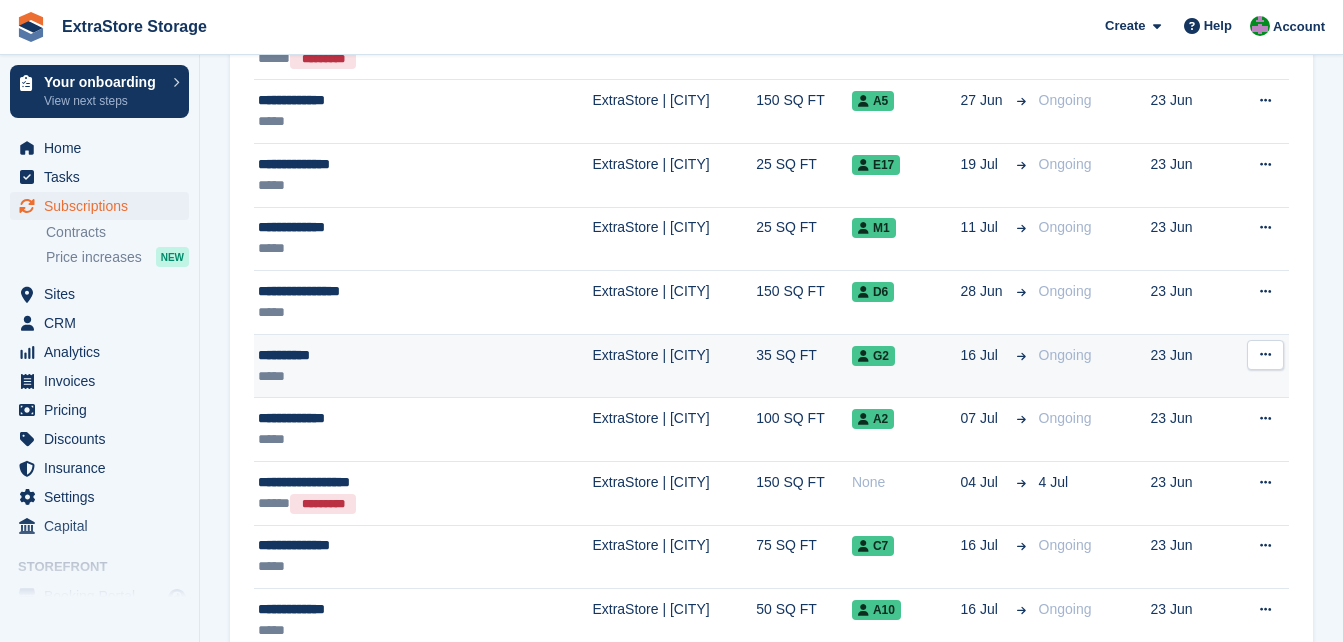 click on "*****" at bounding box center [377, 376] 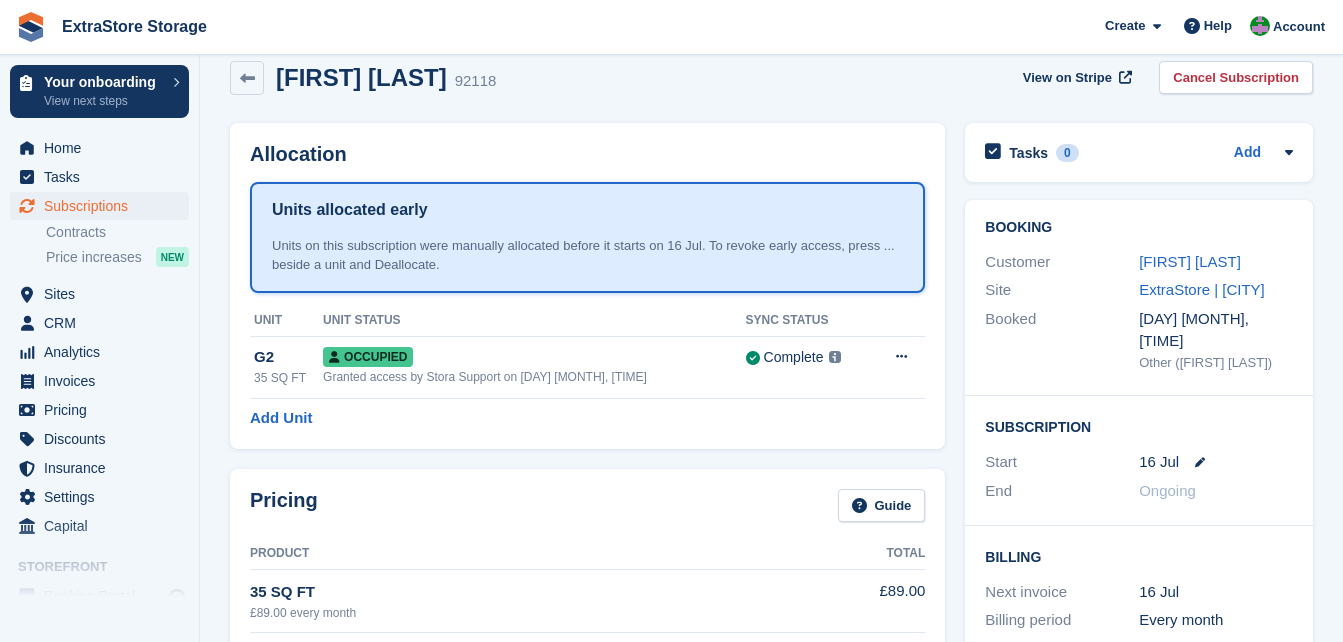 scroll, scrollTop: 0, scrollLeft: 0, axis: both 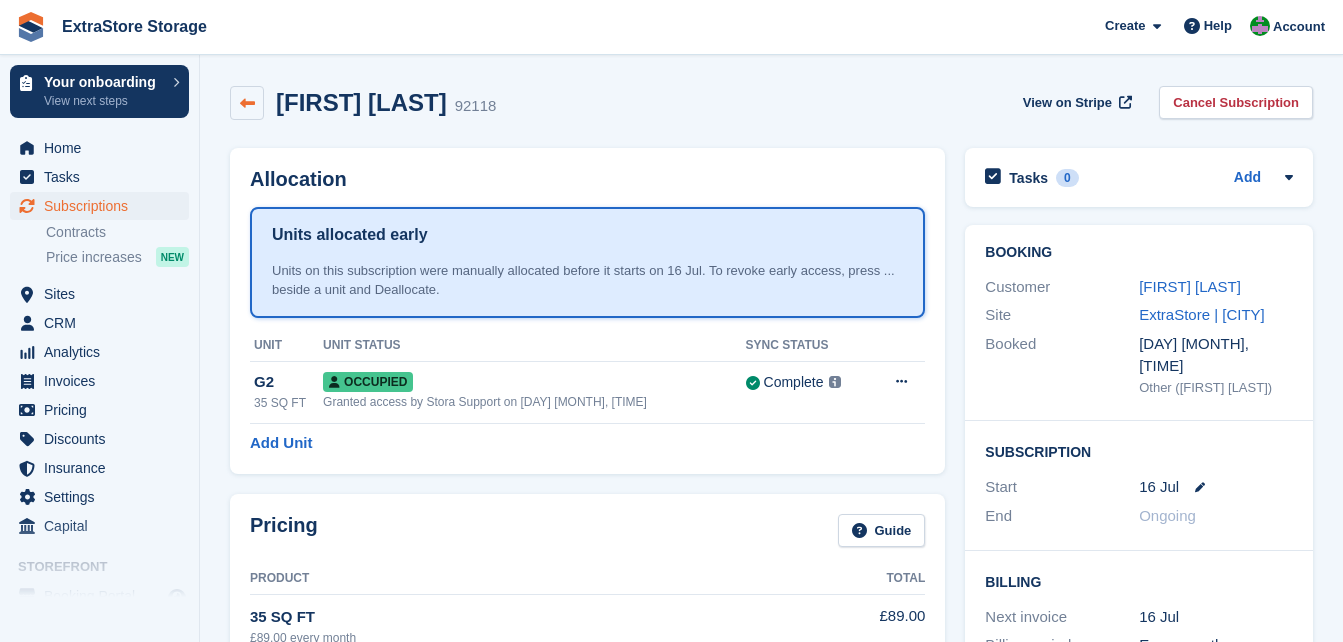 click at bounding box center [247, 103] 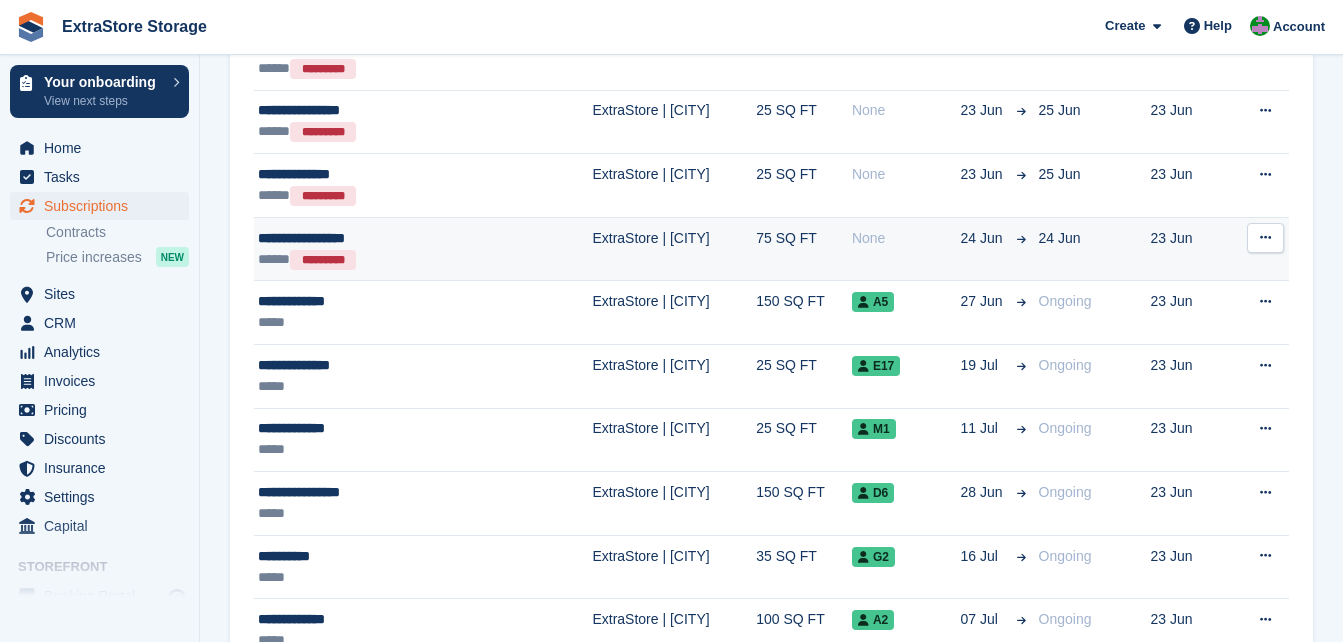 scroll, scrollTop: 1200, scrollLeft: 0, axis: vertical 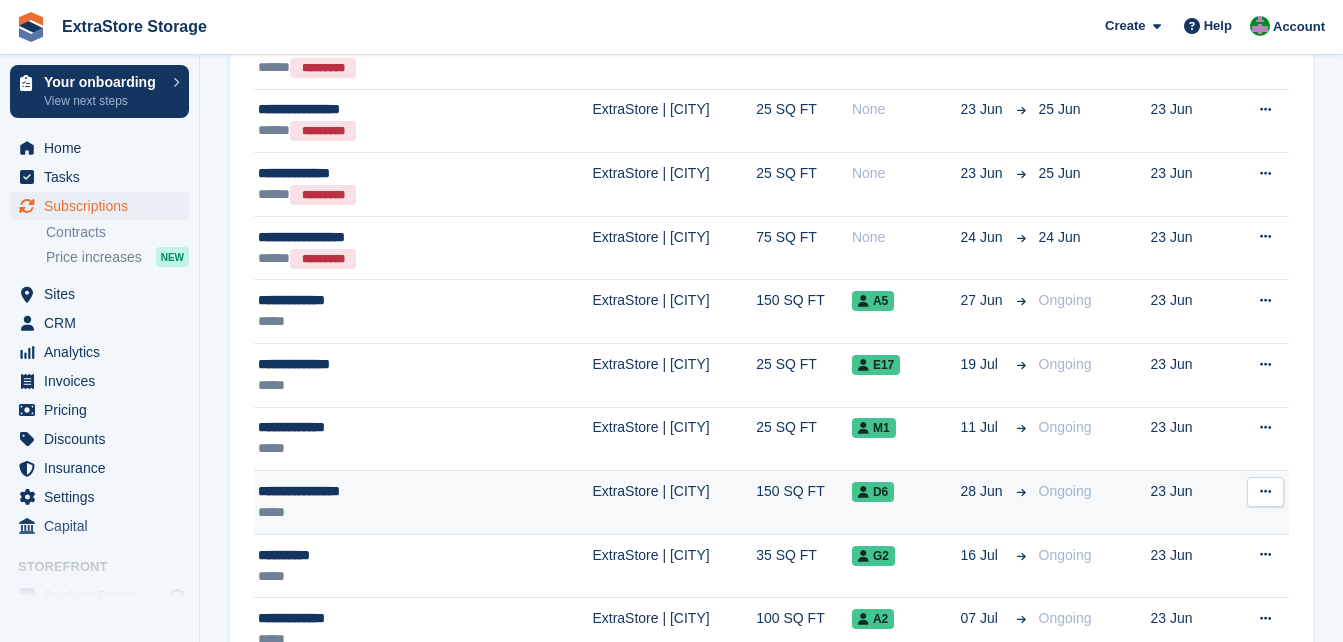 click on "*****" at bounding box center (377, 512) 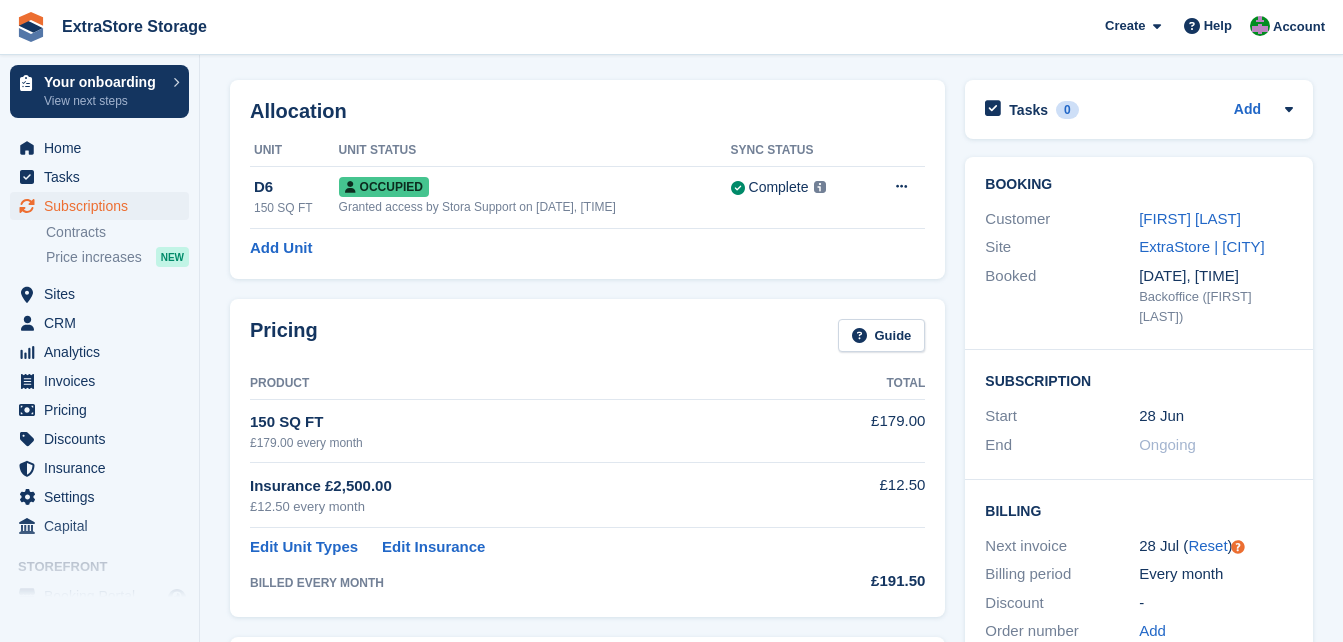 scroll, scrollTop: 0, scrollLeft: 0, axis: both 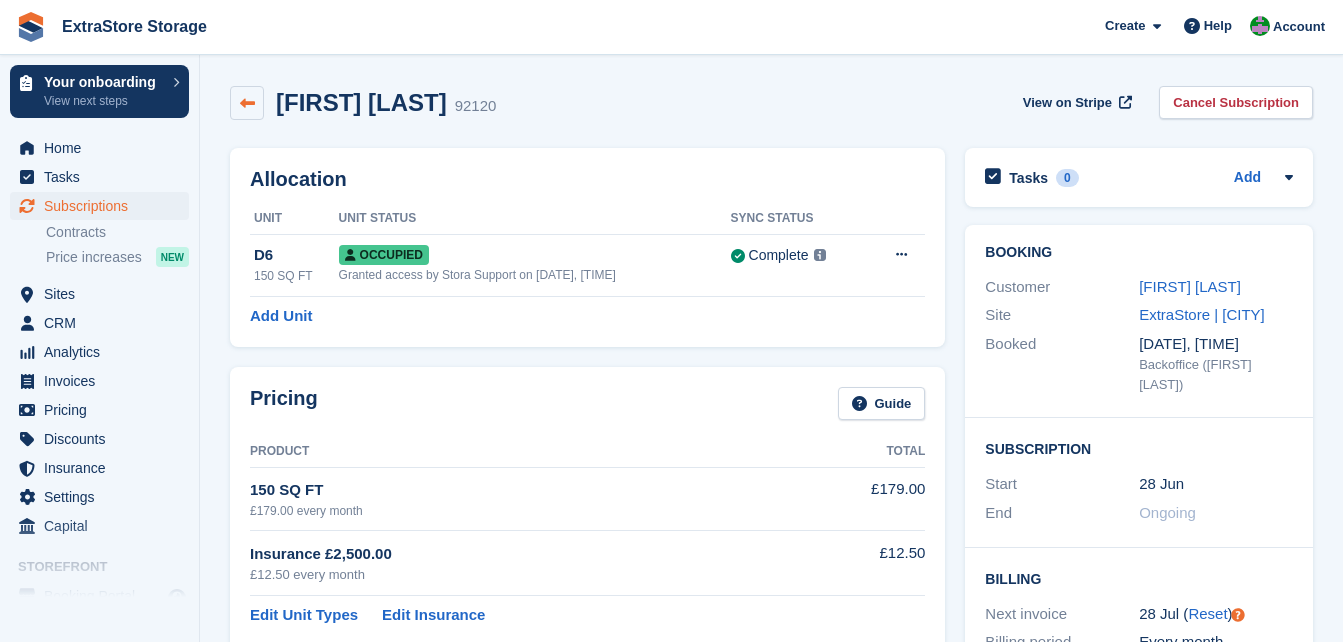 click at bounding box center (247, 103) 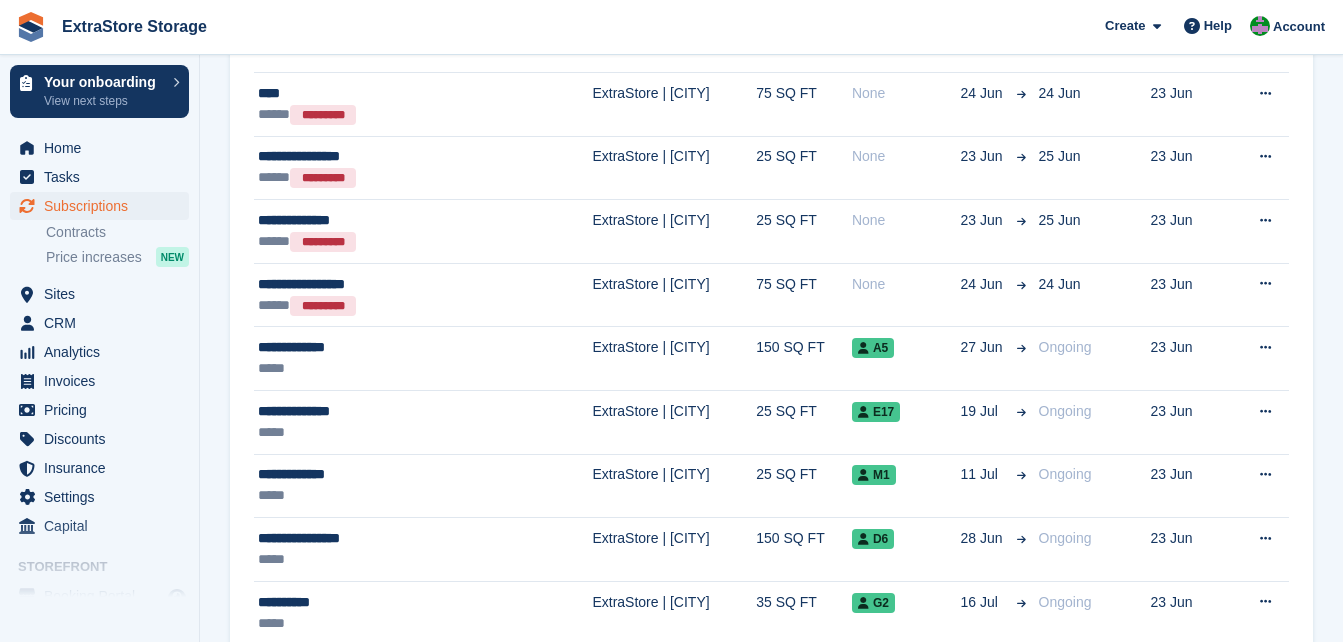 scroll, scrollTop: 1200, scrollLeft: 0, axis: vertical 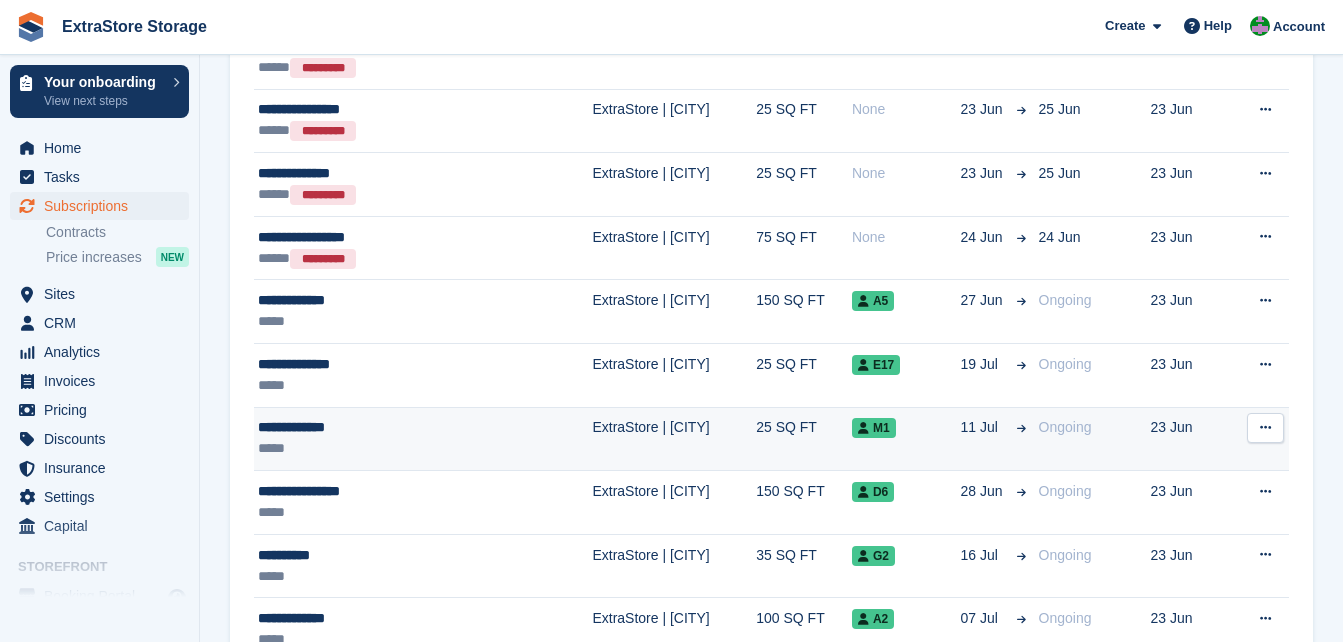 click on "*****" at bounding box center (377, 448) 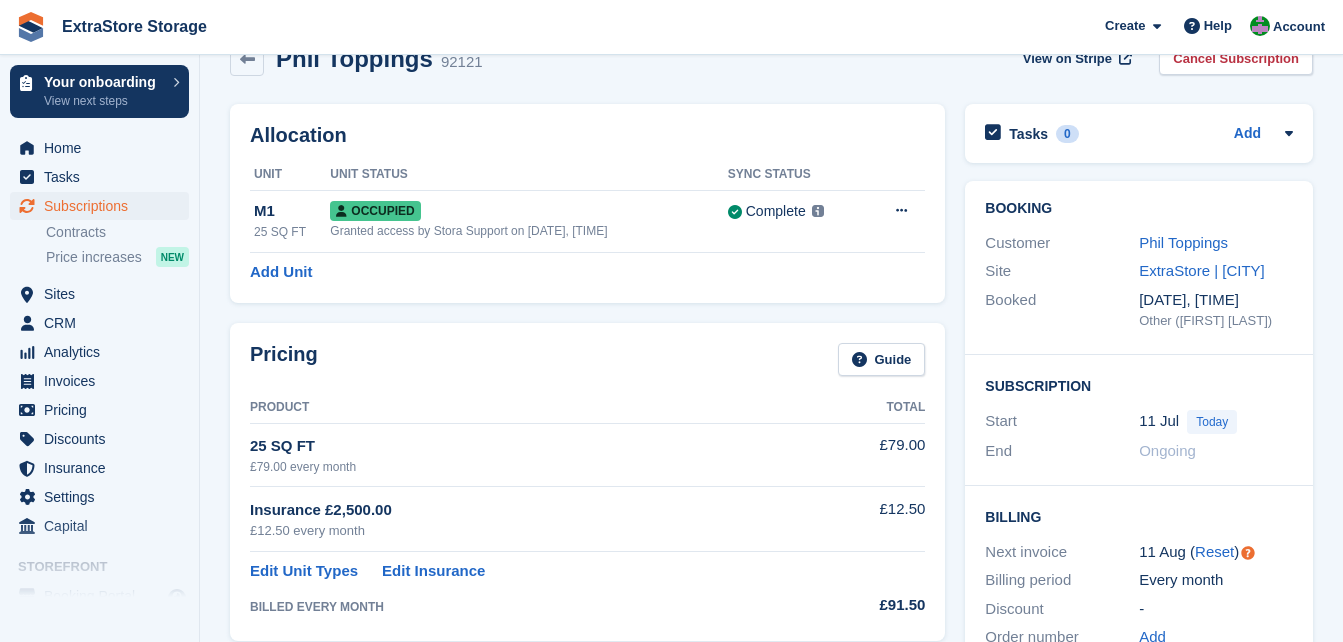 scroll, scrollTop: 0, scrollLeft: 0, axis: both 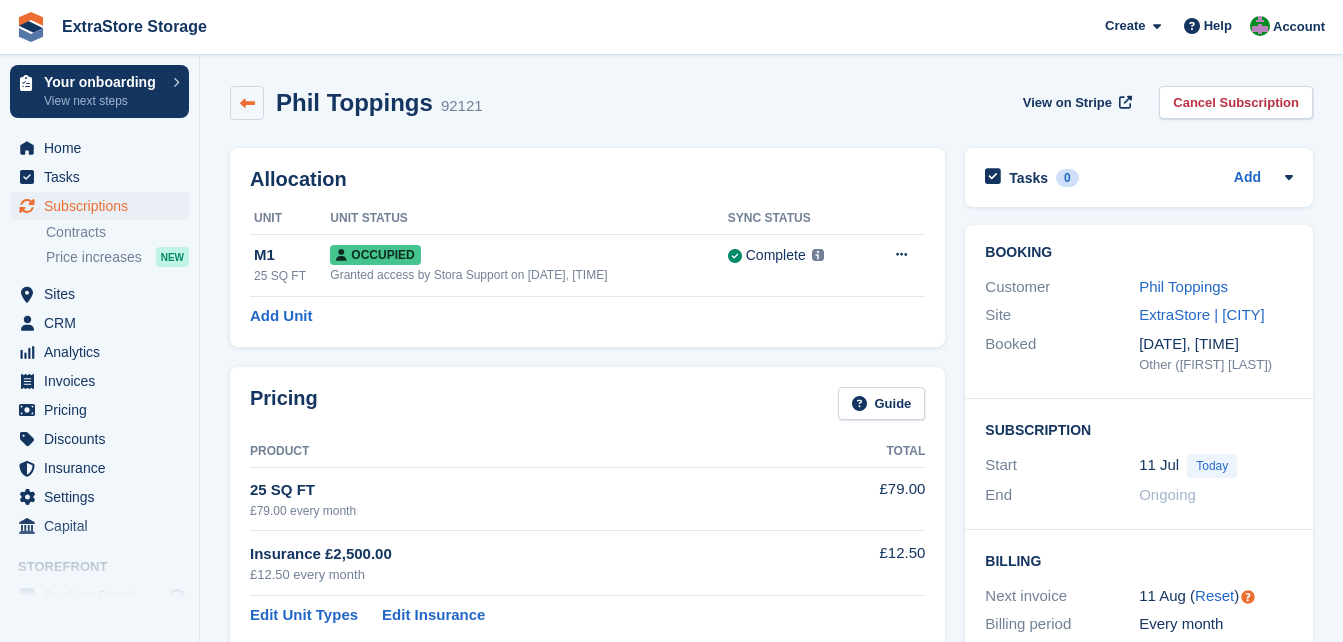 click at bounding box center [247, 103] 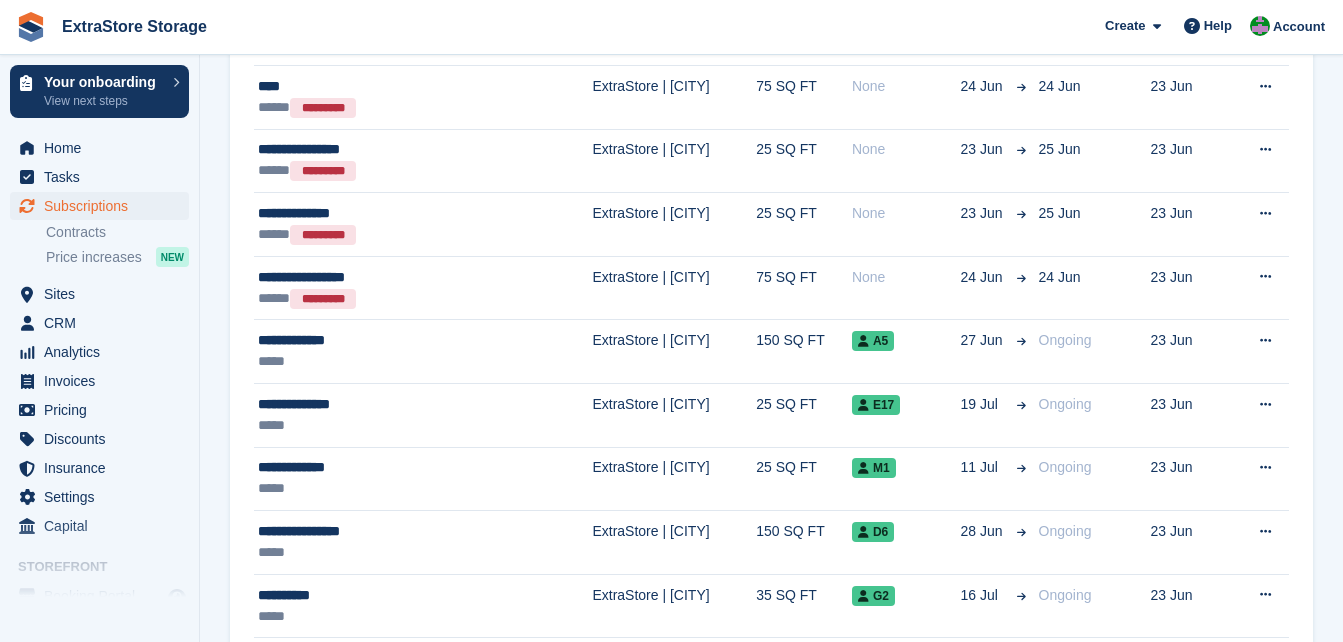 scroll, scrollTop: 1200, scrollLeft: 0, axis: vertical 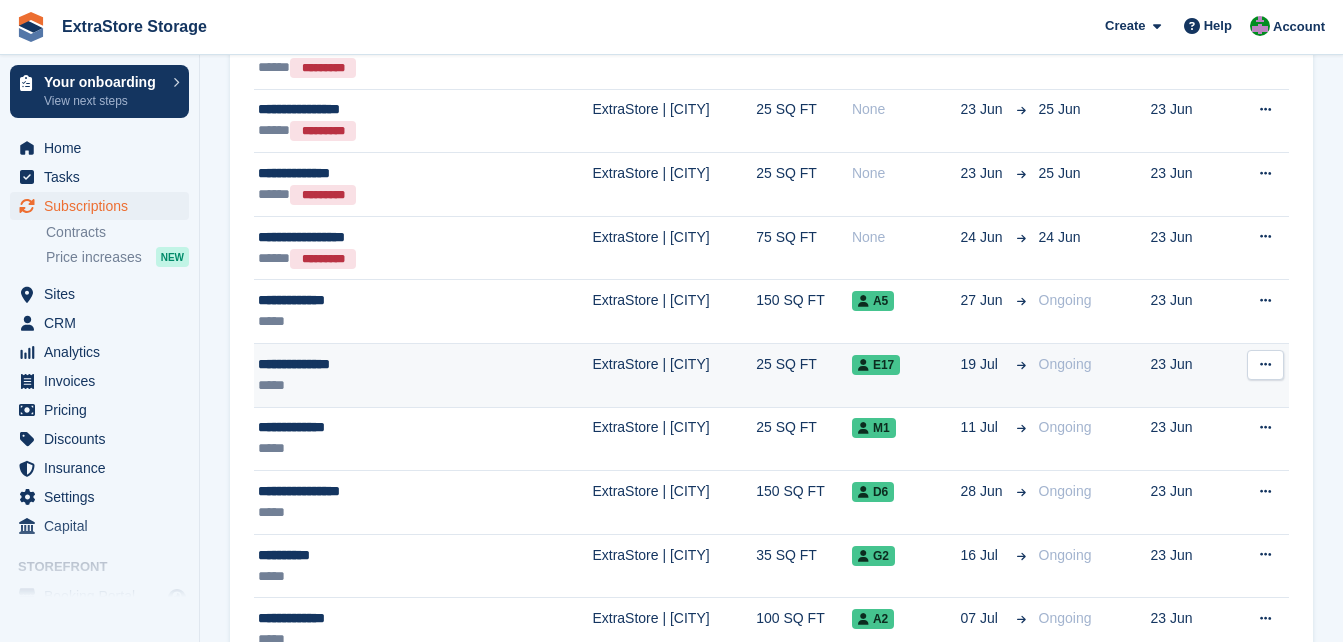 click on "**********" at bounding box center (377, 364) 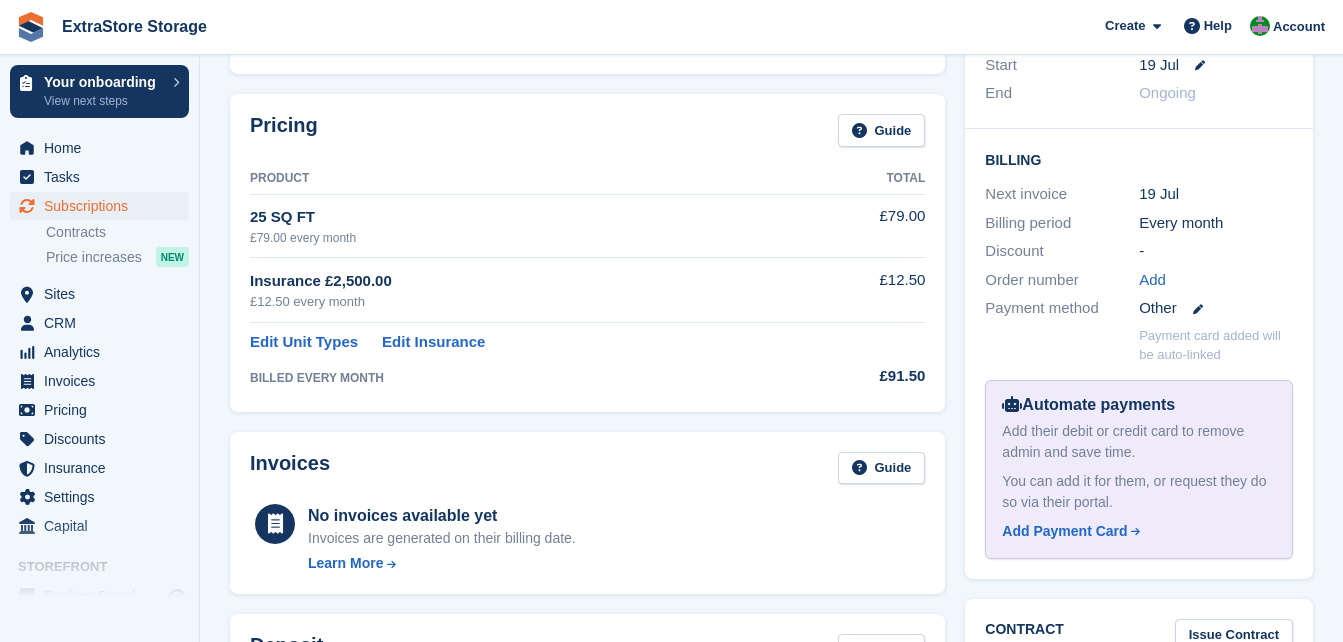 scroll, scrollTop: 0, scrollLeft: 0, axis: both 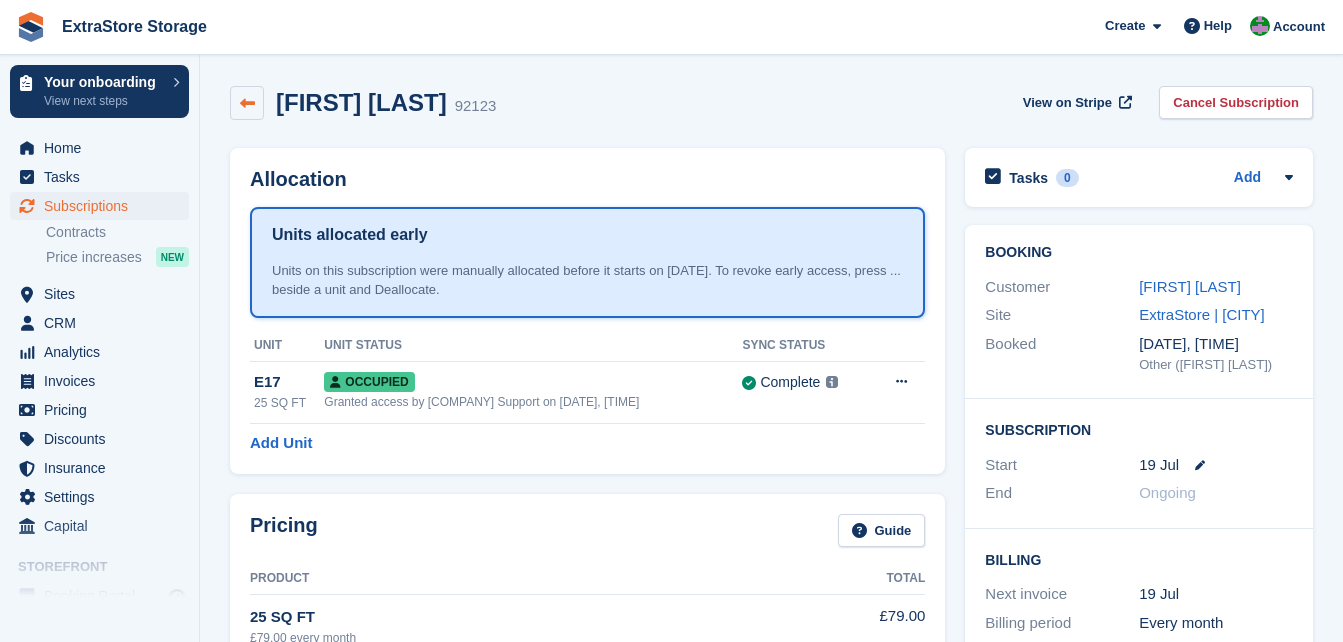 click at bounding box center [247, 103] 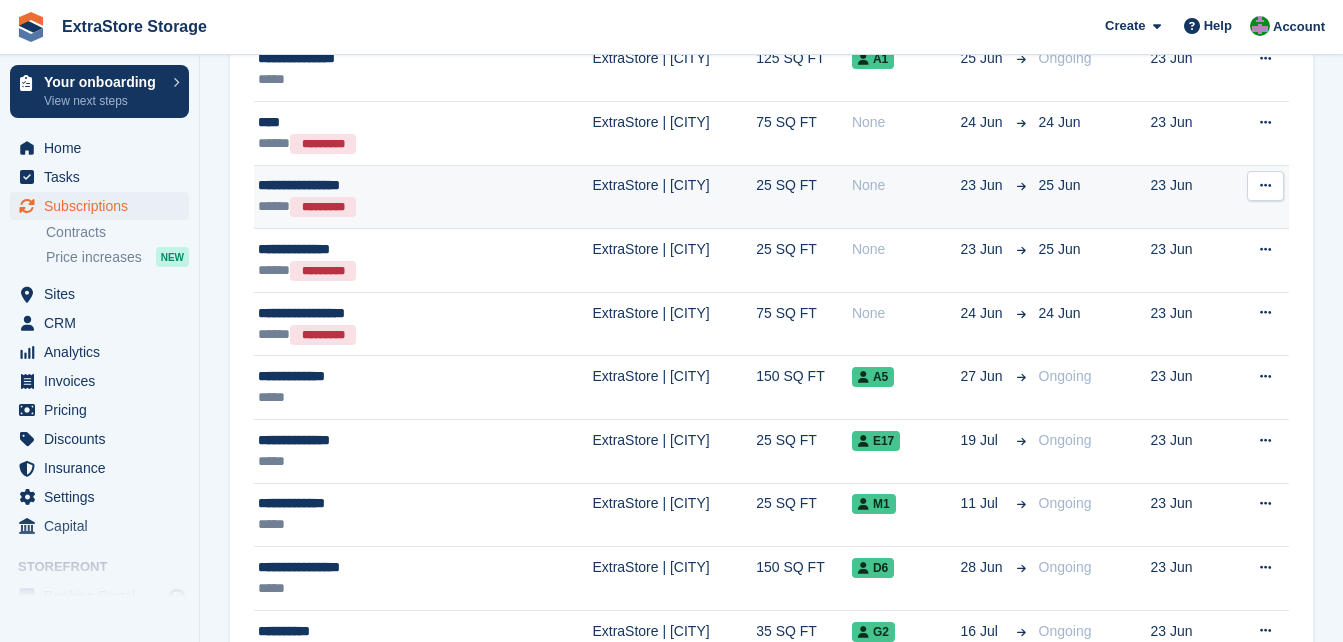 scroll, scrollTop: 1200, scrollLeft: 0, axis: vertical 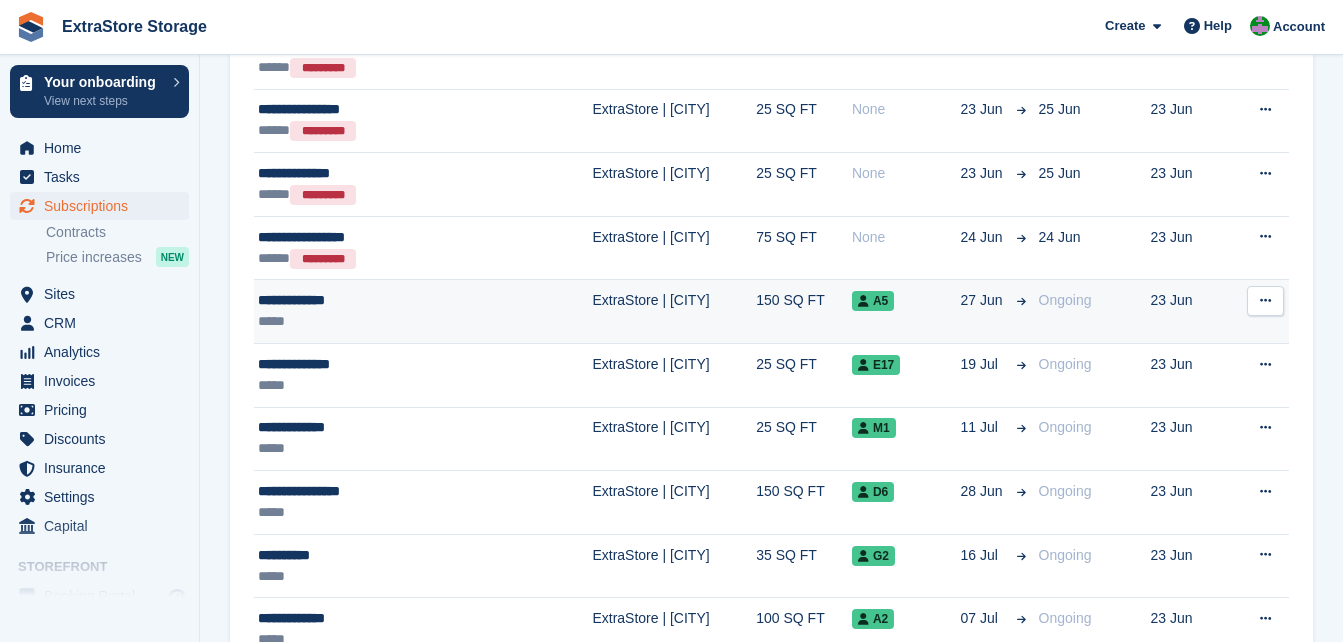click on "*****" at bounding box center [377, 321] 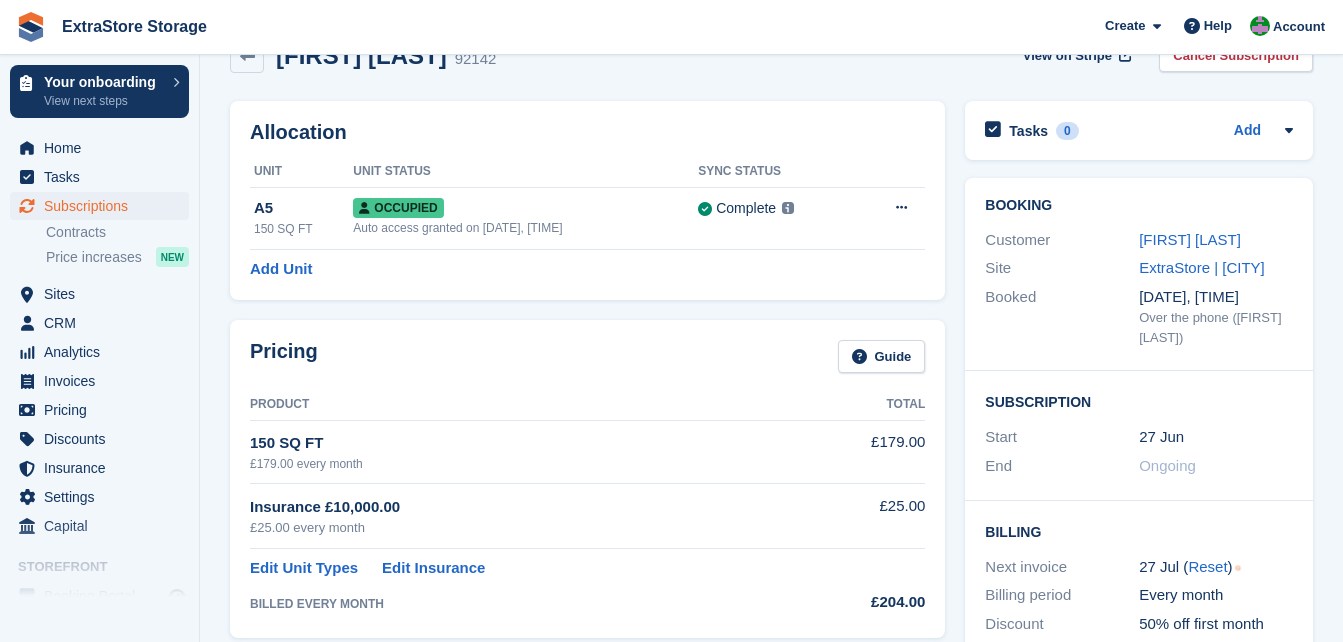 scroll, scrollTop: 0, scrollLeft: 0, axis: both 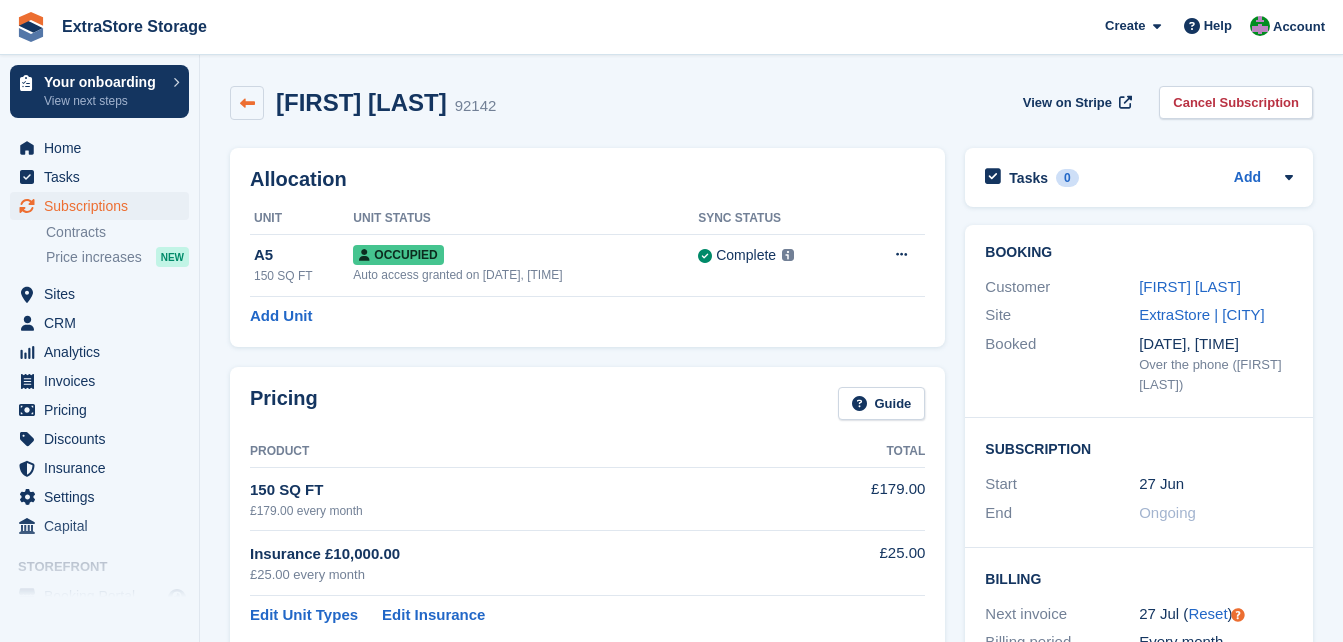 click at bounding box center [247, 103] 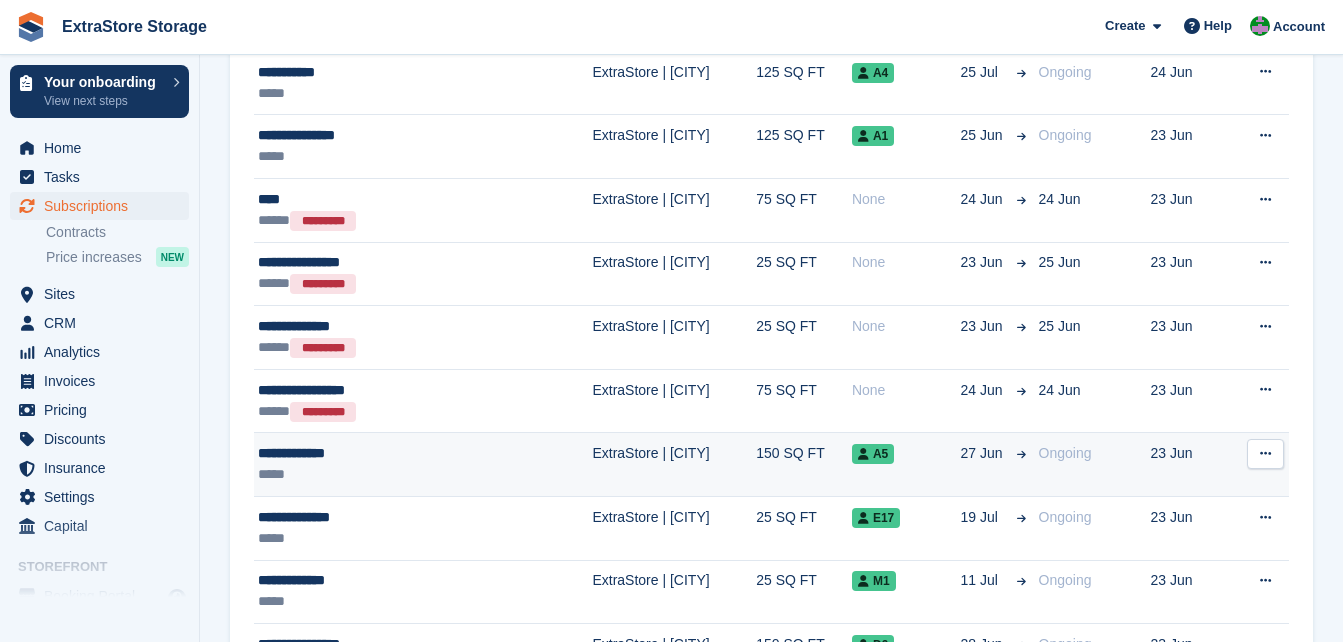 scroll, scrollTop: 1000, scrollLeft: 0, axis: vertical 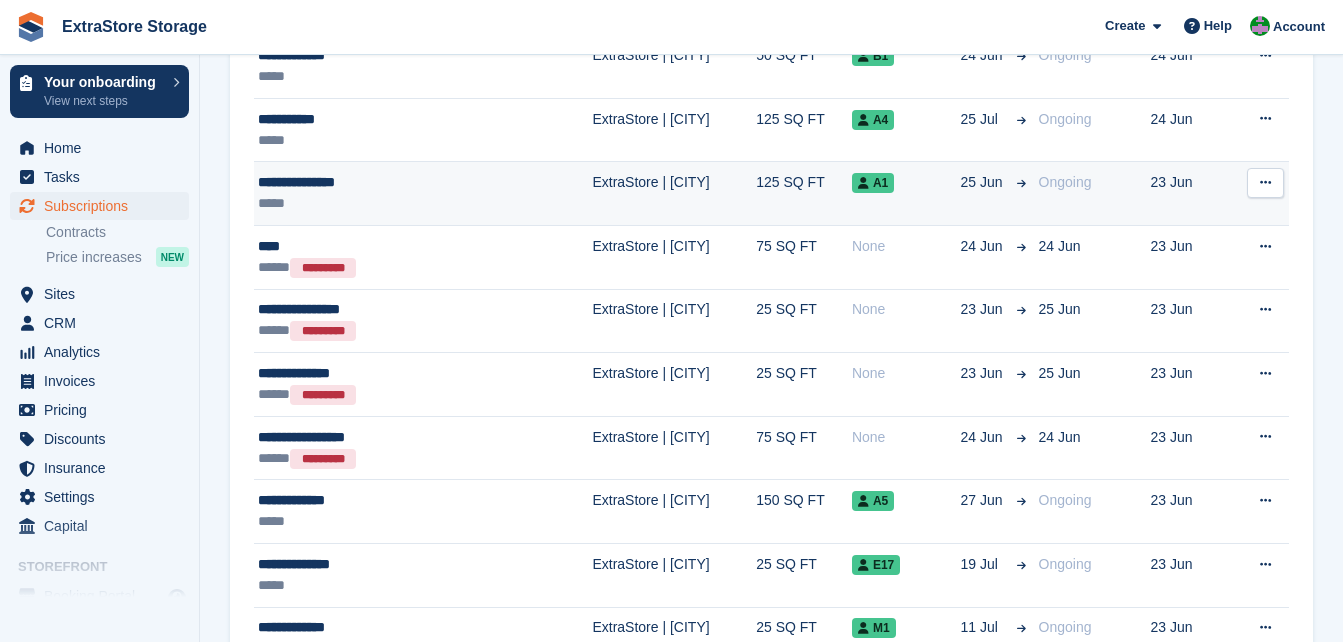 click on "**********" at bounding box center (377, 182) 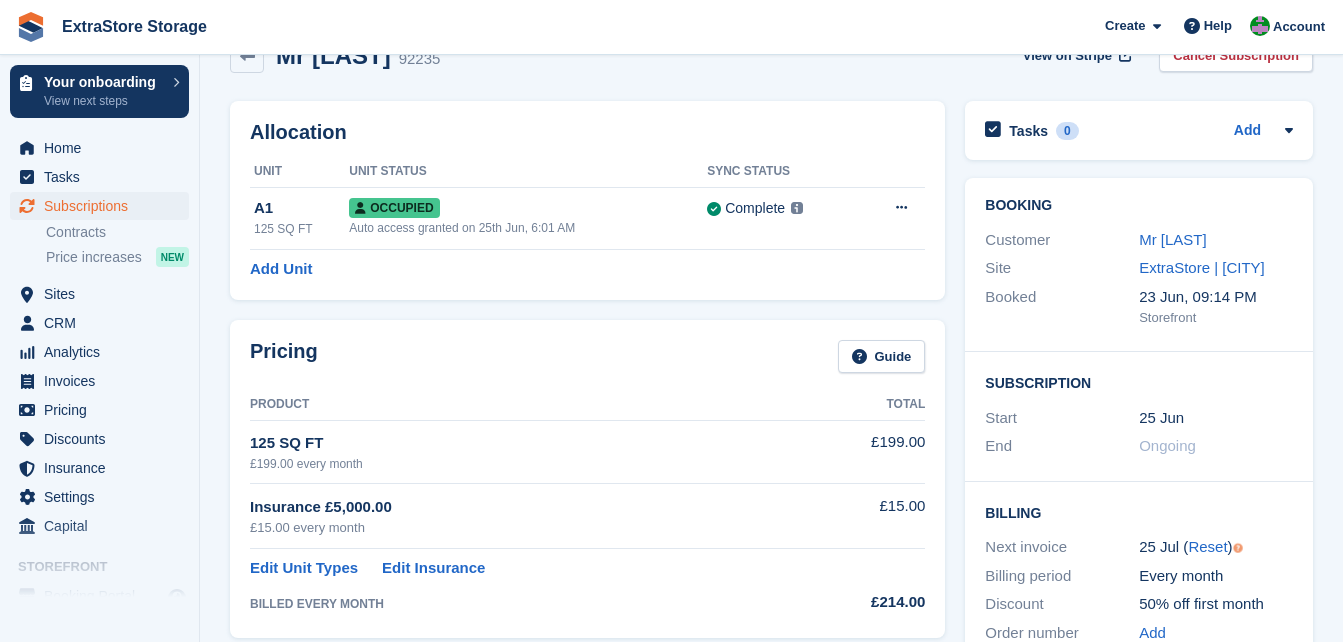 scroll, scrollTop: 0, scrollLeft: 0, axis: both 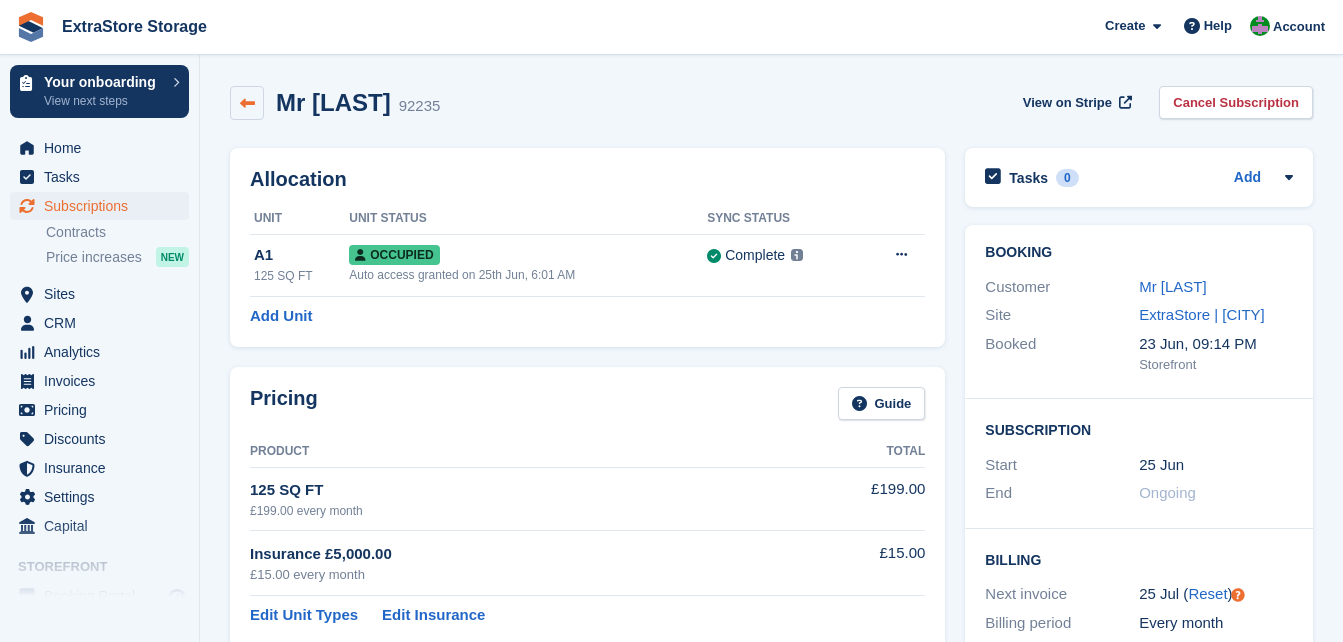 click at bounding box center [247, 103] 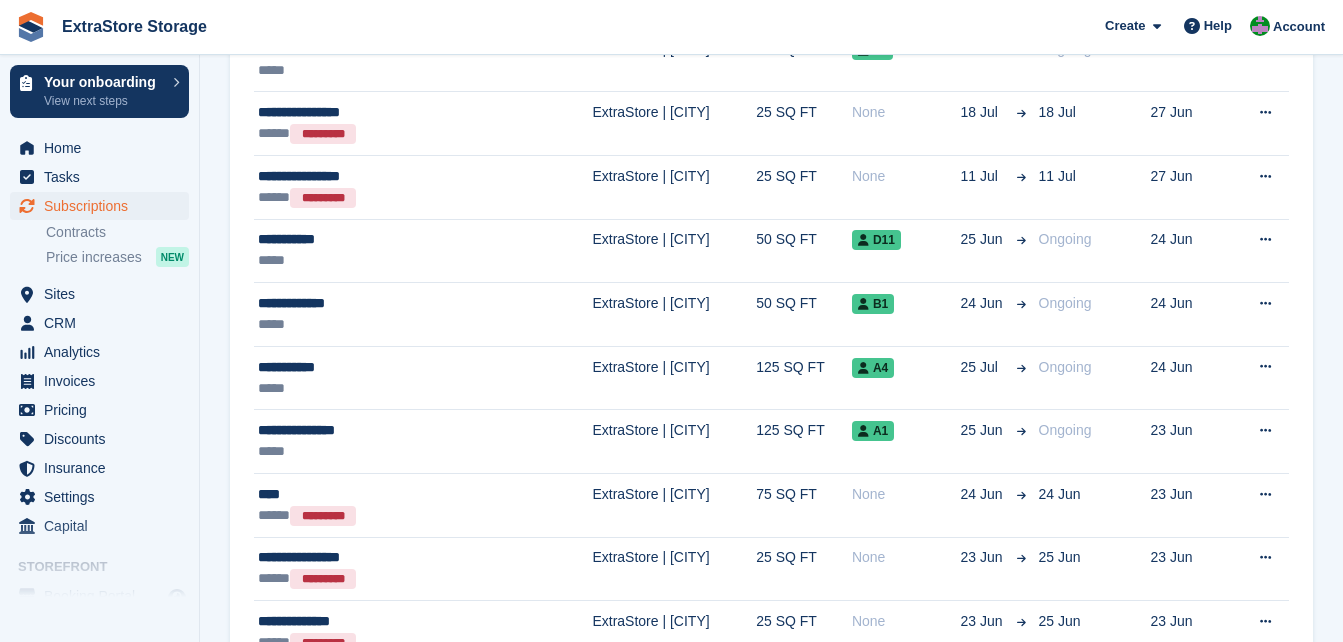 scroll, scrollTop: 800, scrollLeft: 0, axis: vertical 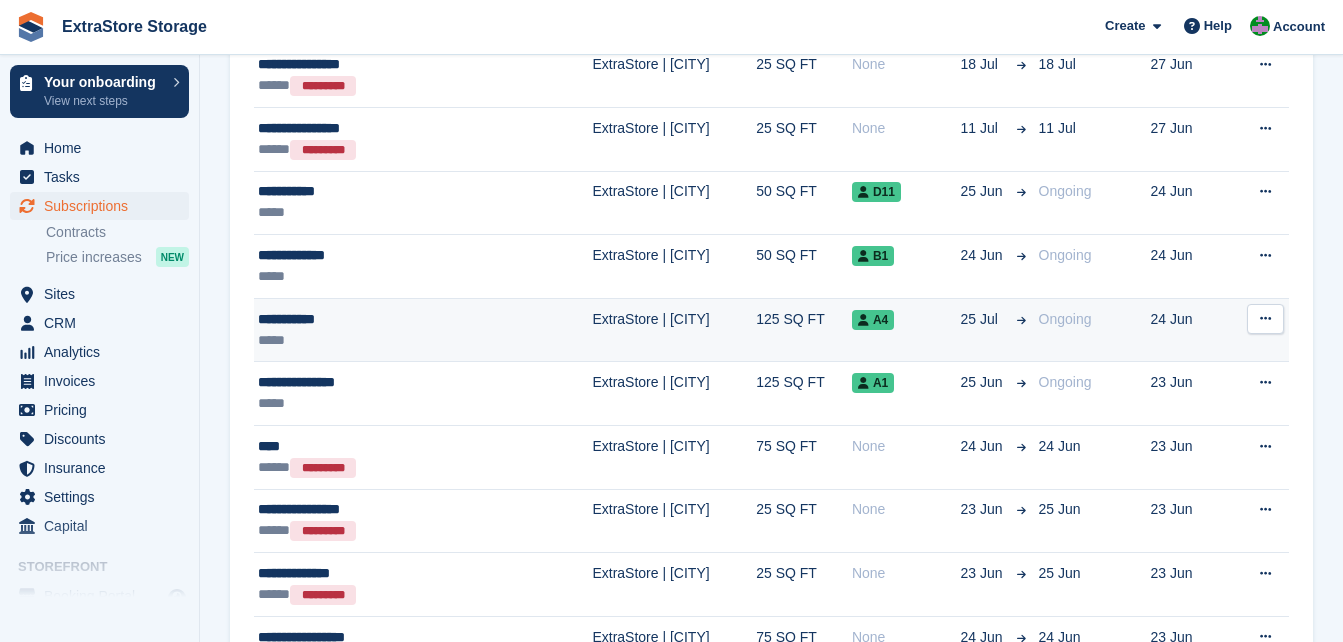 click on "**********" at bounding box center [377, 319] 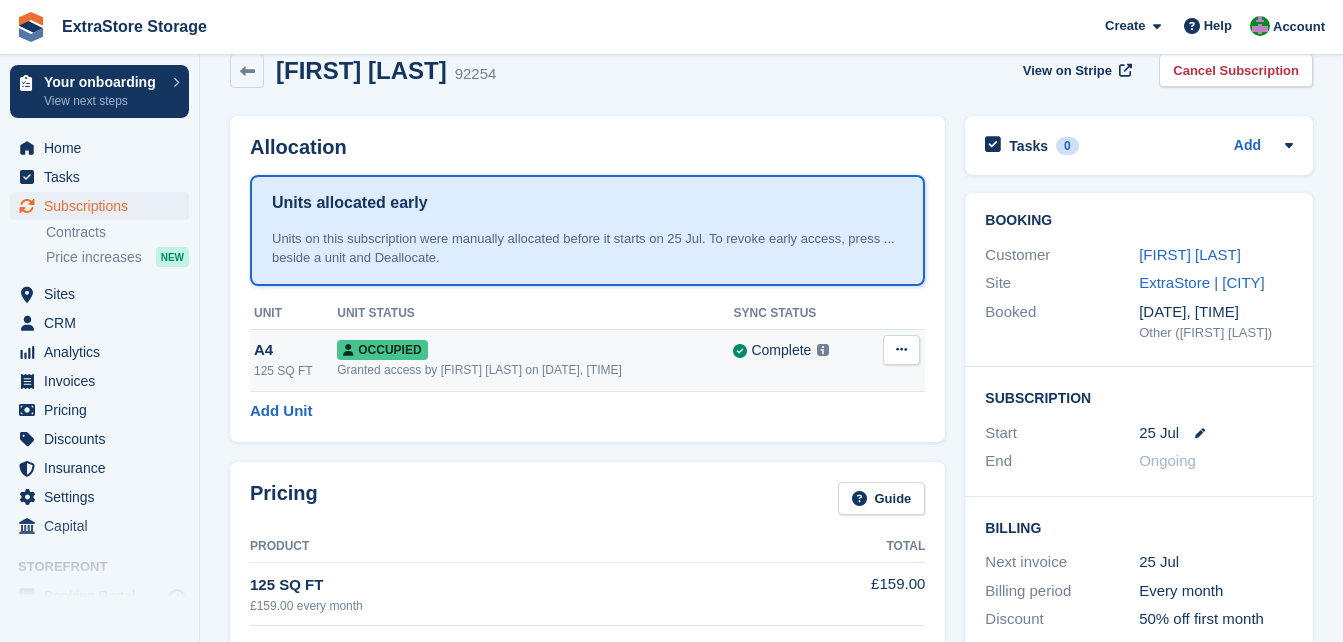 scroll, scrollTop: 0, scrollLeft: 0, axis: both 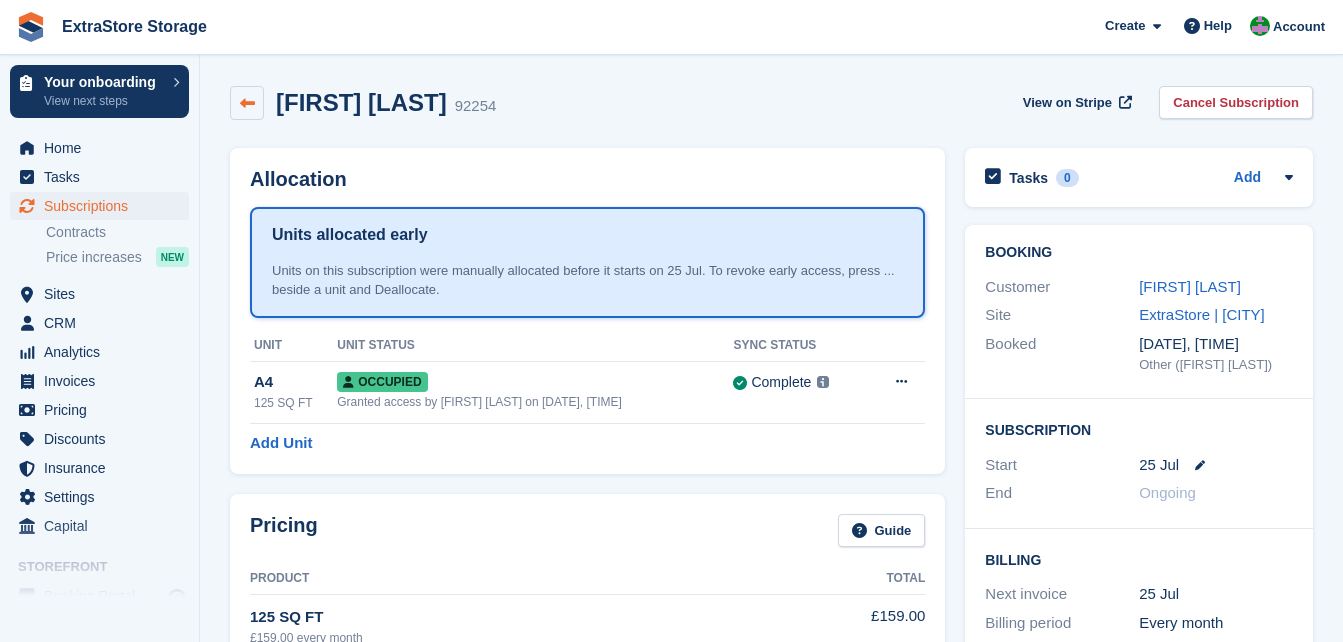 click at bounding box center (247, 103) 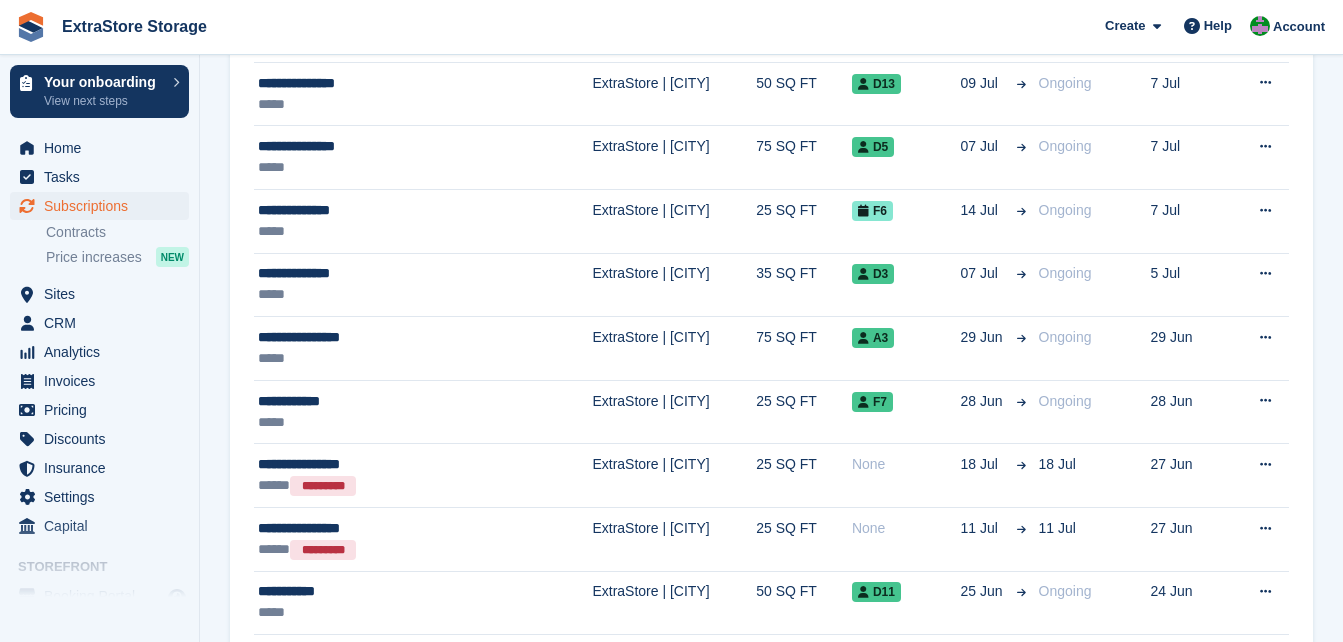 scroll, scrollTop: 600, scrollLeft: 0, axis: vertical 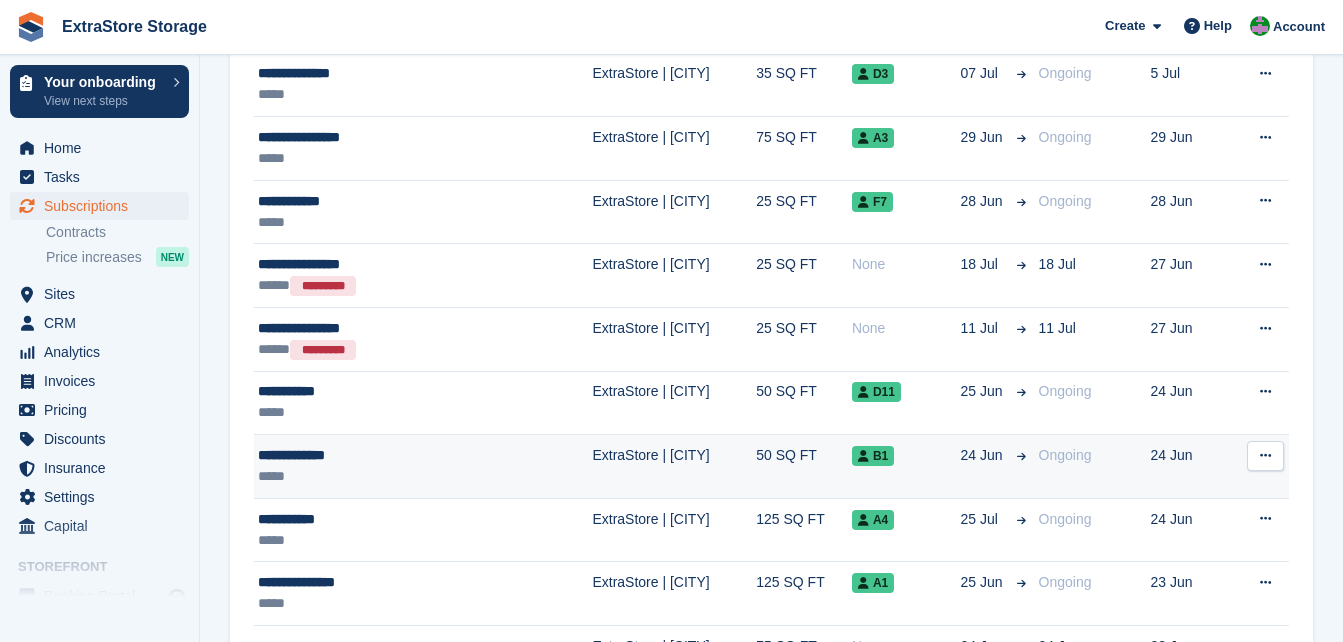 click on "**********" at bounding box center (377, 455) 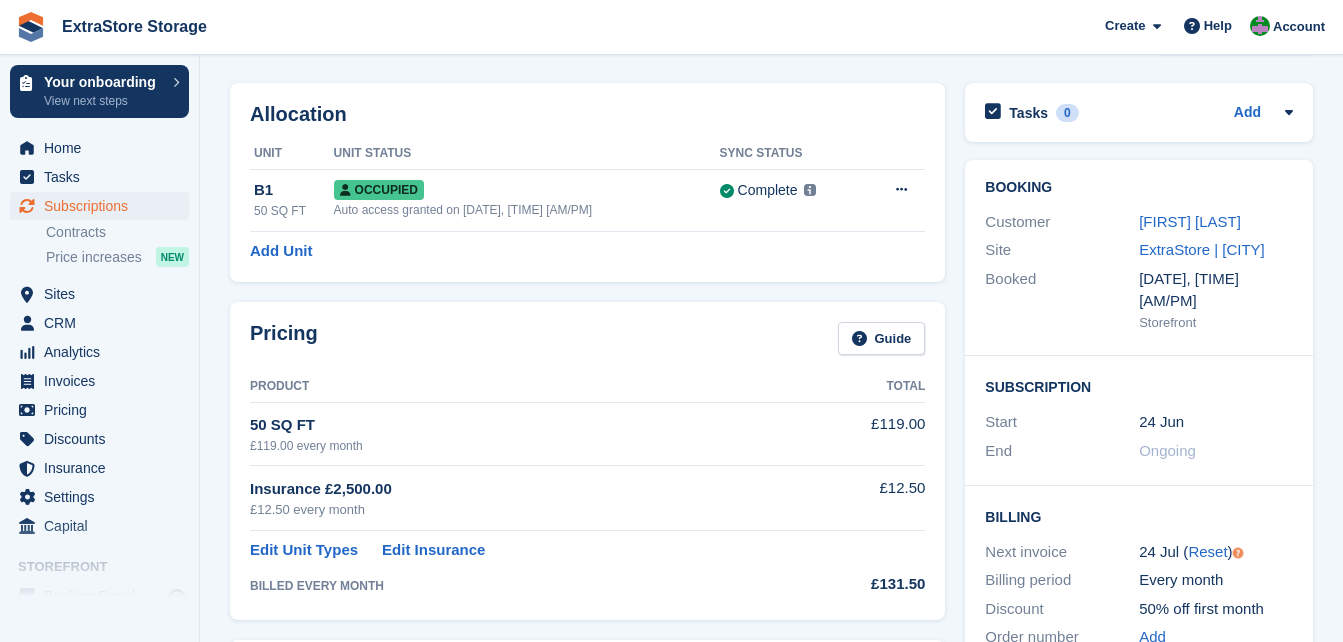 scroll, scrollTop: 0, scrollLeft: 0, axis: both 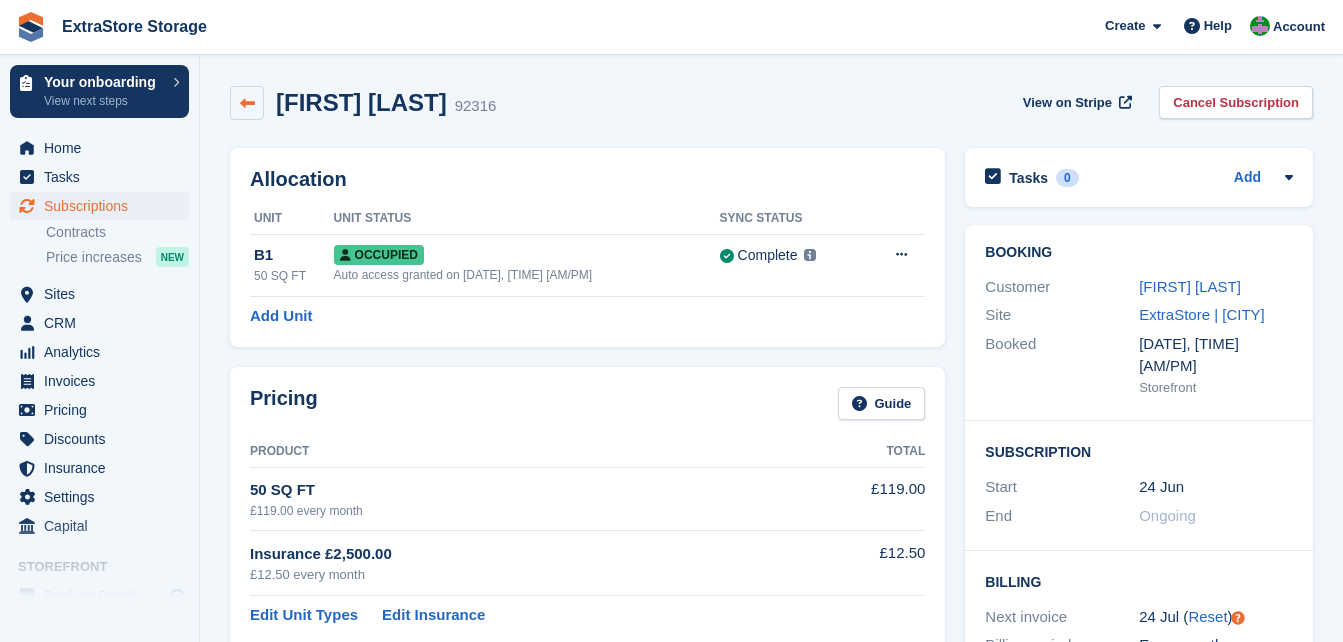 click at bounding box center [247, 103] 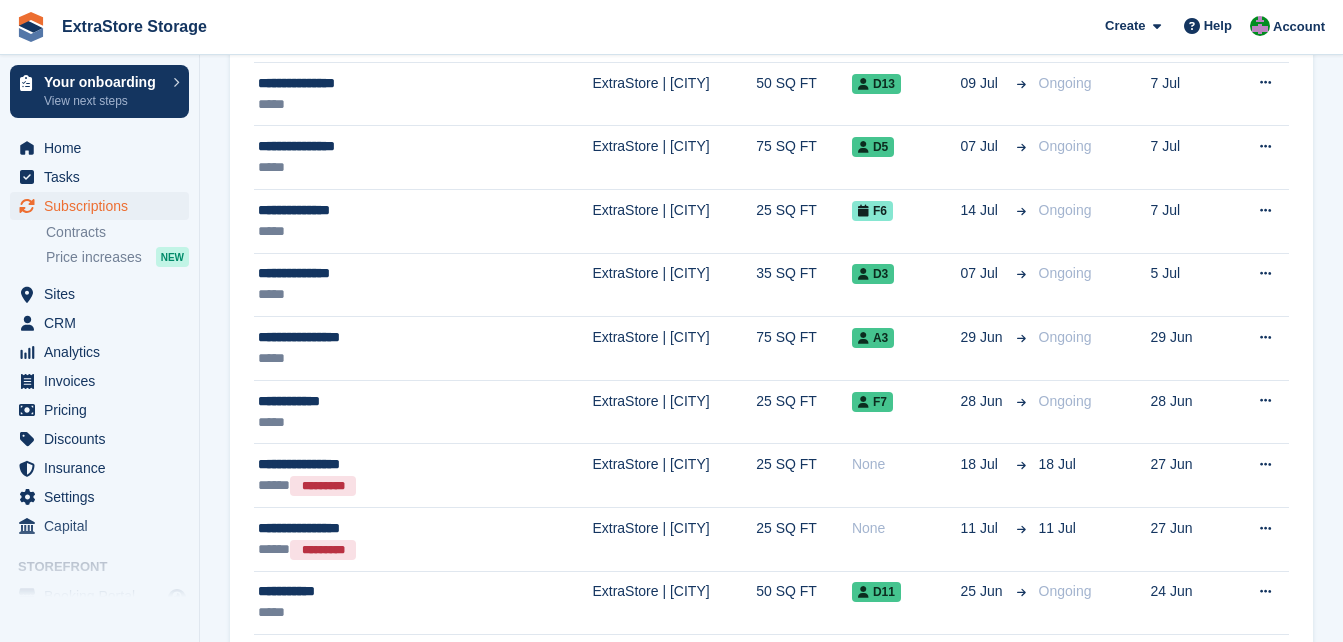 scroll, scrollTop: 600, scrollLeft: 0, axis: vertical 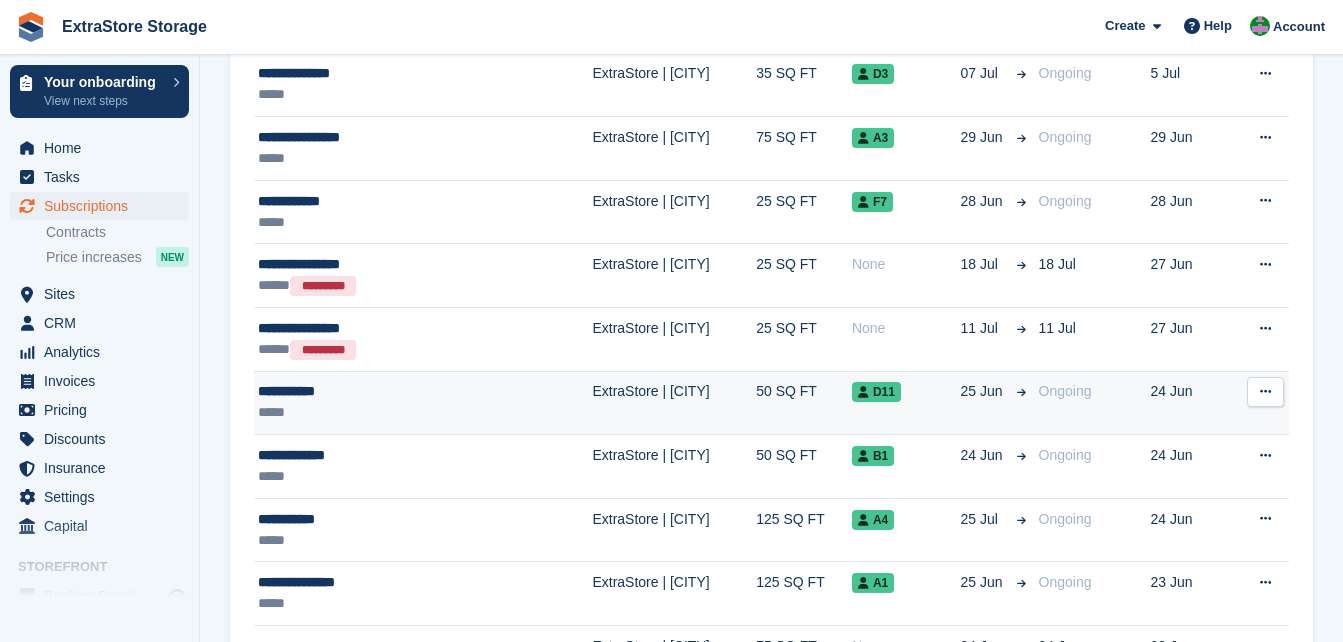 click on "**********" at bounding box center [377, 391] 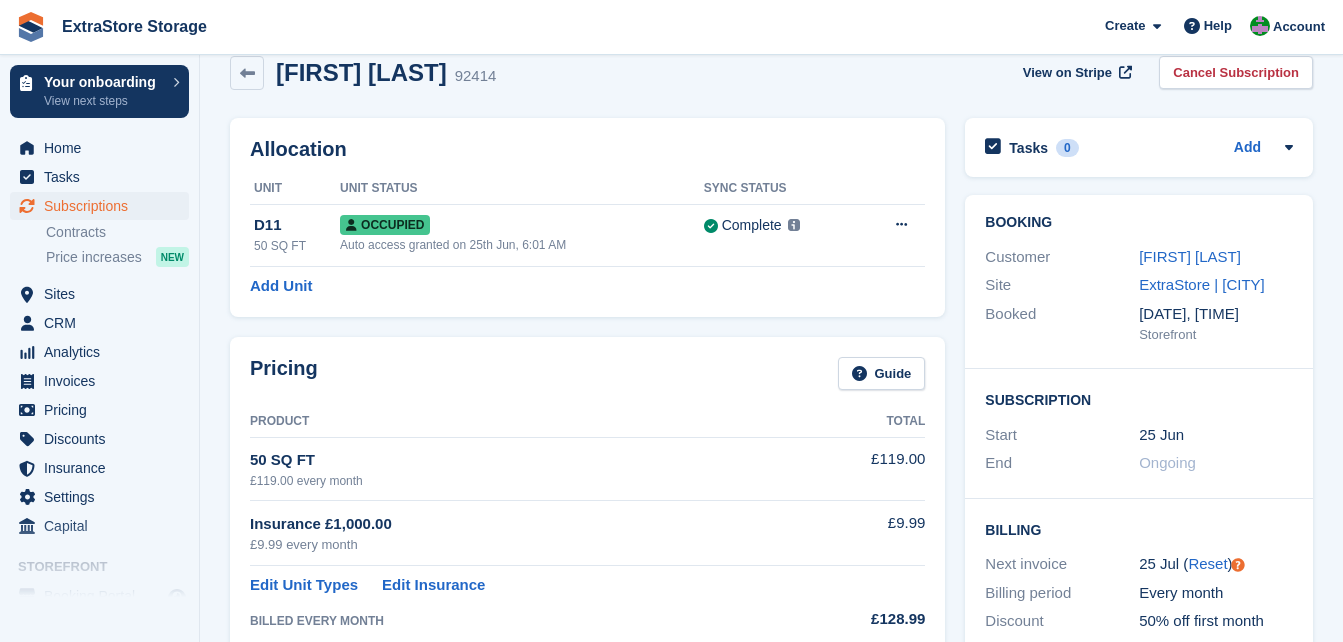 scroll, scrollTop: 0, scrollLeft: 0, axis: both 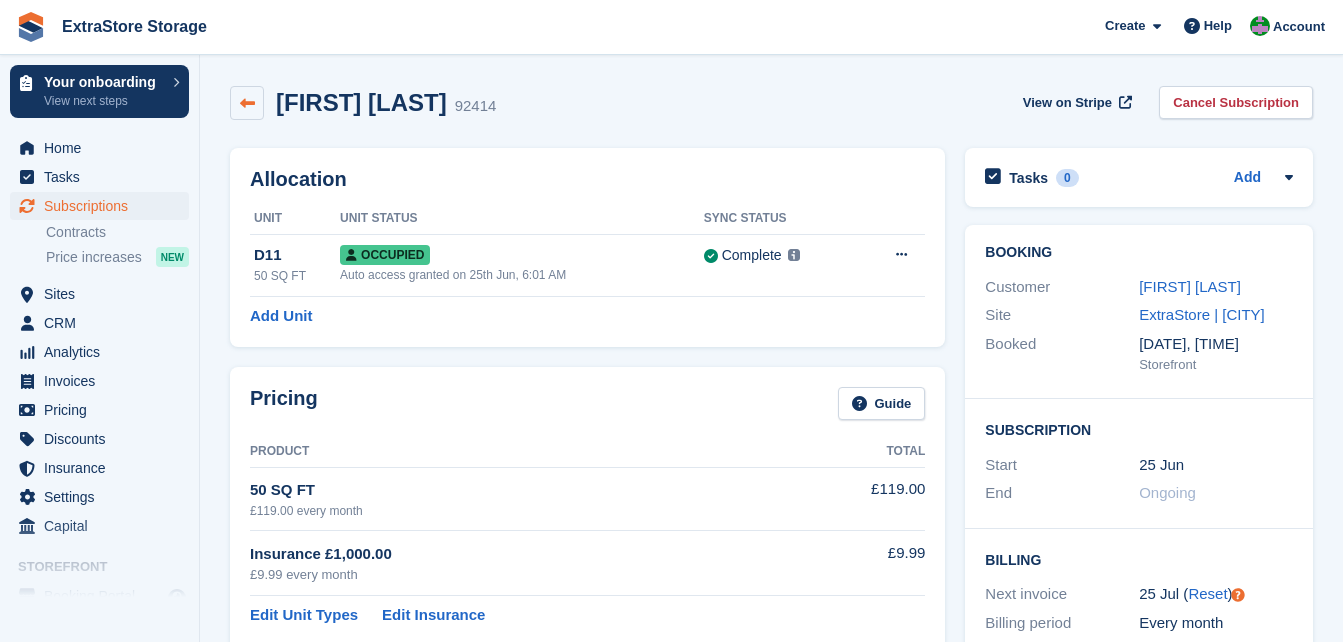 click at bounding box center (247, 103) 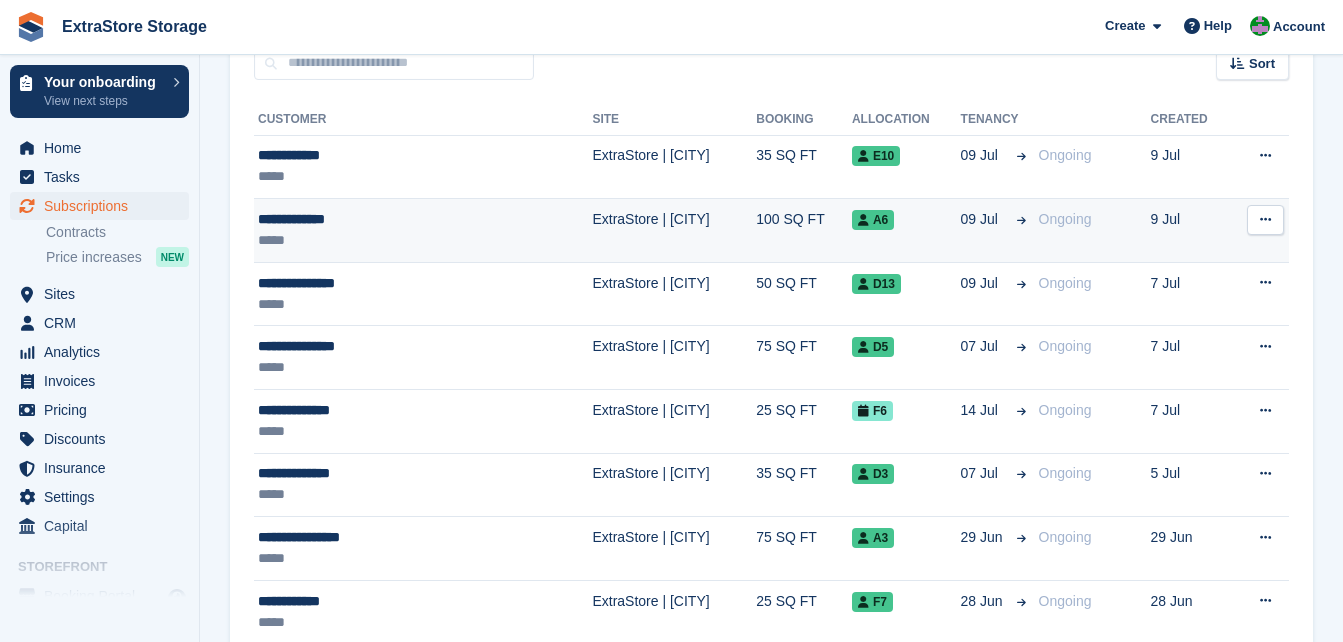 scroll, scrollTop: 400, scrollLeft: 0, axis: vertical 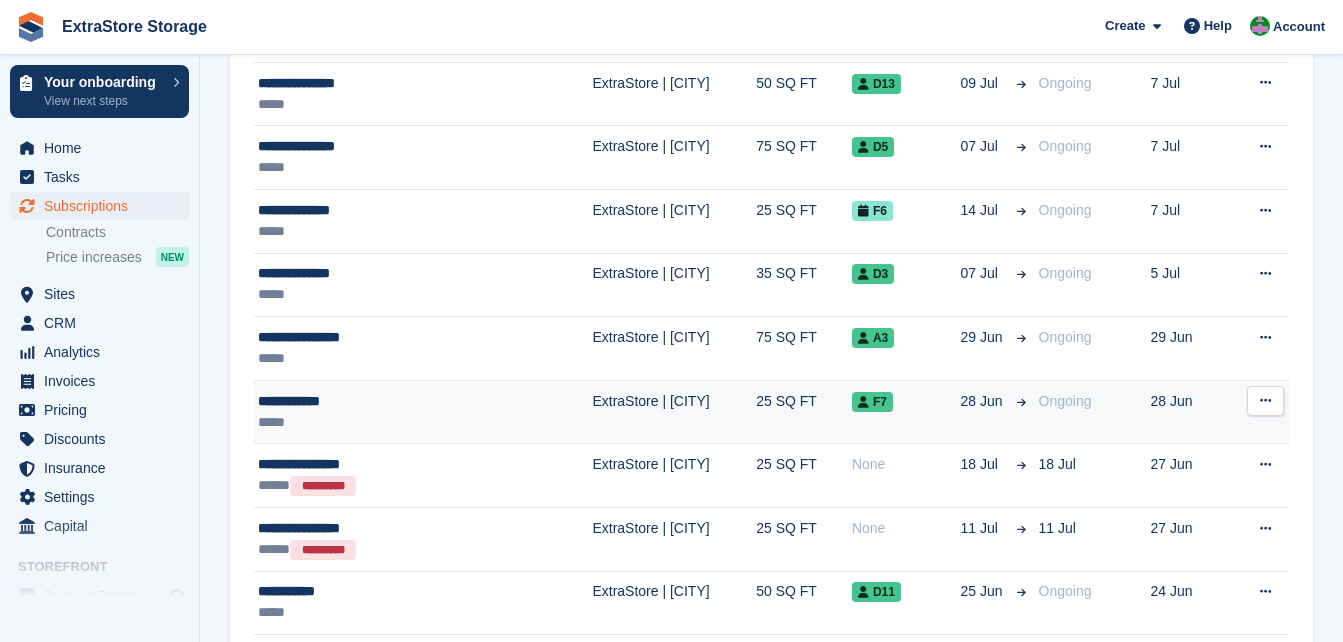 click on "**********" at bounding box center [377, 401] 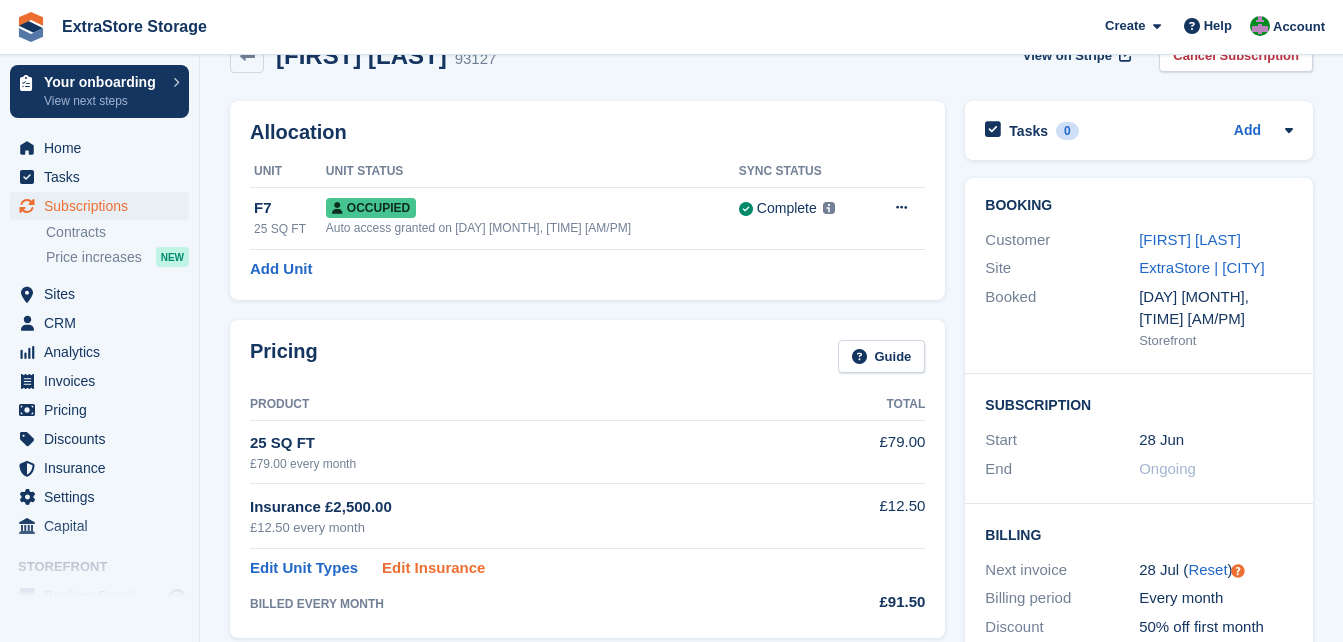 scroll, scrollTop: 0, scrollLeft: 0, axis: both 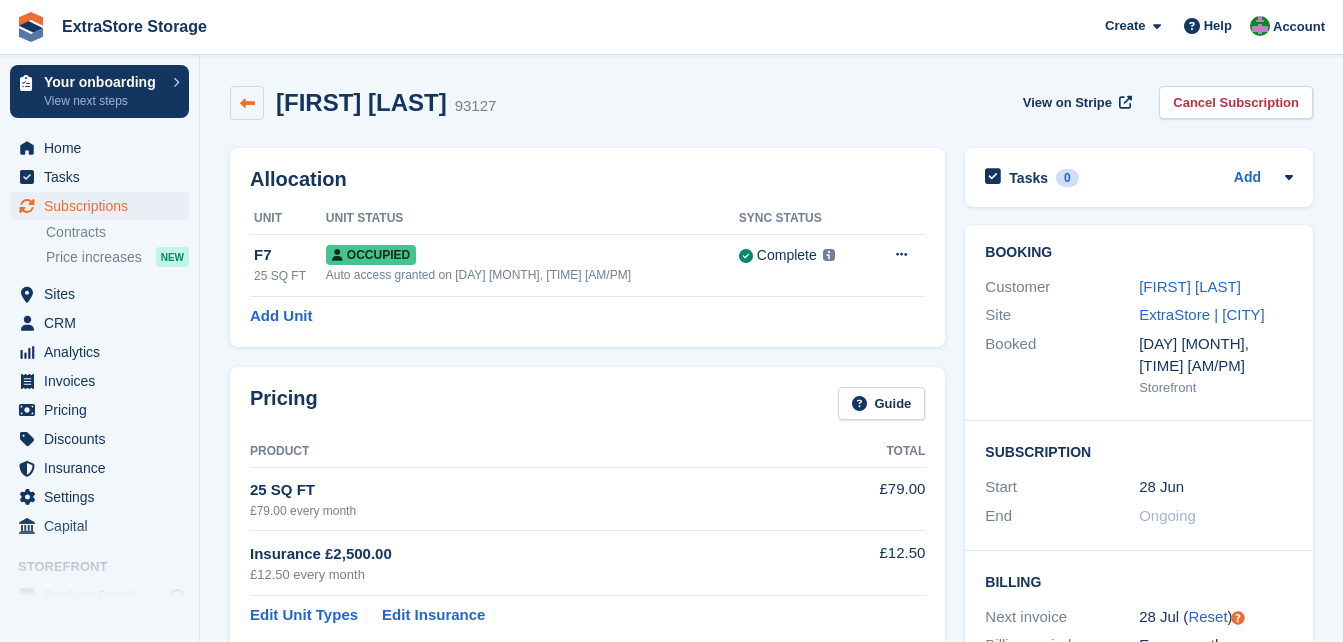 click at bounding box center (247, 103) 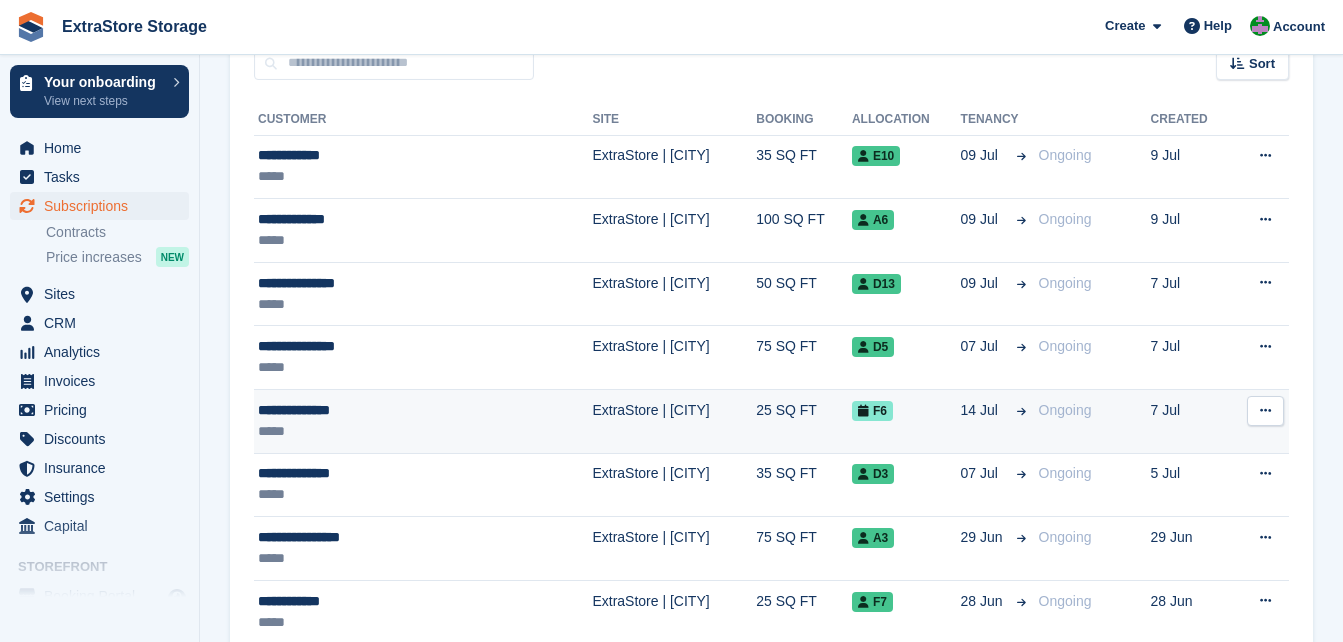 scroll, scrollTop: 400, scrollLeft: 0, axis: vertical 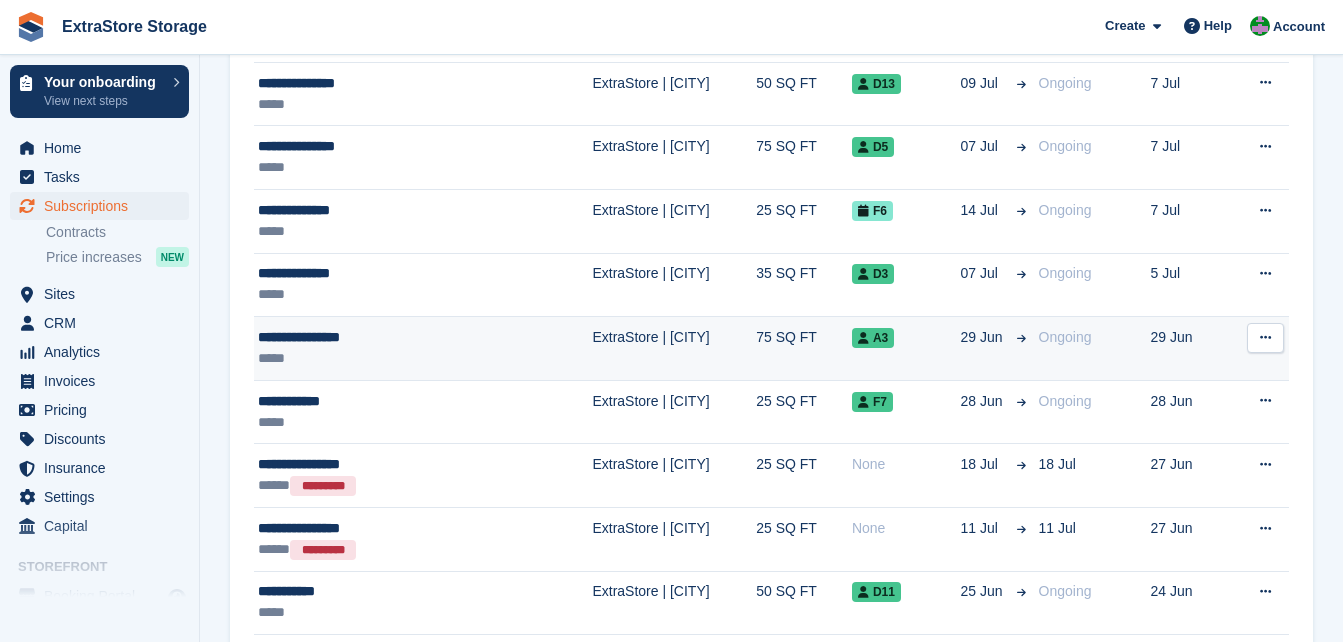 click on "*****" at bounding box center [377, 358] 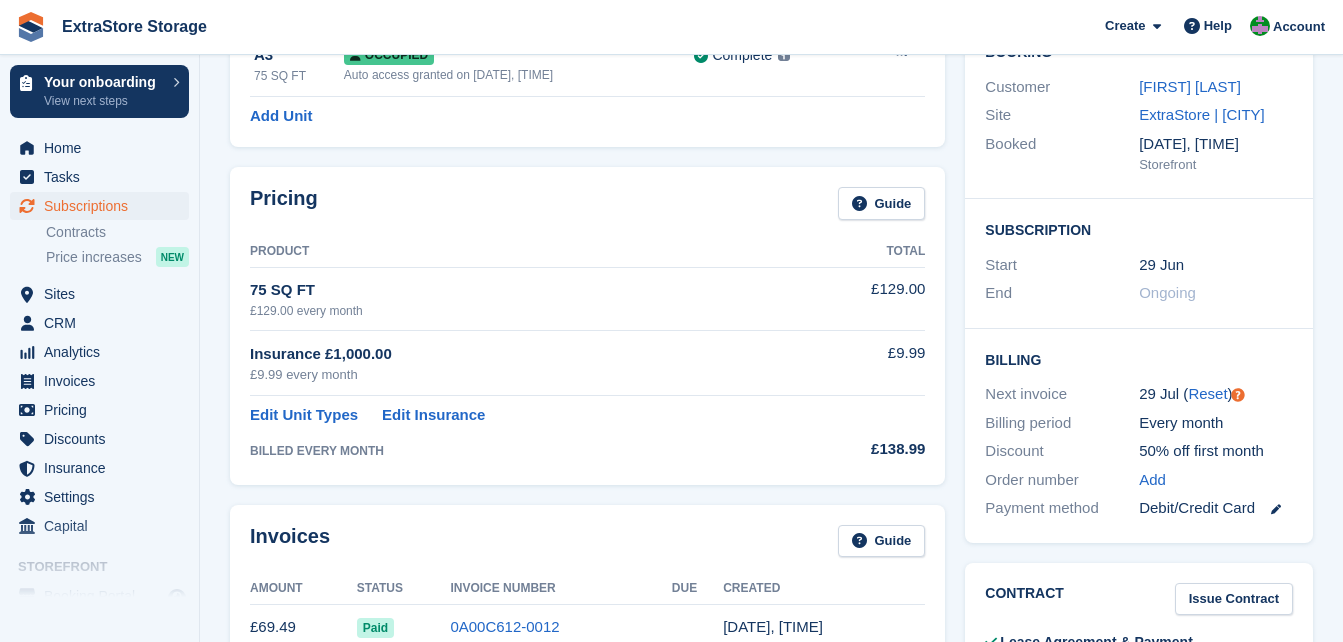 scroll, scrollTop: 0, scrollLeft: 0, axis: both 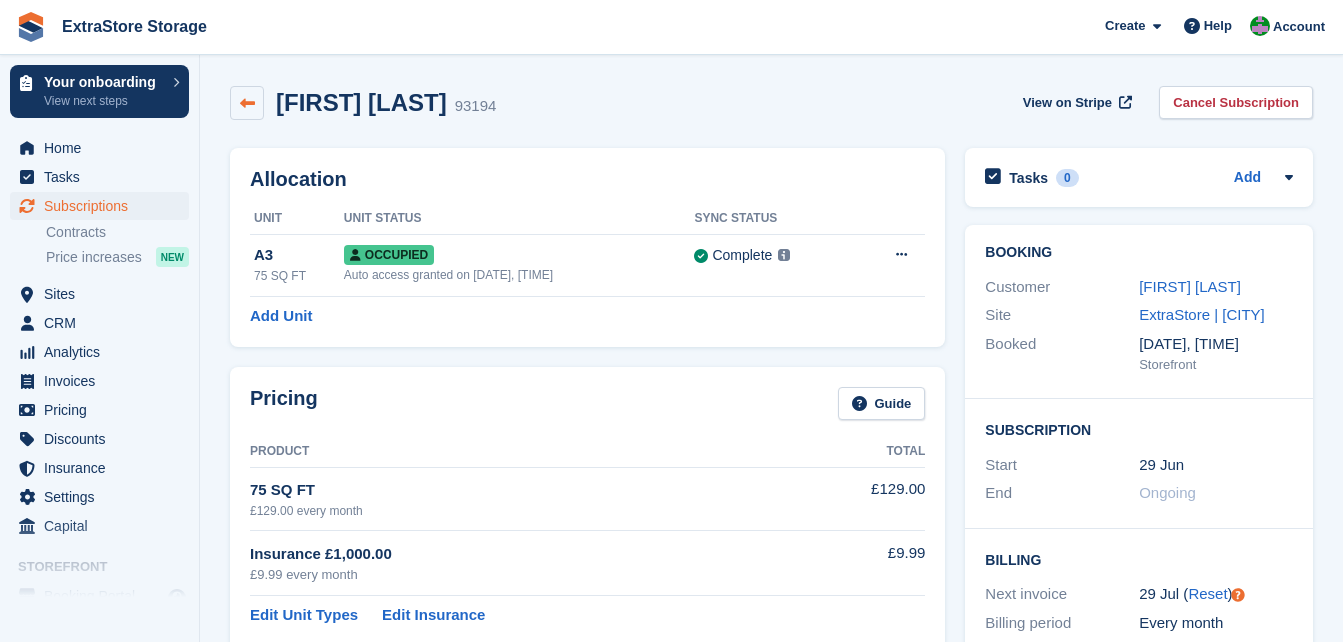 click at bounding box center [247, 103] 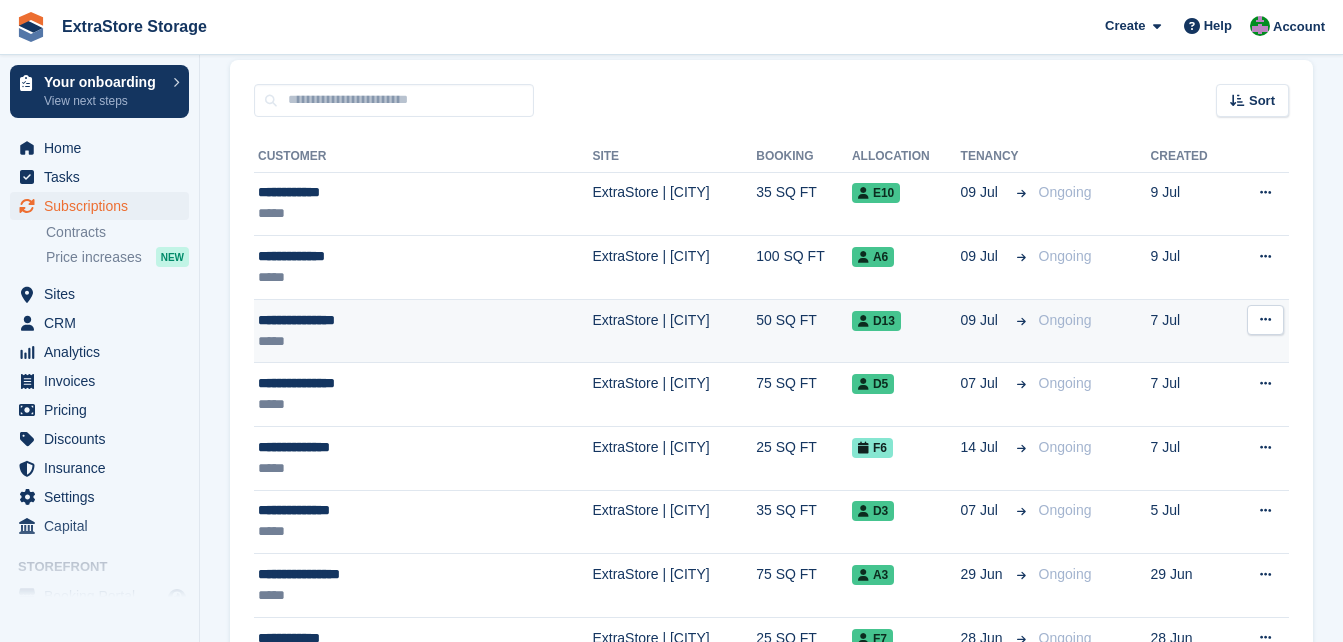 scroll, scrollTop: 200, scrollLeft: 0, axis: vertical 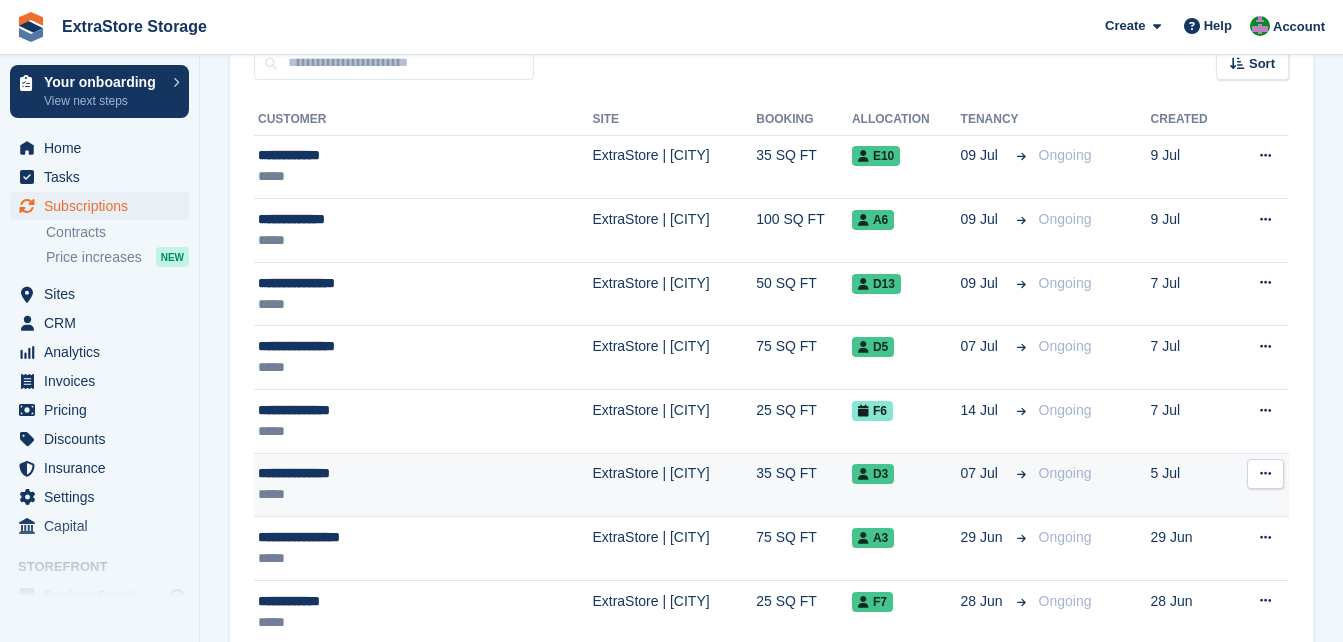click on "**********" at bounding box center (377, 473) 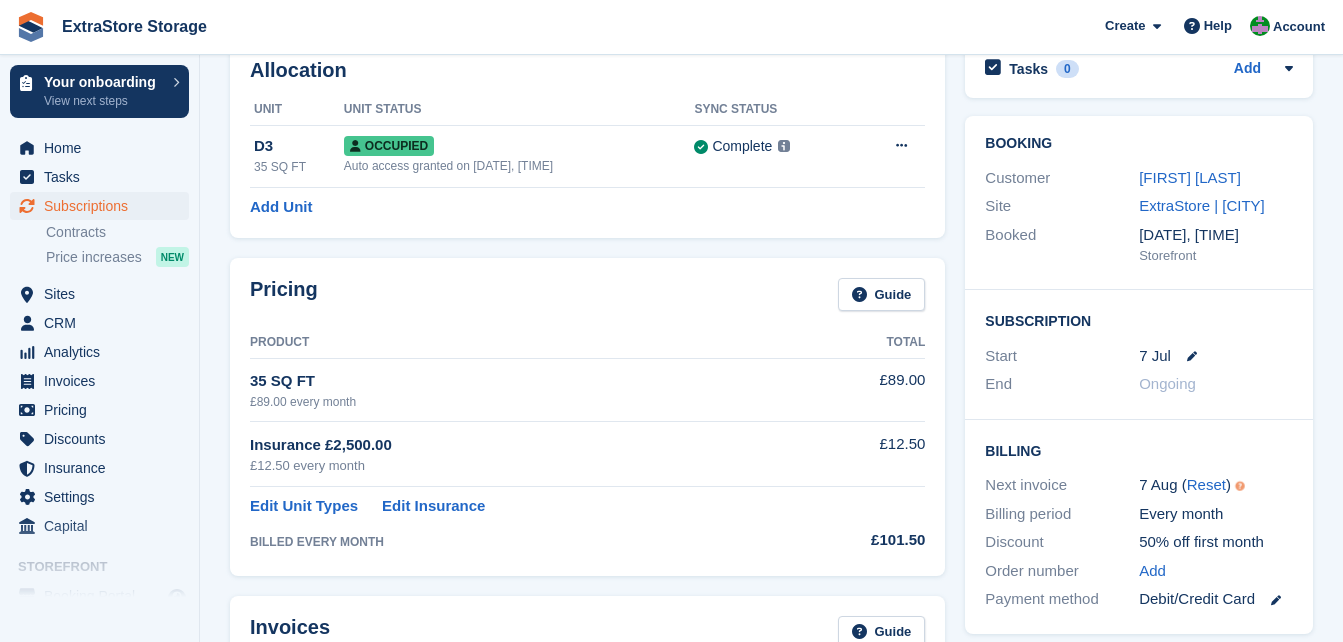 scroll, scrollTop: 0, scrollLeft: 0, axis: both 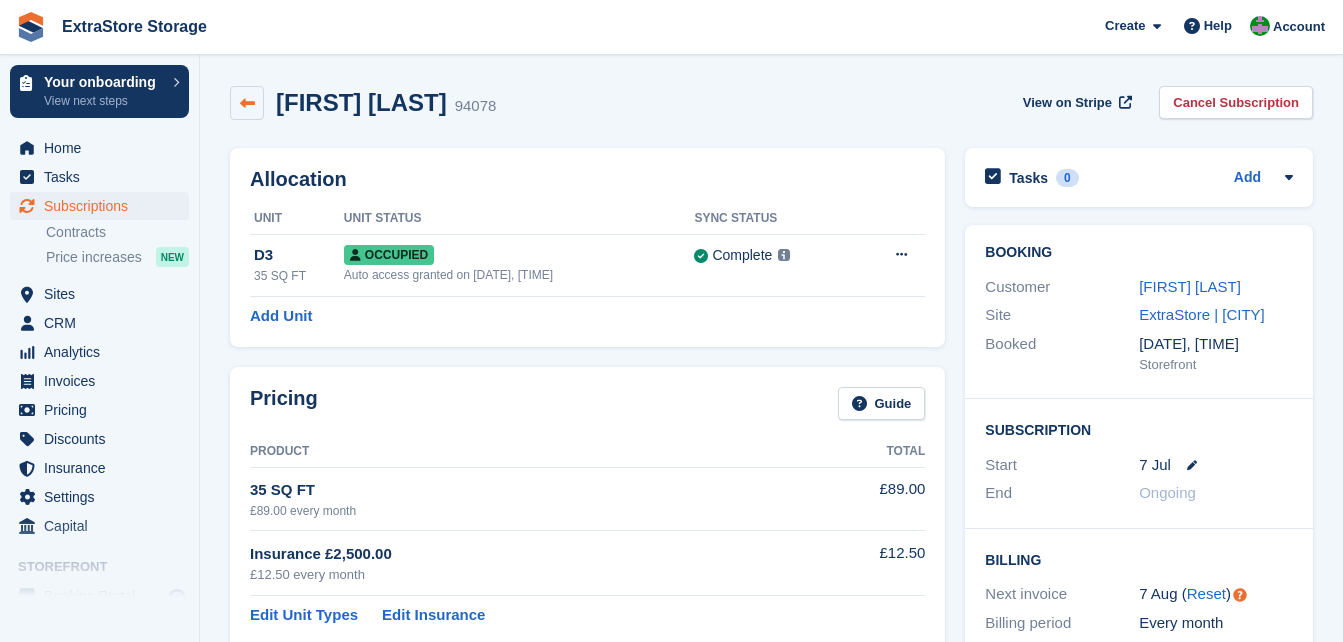 click at bounding box center [247, 103] 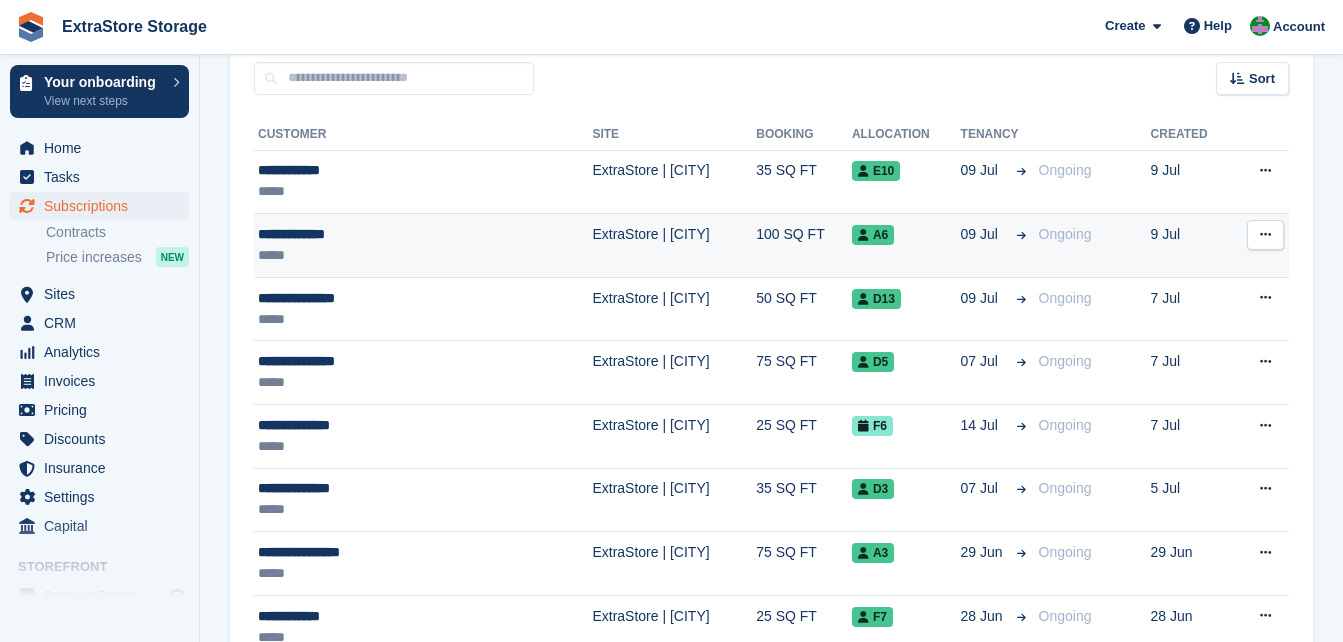 scroll, scrollTop: 200, scrollLeft: 0, axis: vertical 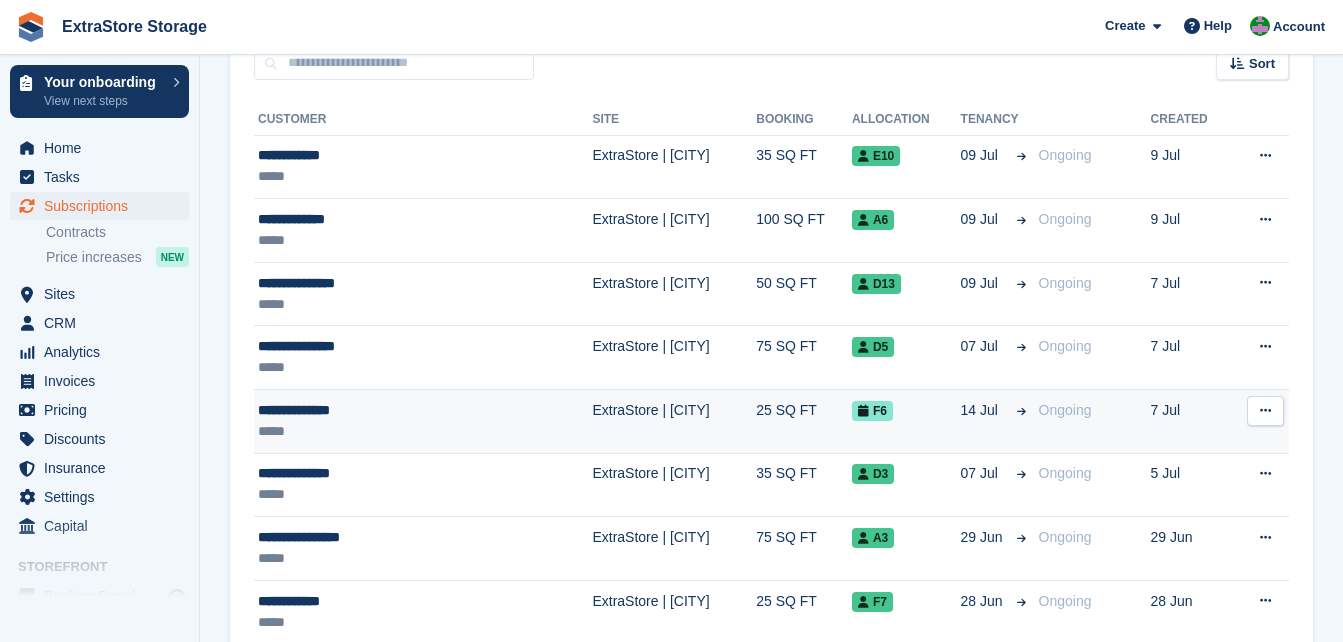 click on "*****" at bounding box center [377, 431] 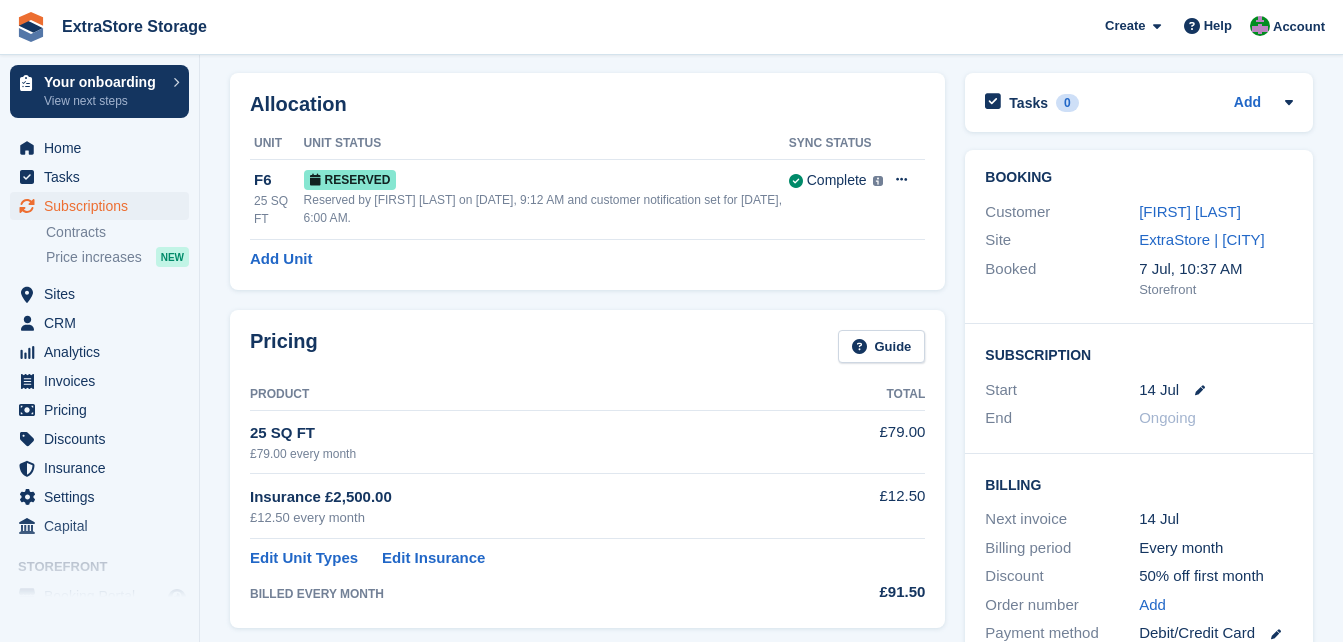 scroll, scrollTop: 0, scrollLeft: 0, axis: both 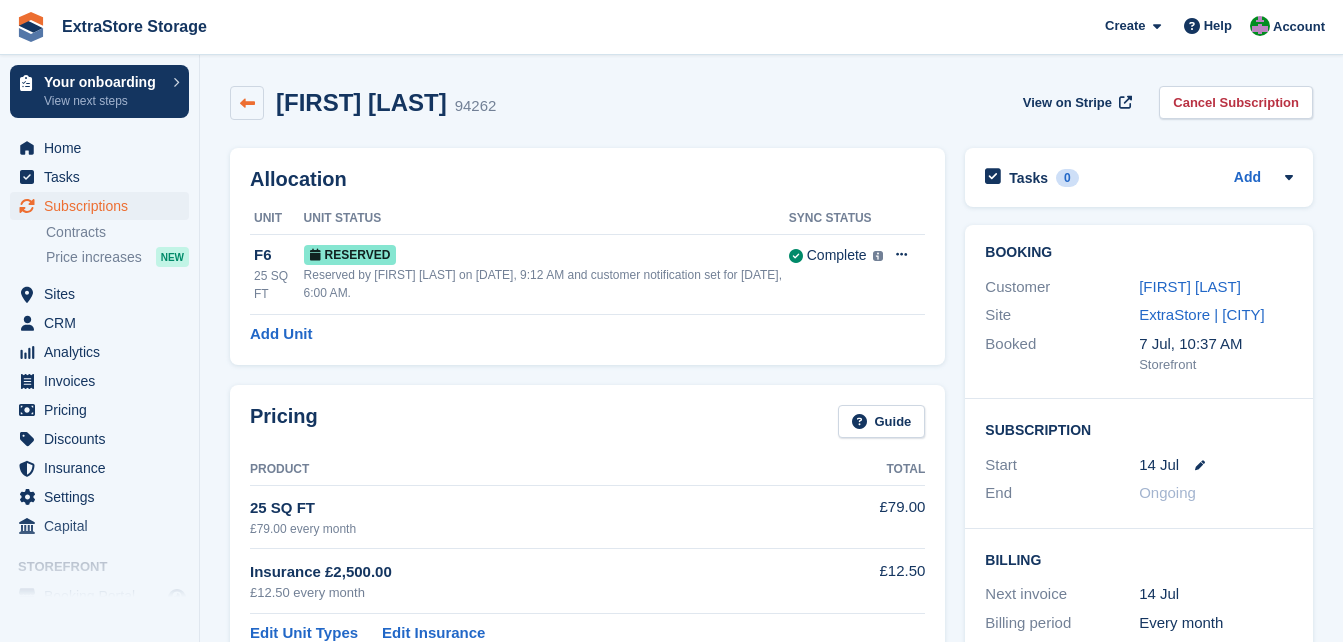 click at bounding box center [247, 103] 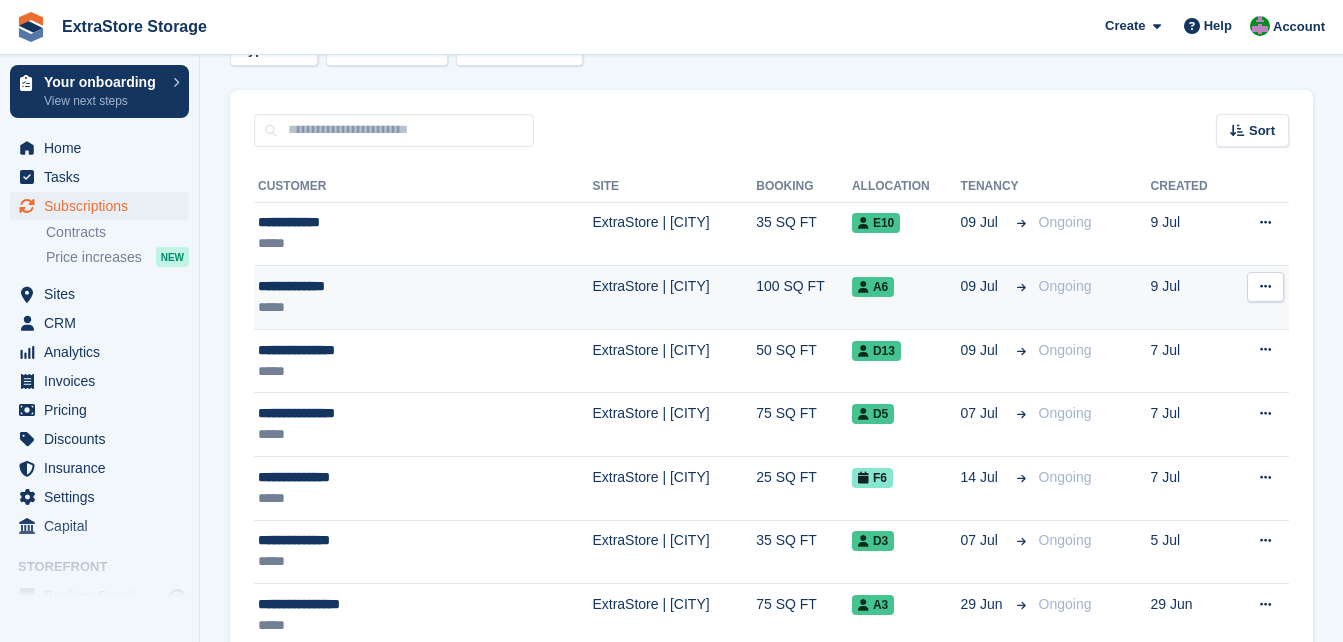 scroll, scrollTop: 200, scrollLeft: 0, axis: vertical 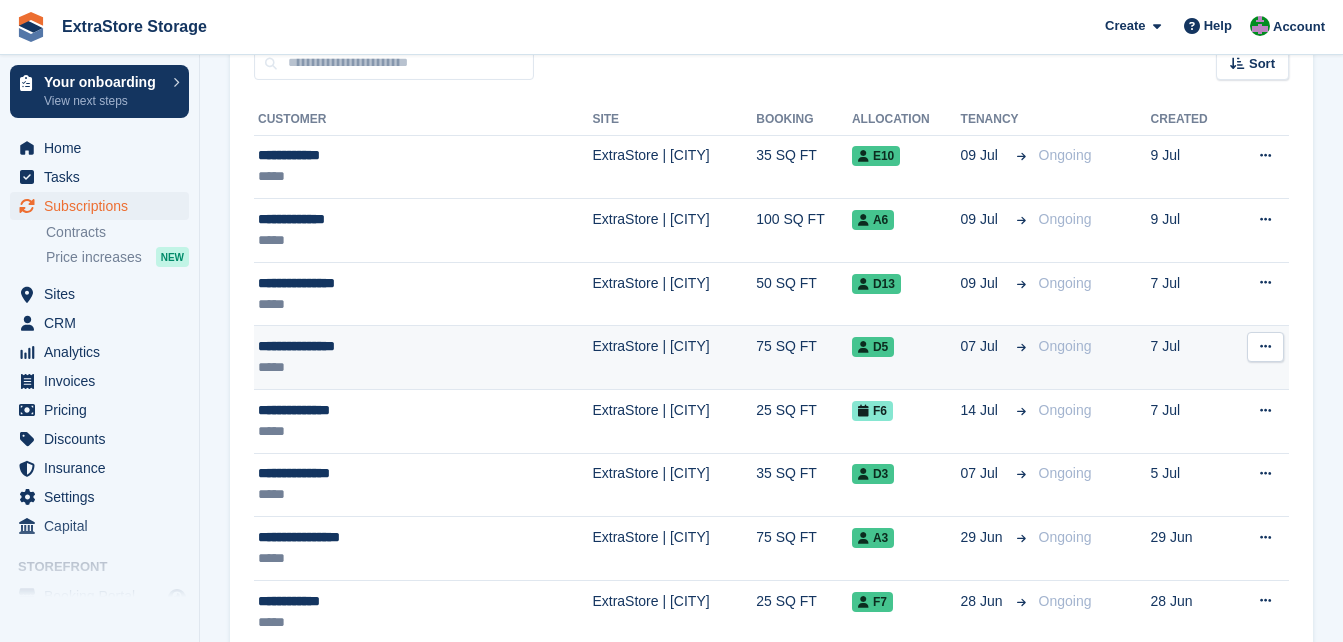 click on "*****" at bounding box center (377, 367) 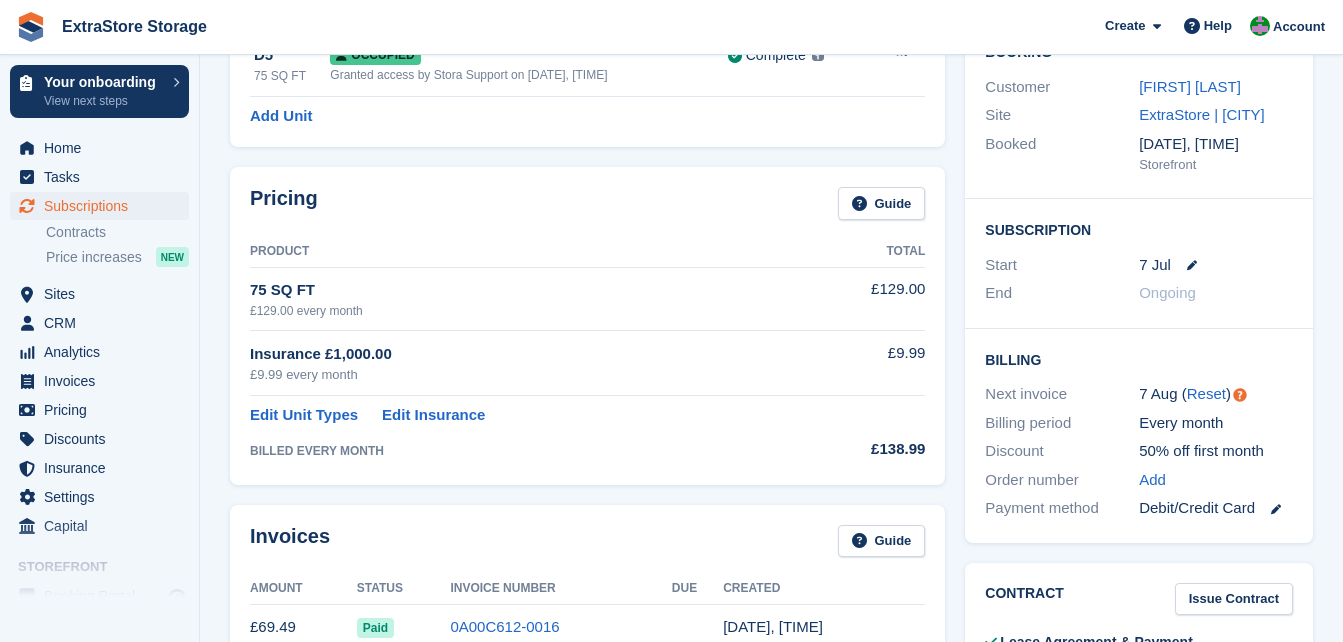 scroll, scrollTop: 0, scrollLeft: 0, axis: both 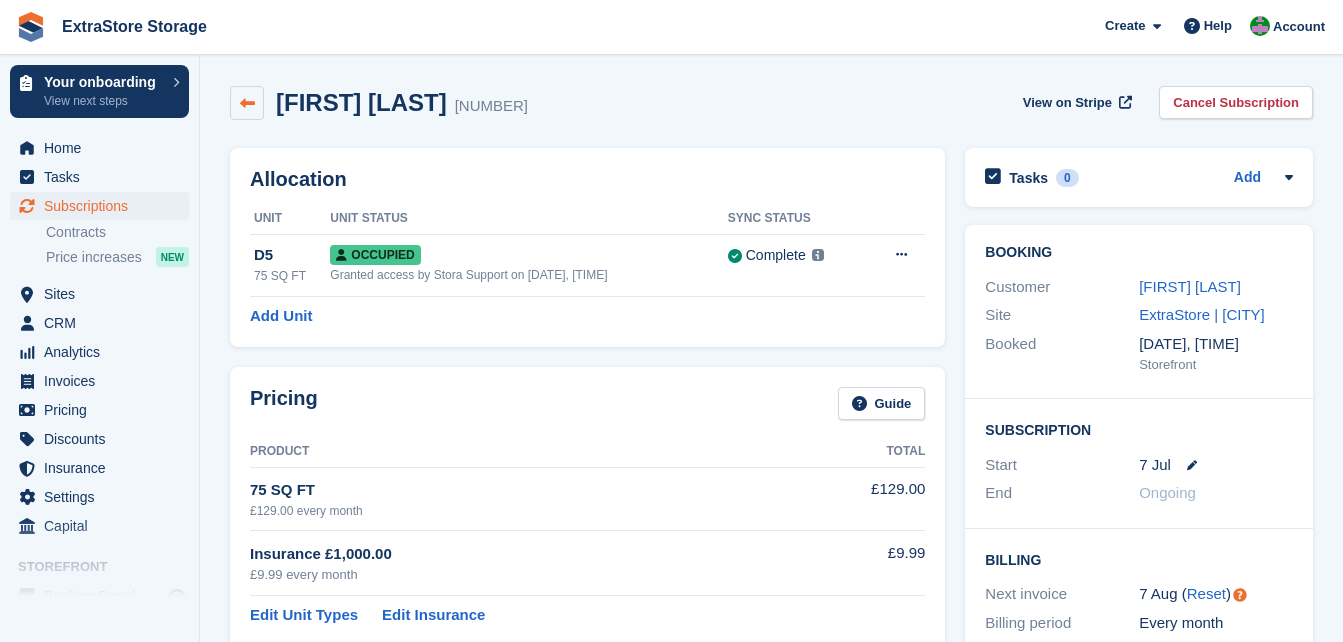 click at bounding box center [247, 103] 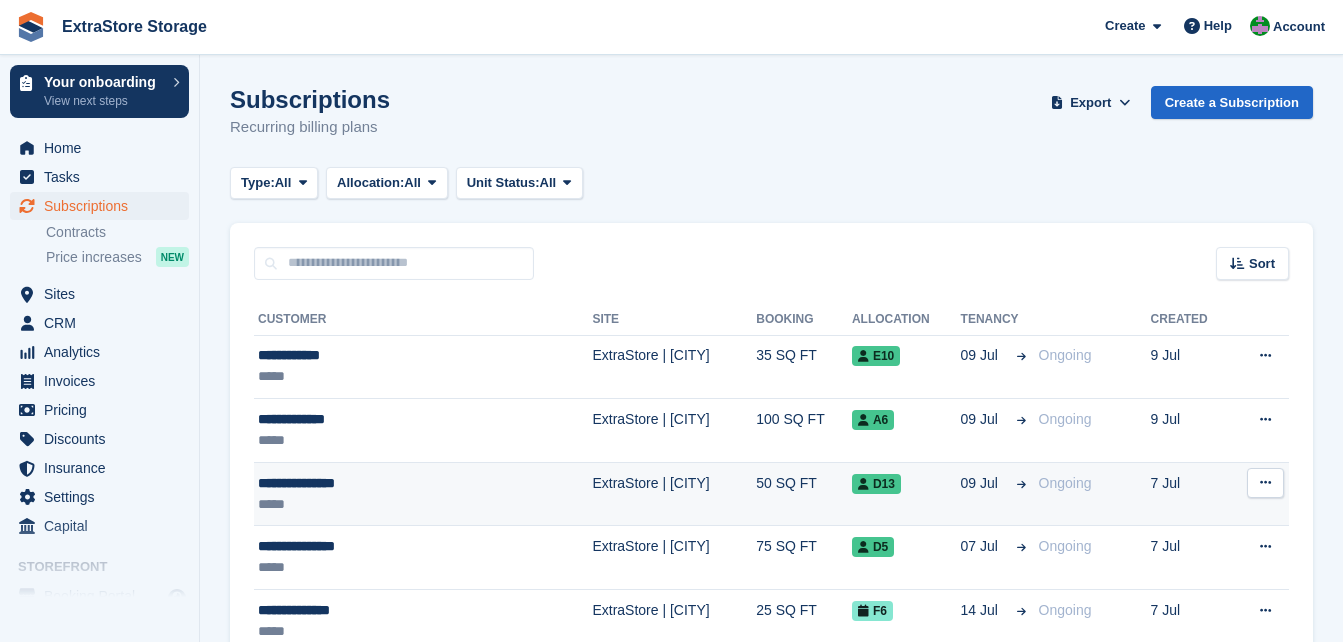 click on "**********" at bounding box center (377, 483) 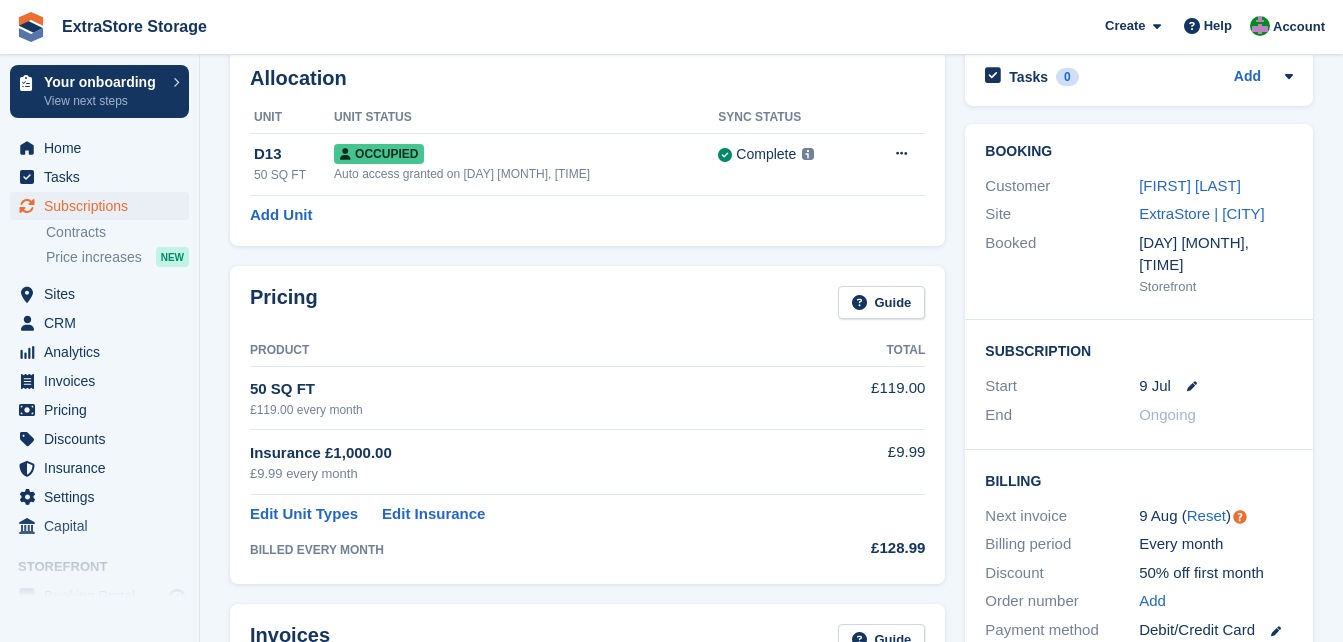 scroll, scrollTop: 0, scrollLeft: 0, axis: both 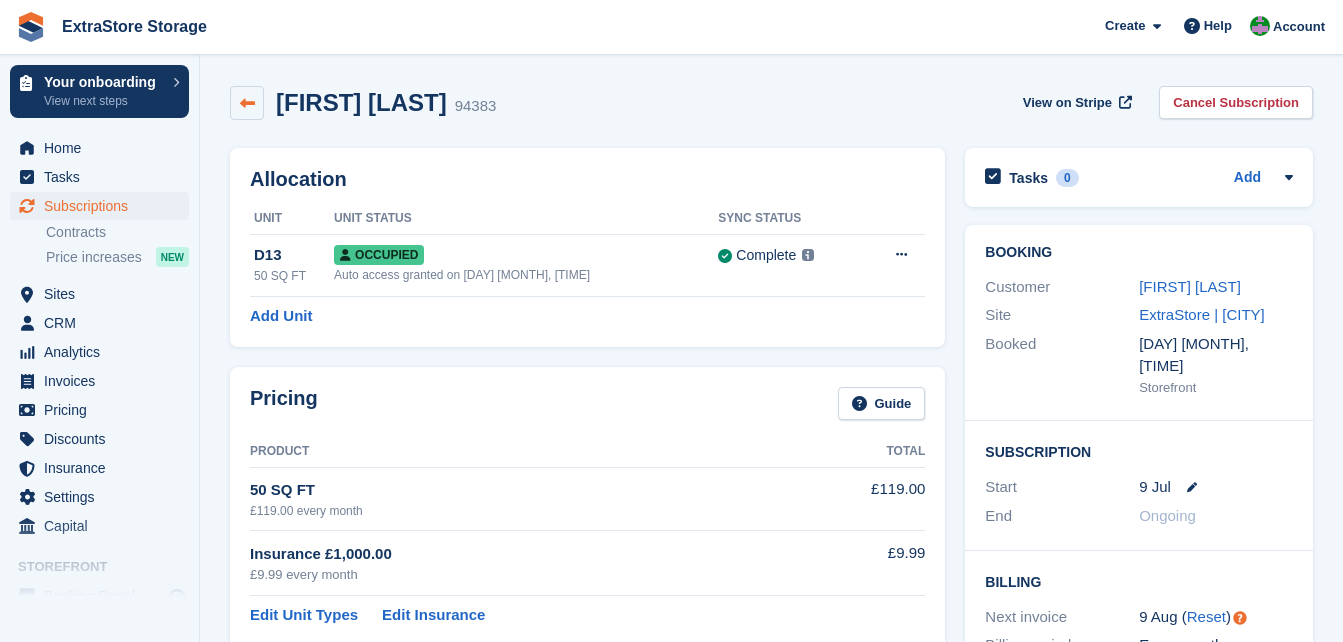 click at bounding box center [247, 103] 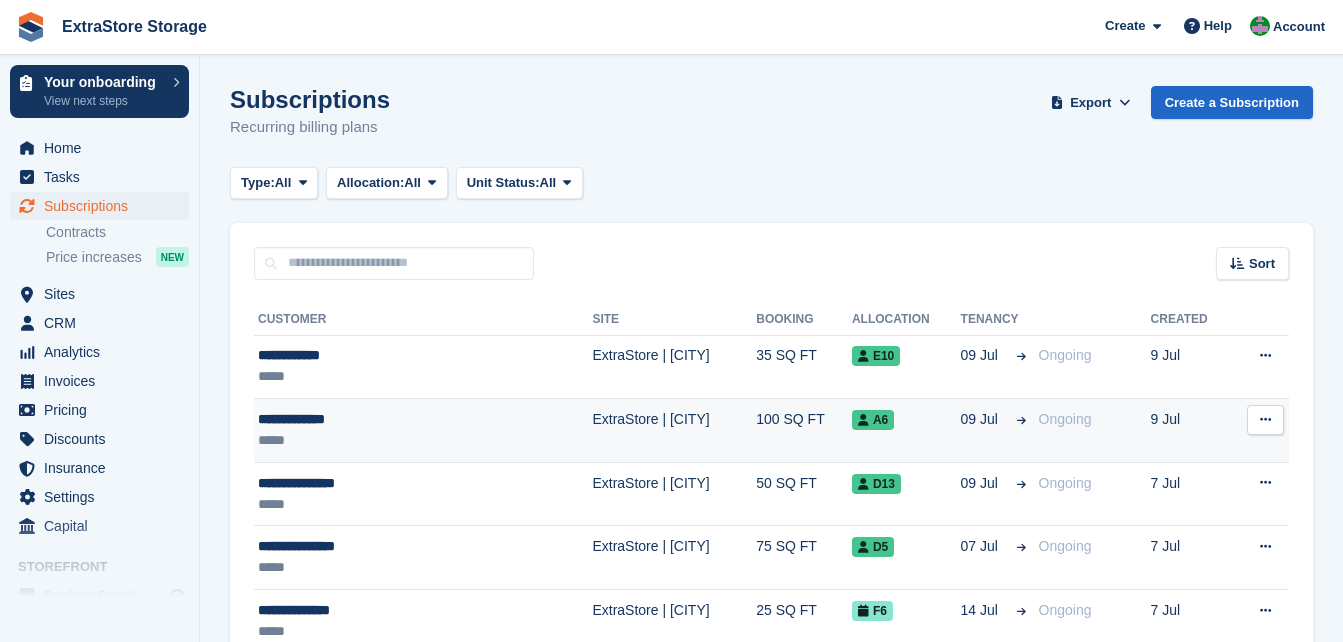 click on "*****" at bounding box center (377, 440) 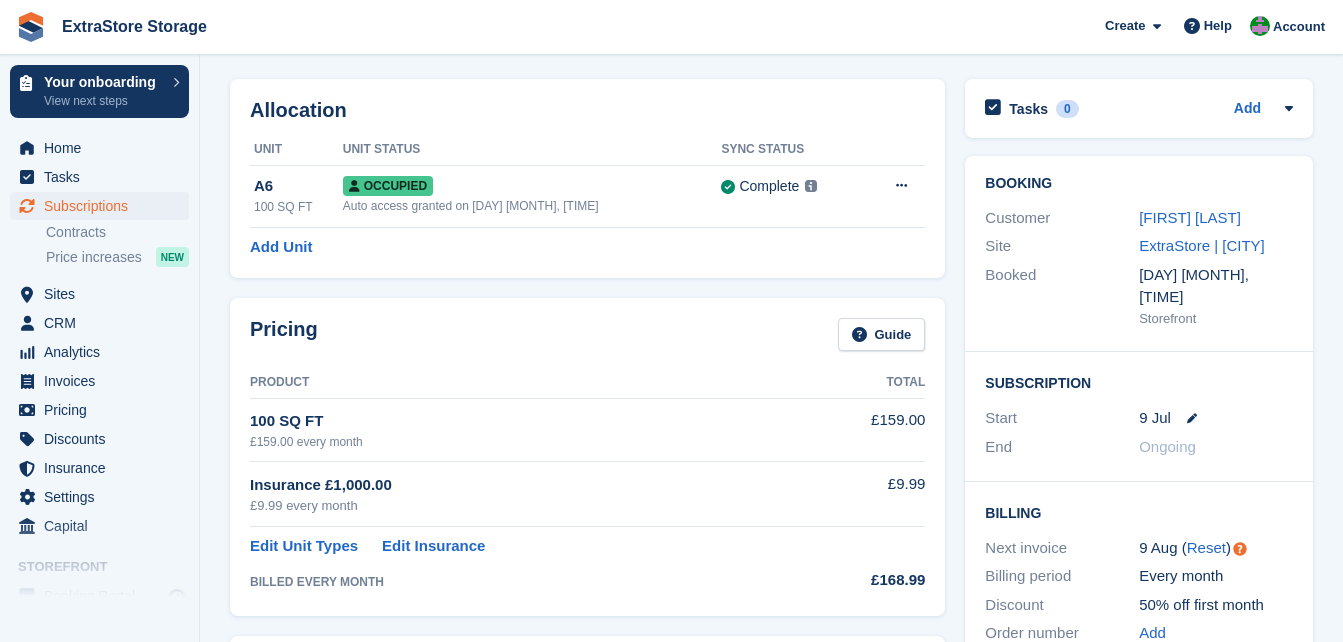 scroll, scrollTop: 0, scrollLeft: 0, axis: both 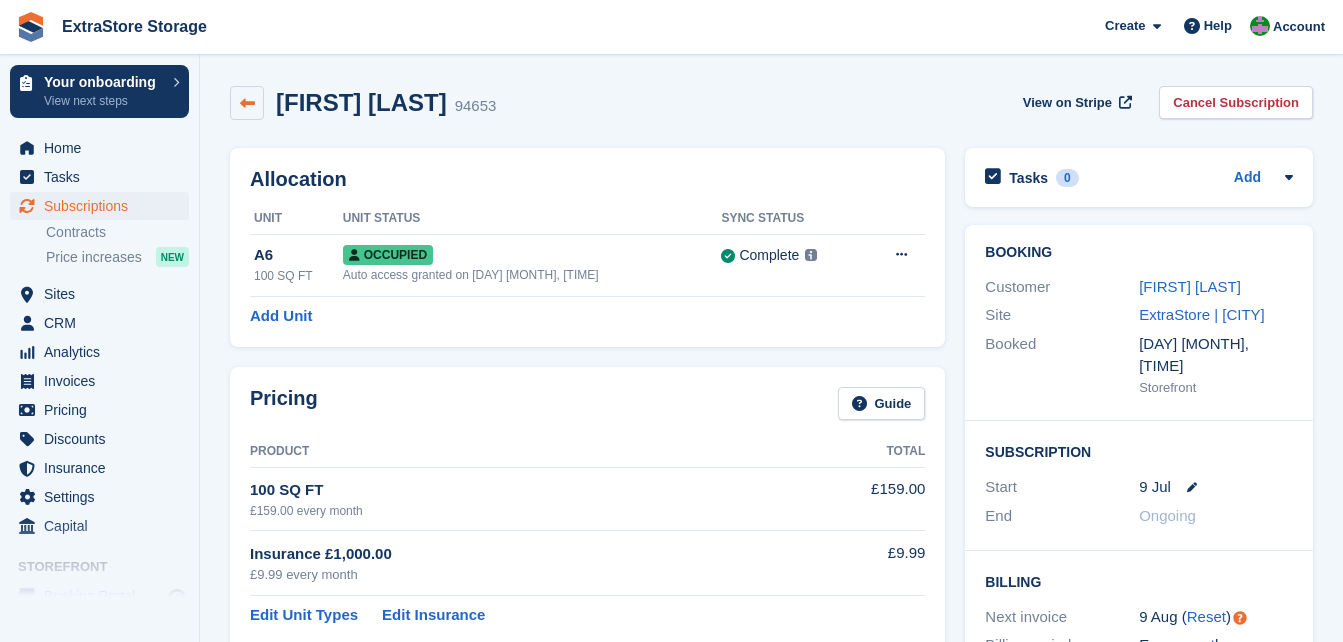 click at bounding box center (247, 103) 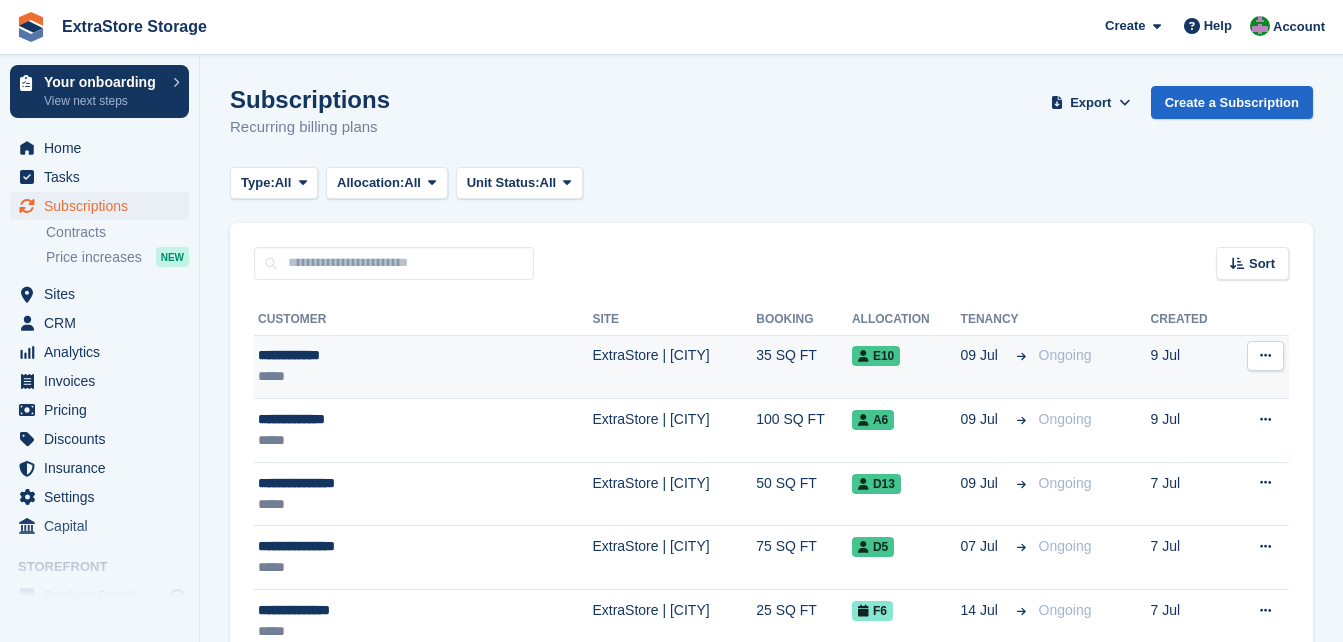 click on "**********" at bounding box center [377, 355] 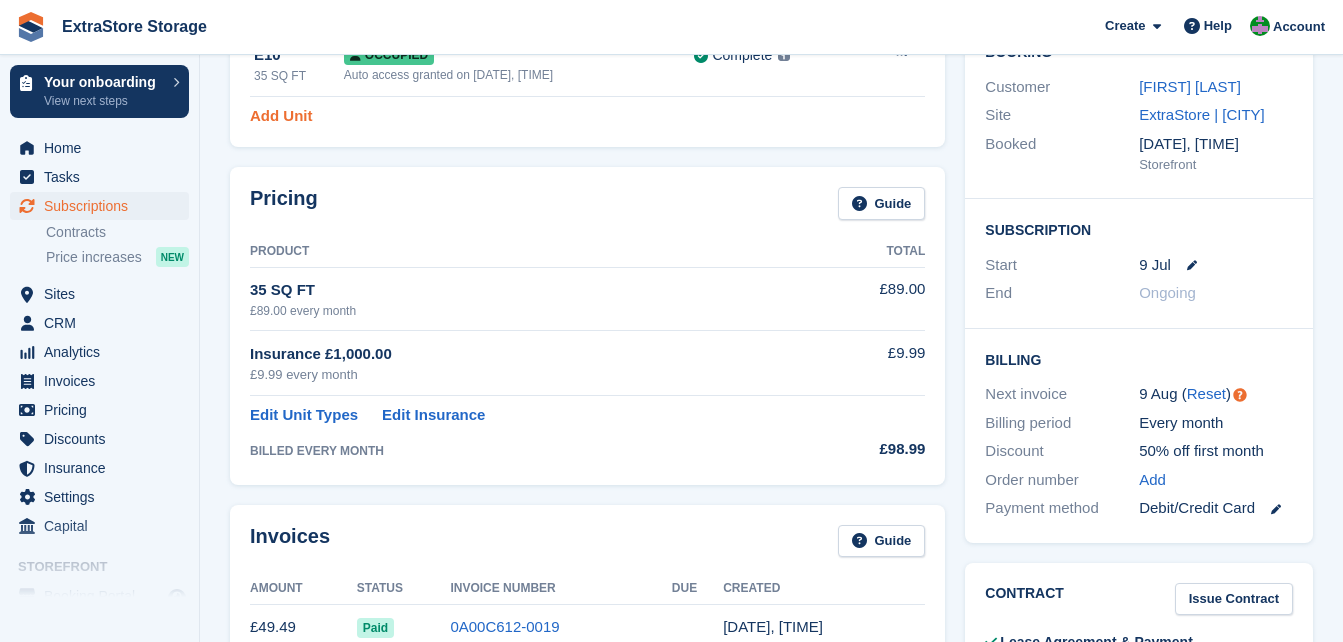 scroll, scrollTop: 0, scrollLeft: 0, axis: both 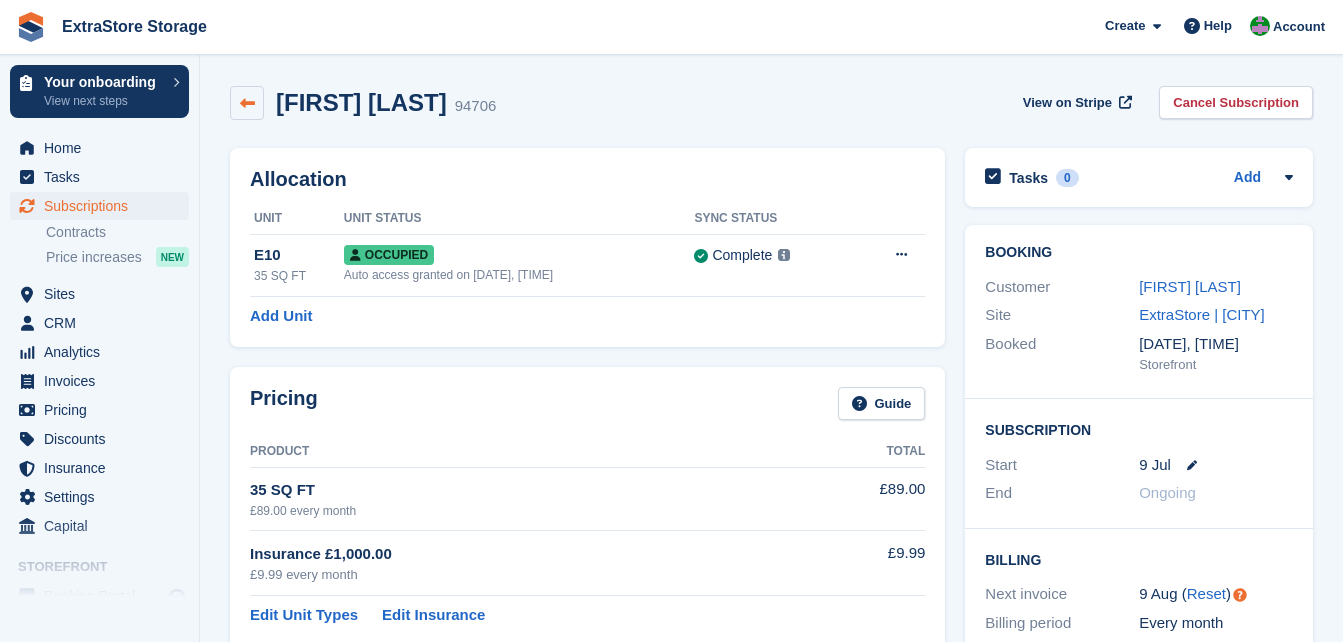 click at bounding box center [247, 103] 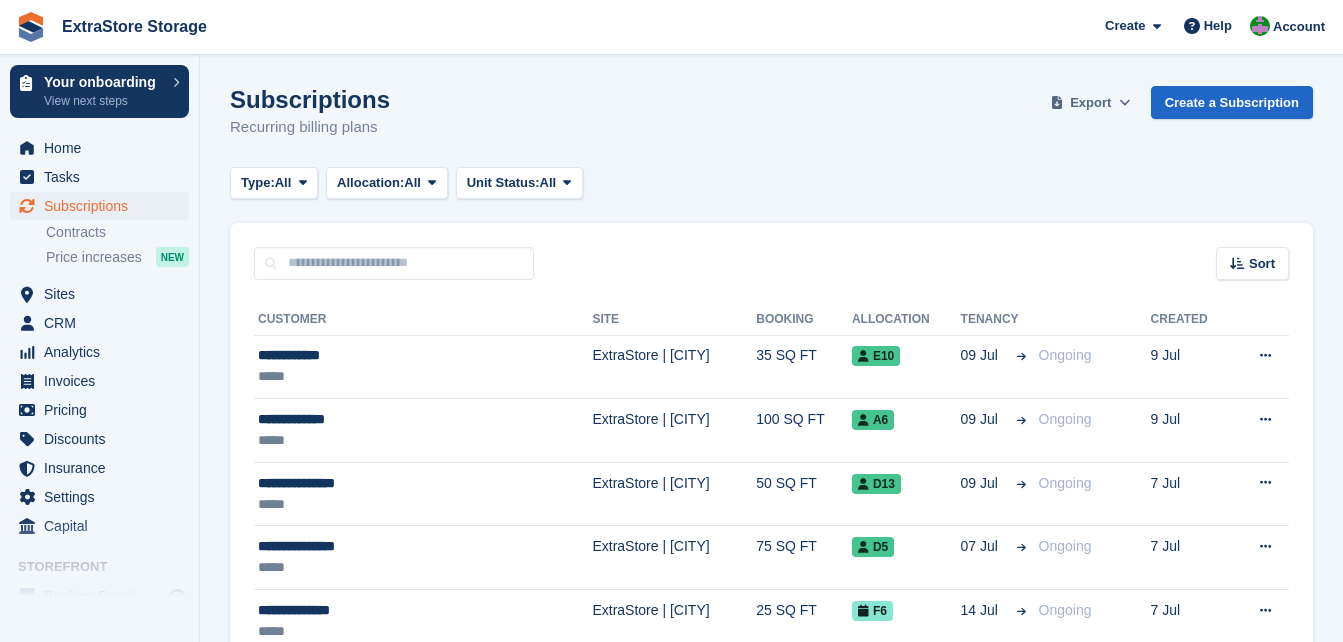 click on "Export" at bounding box center (1090, 103) 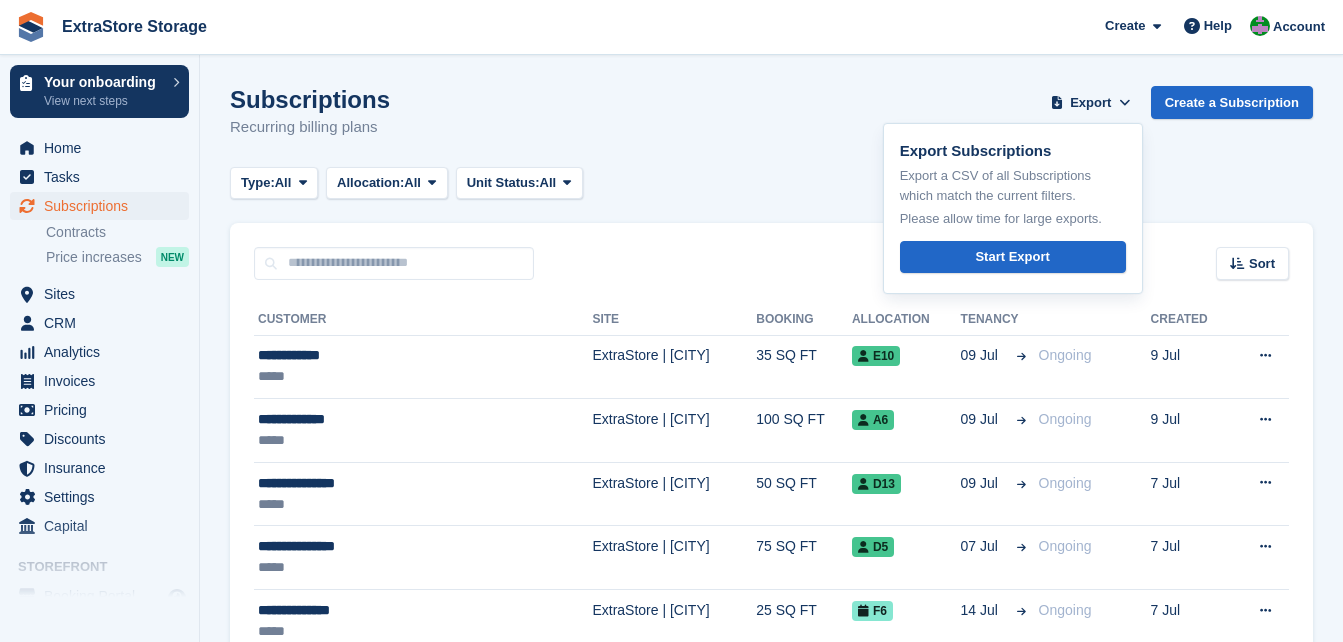 click on "Subscriptions
Recurring billing plans
Export
Export Subscriptions
Export a CSV of all Subscriptions which match the current filters.
Please allow time for large exports.
Start Export
Create a Subscription" at bounding box center (771, 124) 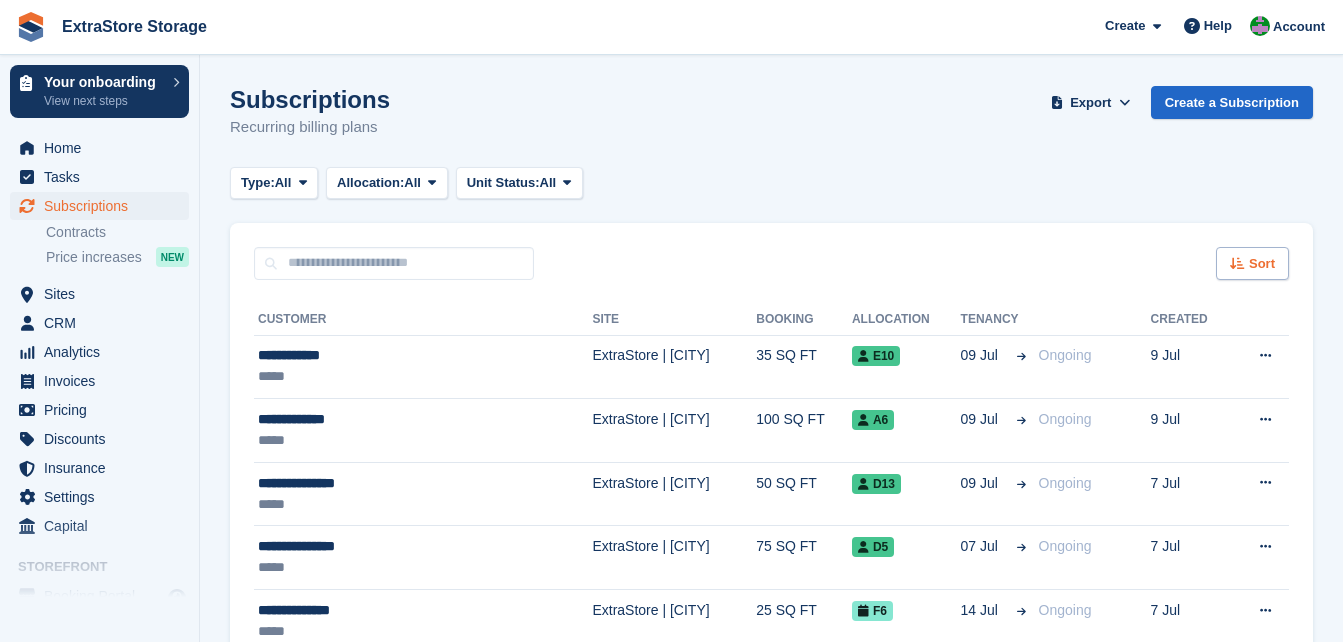 click at bounding box center [1237, 263] 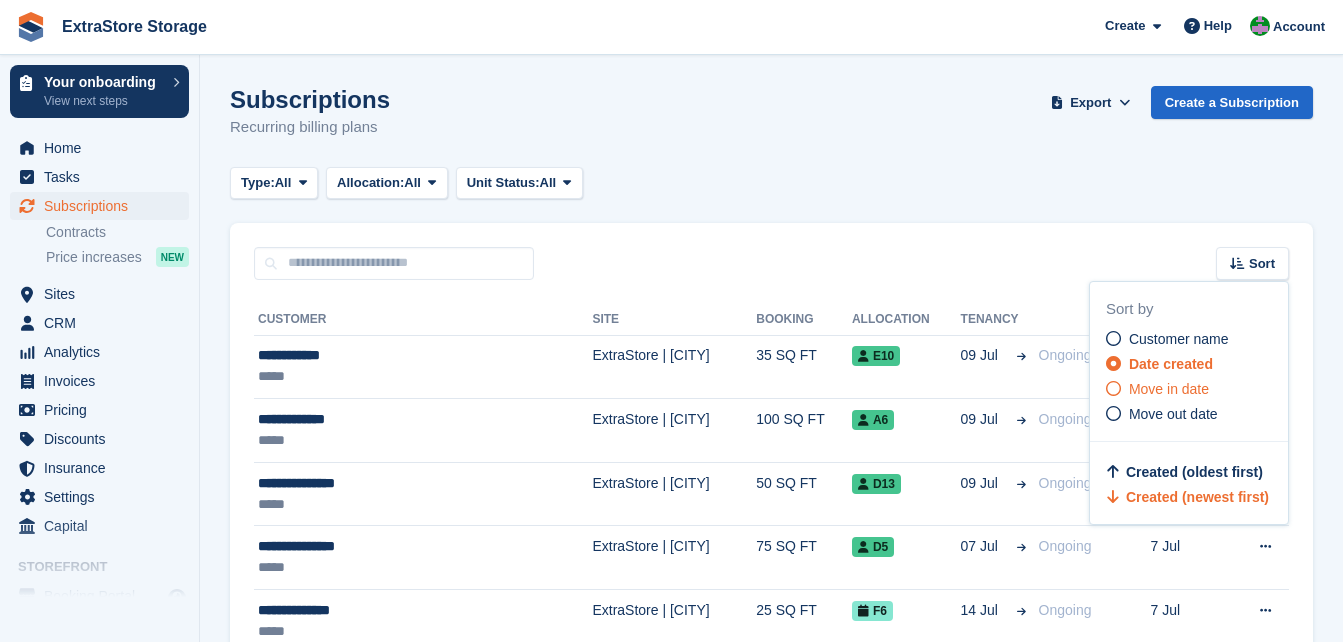 click on "Move in date" at bounding box center (1169, 389) 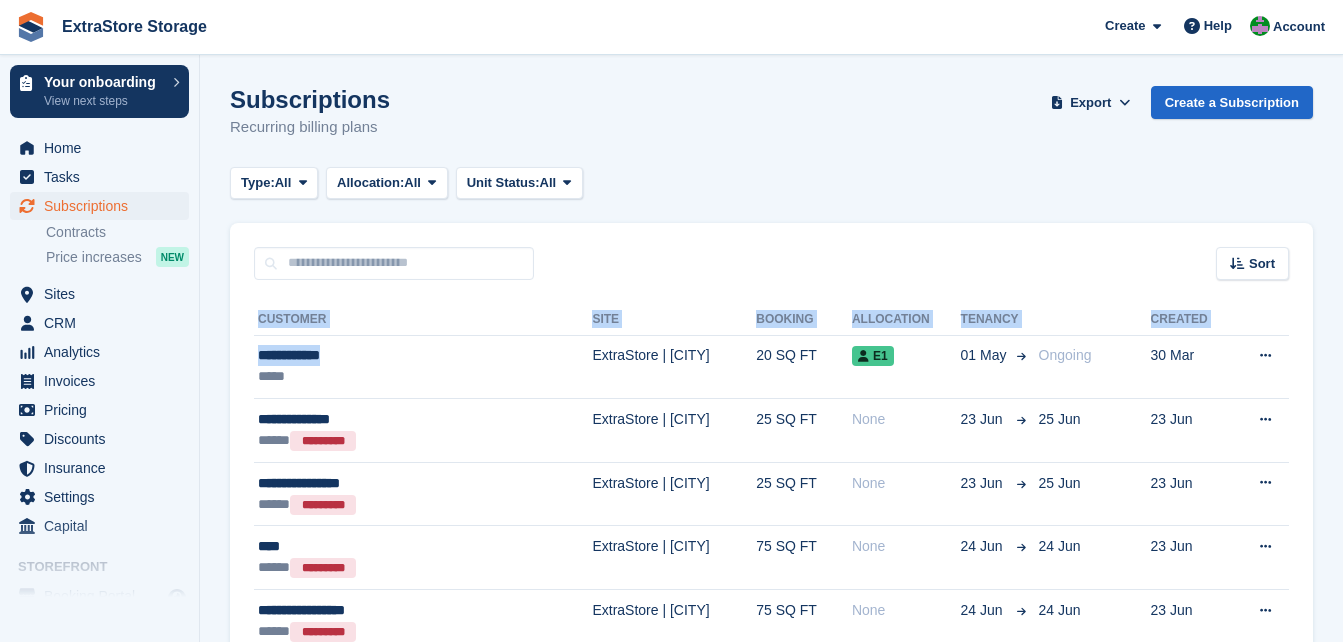 drag, startPoint x: 359, startPoint y: 354, endPoint x: 253, endPoint y: 352, distance: 106.01887 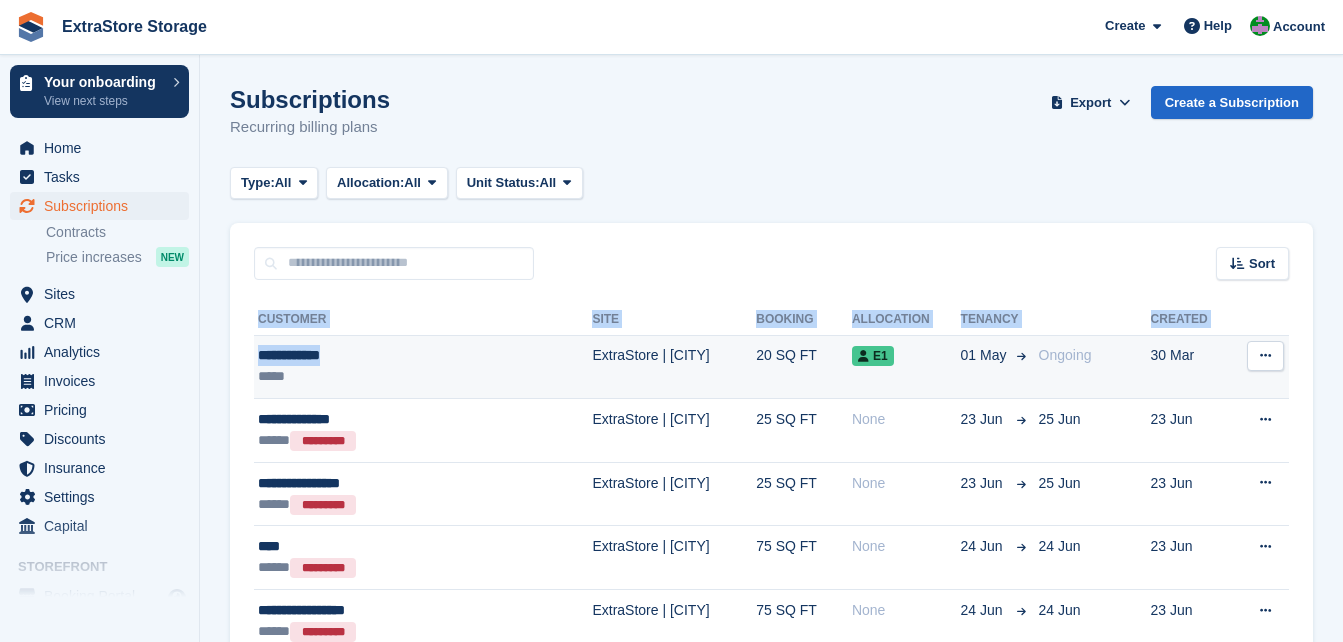 drag, startPoint x: 253, startPoint y: 352, endPoint x: 392, endPoint y: 364, distance: 139.51703 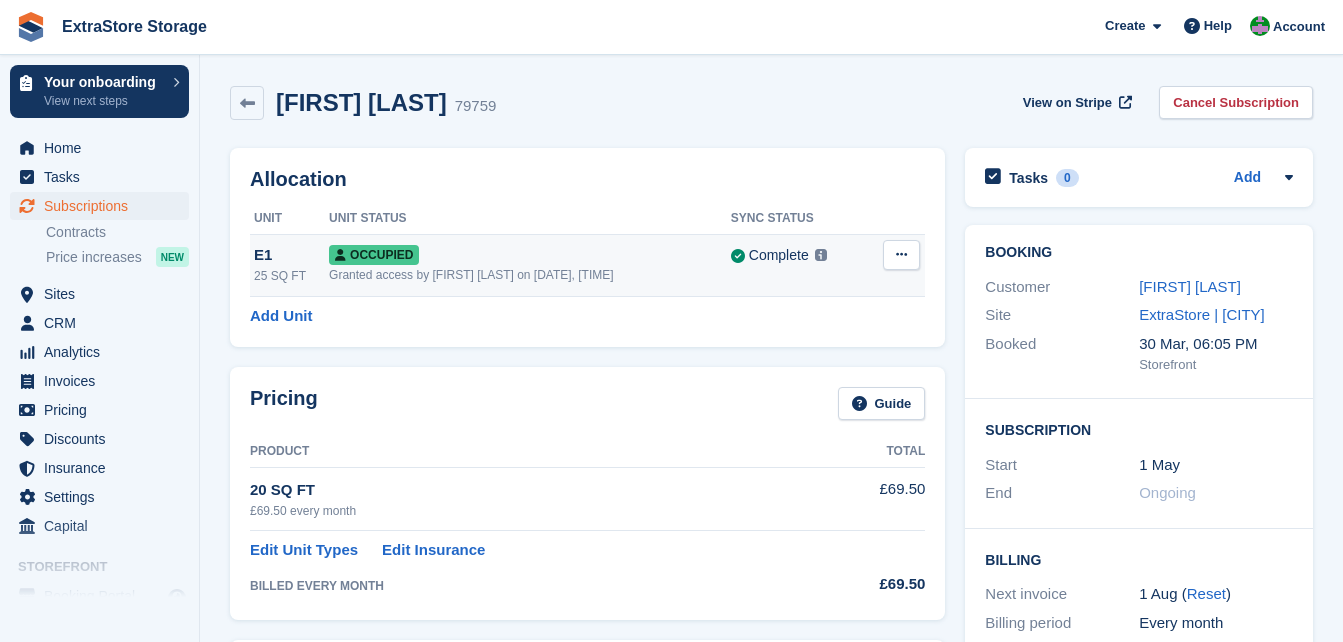 scroll, scrollTop: 0, scrollLeft: 0, axis: both 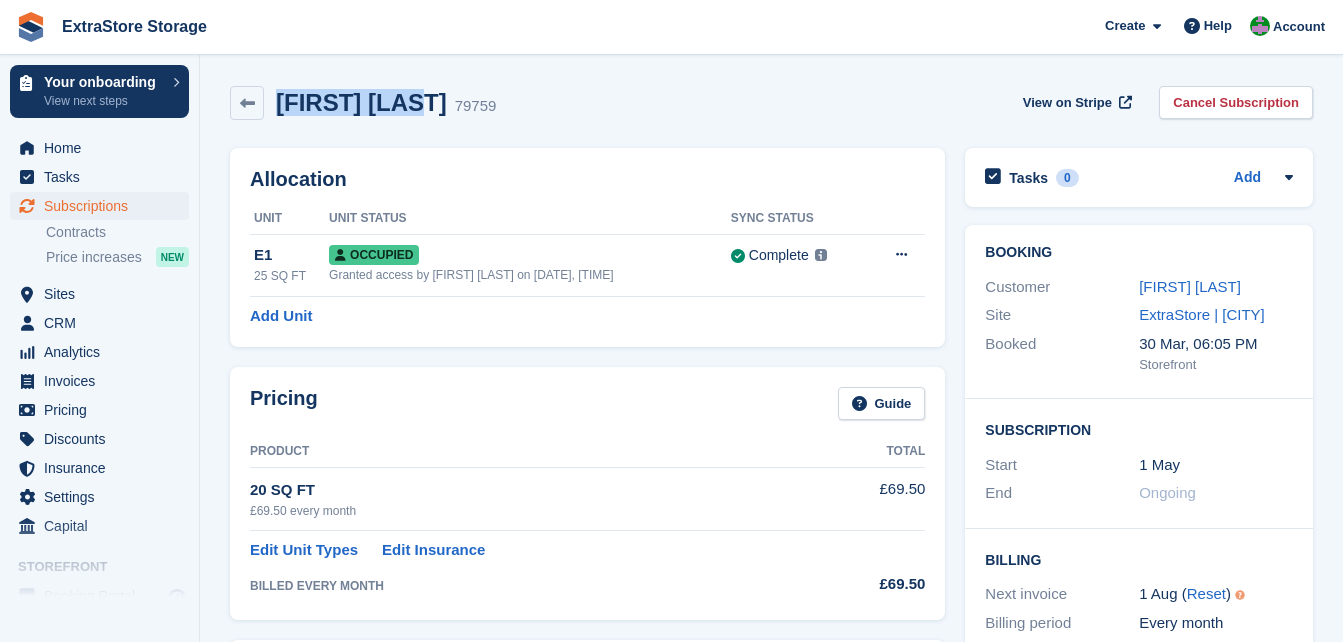 drag, startPoint x: 430, startPoint y: 102, endPoint x: 279, endPoint y: 105, distance: 151.0298 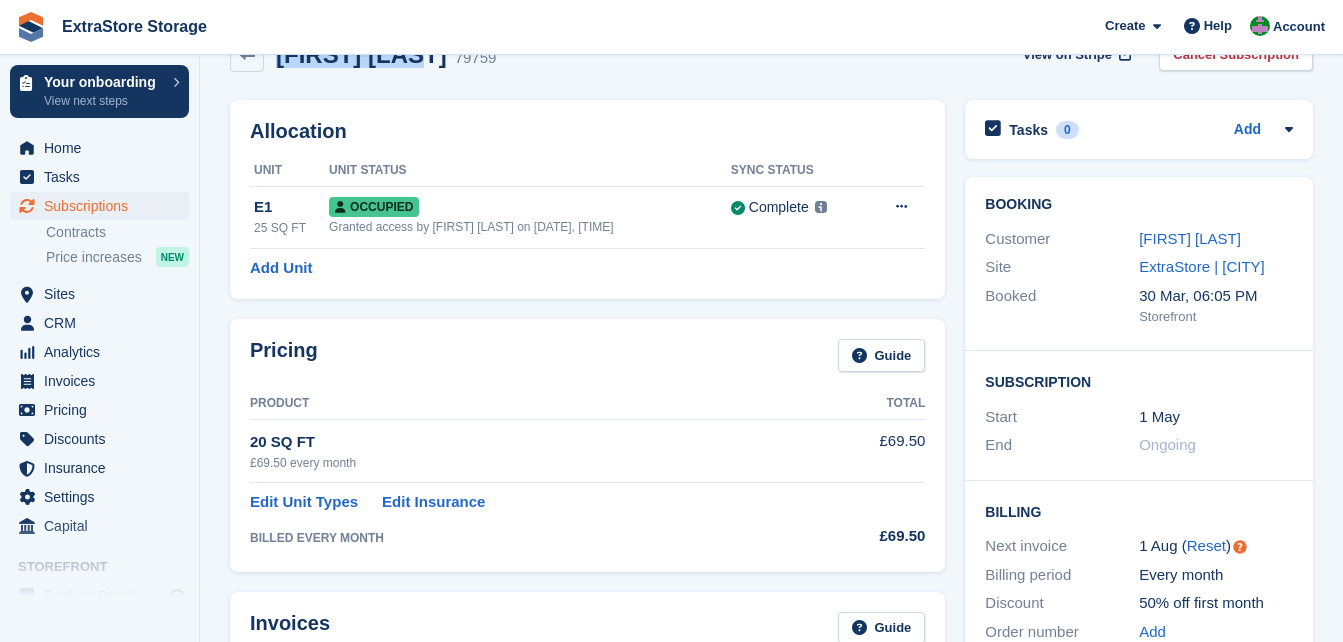 scroll, scrollTop: 0, scrollLeft: 0, axis: both 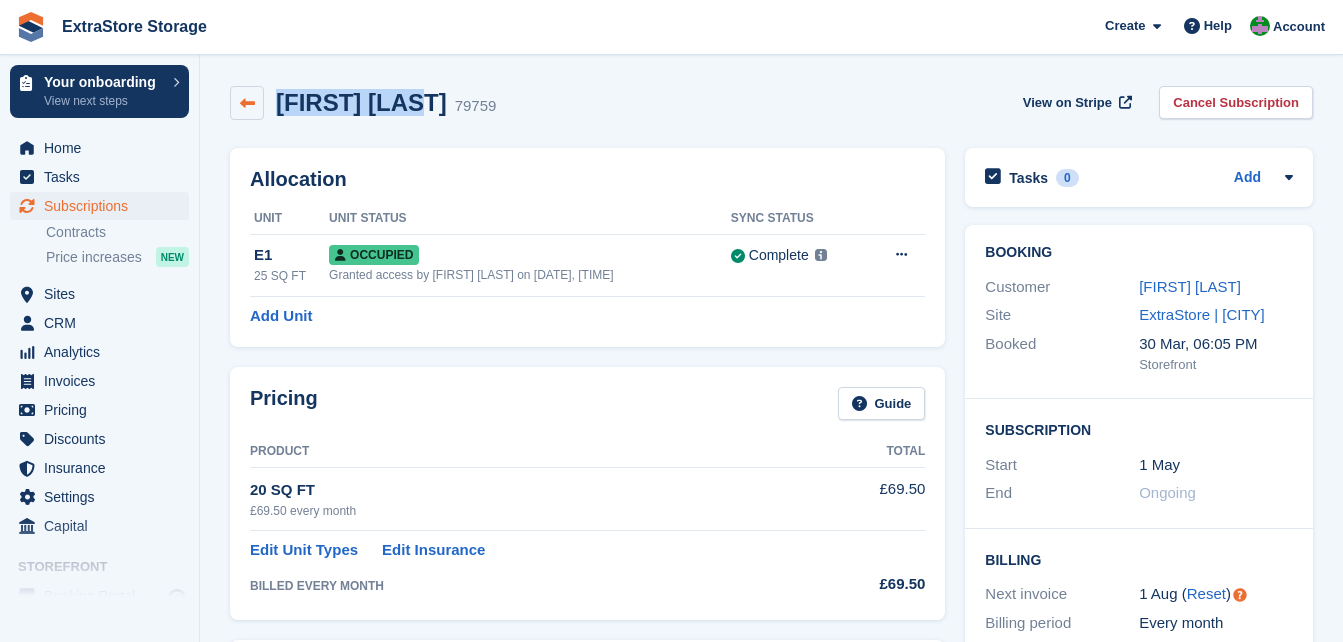 click at bounding box center [247, 103] 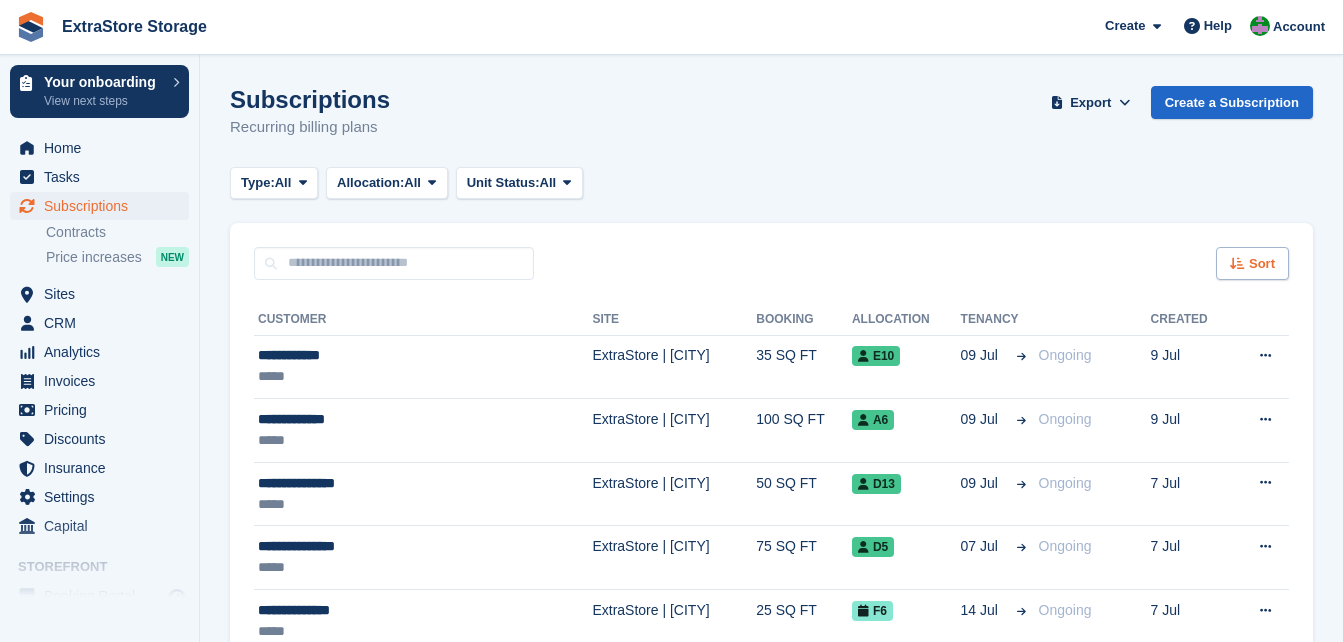 click on "Sort" at bounding box center [1262, 264] 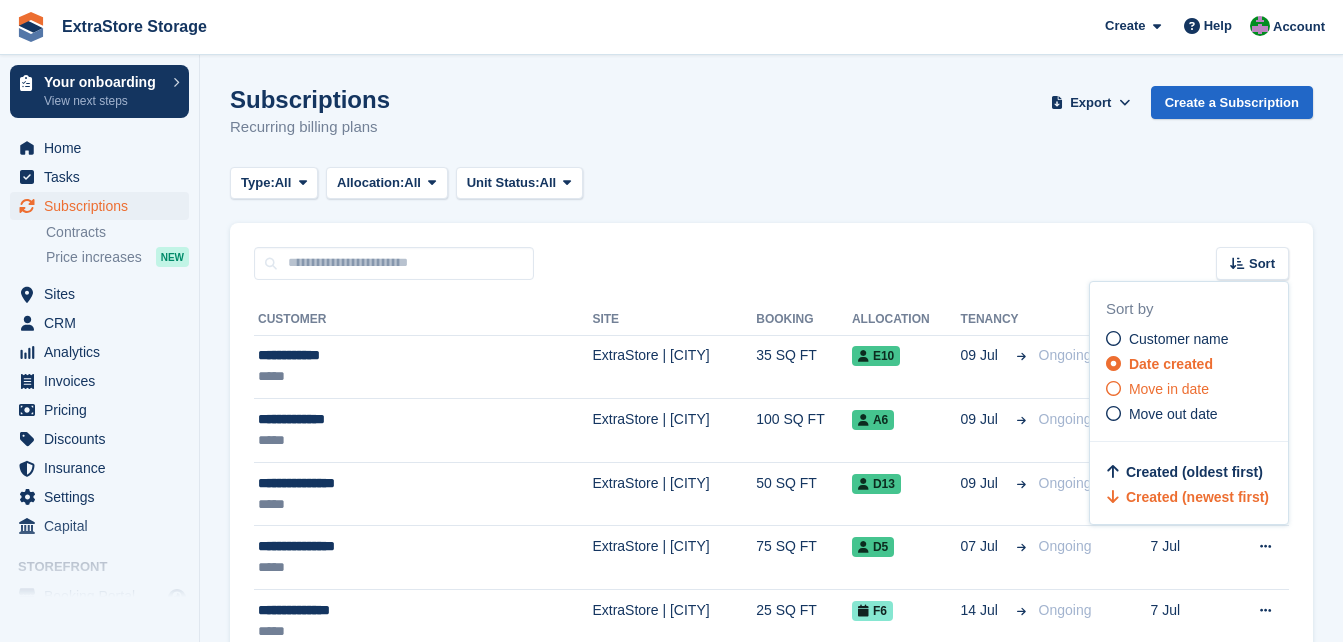 click on "Move in date" at bounding box center (1169, 389) 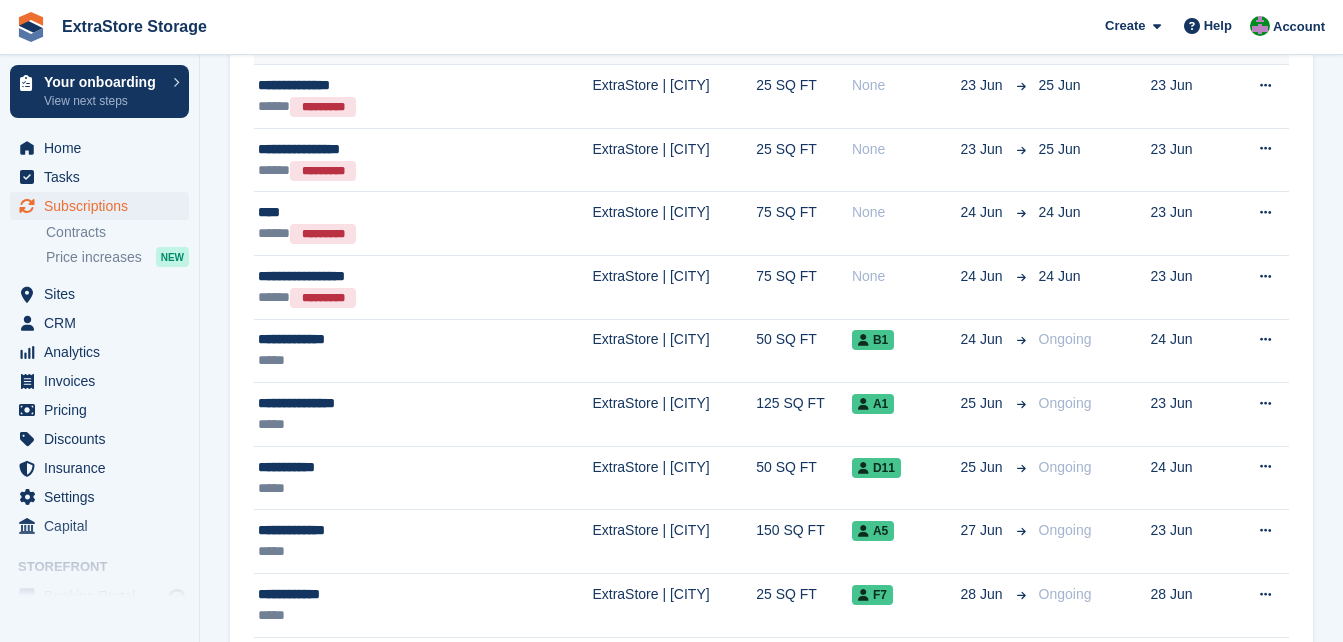 scroll, scrollTop: 400, scrollLeft: 0, axis: vertical 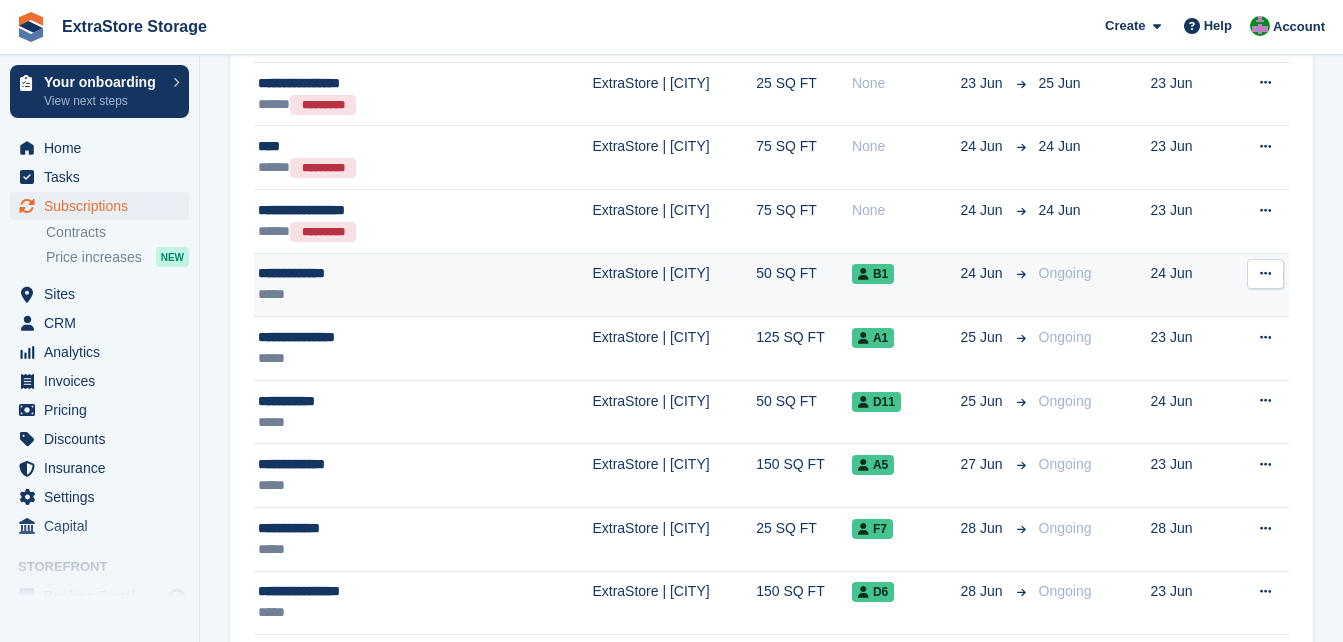 click on "**********" at bounding box center [377, 273] 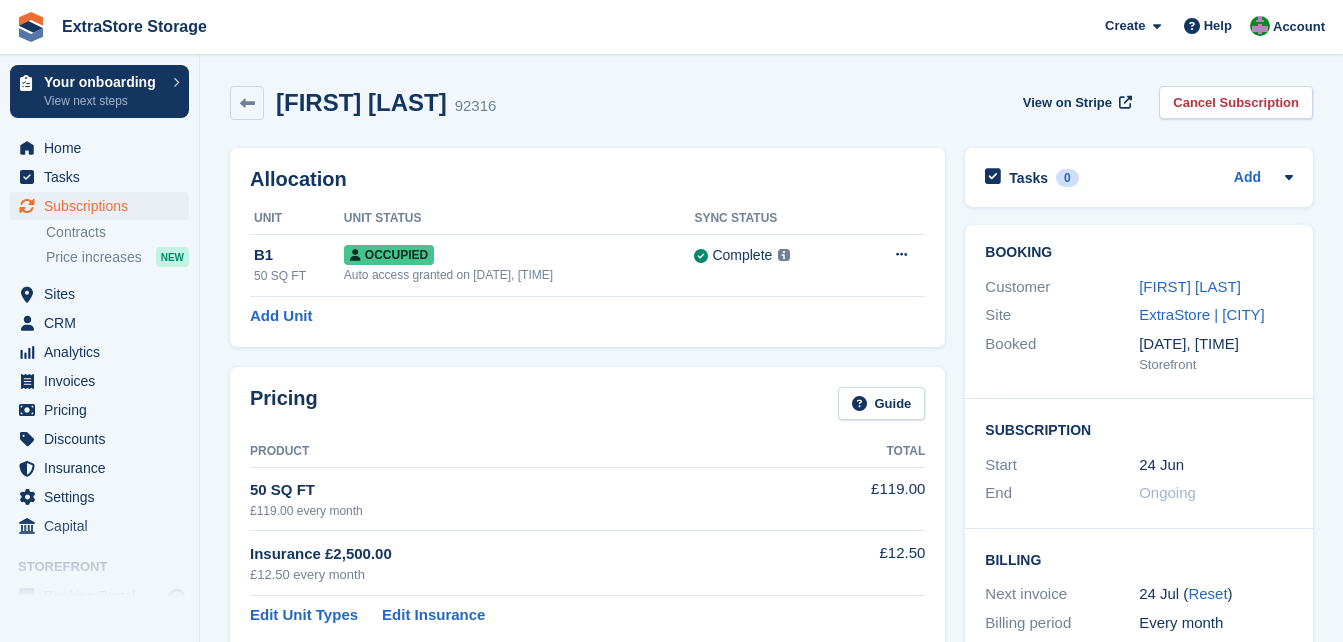 scroll, scrollTop: 0, scrollLeft: 0, axis: both 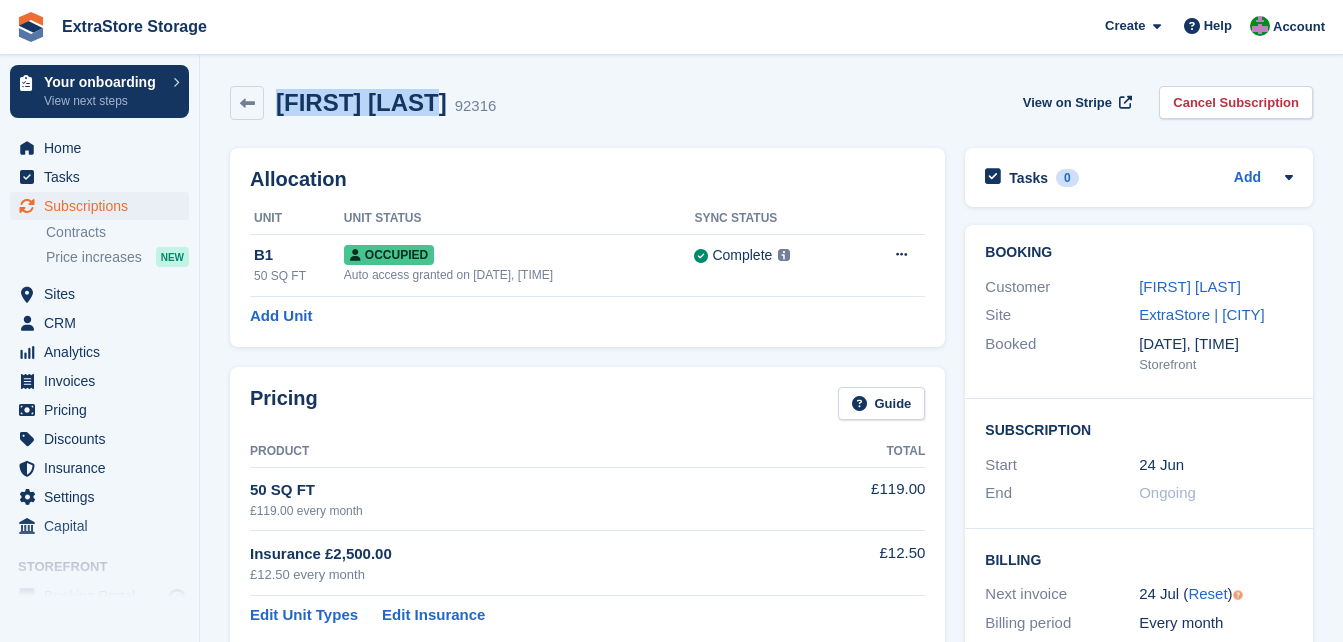 drag, startPoint x: 428, startPoint y: 110, endPoint x: 280, endPoint y: 105, distance: 148.08444 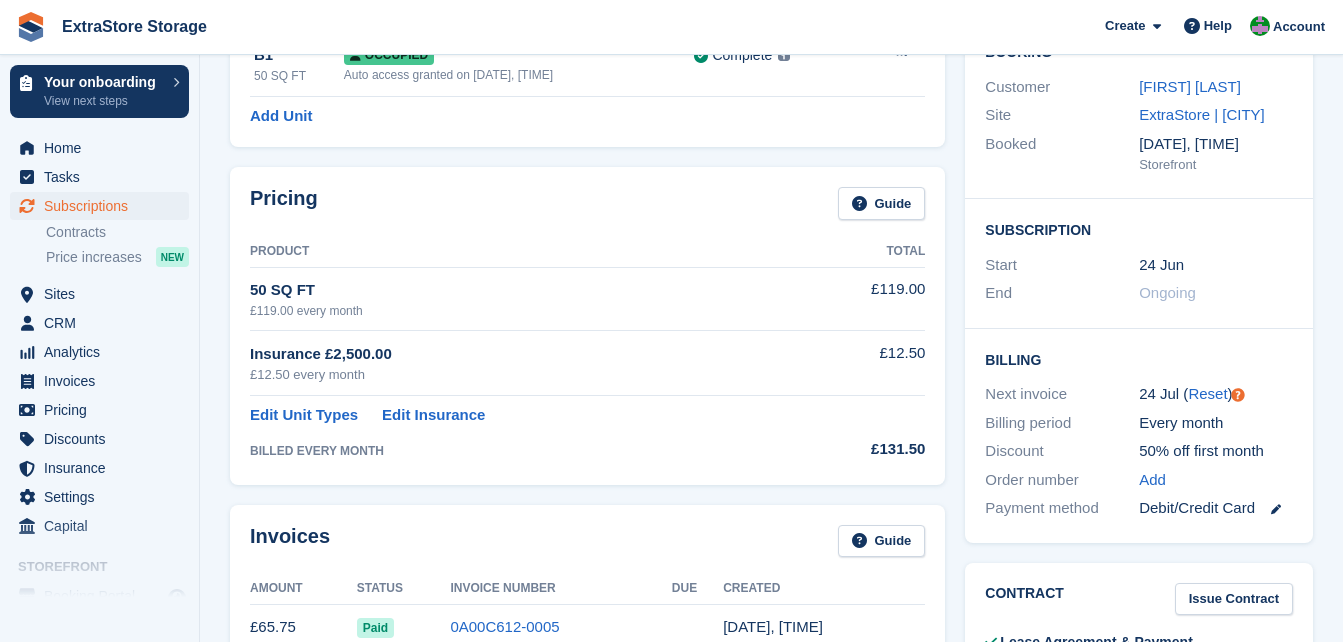 scroll, scrollTop: 0, scrollLeft: 0, axis: both 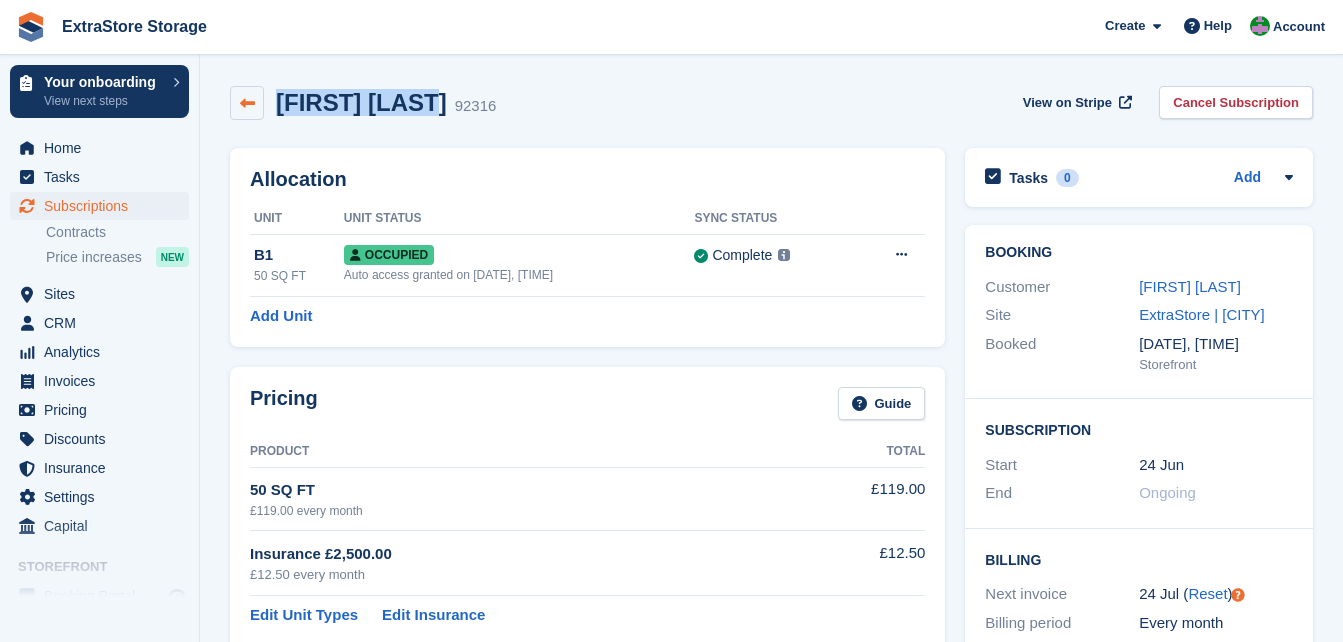 click at bounding box center [247, 103] 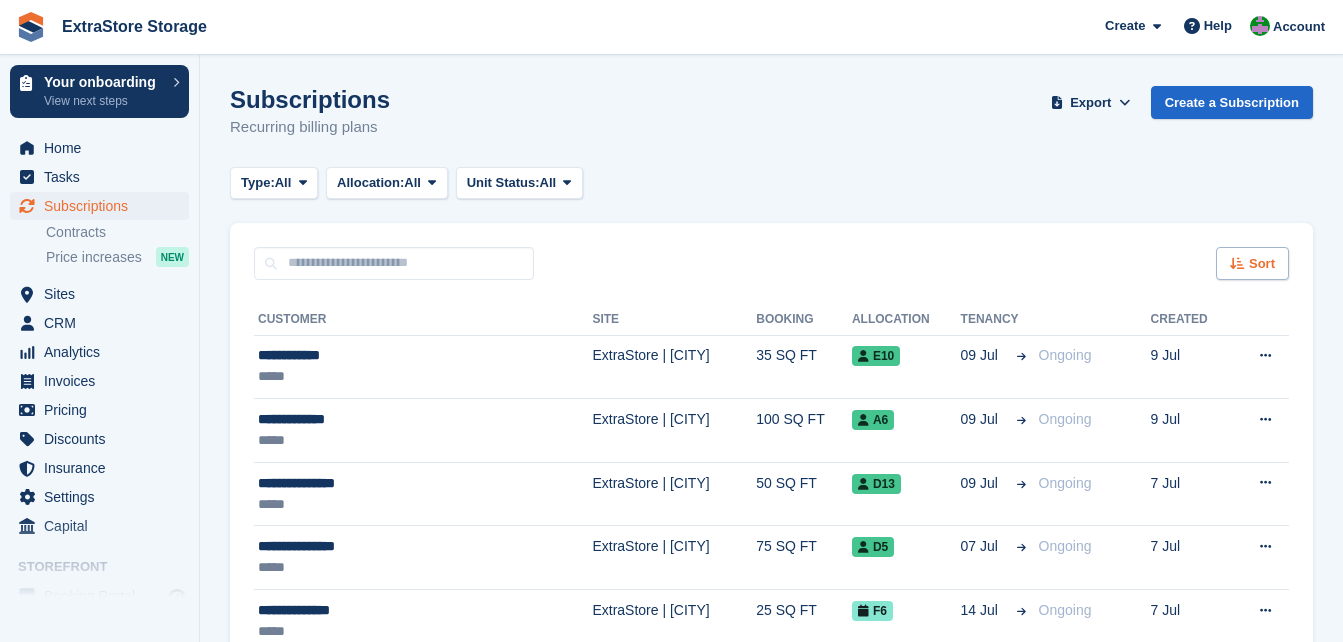 click on "Sort" at bounding box center [1252, 263] 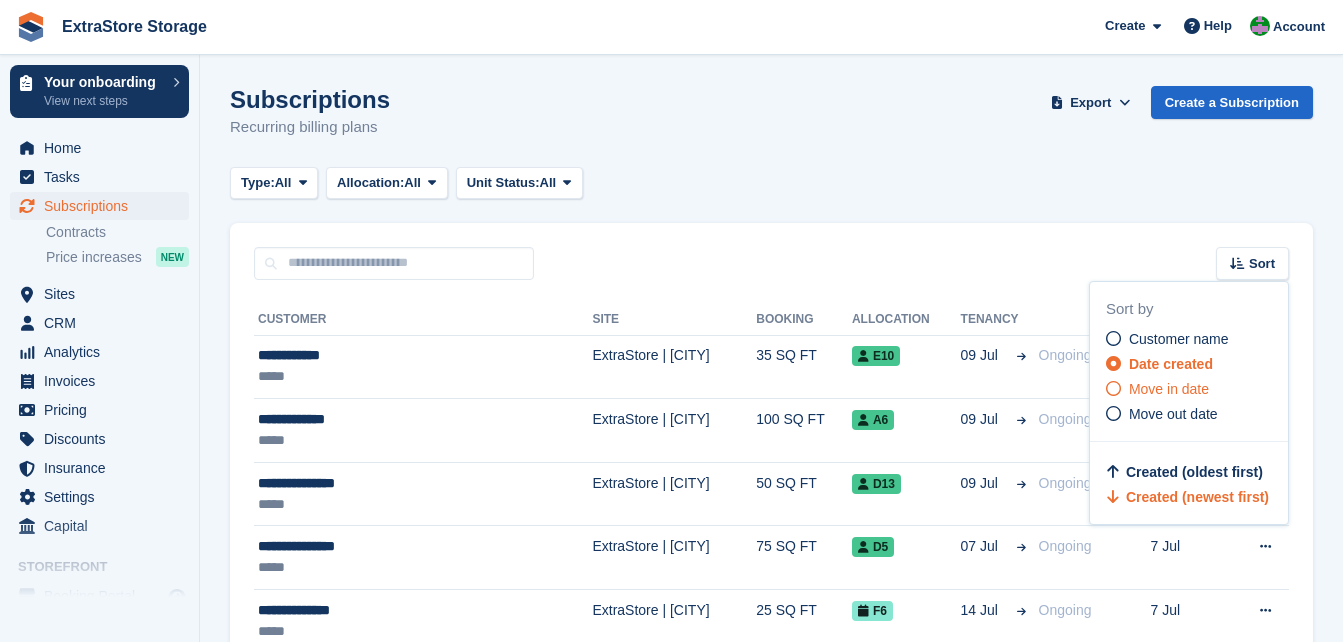 click on "Move in date" at bounding box center [1169, 389] 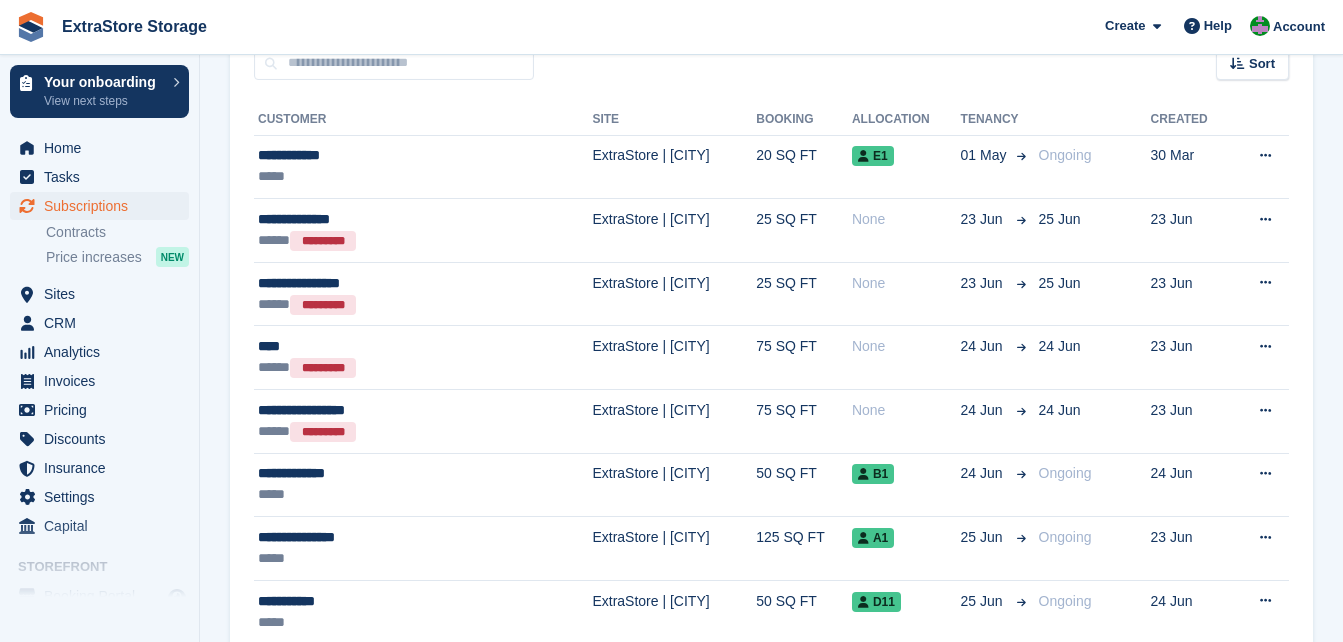 scroll, scrollTop: 400, scrollLeft: 0, axis: vertical 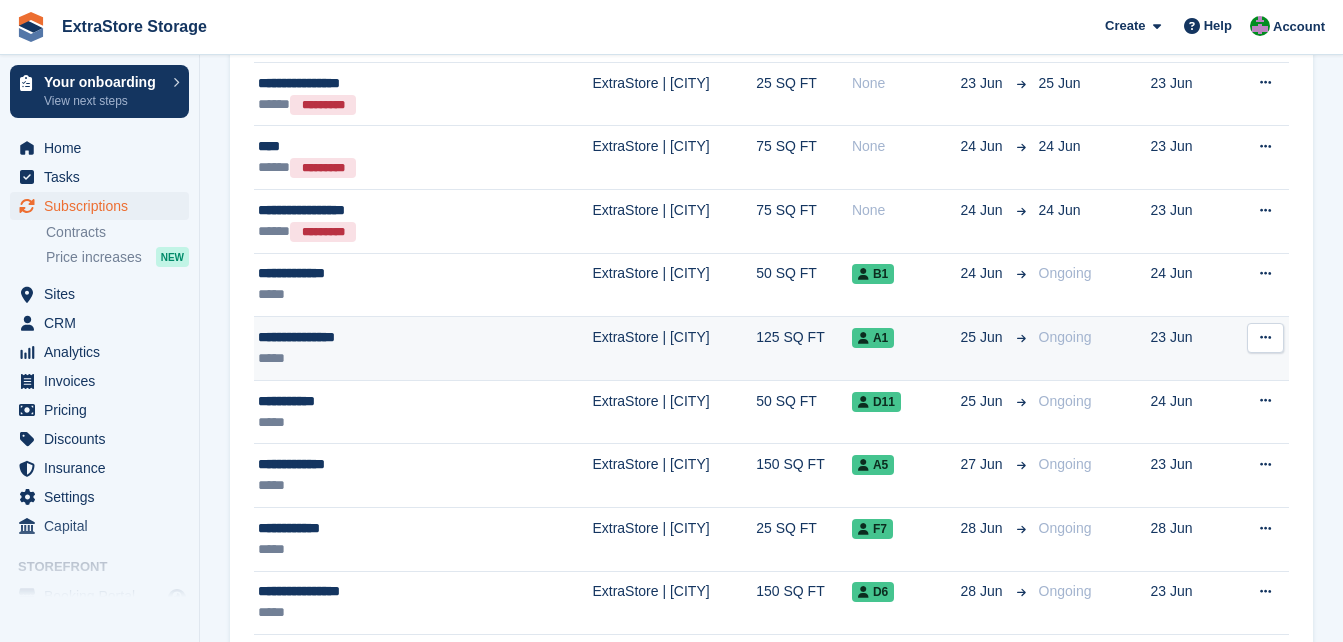 click on "**********" at bounding box center [377, 337] 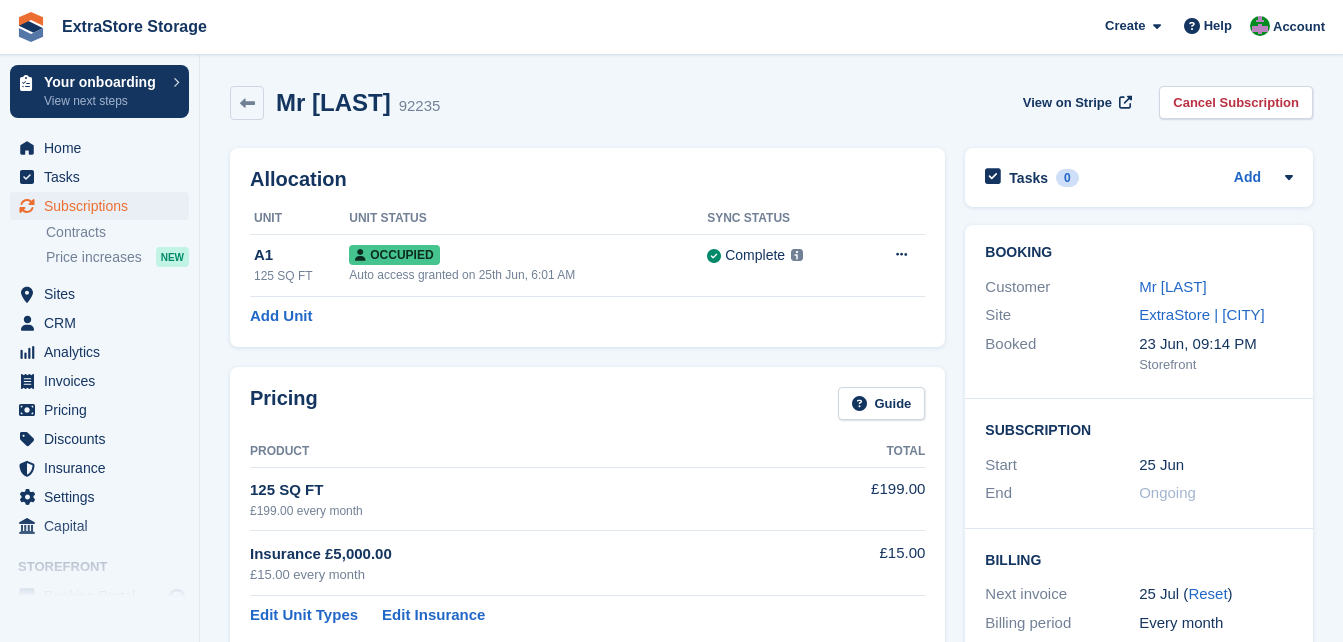 scroll, scrollTop: 0, scrollLeft: 0, axis: both 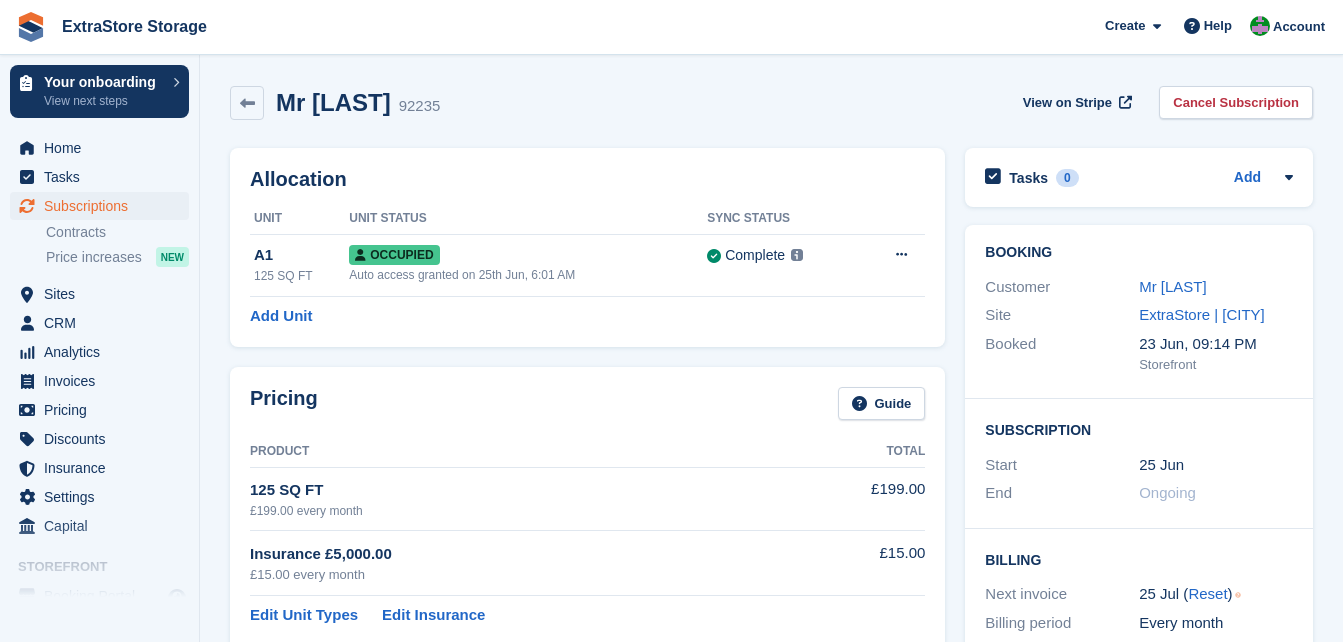 drag, startPoint x: 478, startPoint y: 102, endPoint x: 281, endPoint y: 103, distance: 197.00253 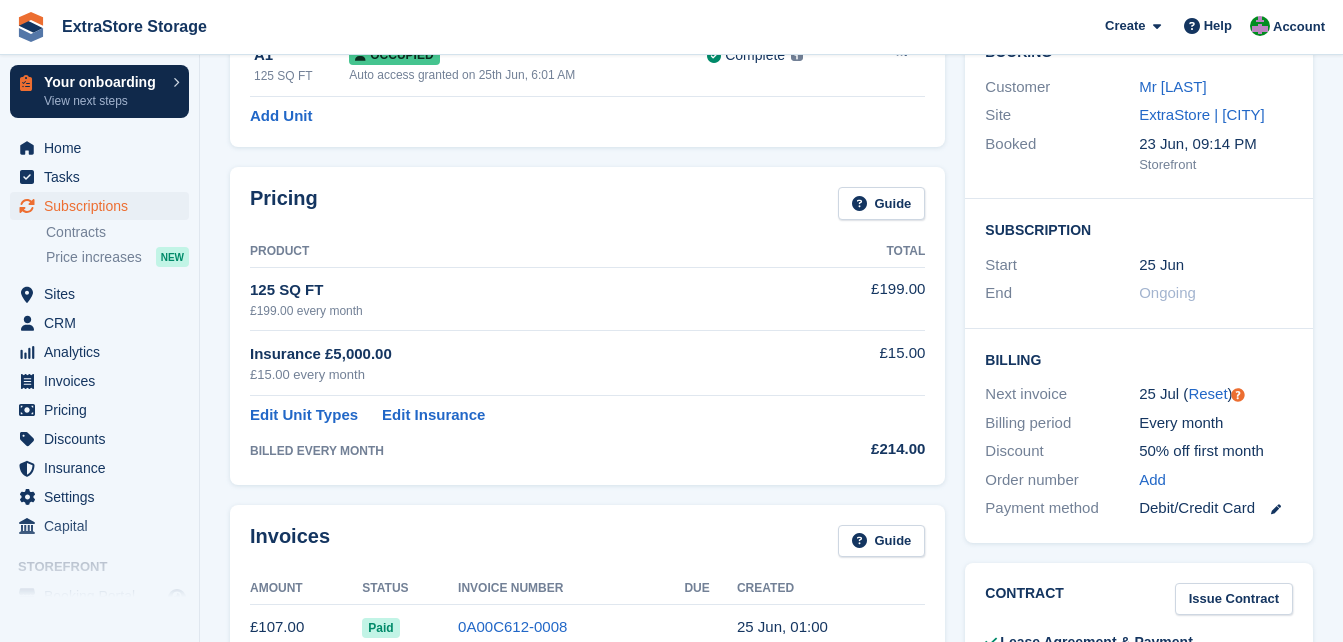 scroll, scrollTop: 0, scrollLeft: 0, axis: both 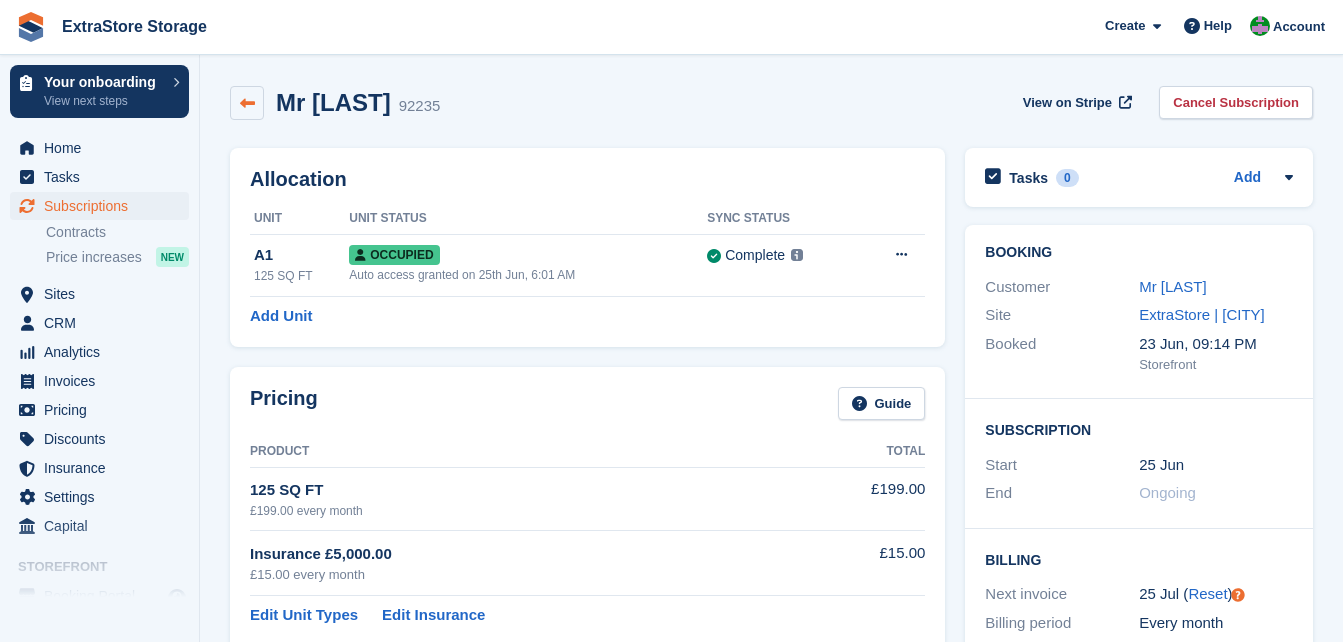 click at bounding box center (247, 103) 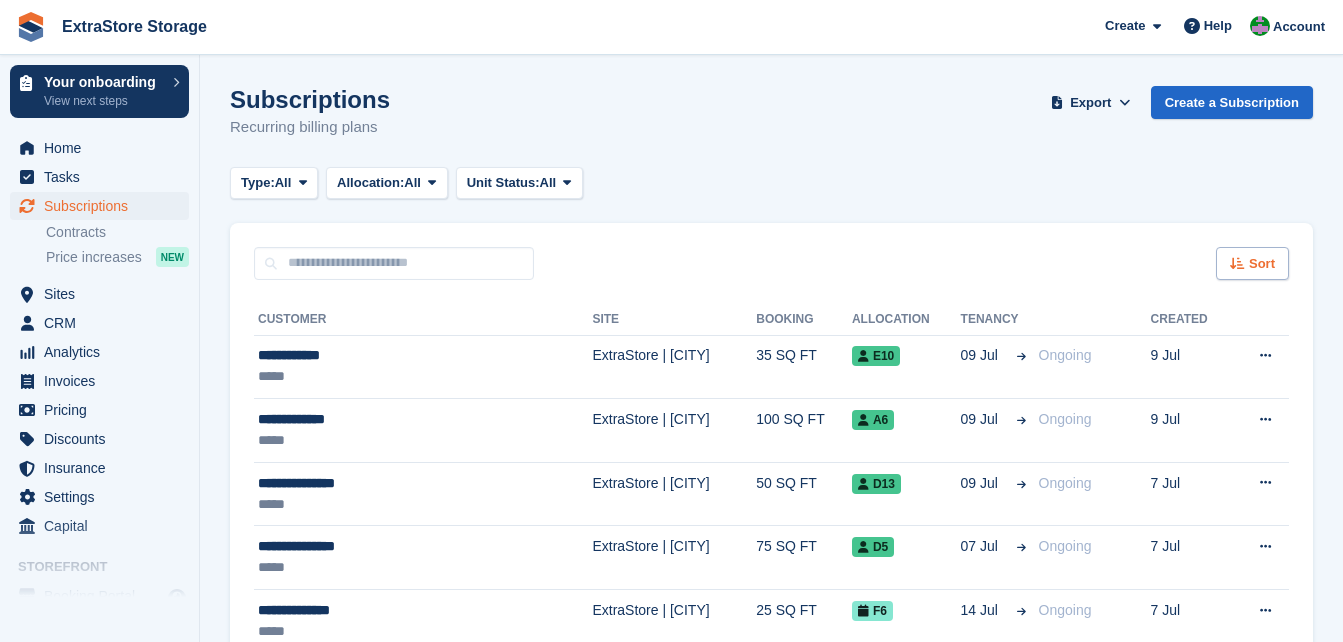 click at bounding box center (1237, 263) 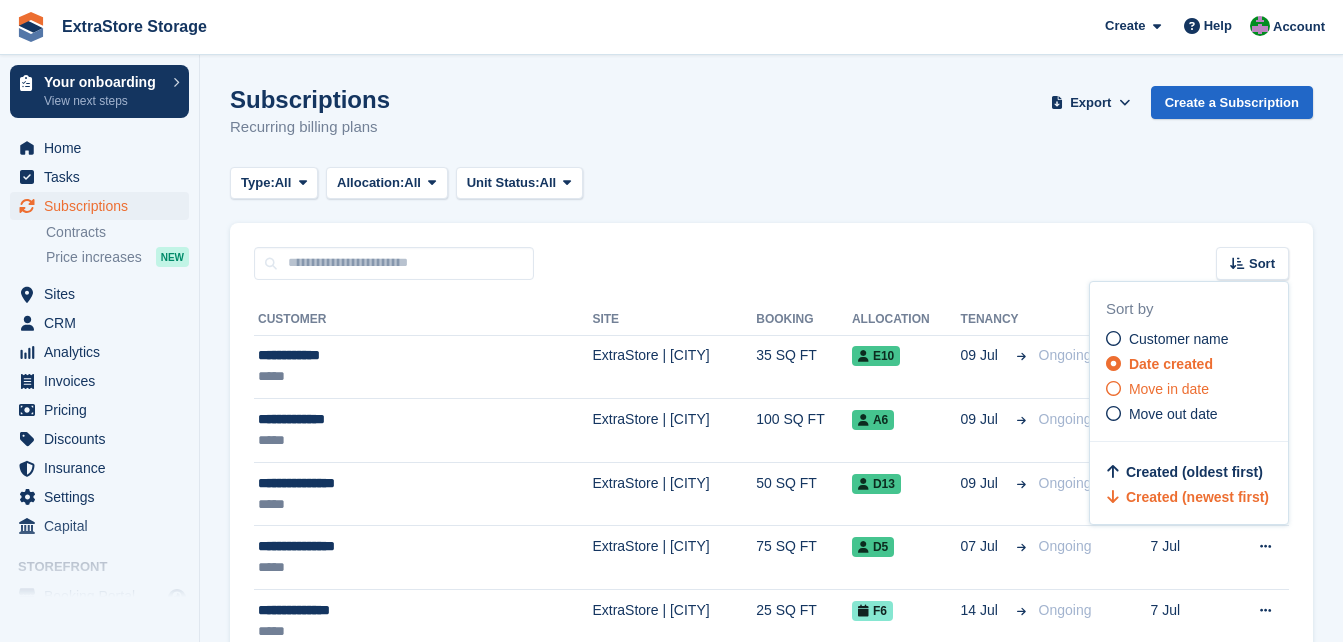 click on "Move in date" at bounding box center (1169, 389) 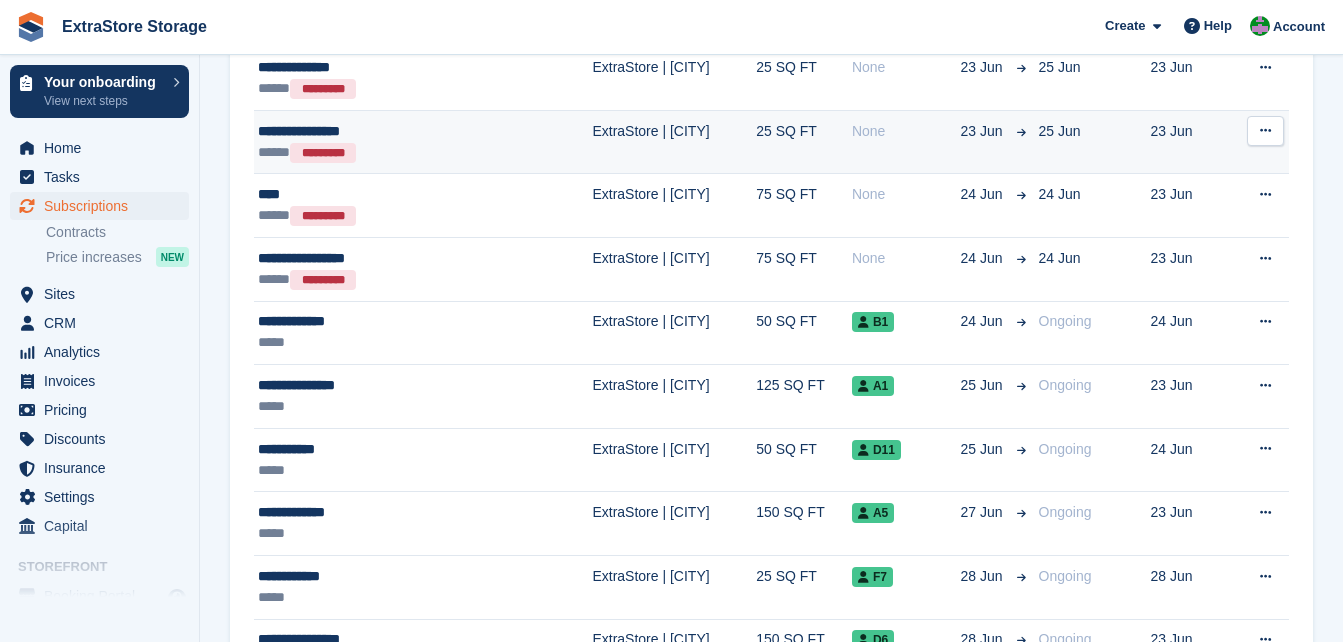 scroll, scrollTop: 400, scrollLeft: 0, axis: vertical 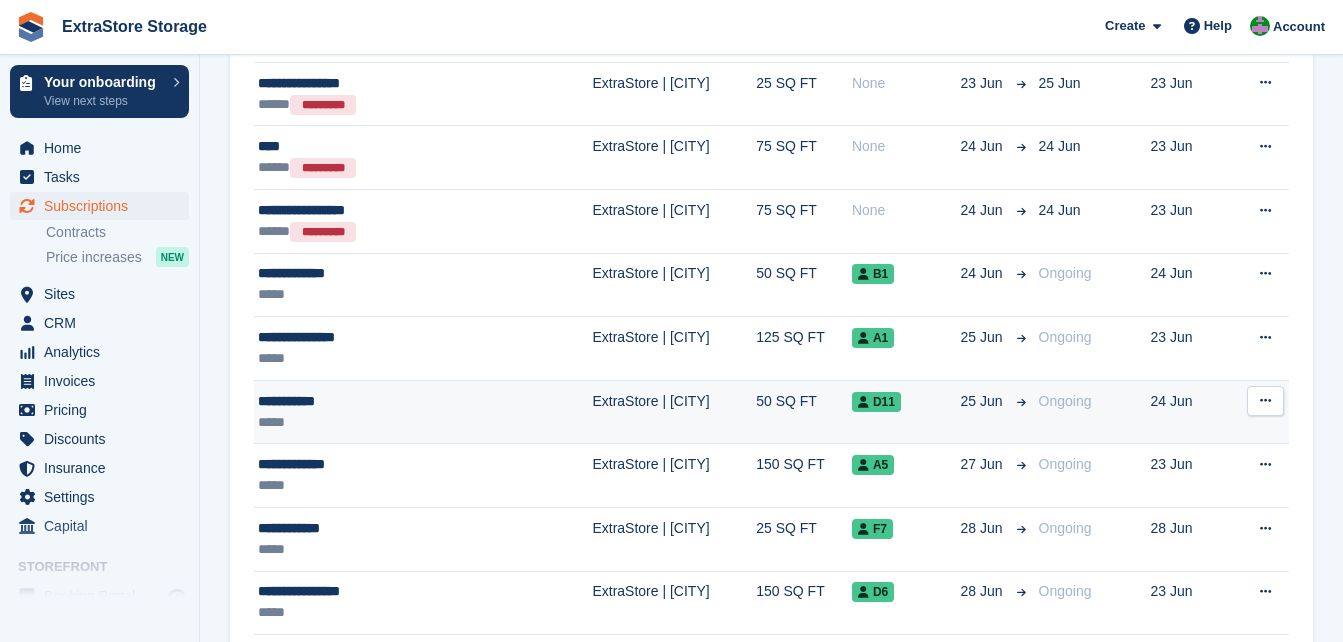 click on "**********" at bounding box center (377, 401) 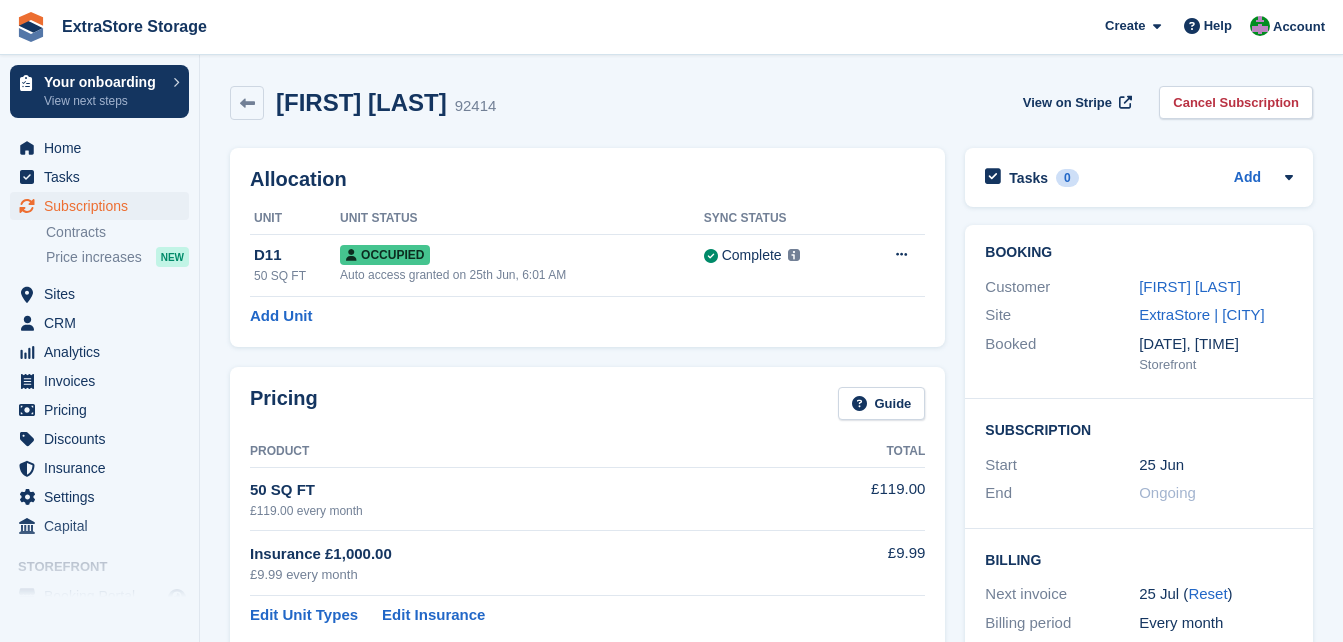scroll, scrollTop: 0, scrollLeft: 0, axis: both 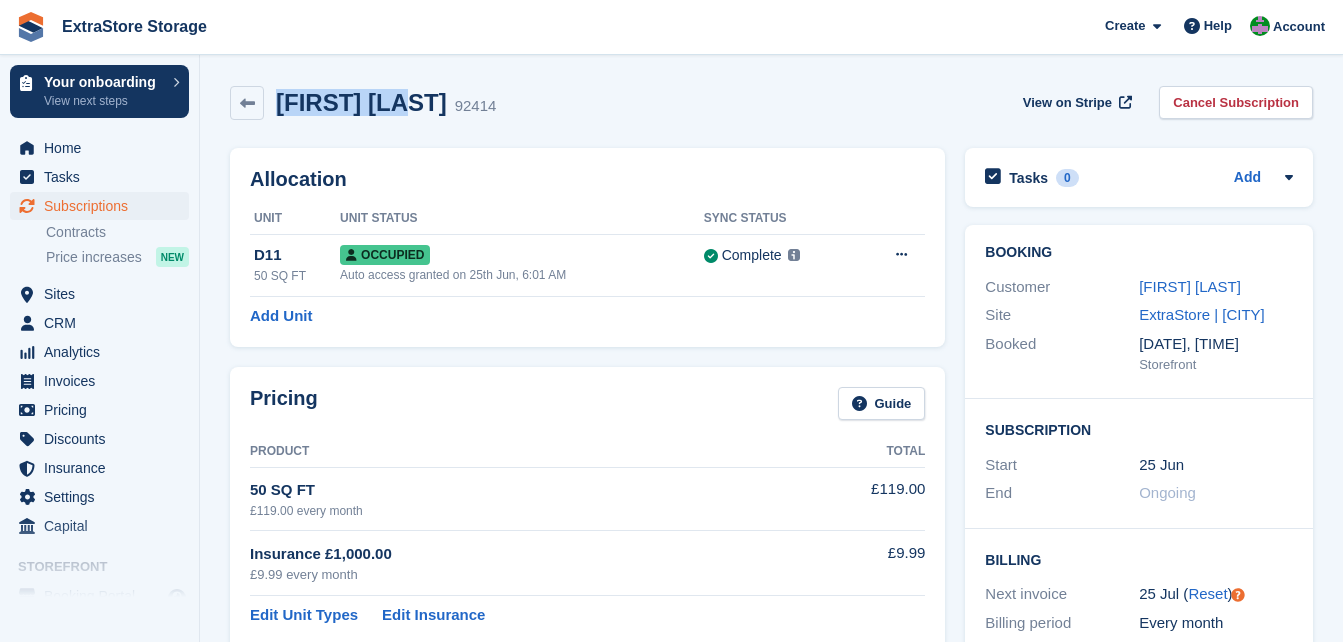 drag, startPoint x: 414, startPoint y: 104, endPoint x: 275, endPoint y: 100, distance: 139.05754 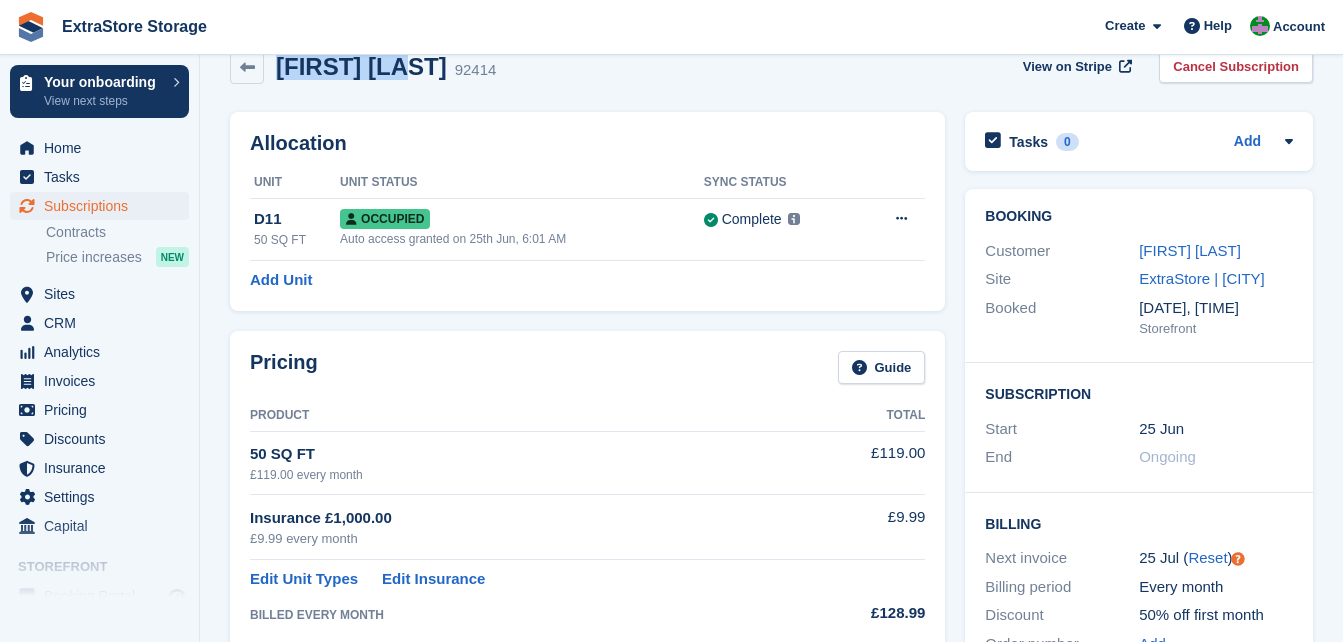 scroll, scrollTop: 0, scrollLeft: 0, axis: both 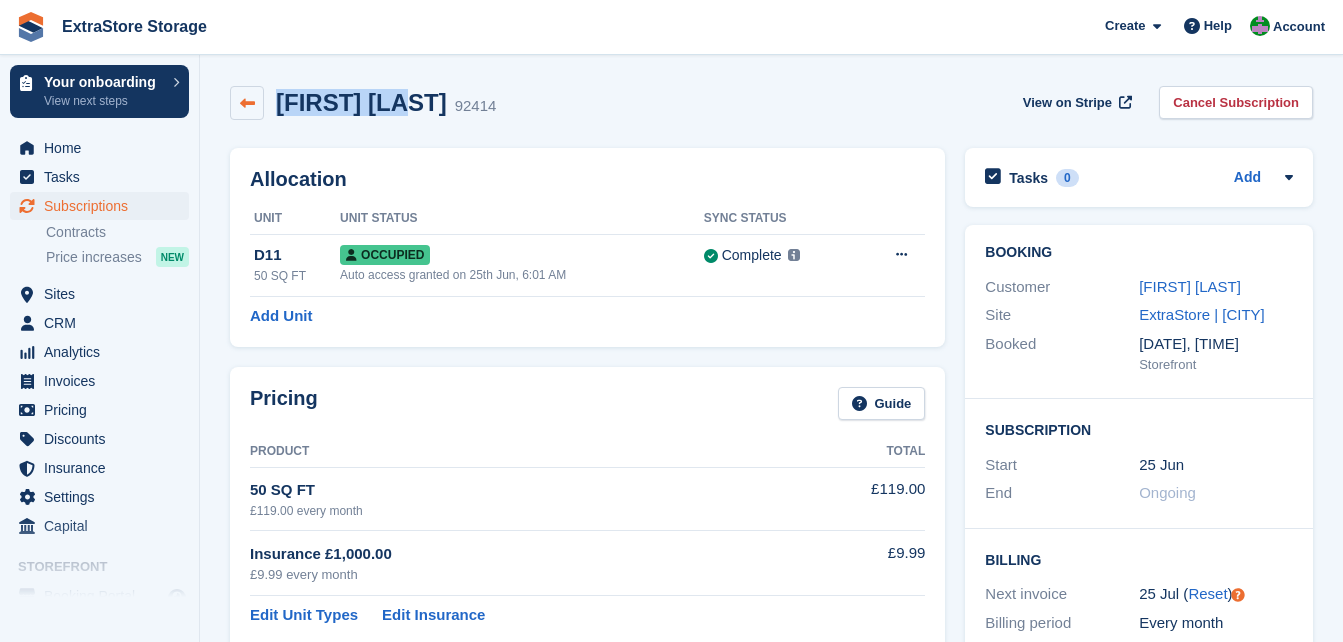 click at bounding box center (247, 103) 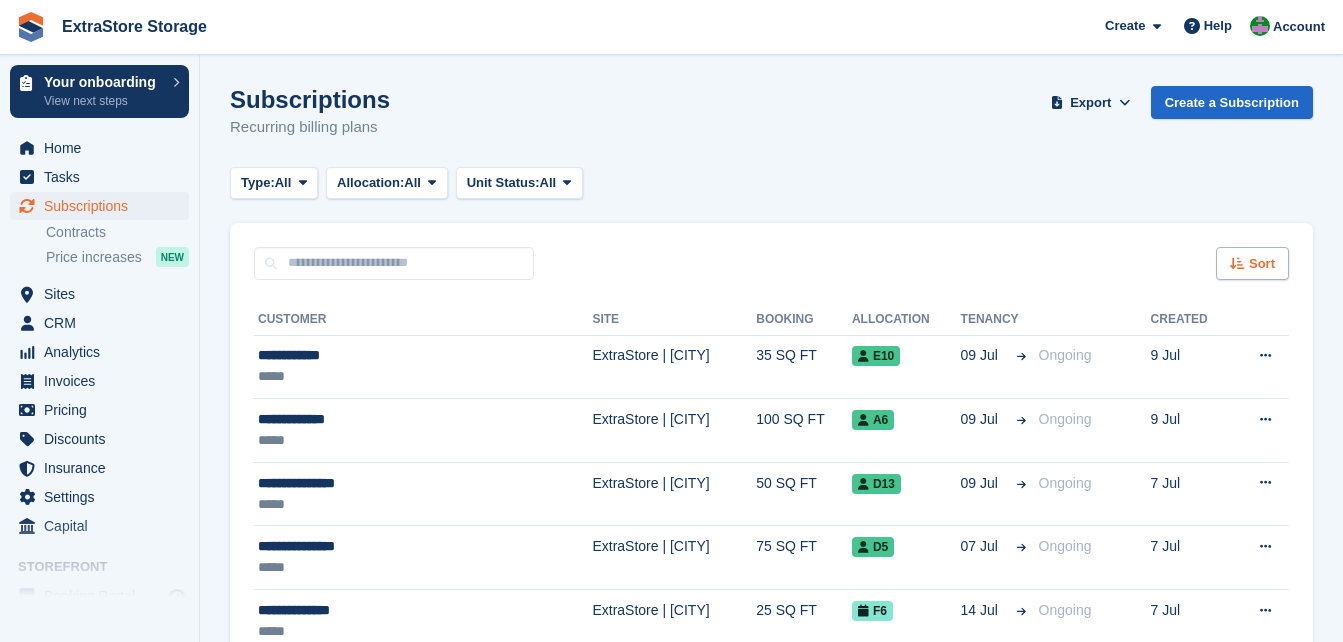 click at bounding box center (1237, 263) 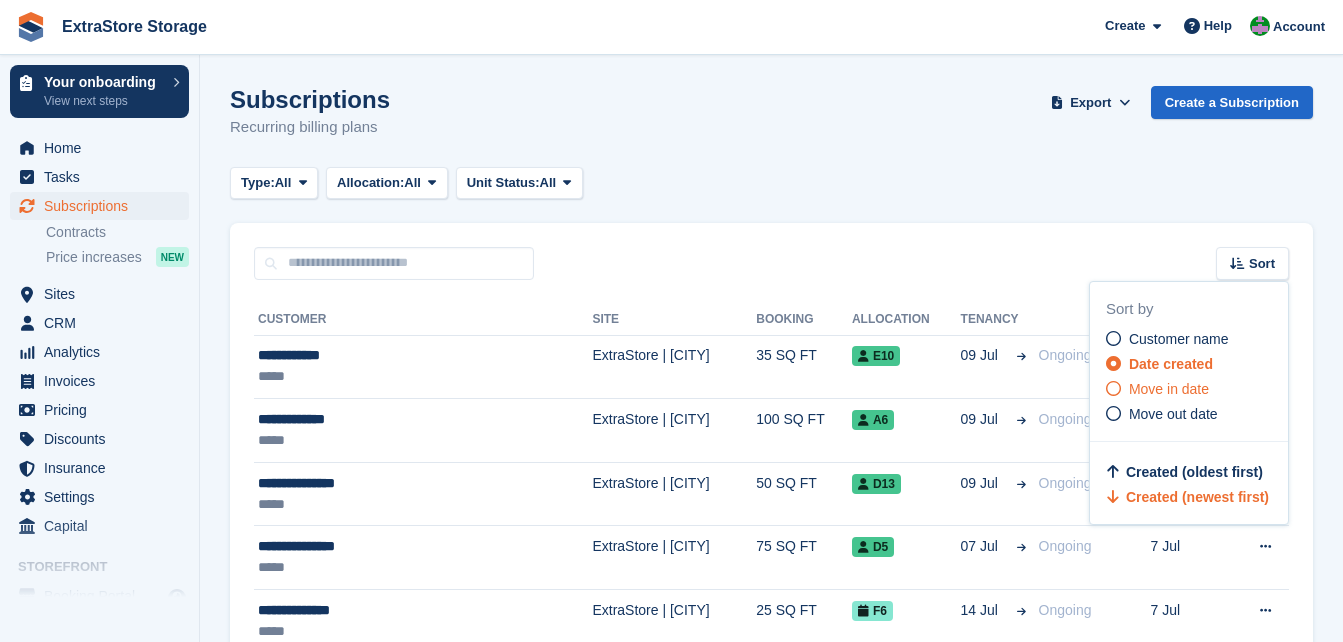click on "Move in date" at bounding box center (1169, 389) 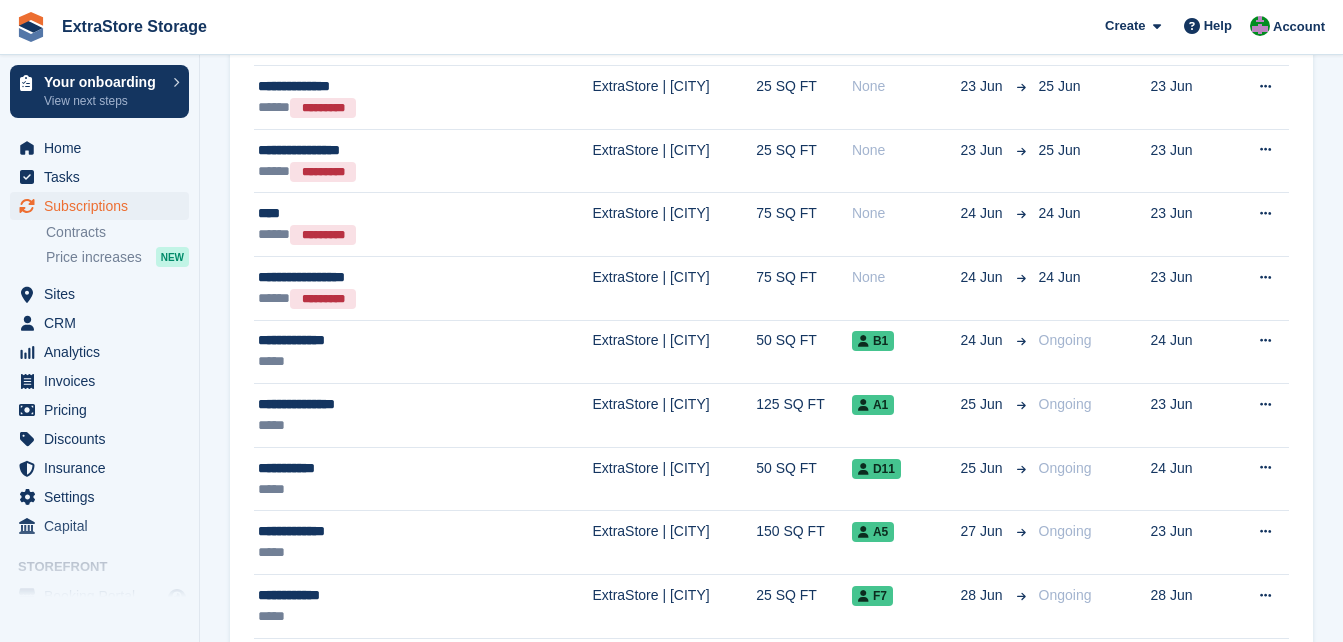scroll, scrollTop: 400, scrollLeft: 0, axis: vertical 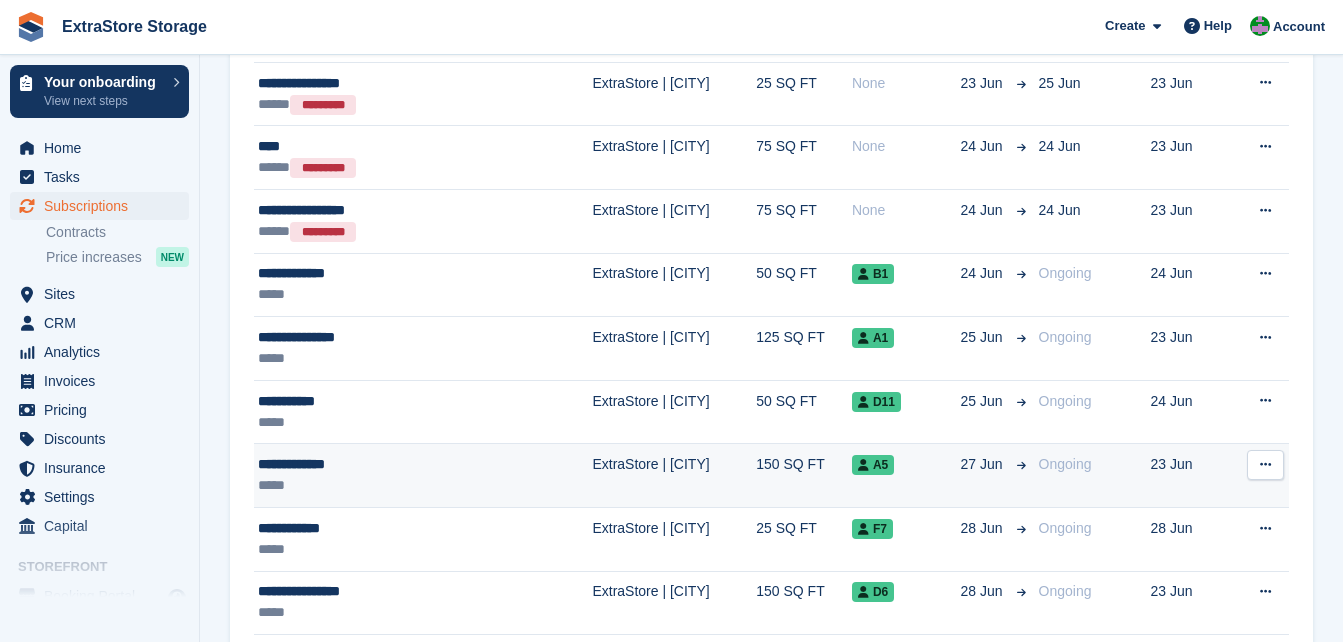 click on "**********" at bounding box center [377, 464] 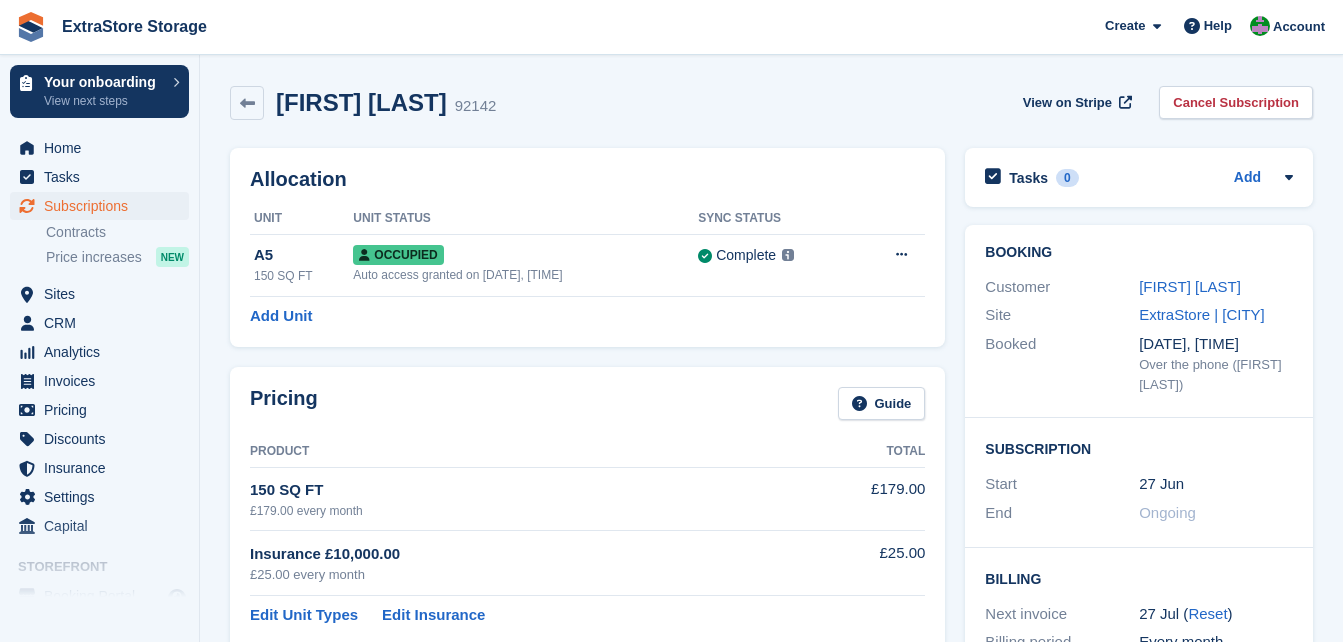 scroll, scrollTop: 0, scrollLeft: 0, axis: both 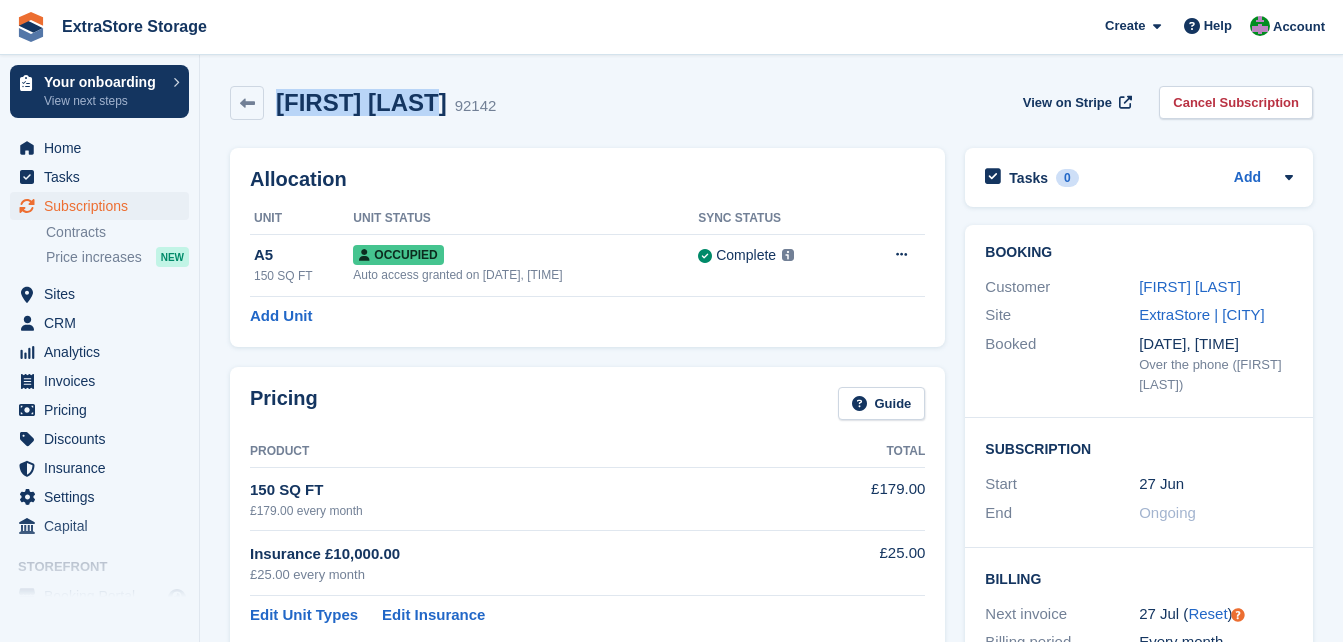 drag, startPoint x: 444, startPoint y: 98, endPoint x: 284, endPoint y: 100, distance: 160.0125 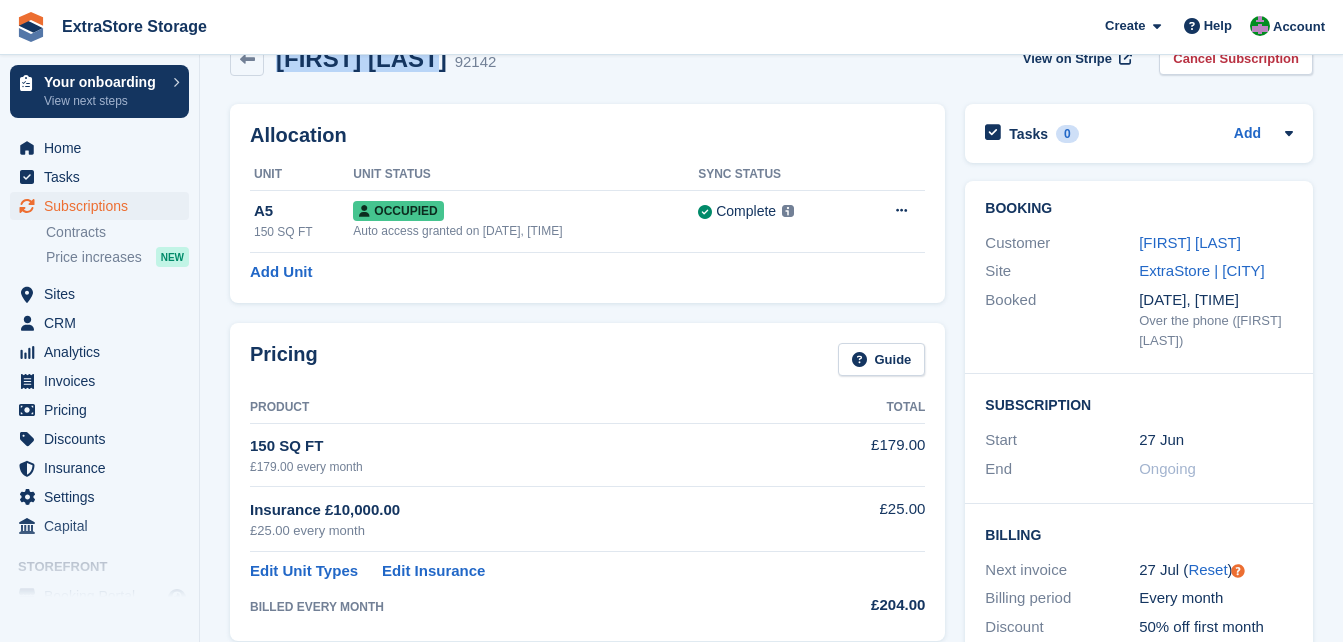 scroll, scrollTop: 0, scrollLeft: 0, axis: both 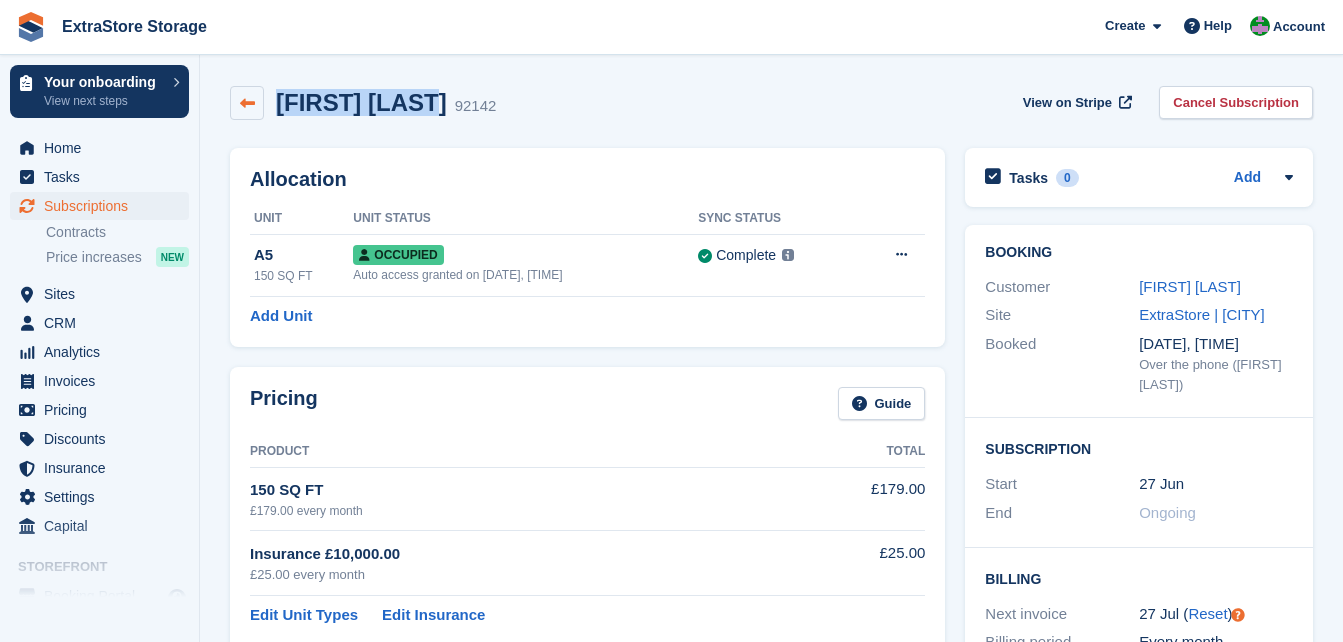 click at bounding box center (247, 103) 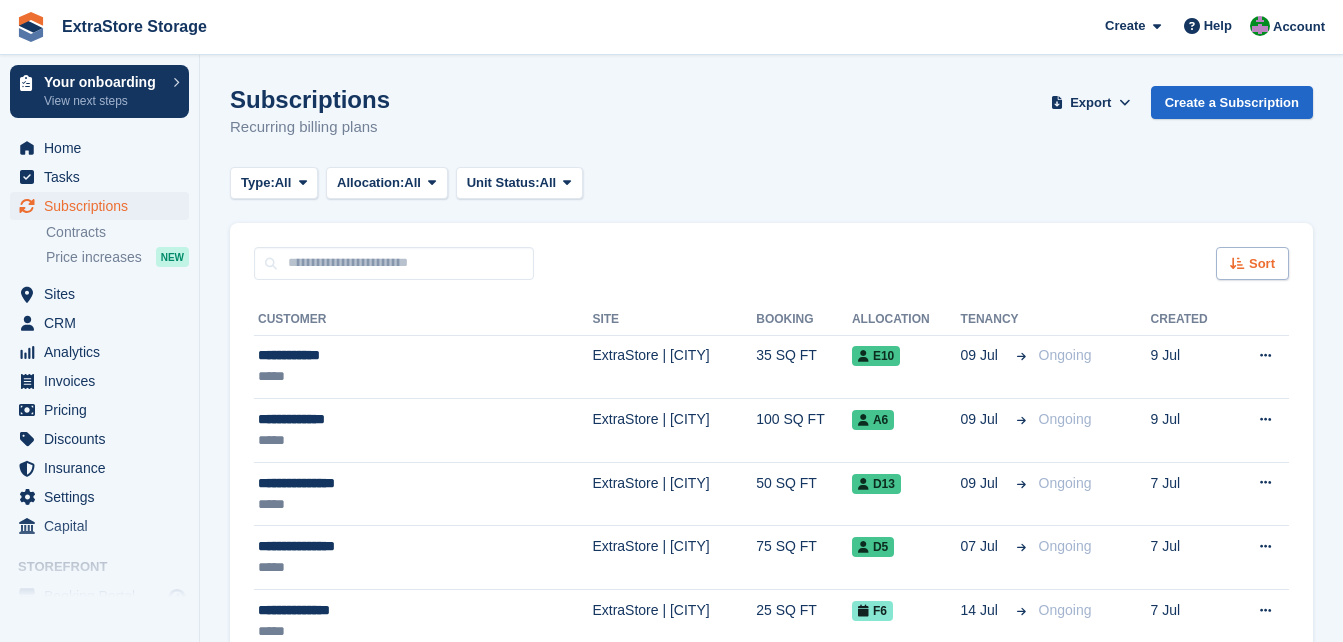 click on "Sort" at bounding box center (1252, 263) 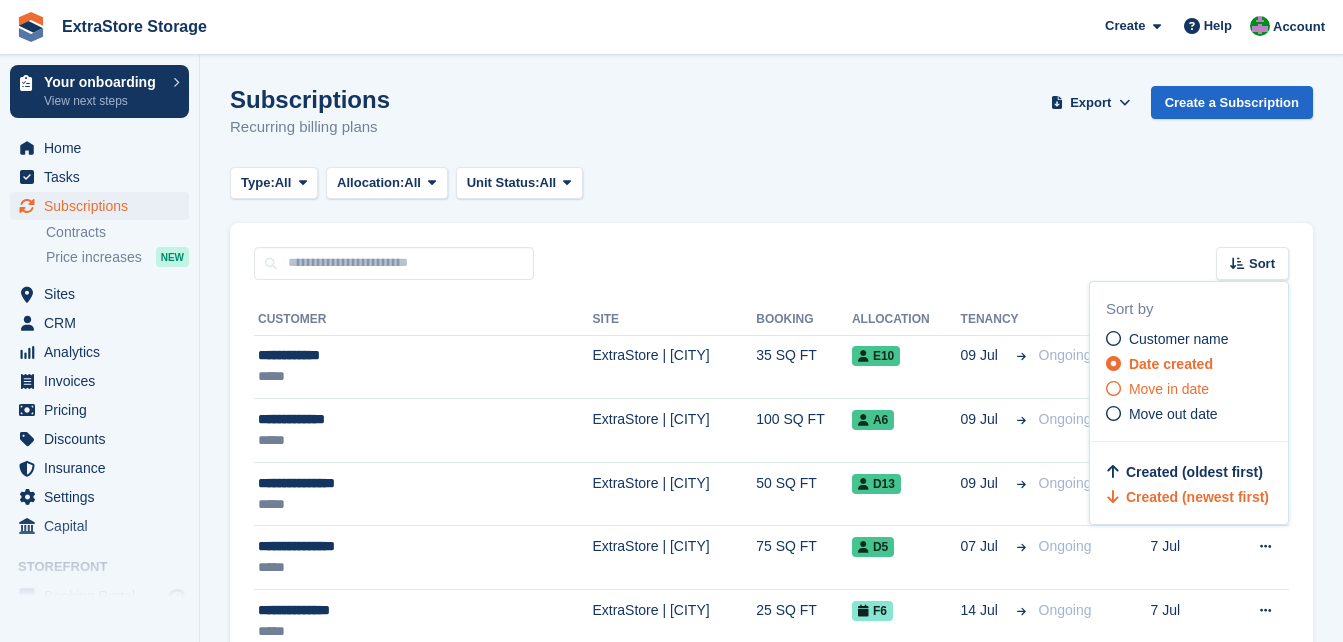 click on "Move in date" at bounding box center [1169, 389] 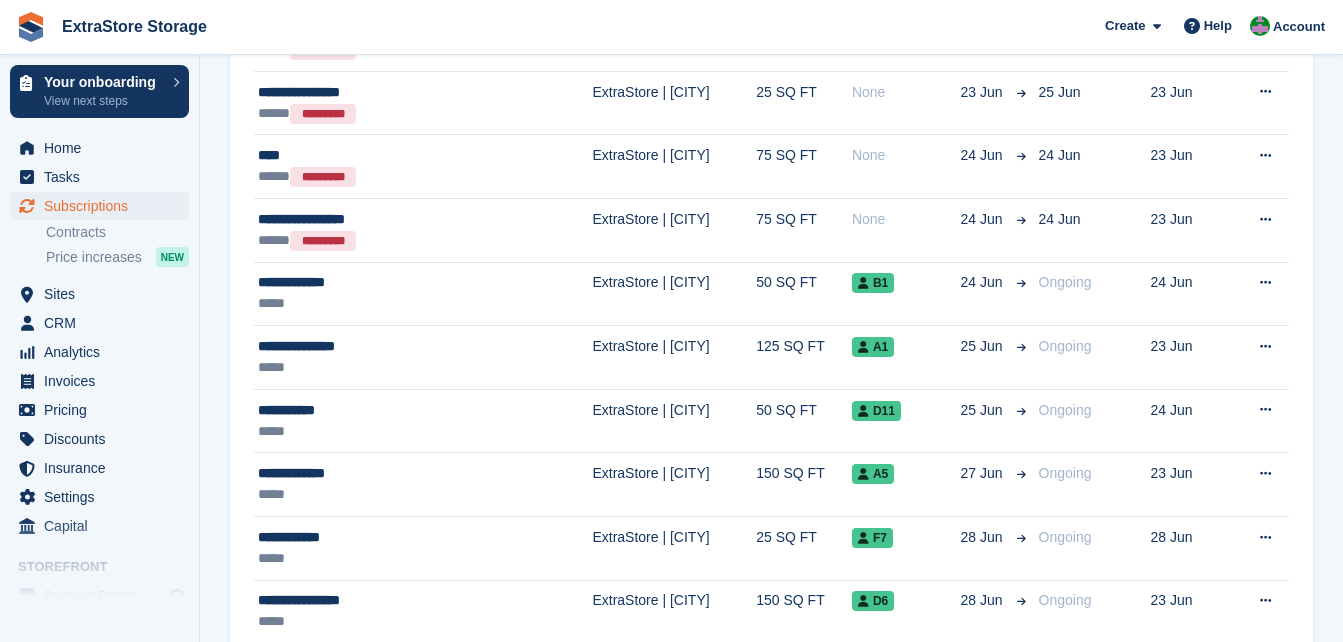 scroll, scrollTop: 400, scrollLeft: 0, axis: vertical 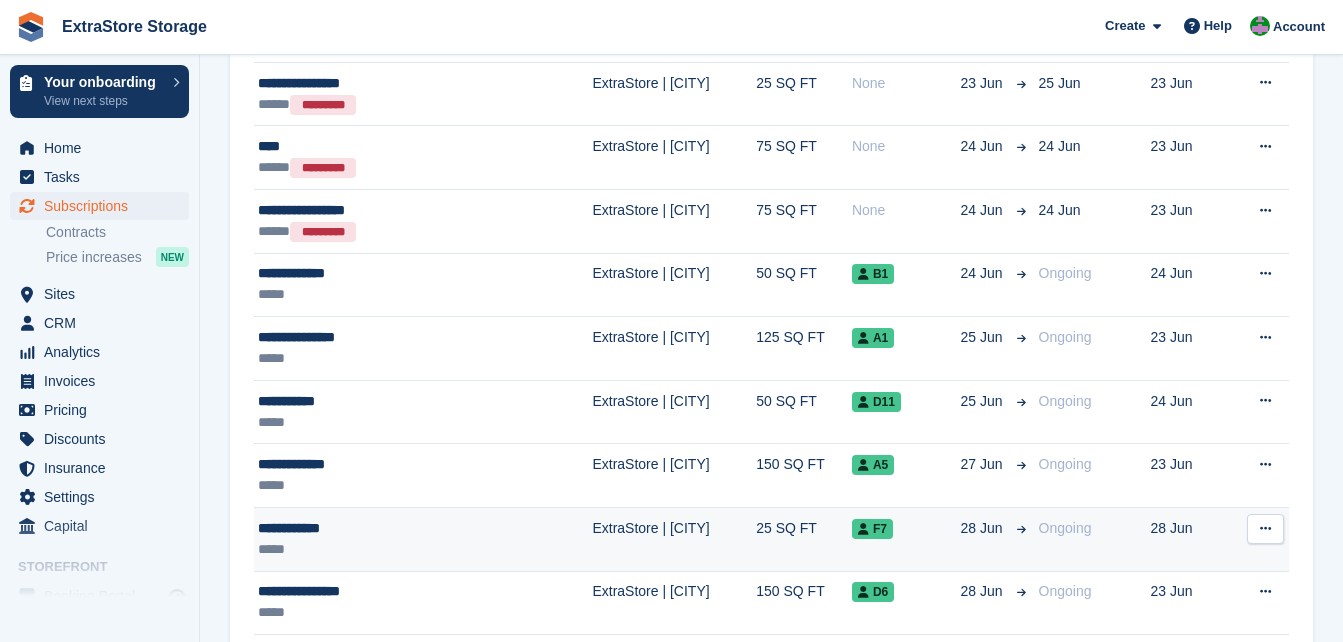 click on "**********" at bounding box center [377, 528] 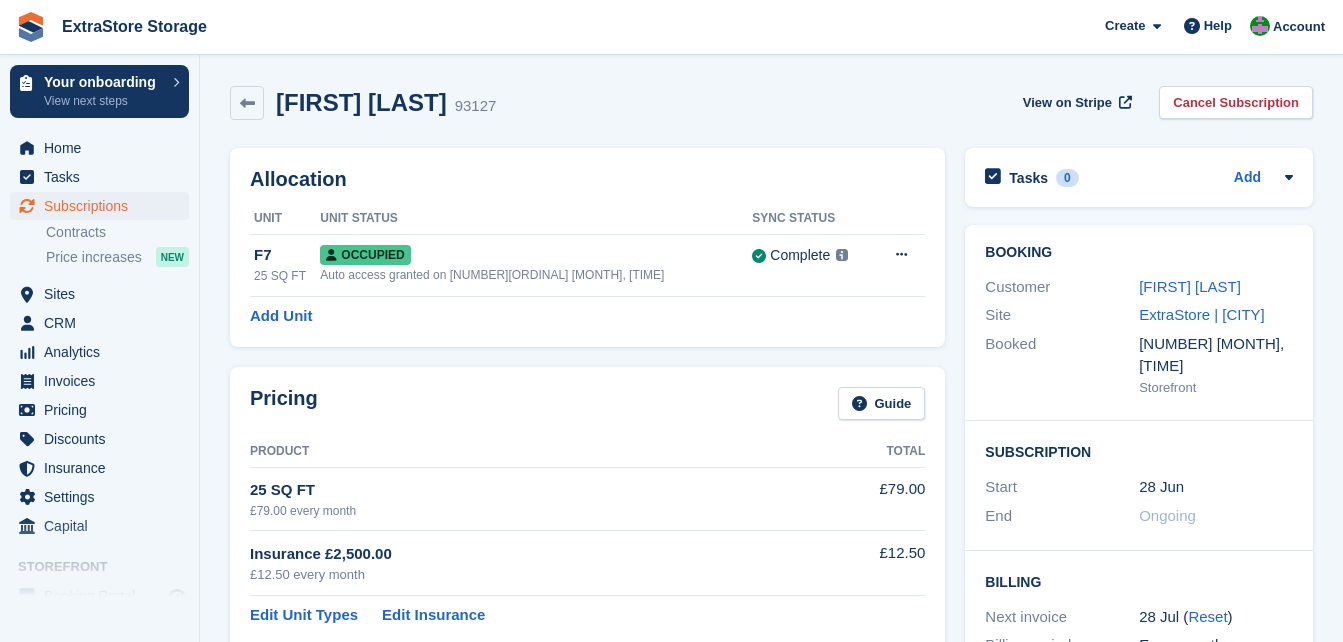 scroll, scrollTop: 0, scrollLeft: 0, axis: both 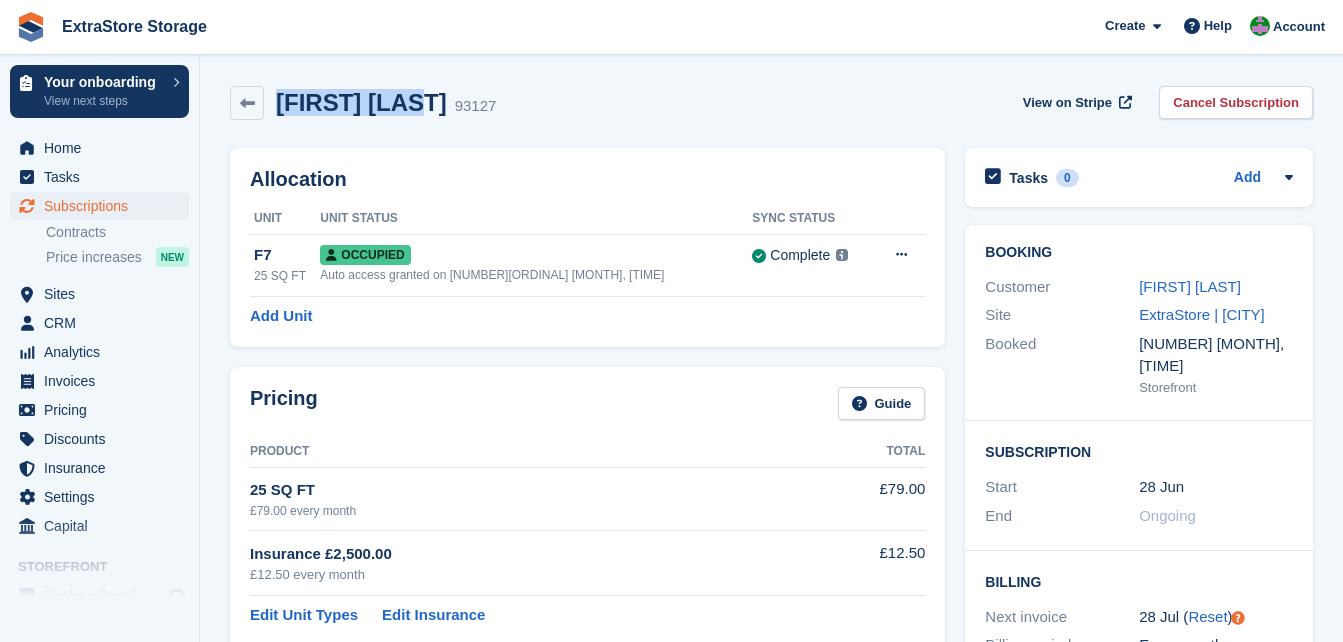drag, startPoint x: 413, startPoint y: 107, endPoint x: 282, endPoint y: 101, distance: 131.13733 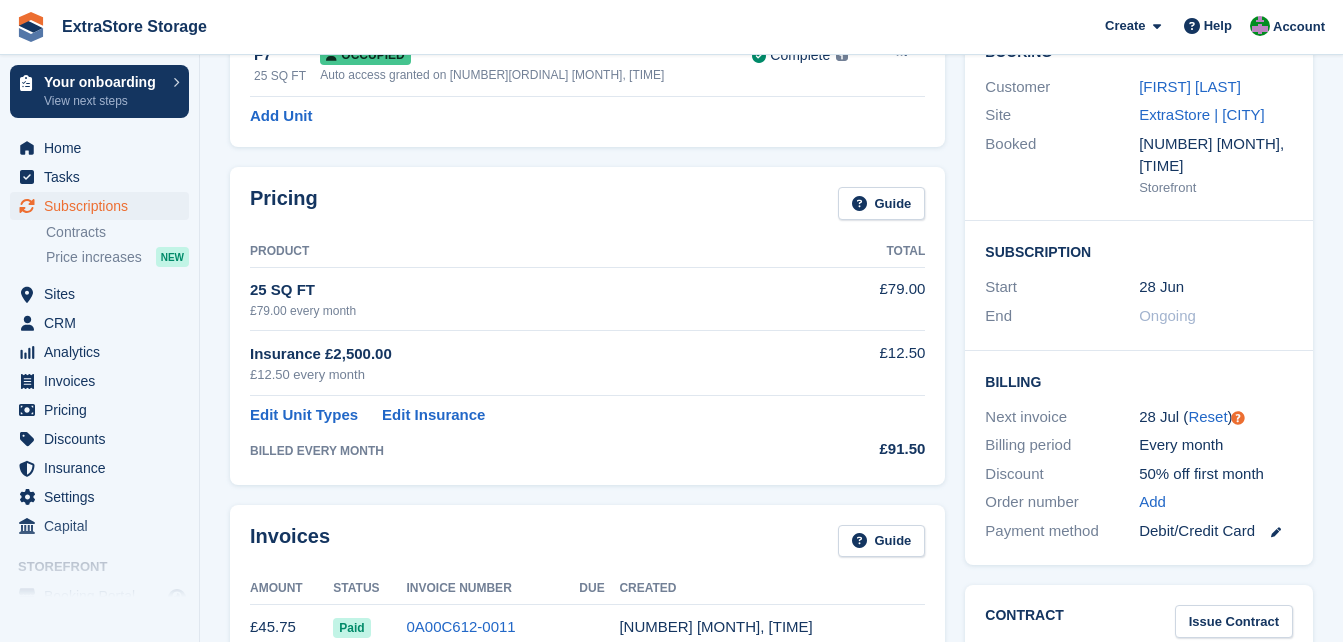 scroll, scrollTop: 0, scrollLeft: 0, axis: both 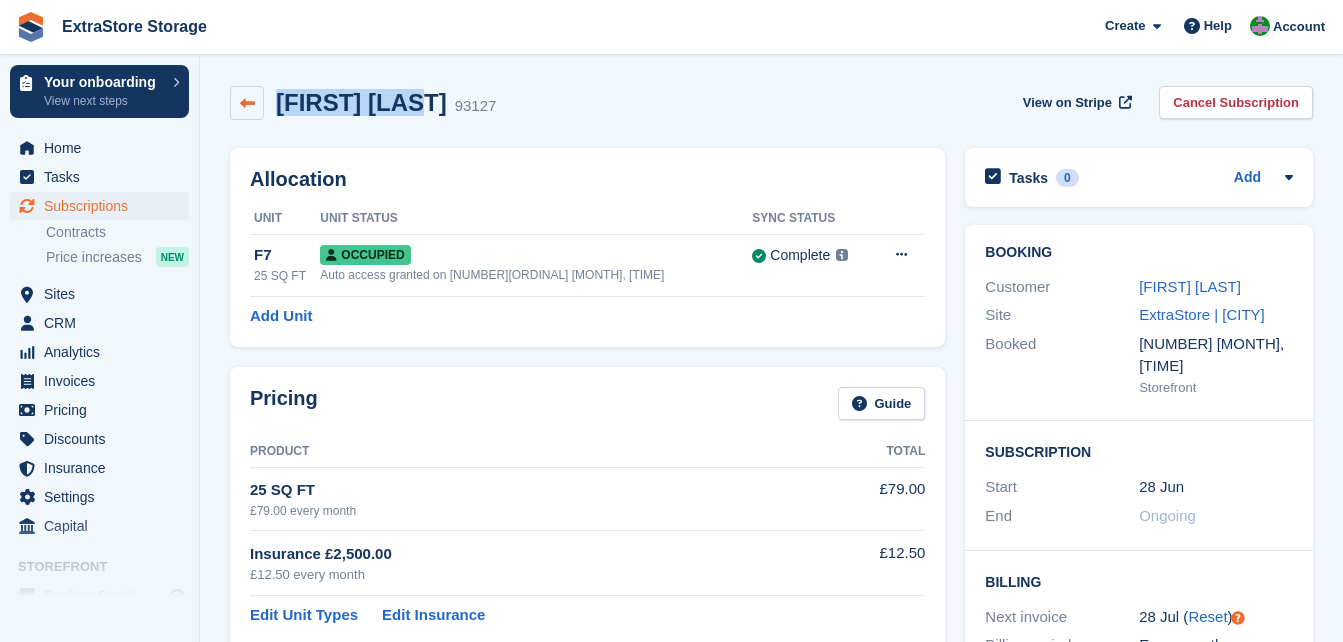 click at bounding box center [247, 103] 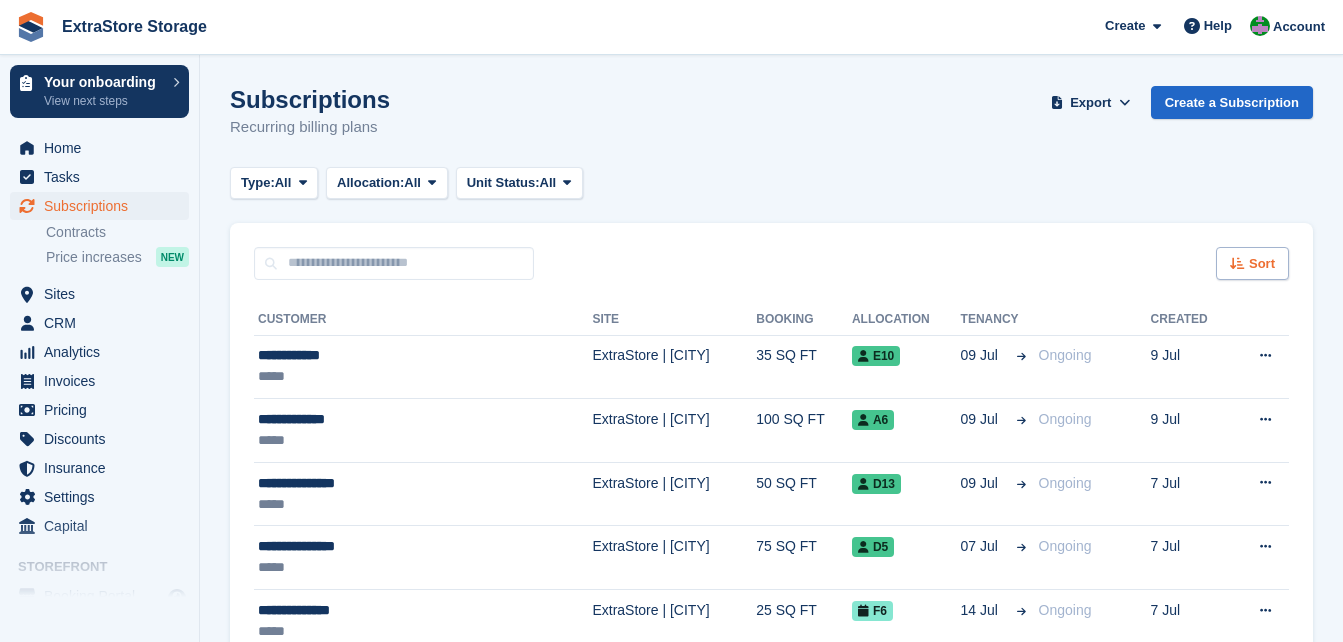 click on "Sort" at bounding box center (1262, 264) 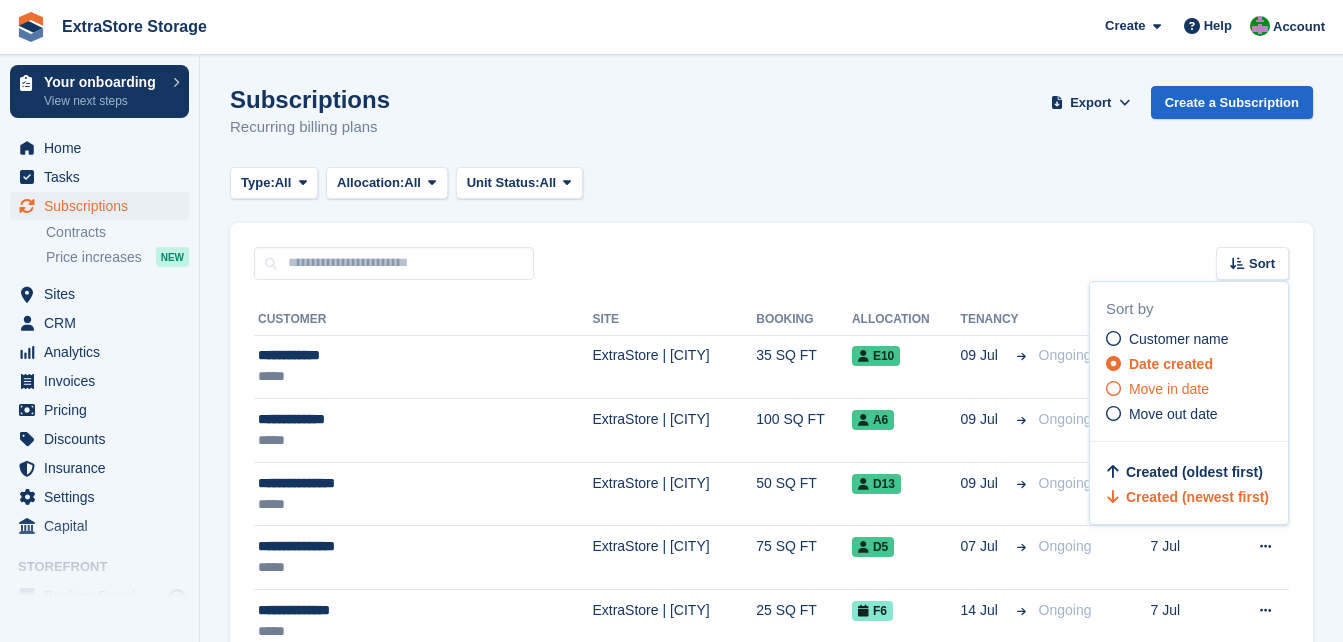 click on "Move in date" at bounding box center (1169, 389) 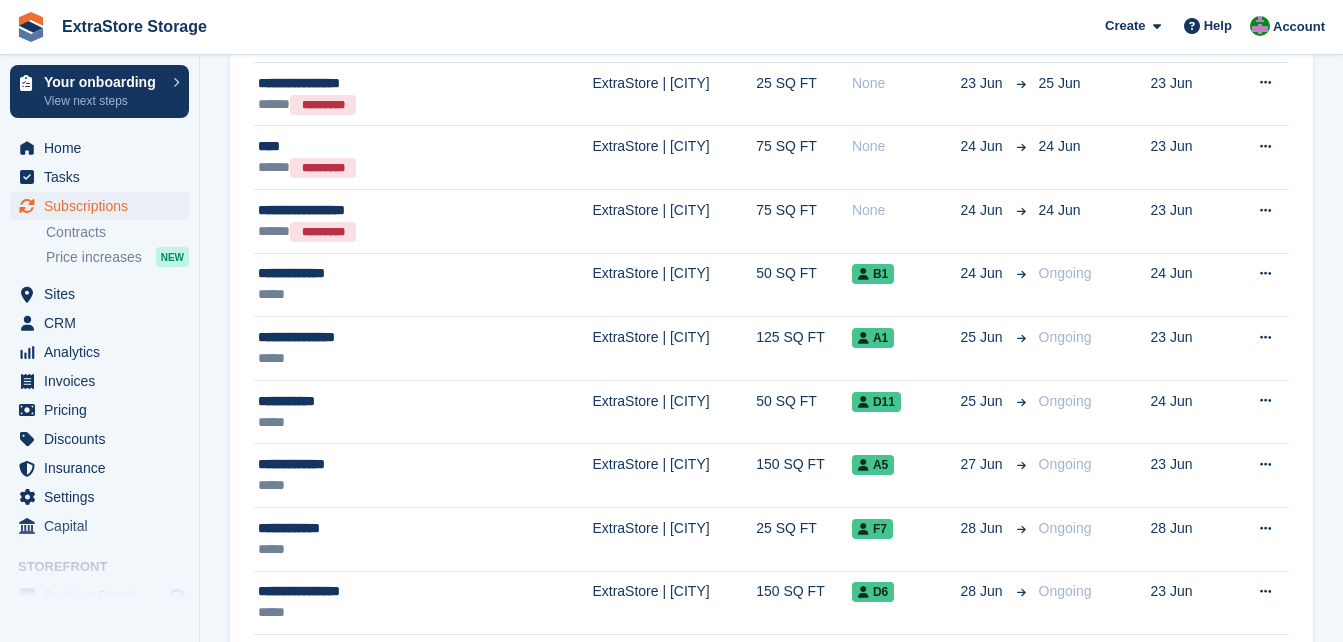 scroll, scrollTop: 600, scrollLeft: 0, axis: vertical 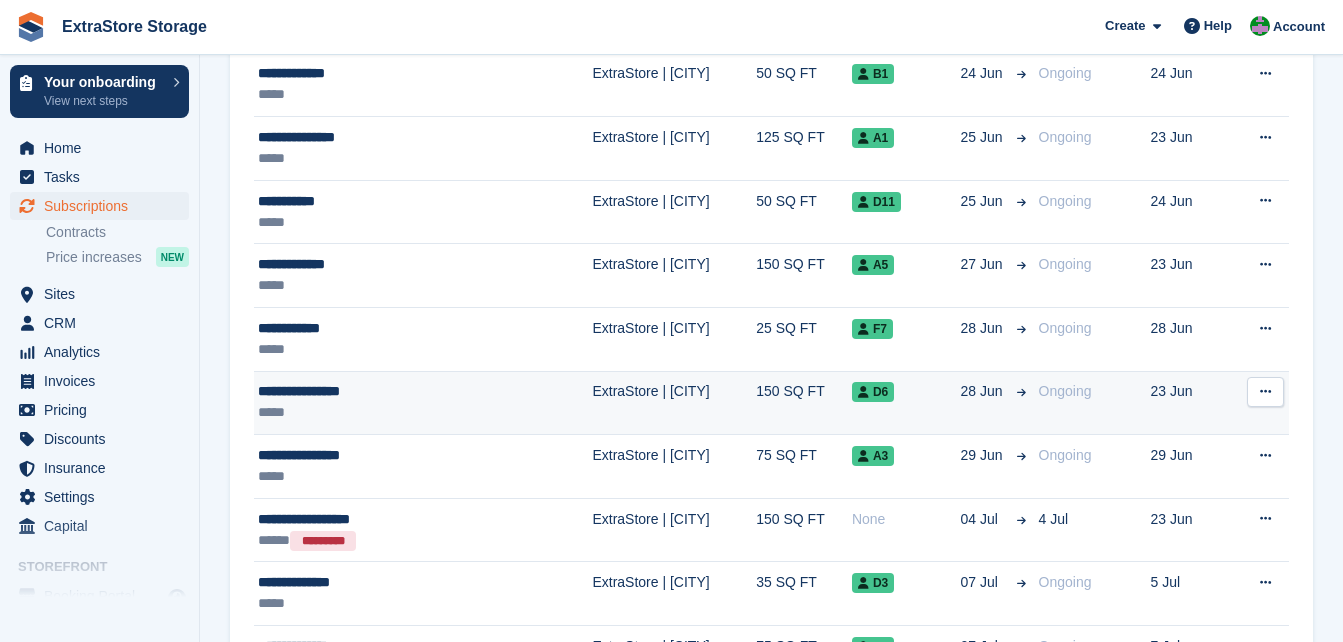 click on "**********" at bounding box center (377, 391) 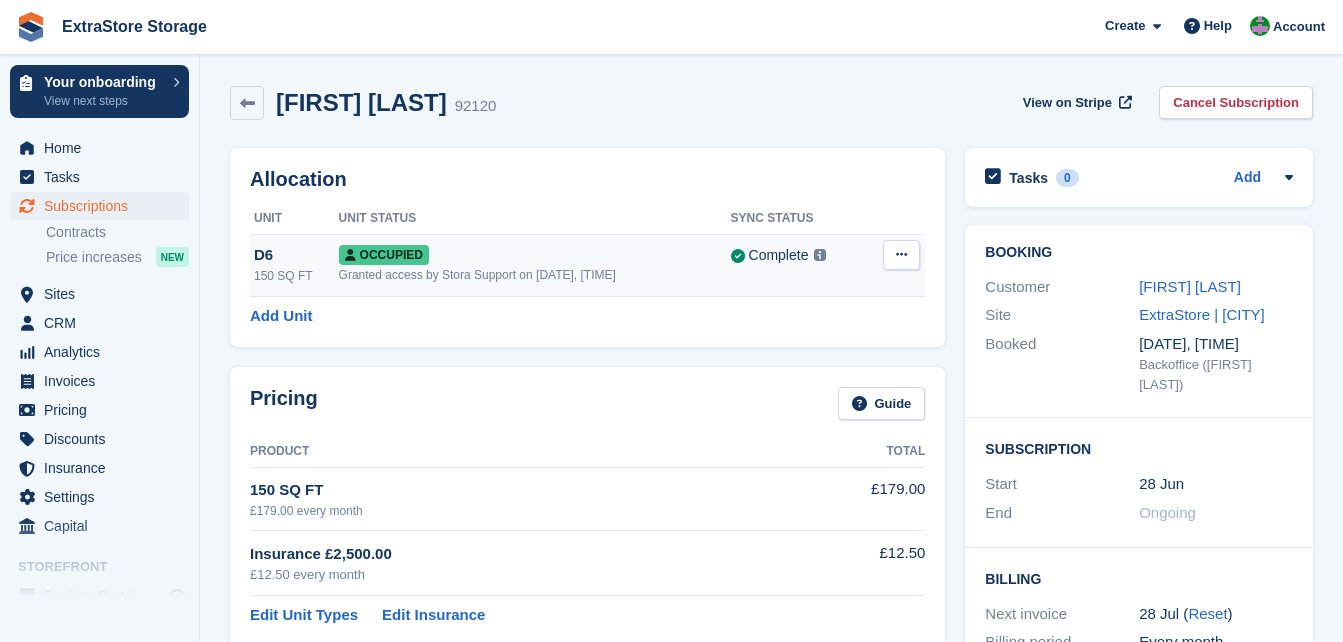 scroll, scrollTop: 0, scrollLeft: 0, axis: both 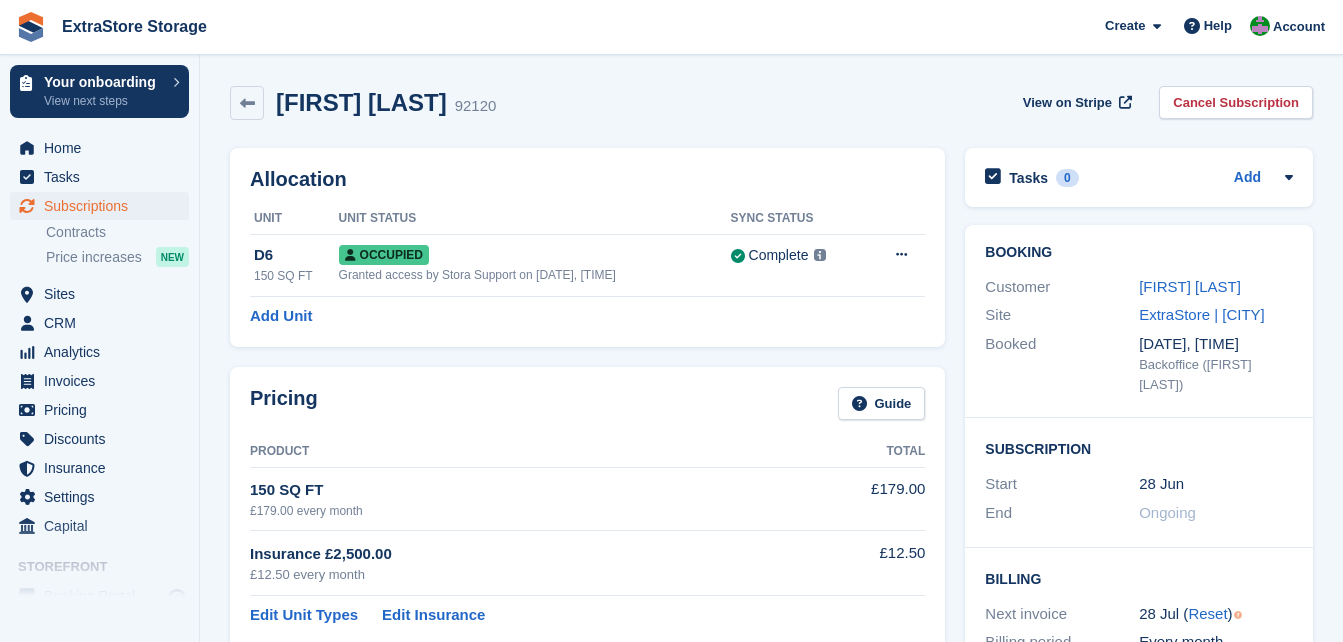 drag, startPoint x: 454, startPoint y: 107, endPoint x: 282, endPoint y: 103, distance: 172.04651 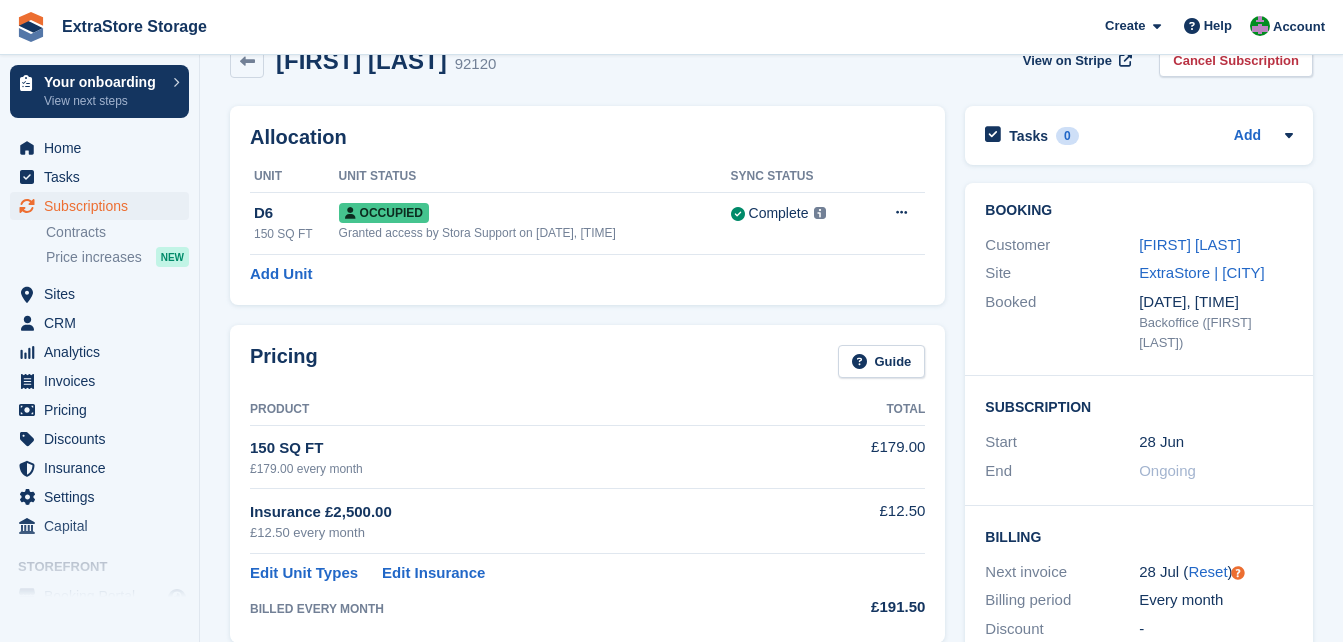 scroll, scrollTop: 0, scrollLeft: 0, axis: both 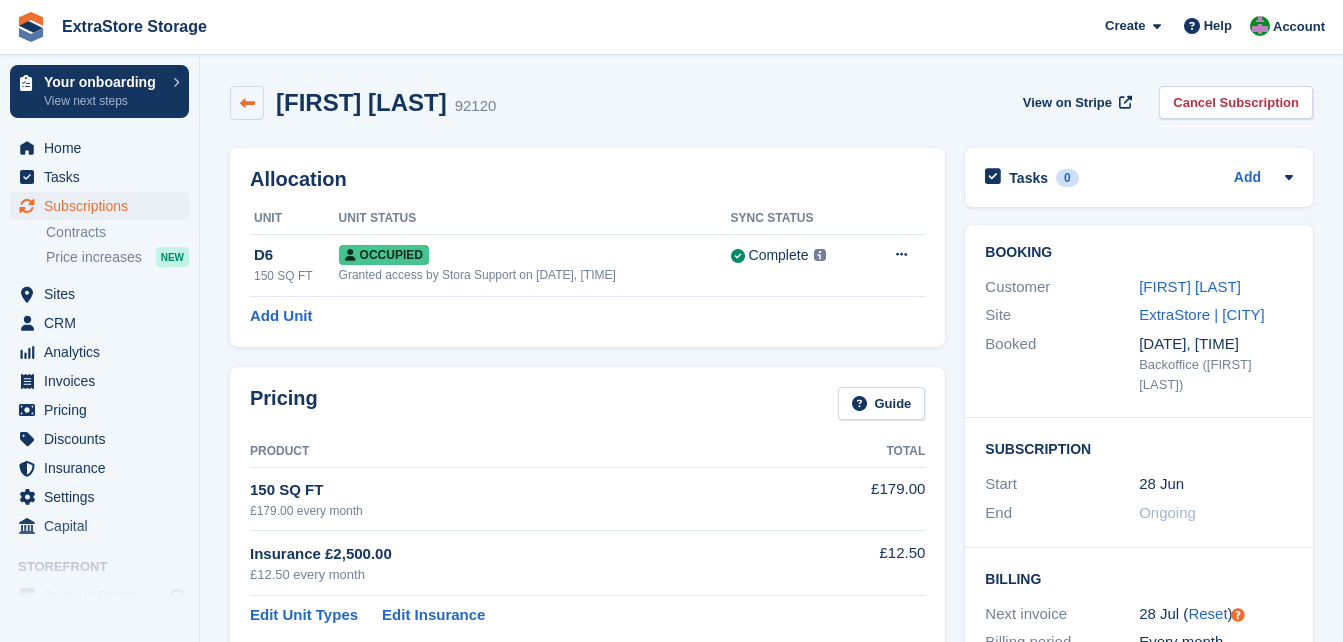 click at bounding box center [247, 103] 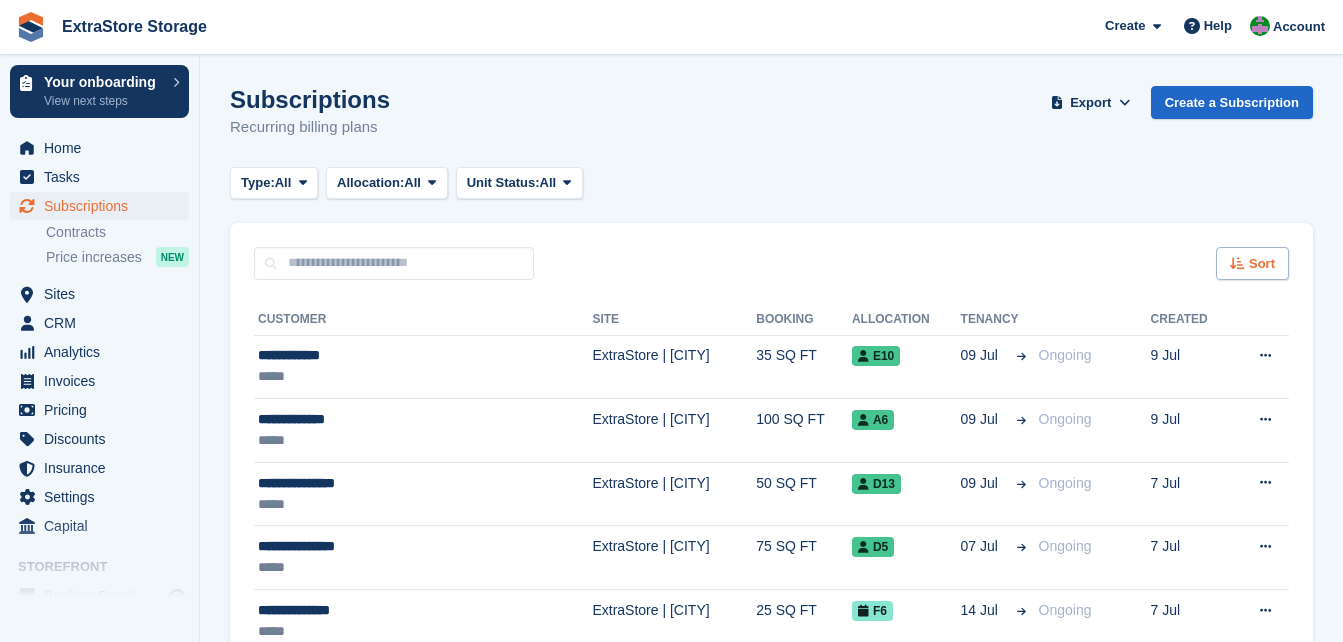click on "Sort" at bounding box center [1252, 263] 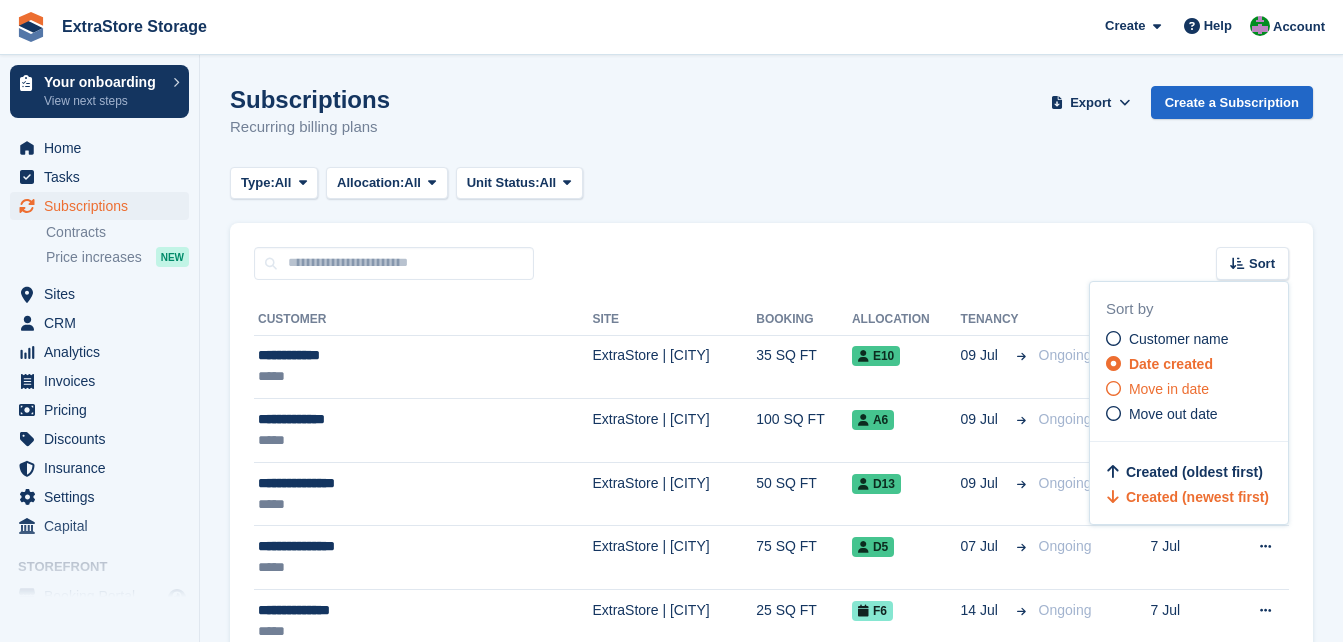 click on "Move in date" at bounding box center (1169, 389) 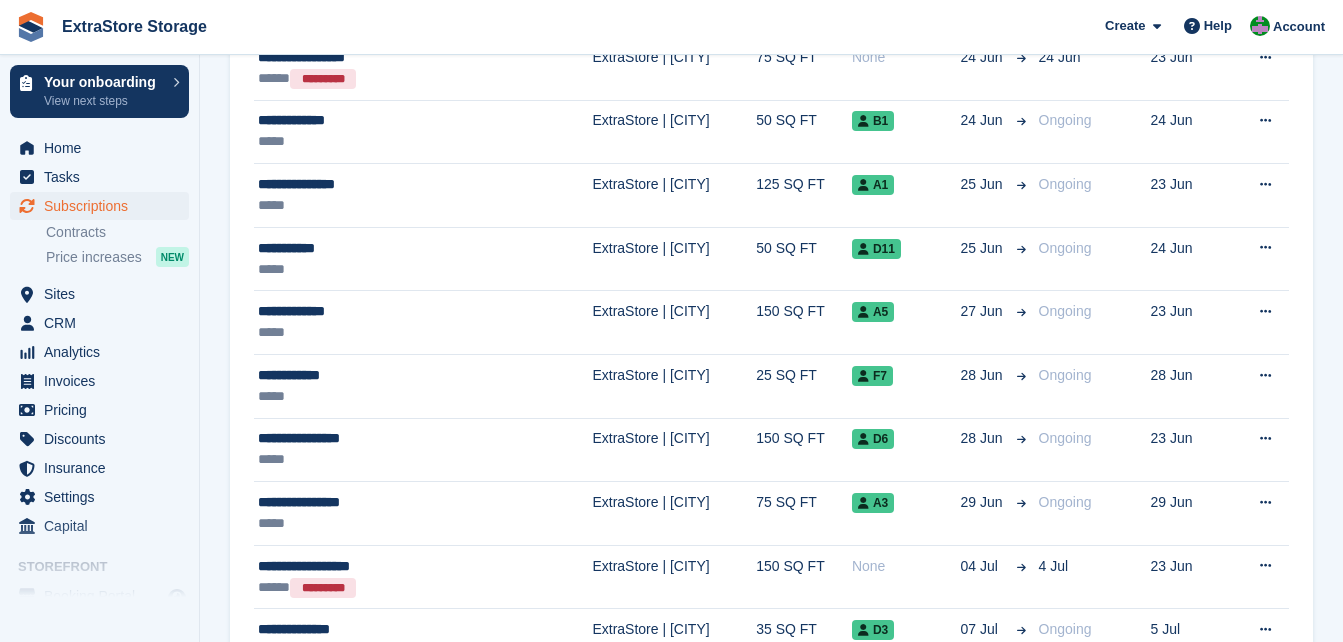 scroll, scrollTop: 600, scrollLeft: 0, axis: vertical 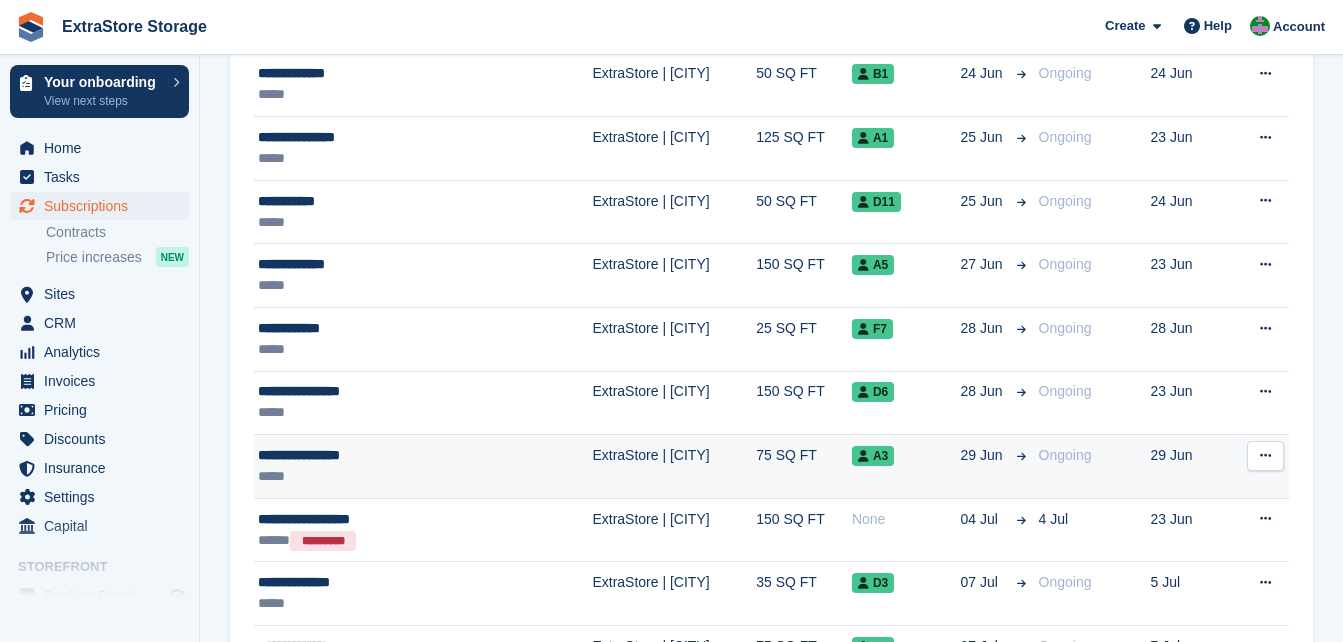click on "**********" at bounding box center (377, 455) 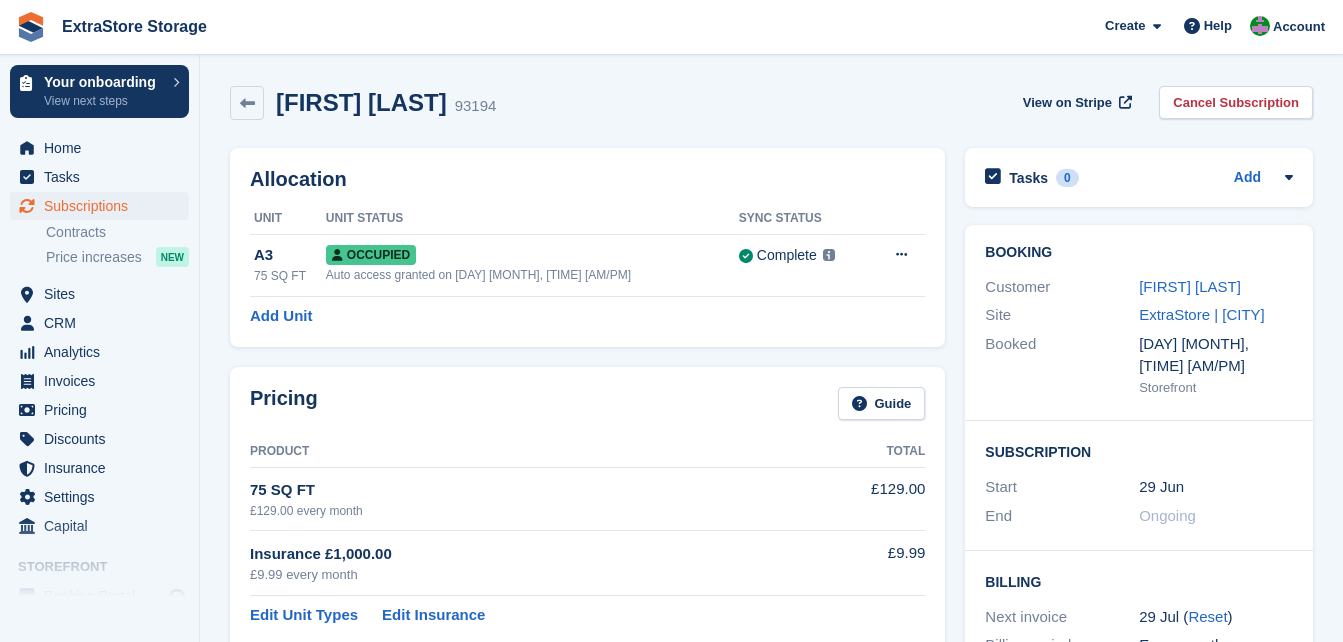 scroll, scrollTop: 0, scrollLeft: 0, axis: both 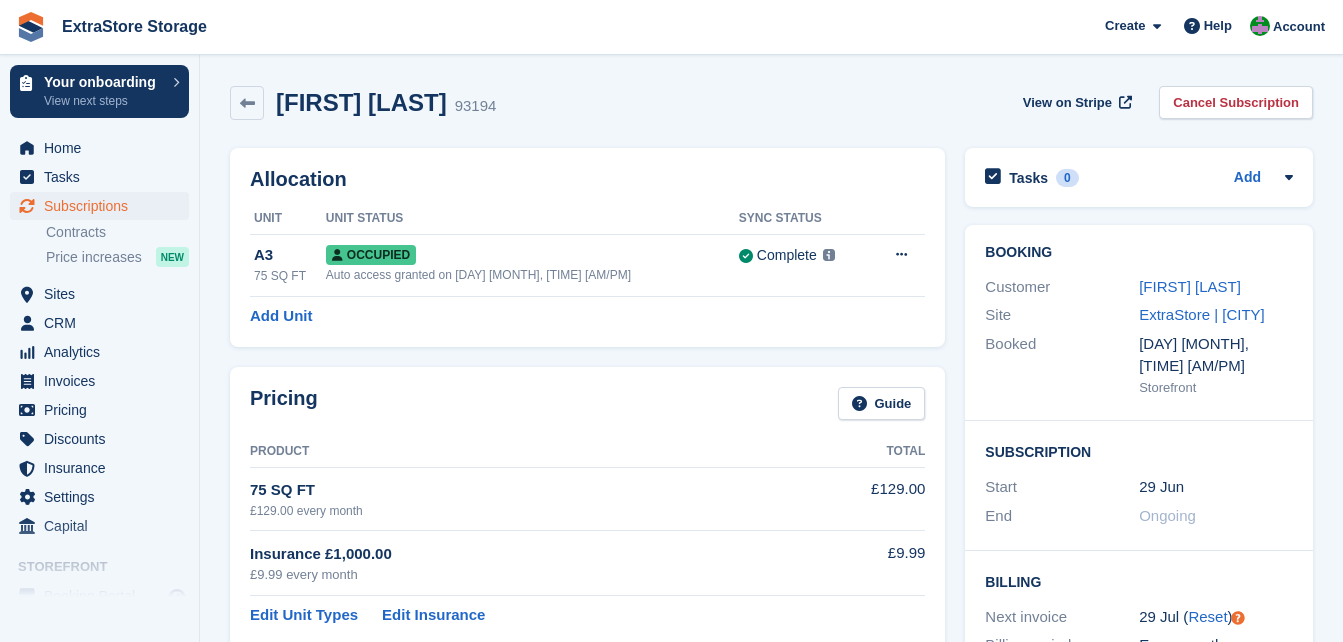drag, startPoint x: 449, startPoint y: 101, endPoint x: 278, endPoint y: 101, distance: 171 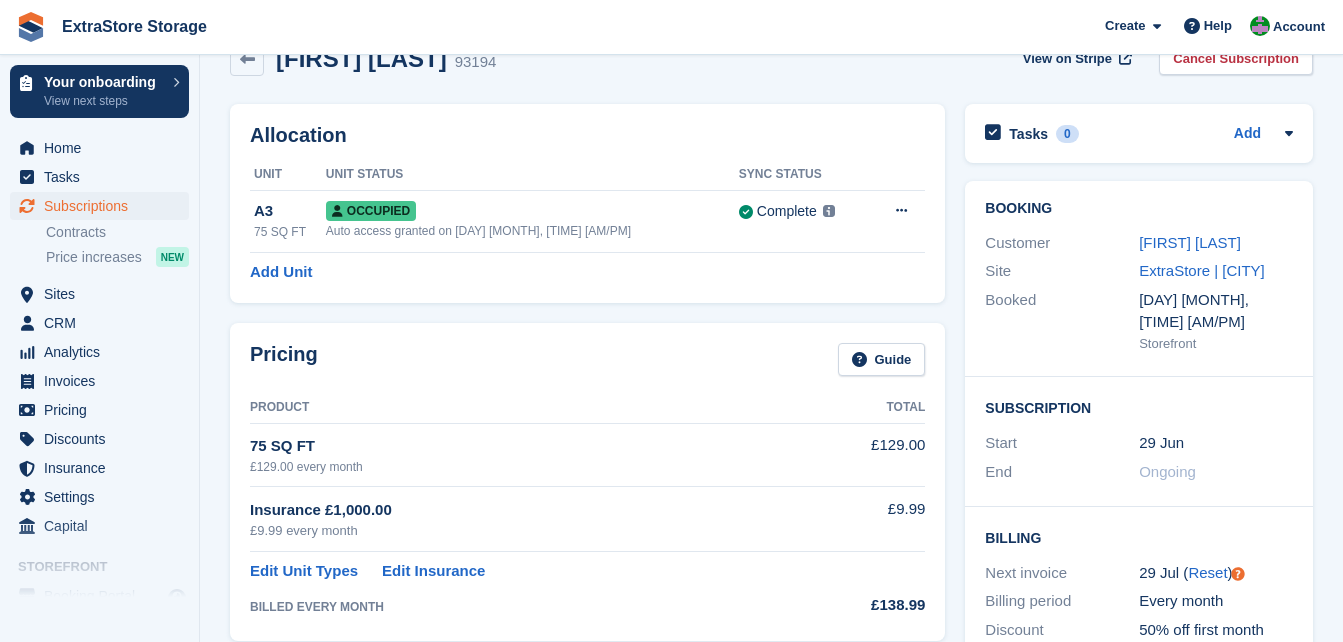 scroll, scrollTop: 0, scrollLeft: 0, axis: both 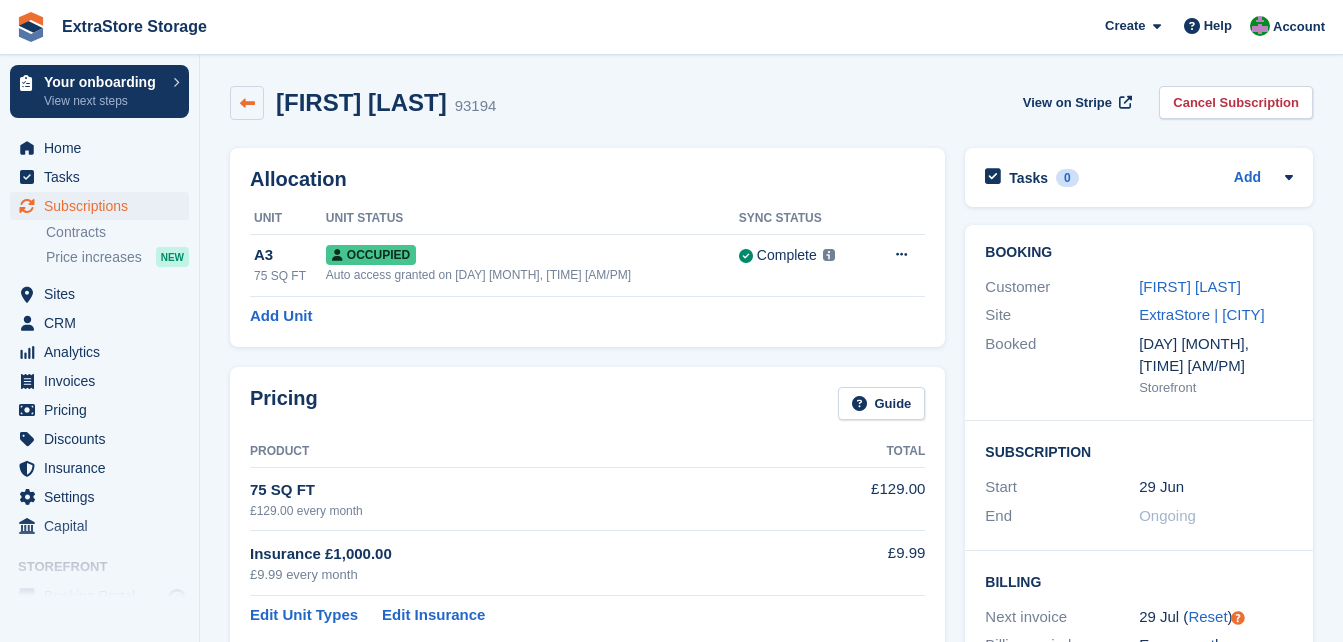 click at bounding box center [247, 103] 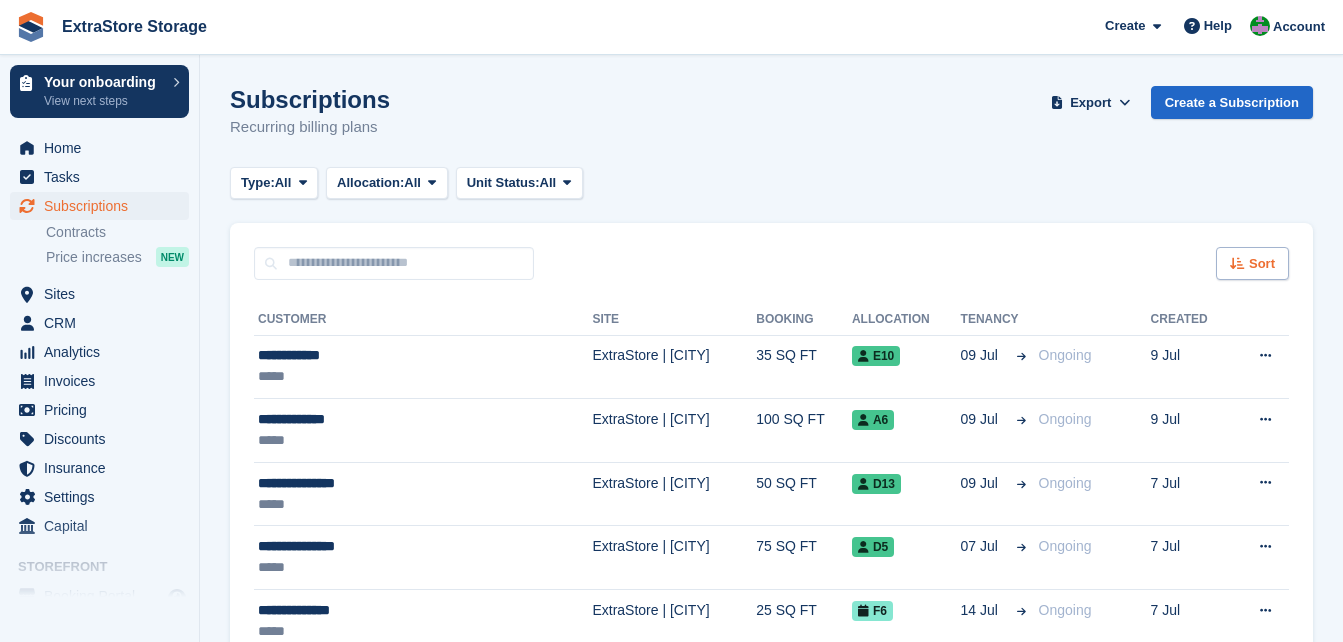 click on "Sort" at bounding box center [1262, 264] 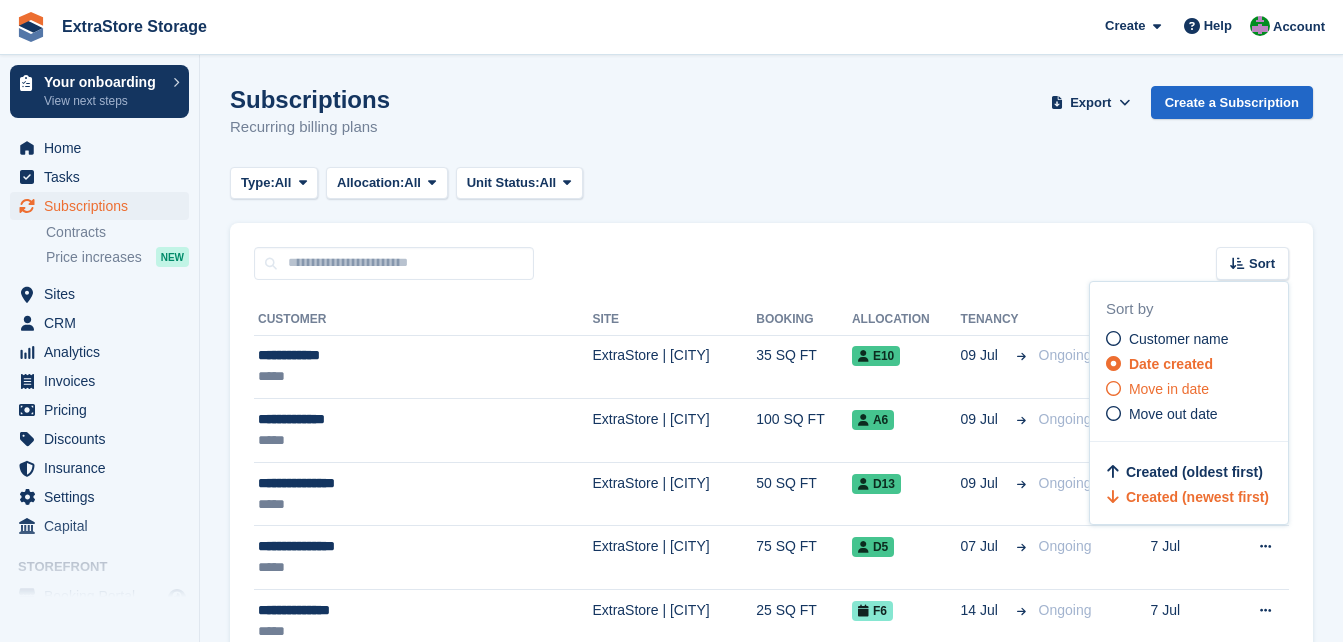 click on "Move in date" at bounding box center (1169, 389) 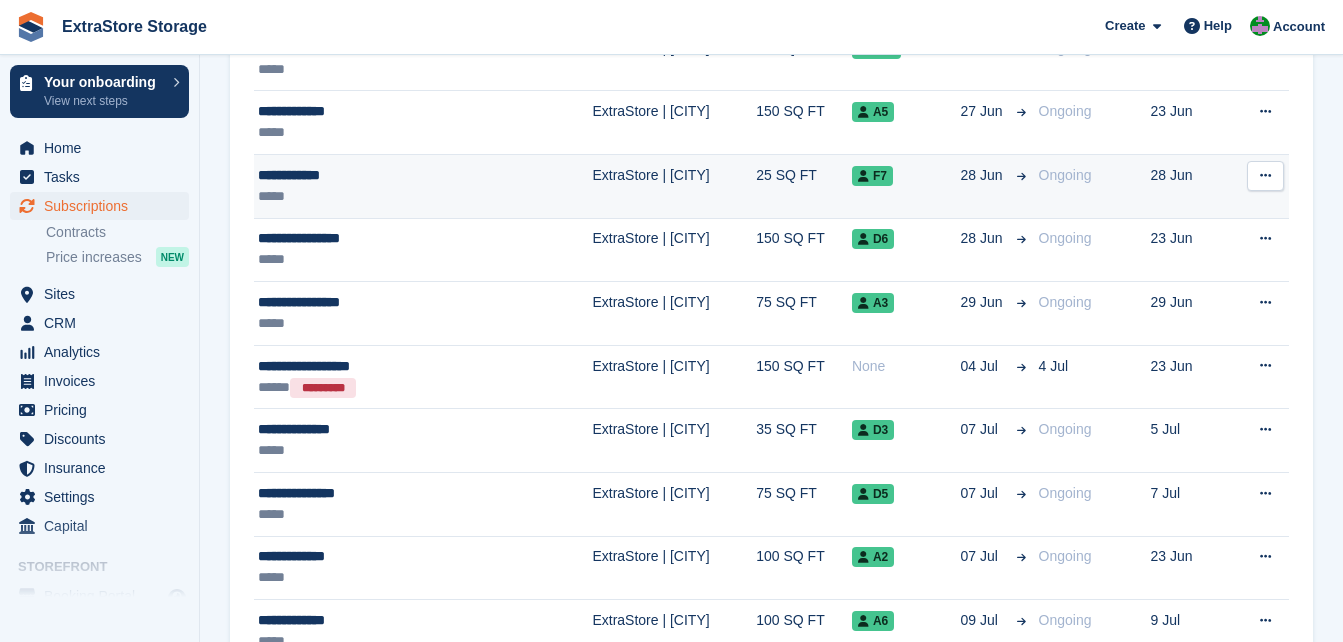 scroll, scrollTop: 800, scrollLeft: 0, axis: vertical 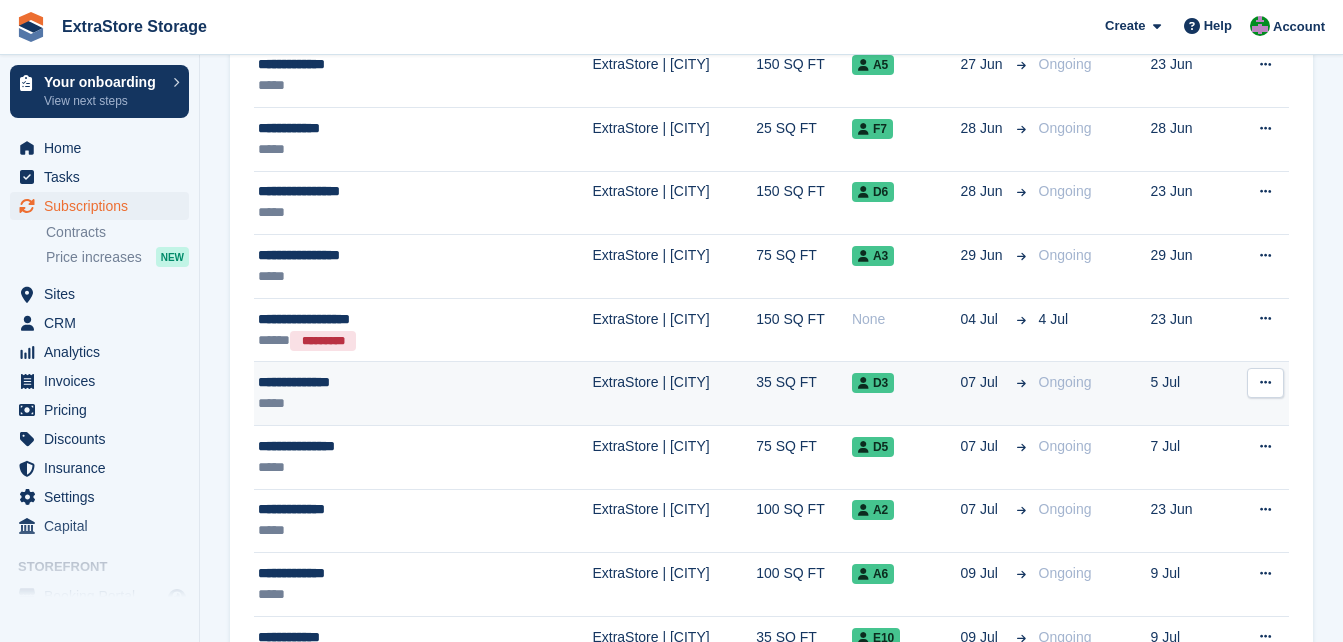 click on "*****" at bounding box center [377, 403] 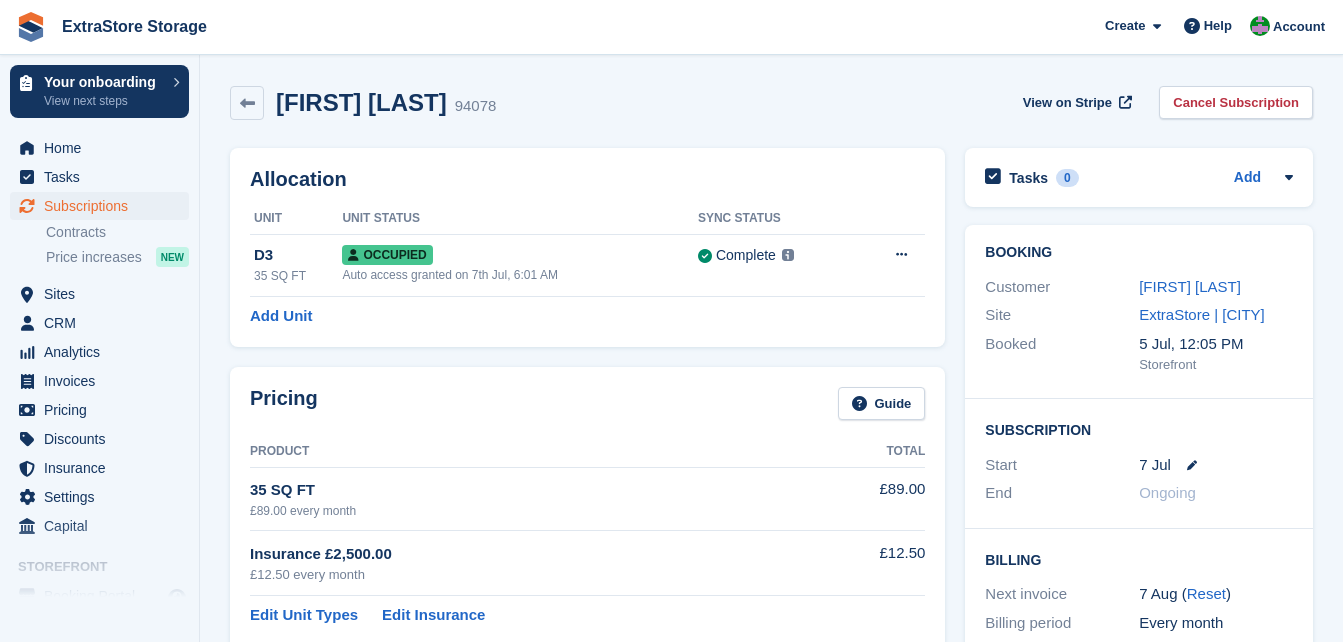 scroll, scrollTop: 0, scrollLeft: 0, axis: both 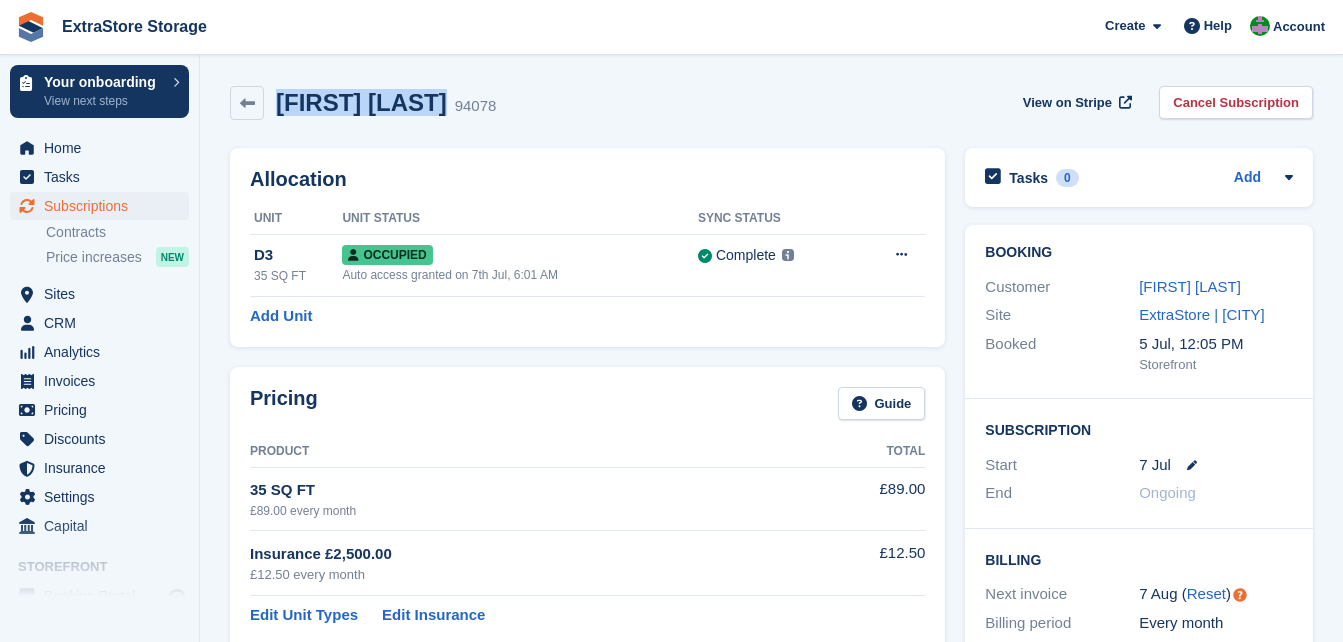 drag, startPoint x: 416, startPoint y: 109, endPoint x: 275, endPoint y: 107, distance: 141.01419 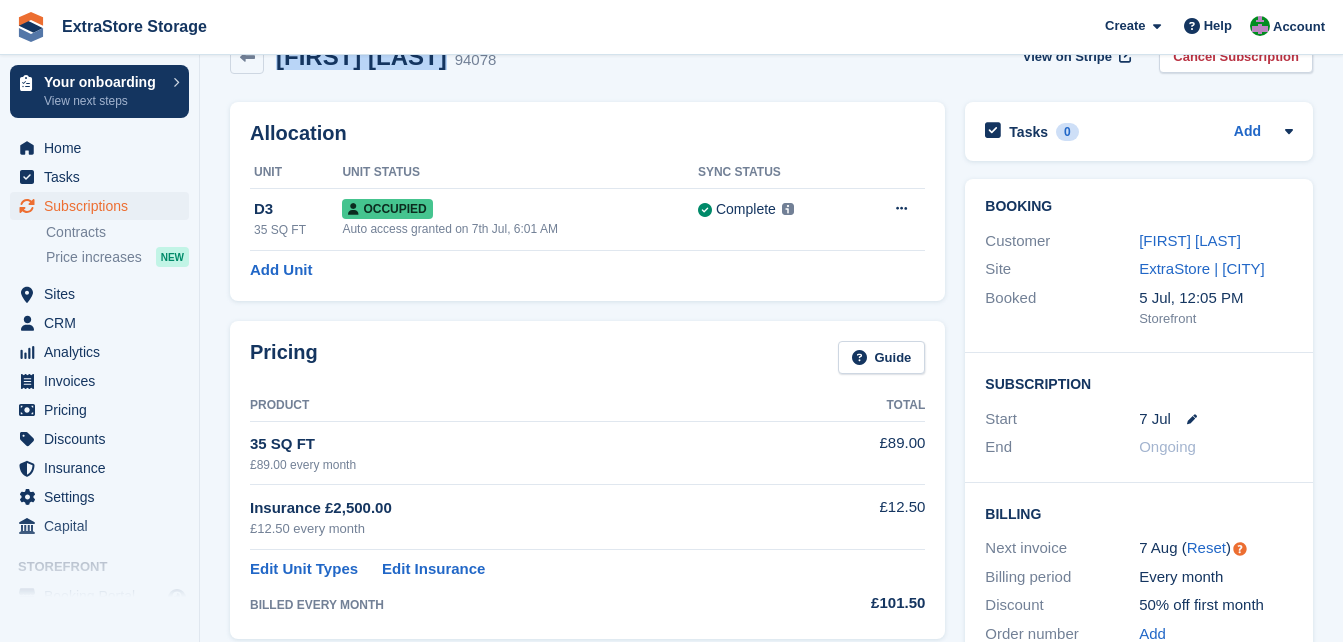 scroll, scrollTop: 0, scrollLeft: 0, axis: both 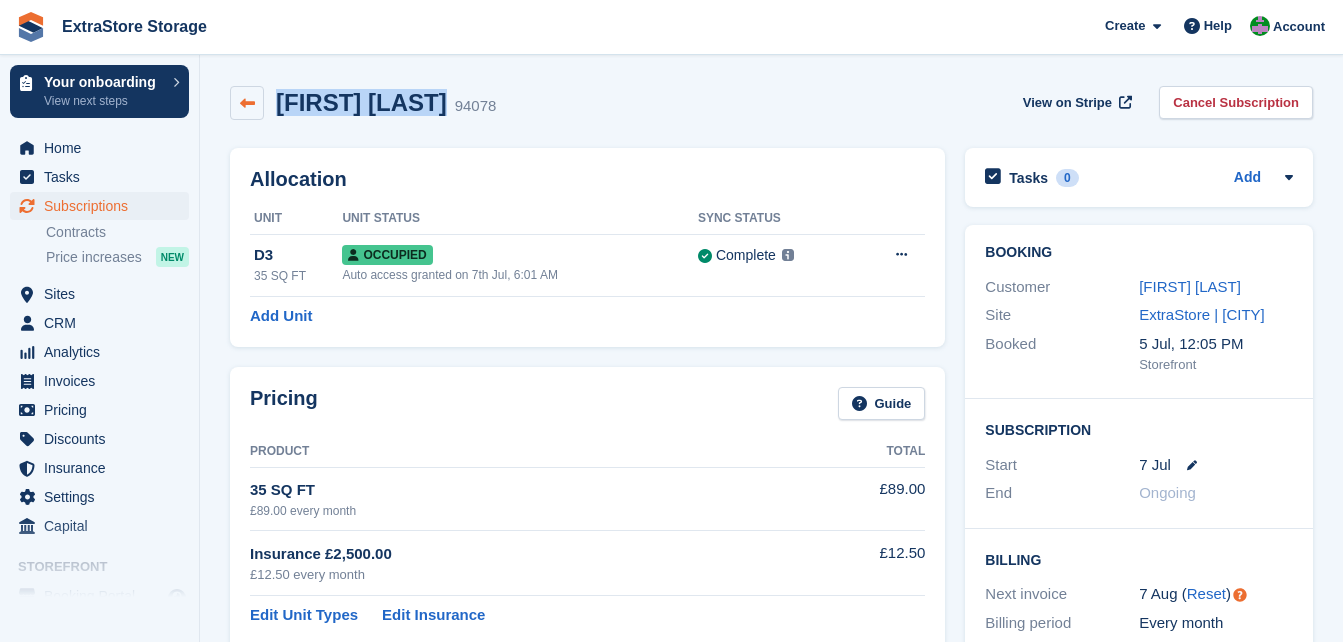 click at bounding box center (247, 103) 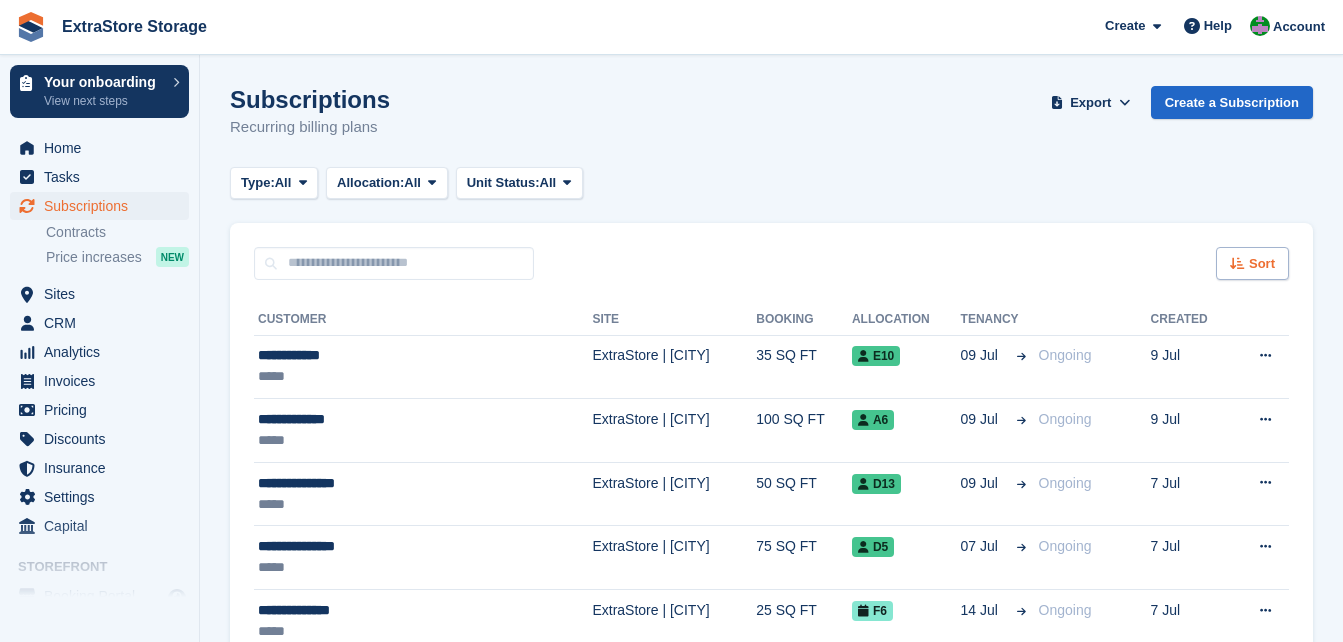 click on "Sort" at bounding box center (1252, 263) 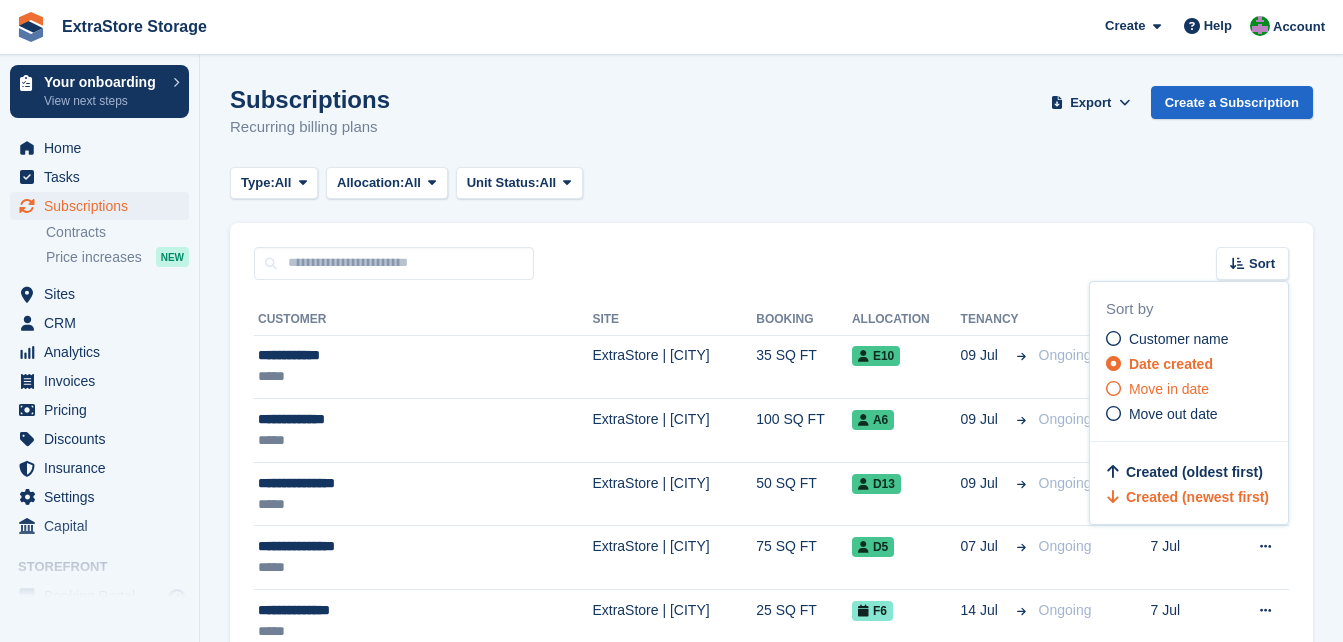 click on "Move in date" at bounding box center [1169, 389] 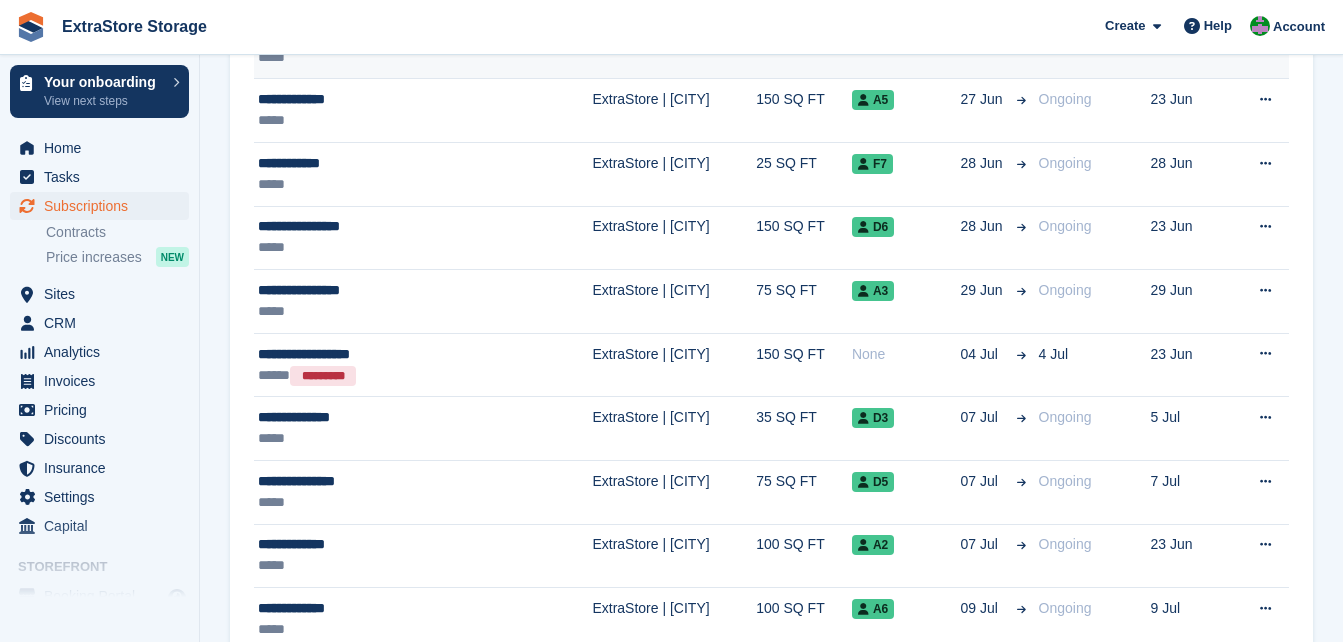 scroll, scrollTop: 800, scrollLeft: 0, axis: vertical 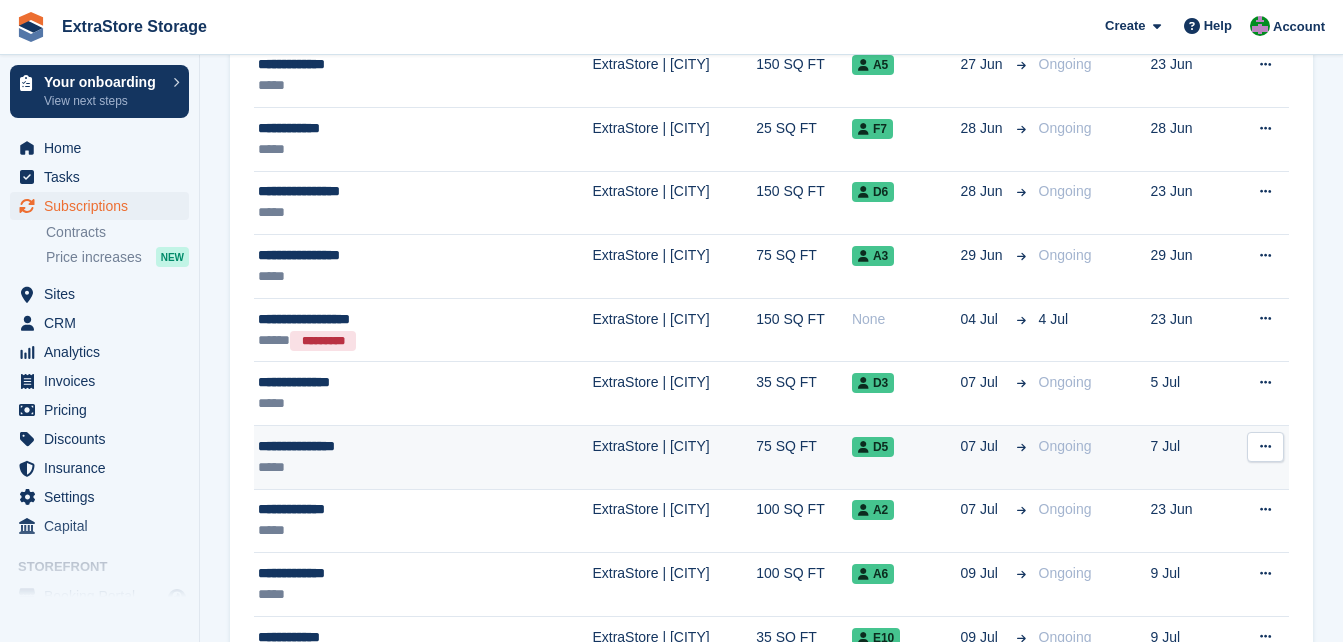 click on "**********" at bounding box center [377, 446] 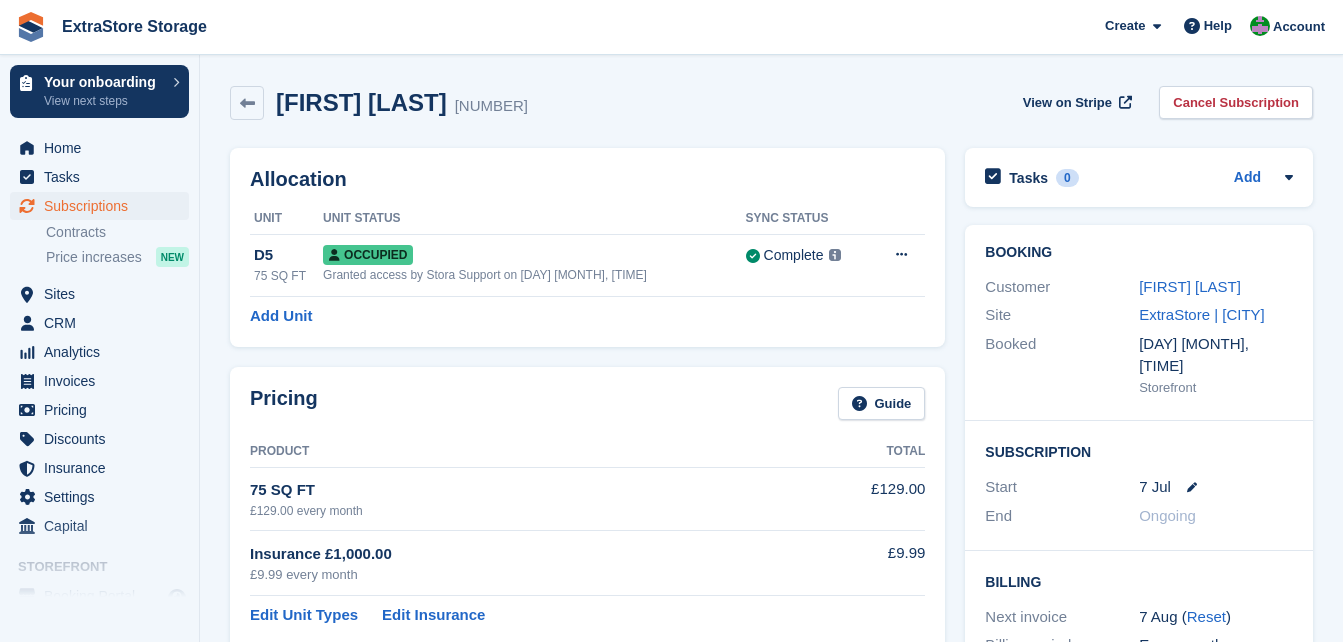 scroll, scrollTop: 0, scrollLeft: 0, axis: both 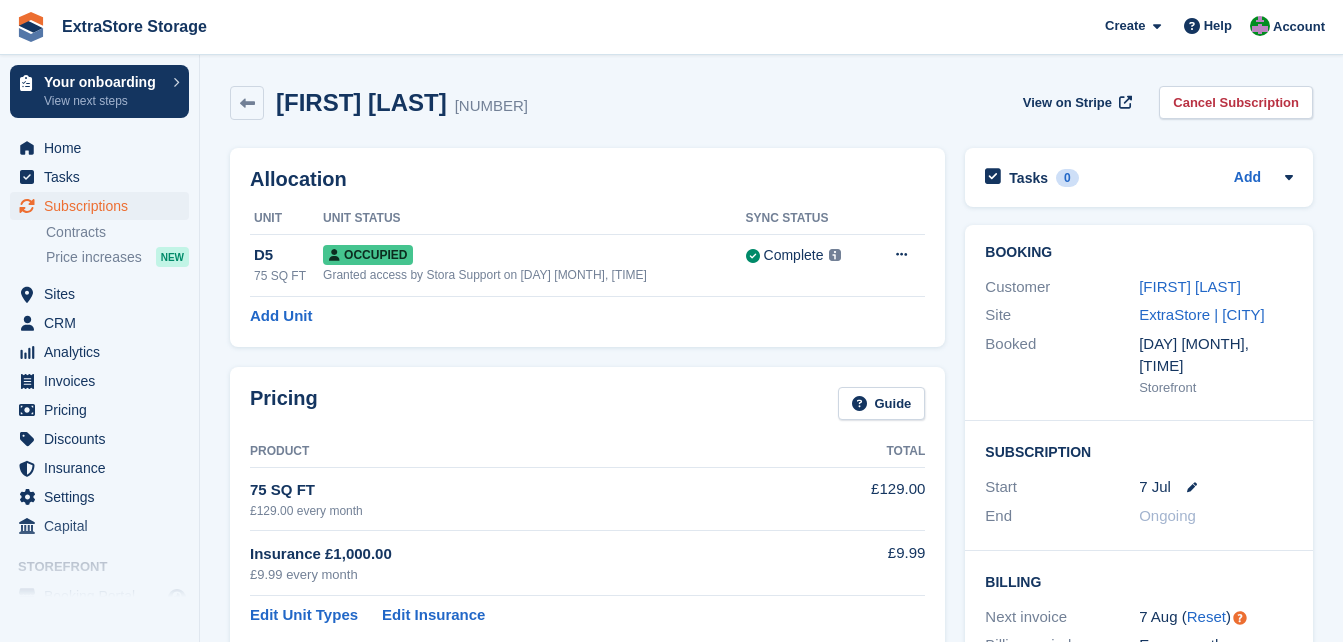 drag, startPoint x: 434, startPoint y: 112, endPoint x: 281, endPoint y: 109, distance: 153.0294 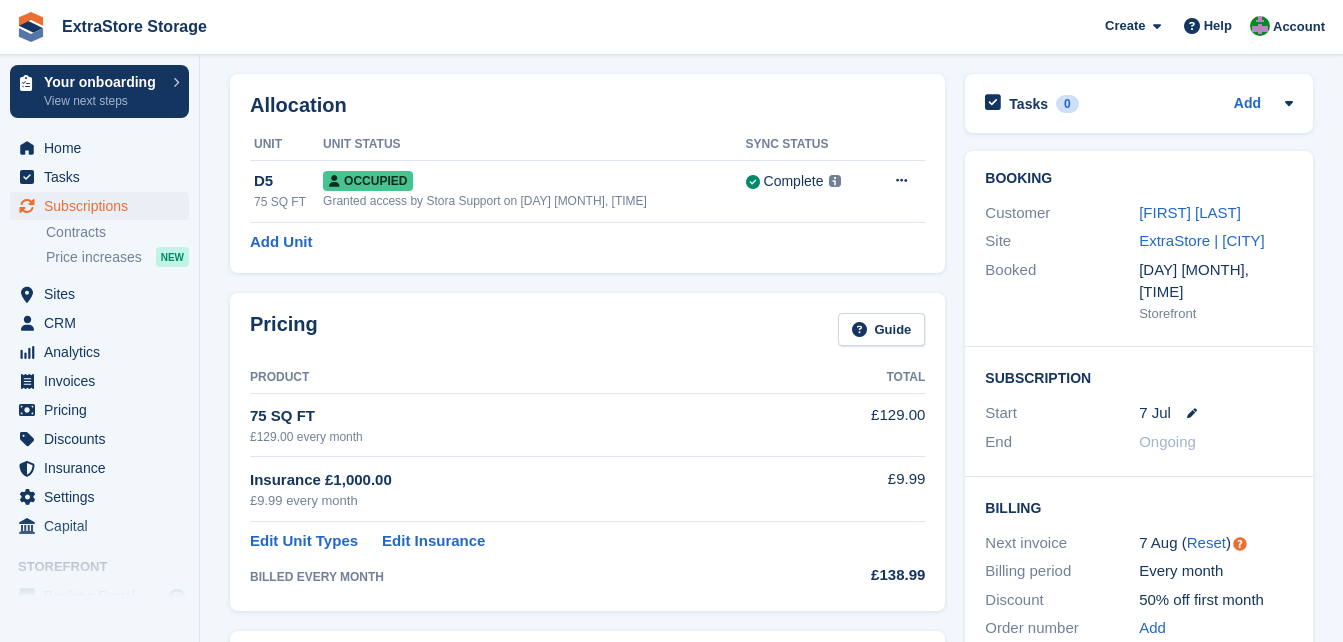 scroll, scrollTop: 0, scrollLeft: 0, axis: both 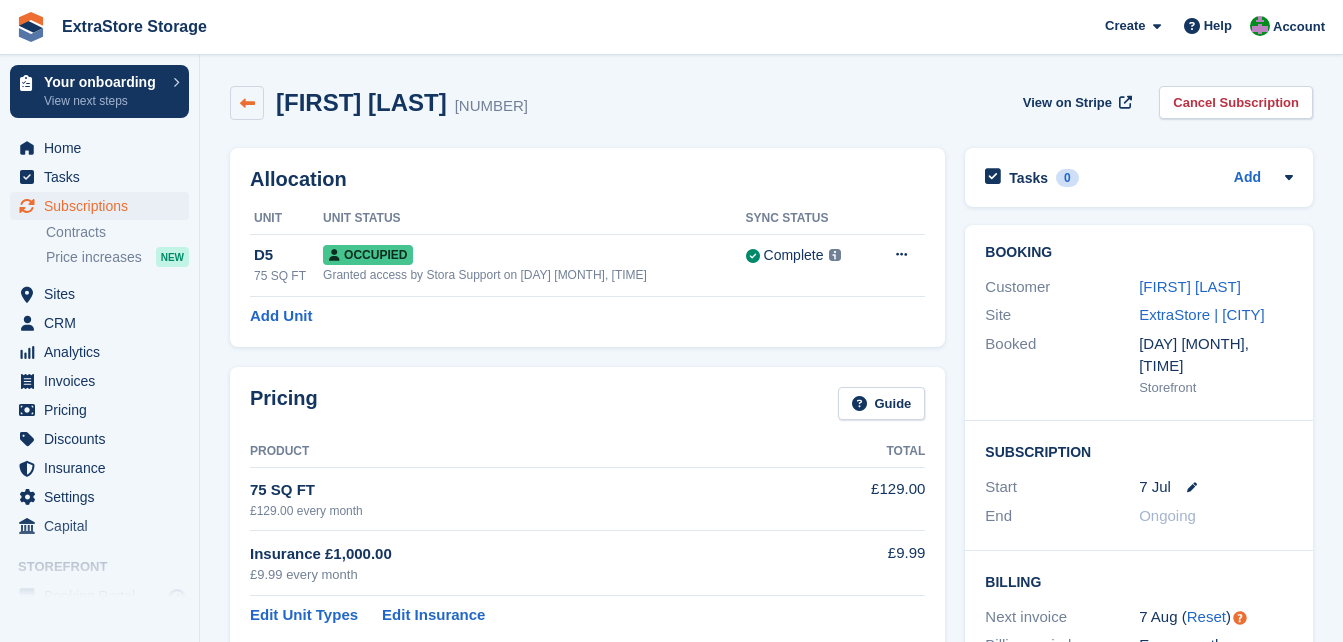 click at bounding box center [247, 103] 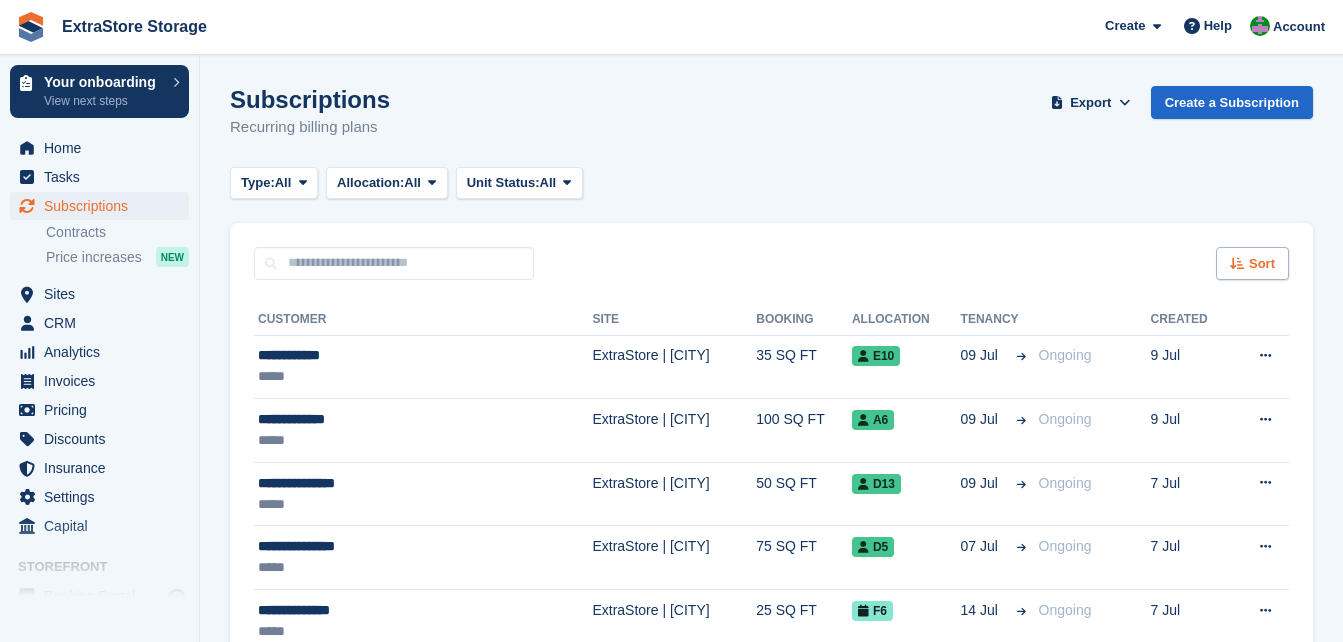 click on "Sort" at bounding box center (1262, 264) 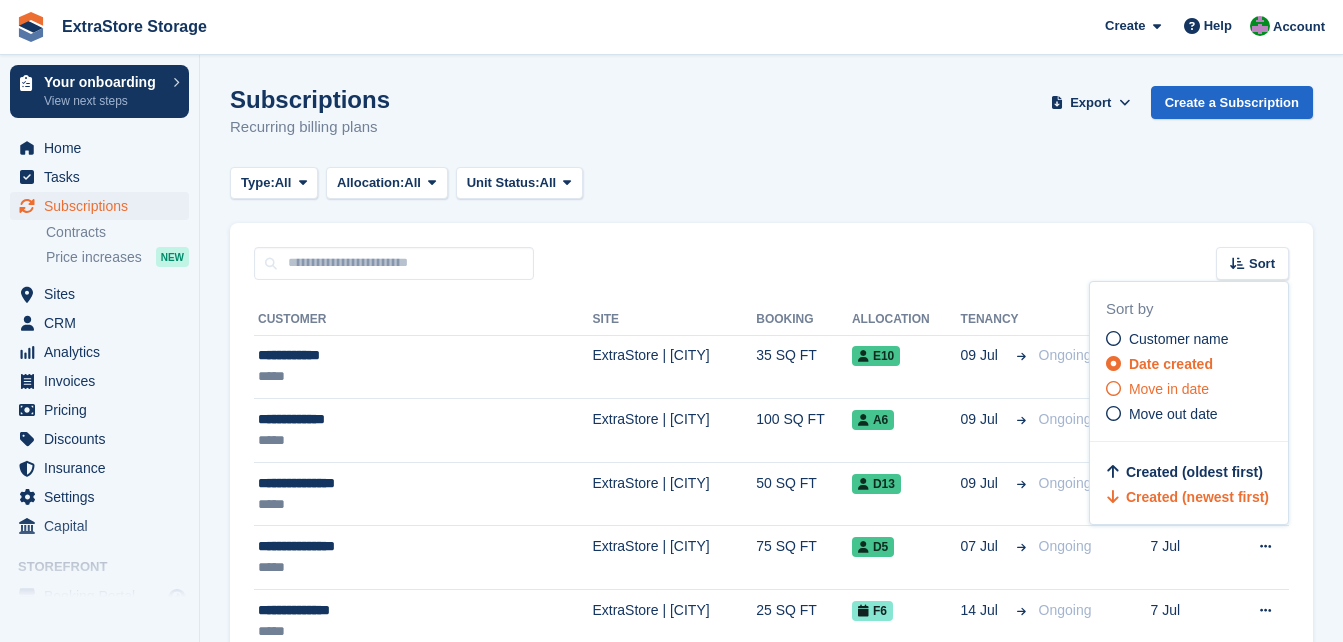 click on "Move in date" at bounding box center [1197, 389] 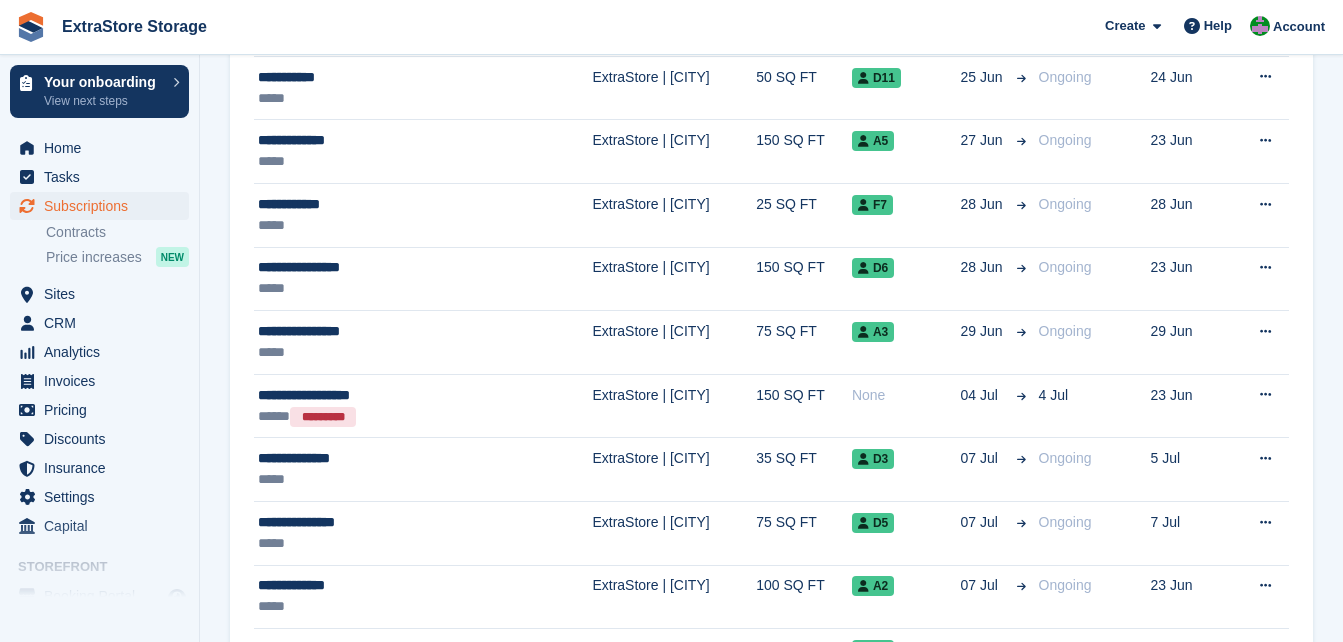 scroll, scrollTop: 800, scrollLeft: 0, axis: vertical 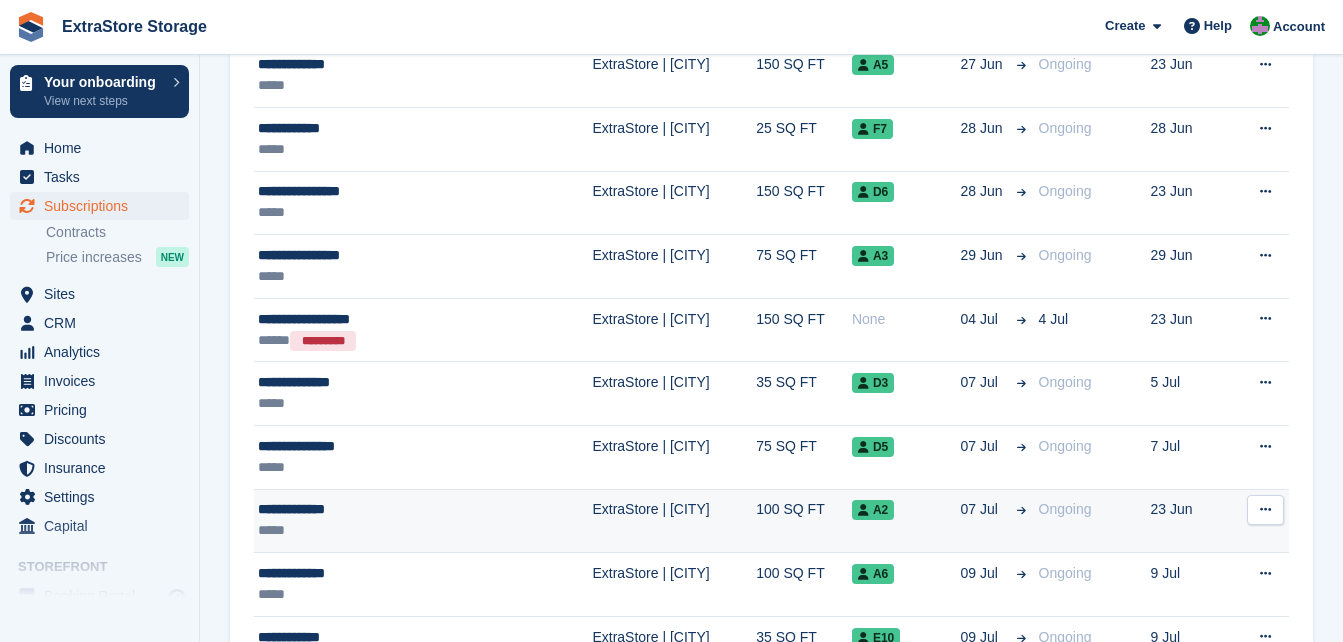 click on "*****" at bounding box center (377, 530) 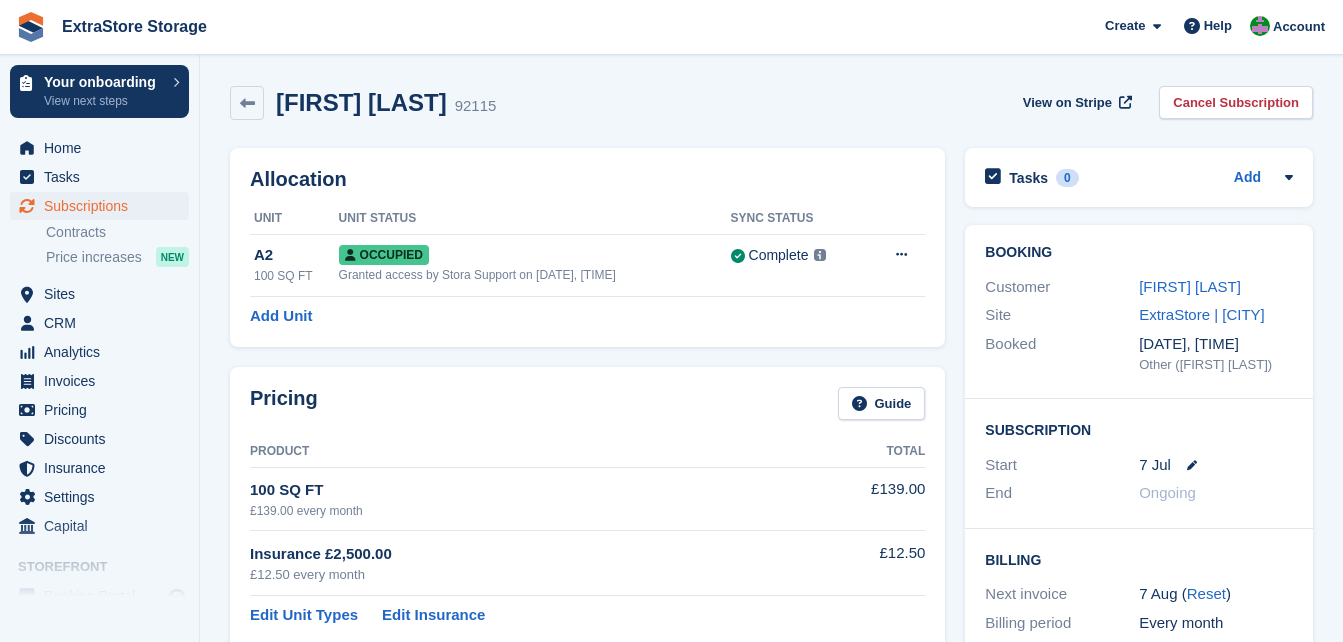 scroll, scrollTop: 0, scrollLeft: 0, axis: both 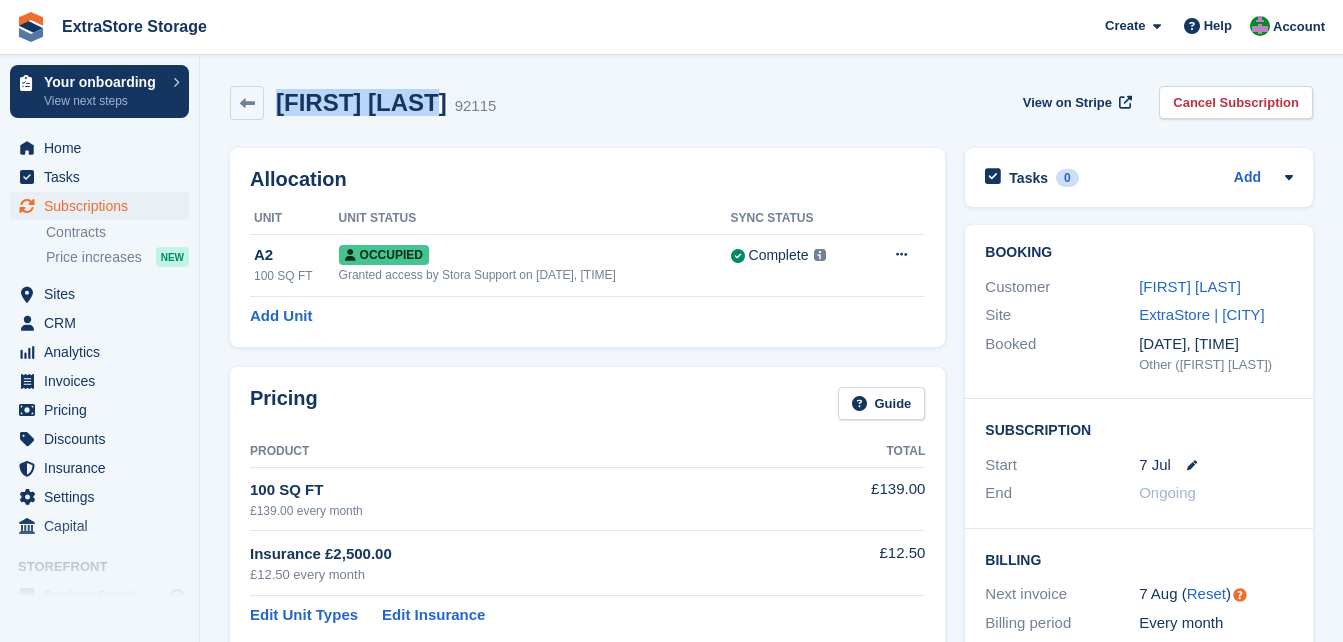 drag, startPoint x: 415, startPoint y: 105, endPoint x: 281, endPoint y: 101, distance: 134.0597 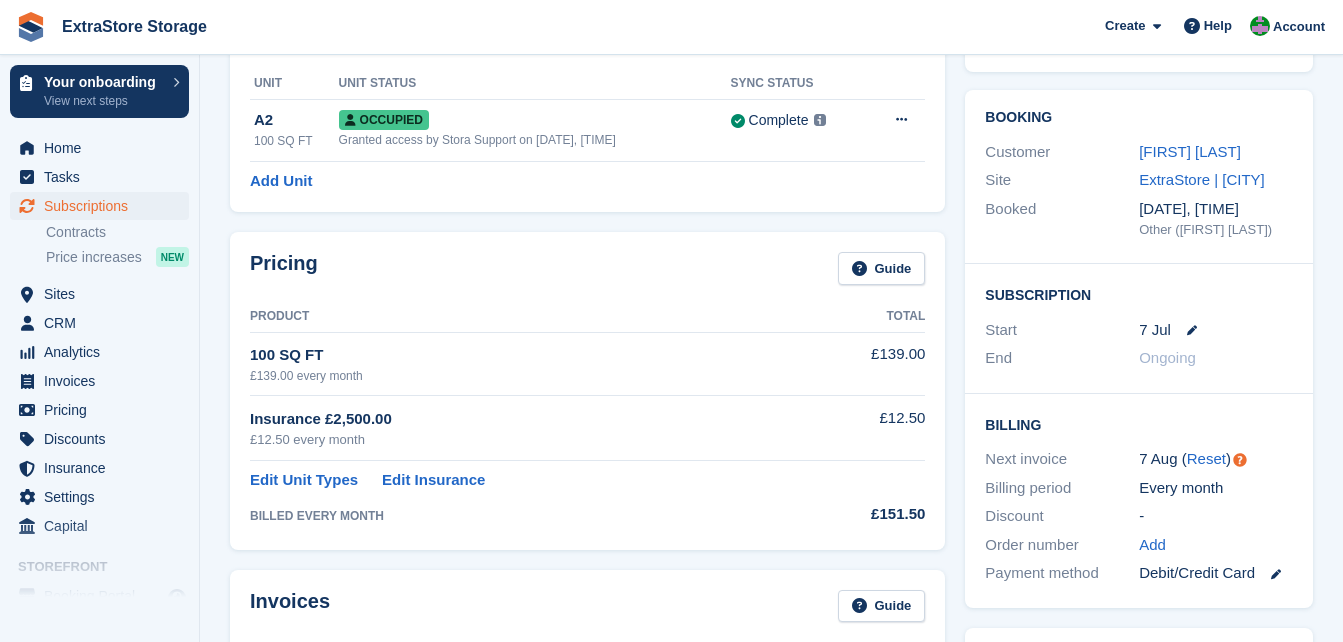 scroll, scrollTop: 0, scrollLeft: 0, axis: both 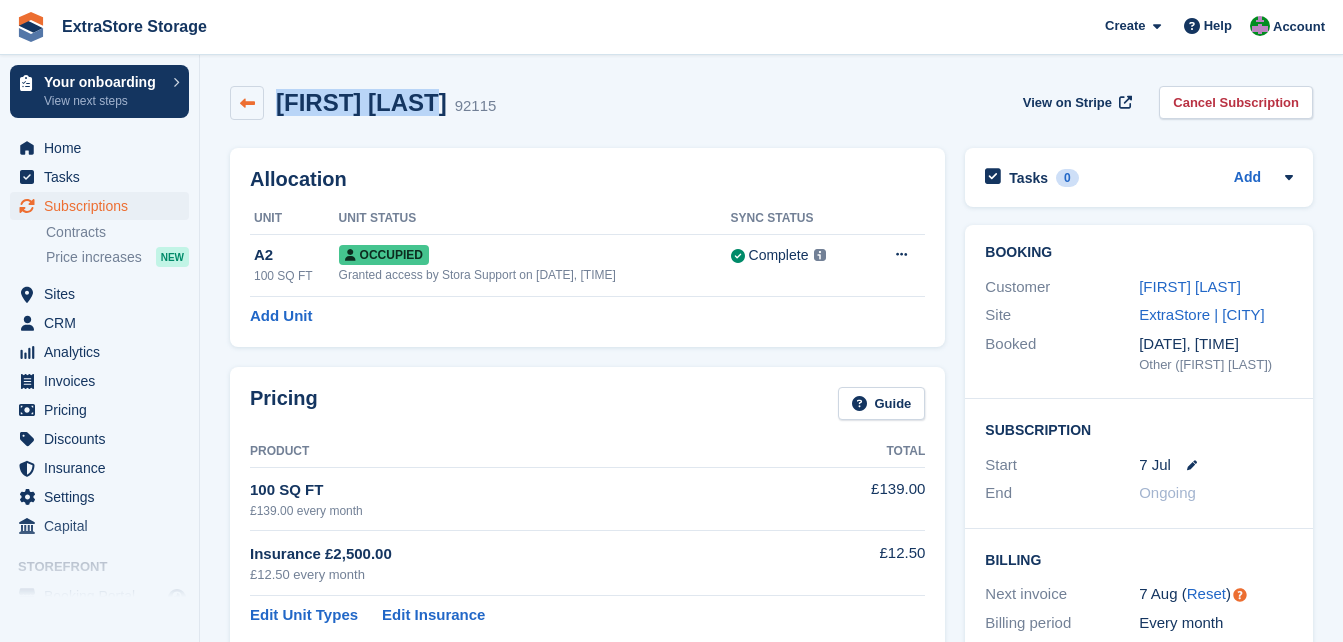click at bounding box center [247, 103] 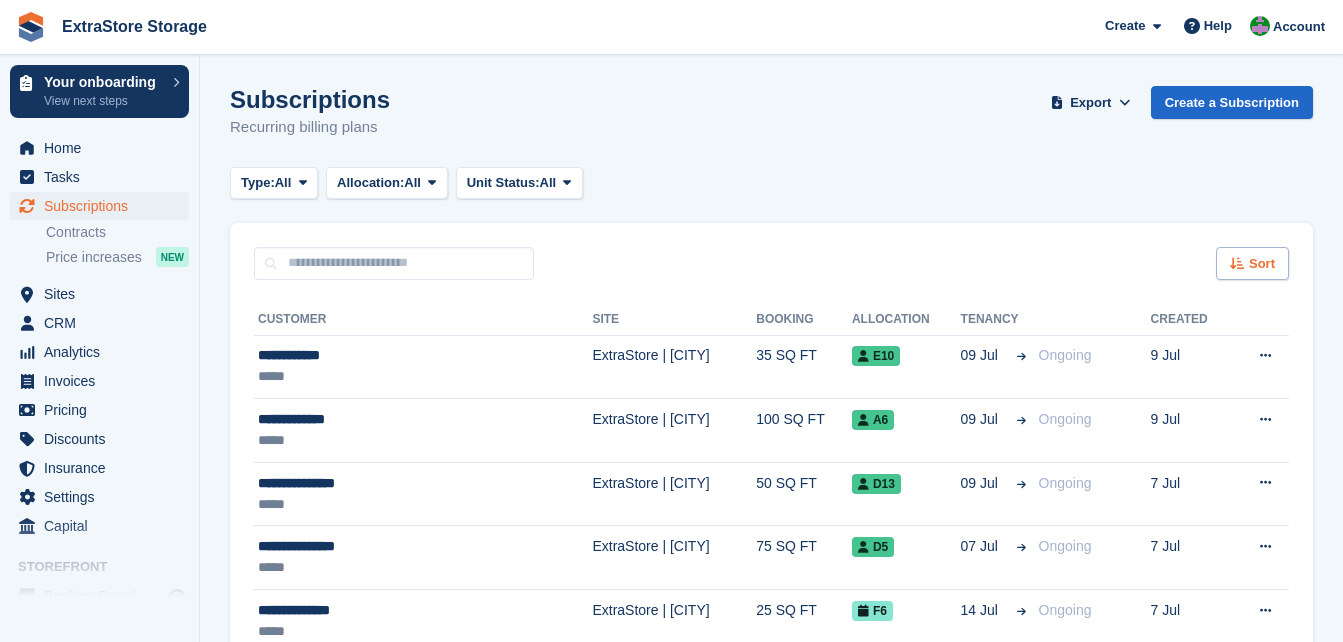 click on "Sort" at bounding box center [1262, 264] 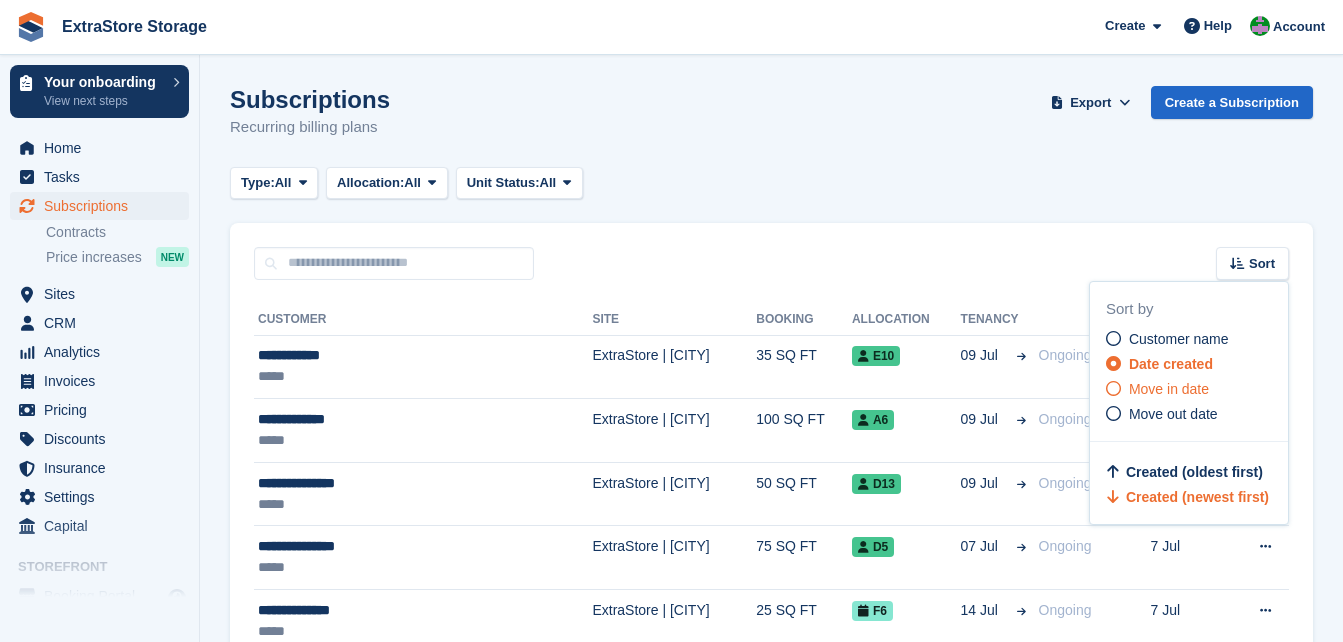 click on "Move in date" at bounding box center (1169, 389) 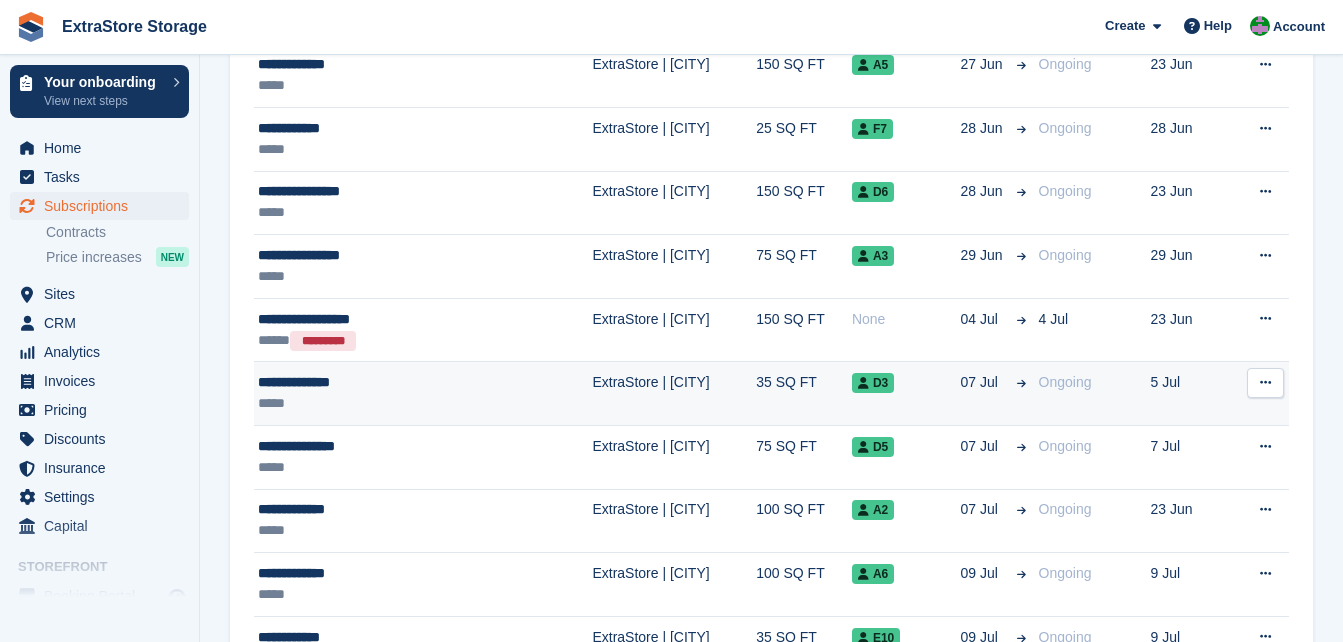 scroll, scrollTop: 1000, scrollLeft: 0, axis: vertical 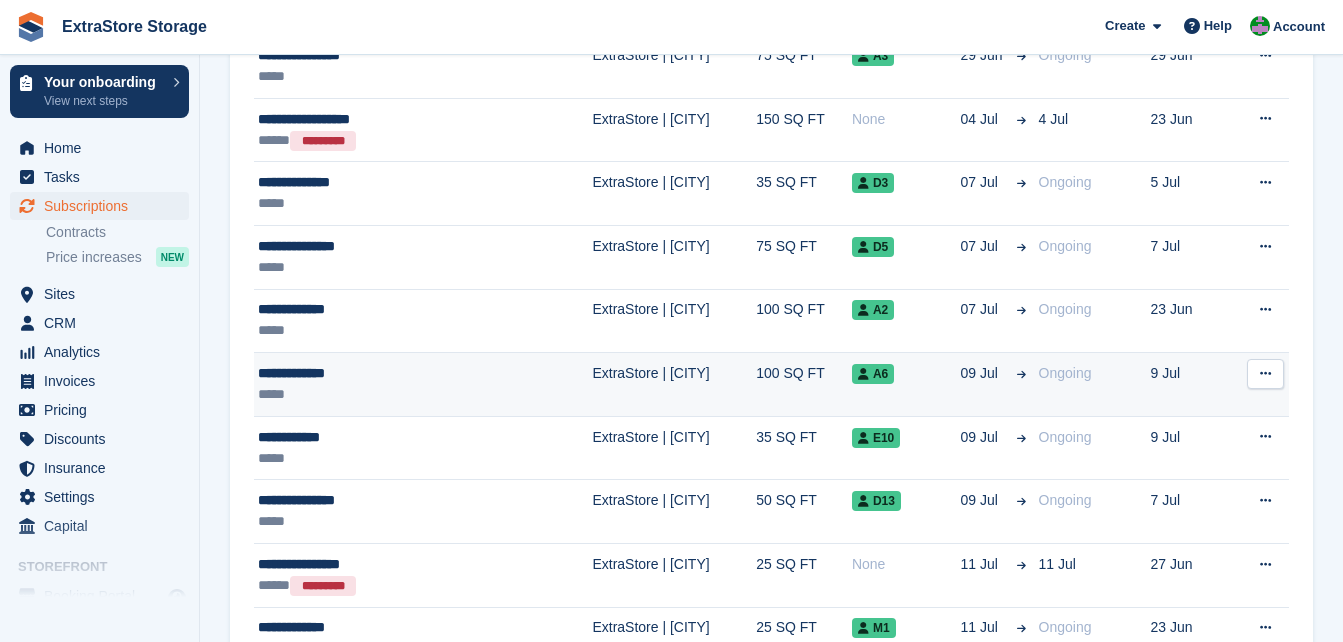 click on "**********" at bounding box center [377, 373] 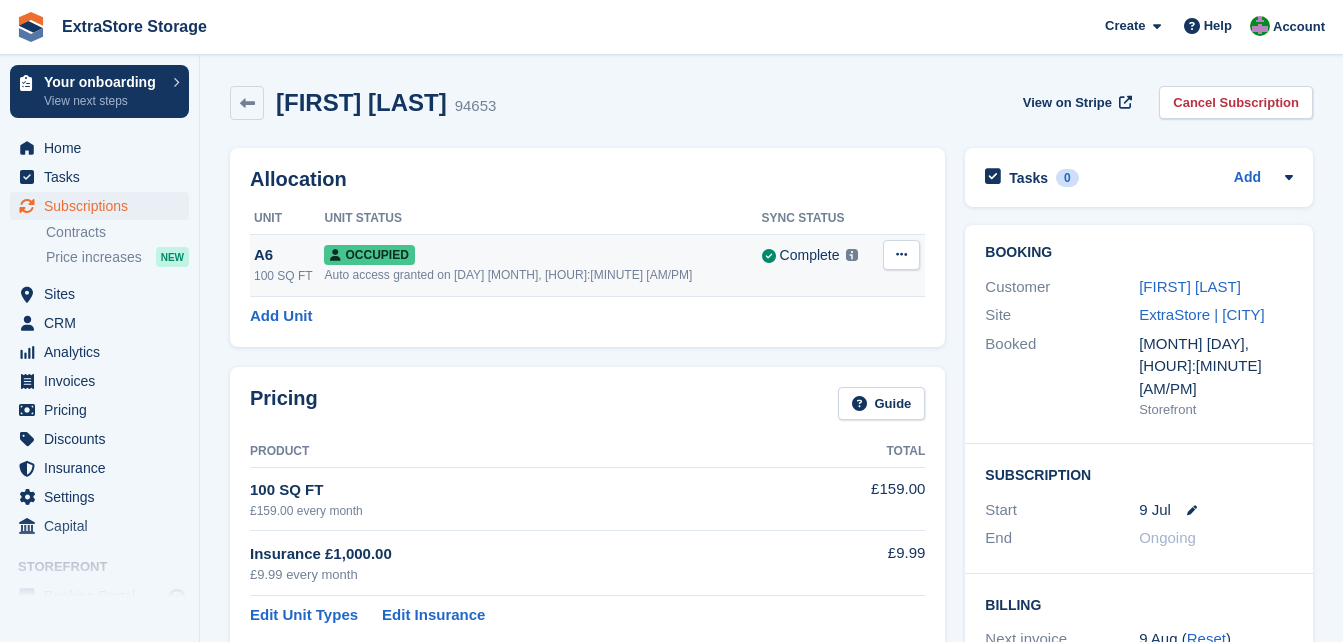 scroll, scrollTop: 0, scrollLeft: 0, axis: both 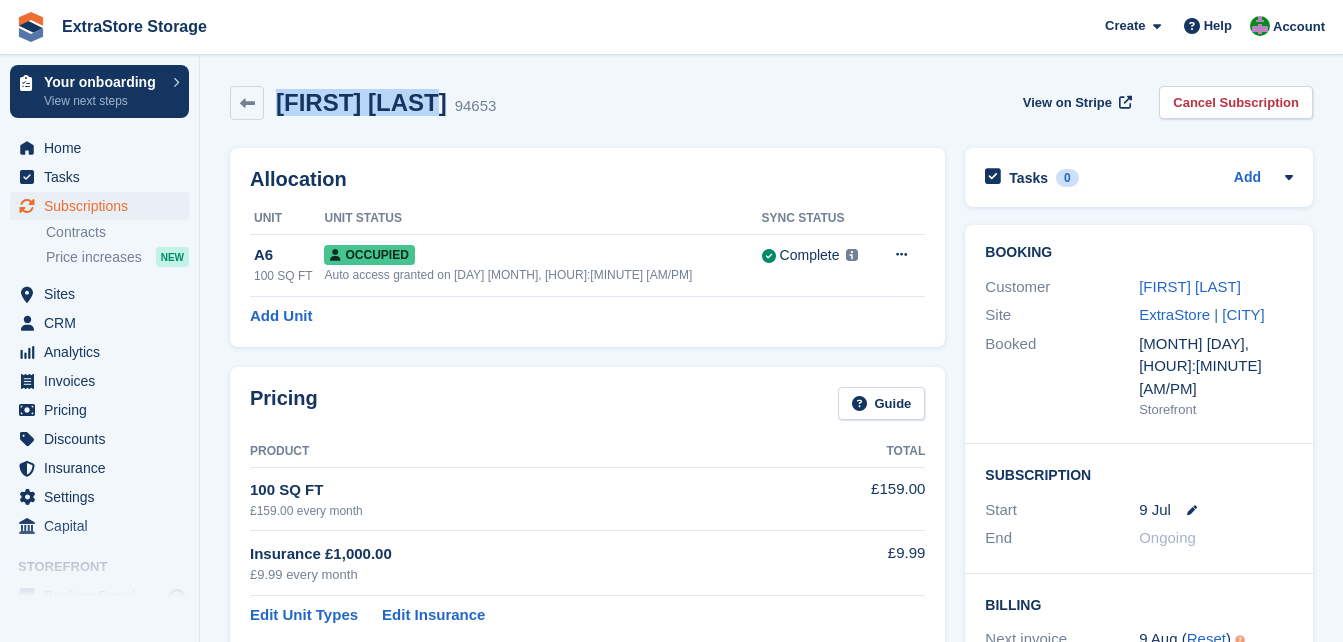 drag, startPoint x: 430, startPoint y: 109, endPoint x: 277, endPoint y: 104, distance: 153.08168 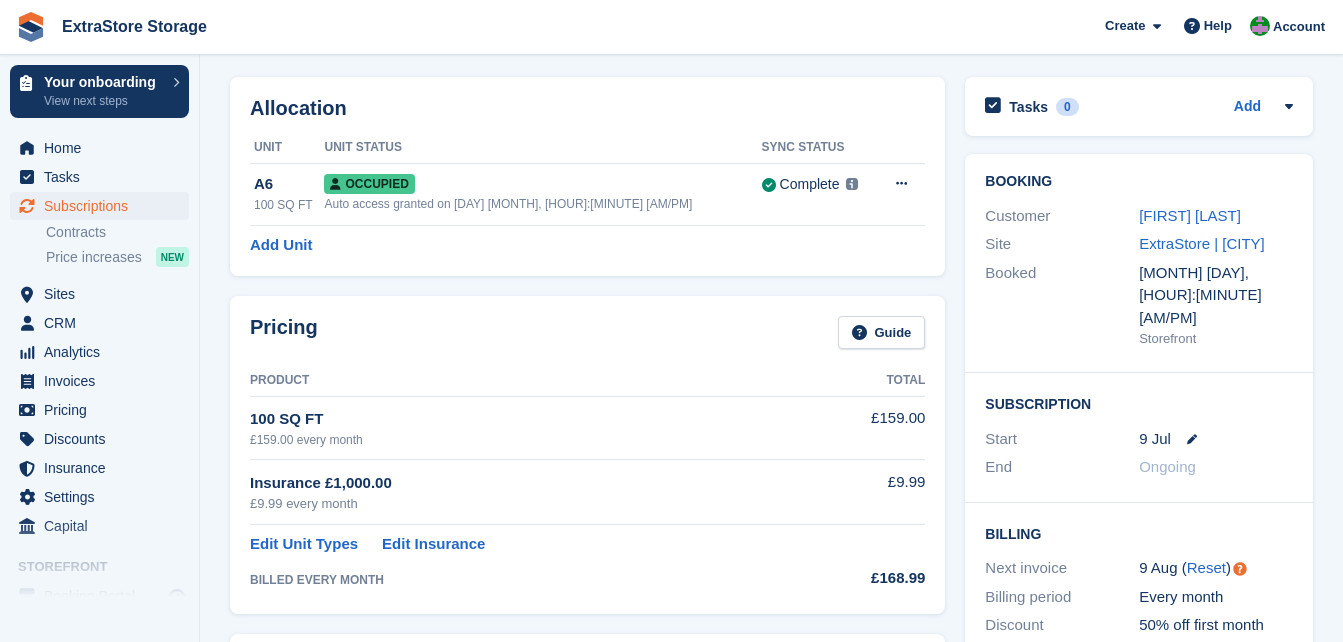 scroll, scrollTop: 0, scrollLeft: 0, axis: both 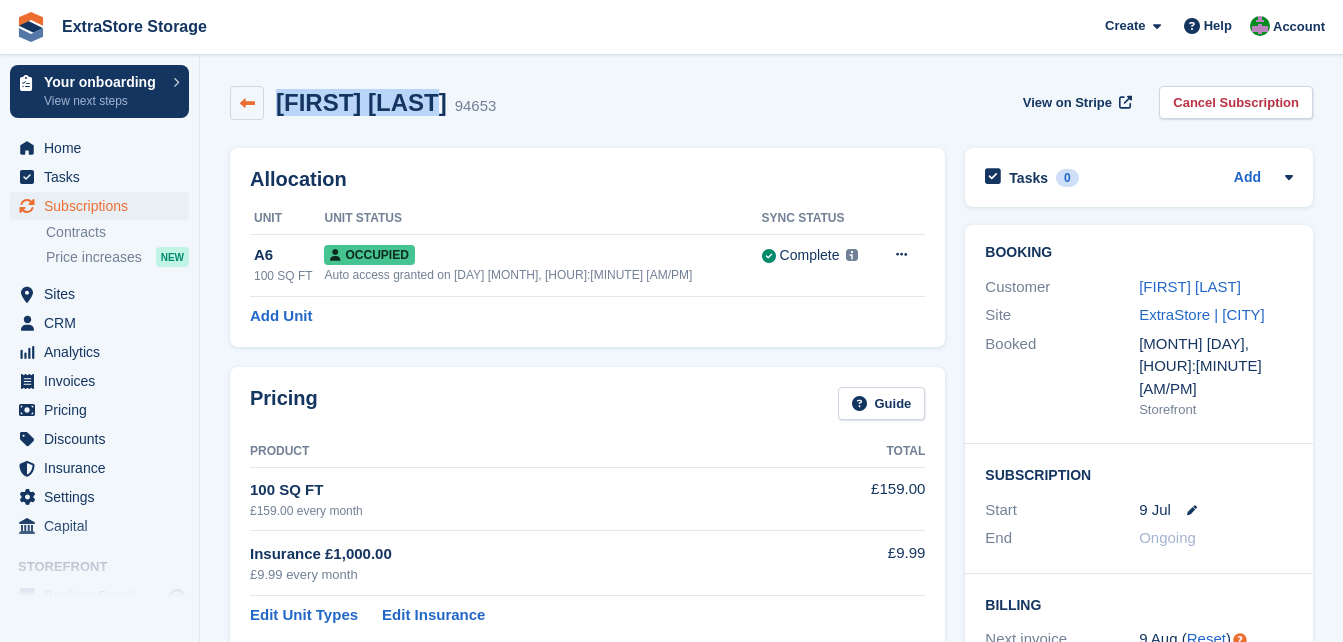 click at bounding box center [247, 103] 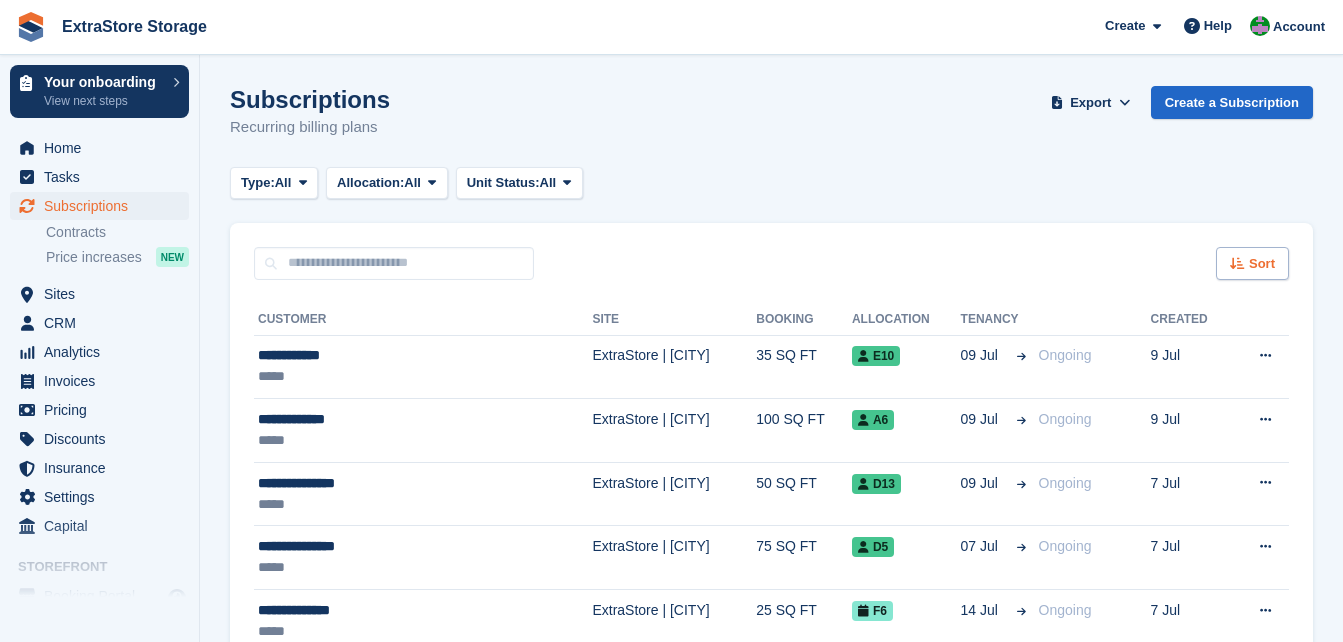 click on "Sort" at bounding box center (1262, 264) 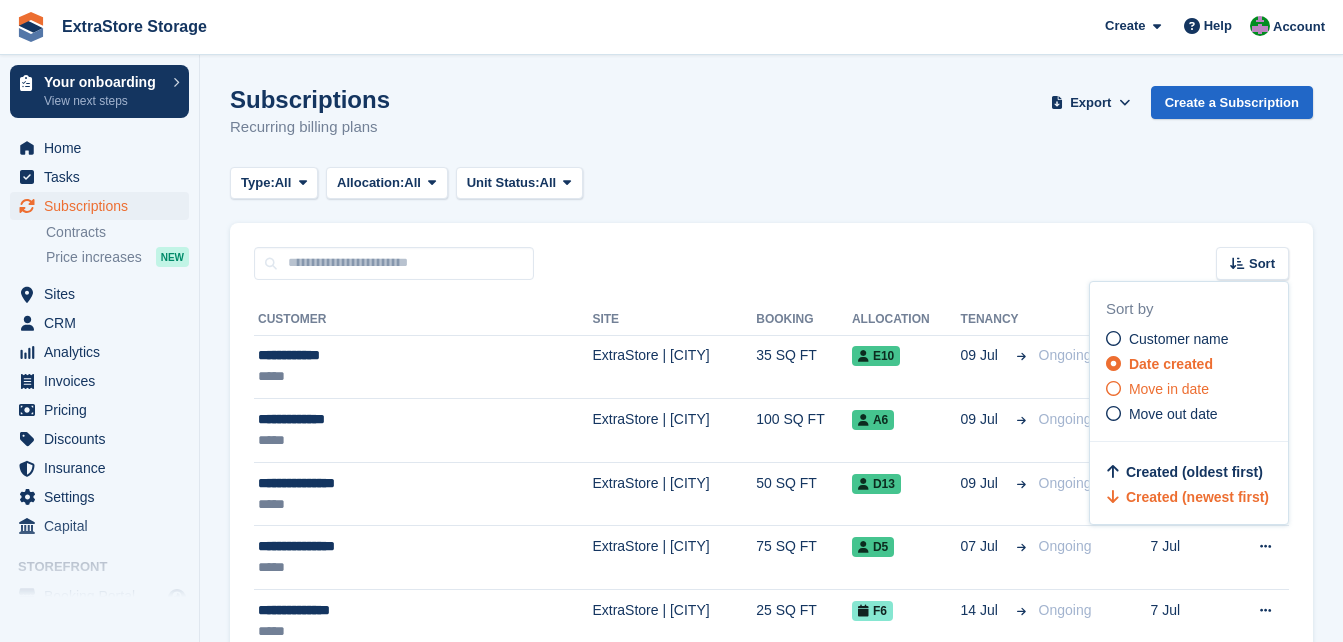 click on "Move in date" at bounding box center [1169, 389] 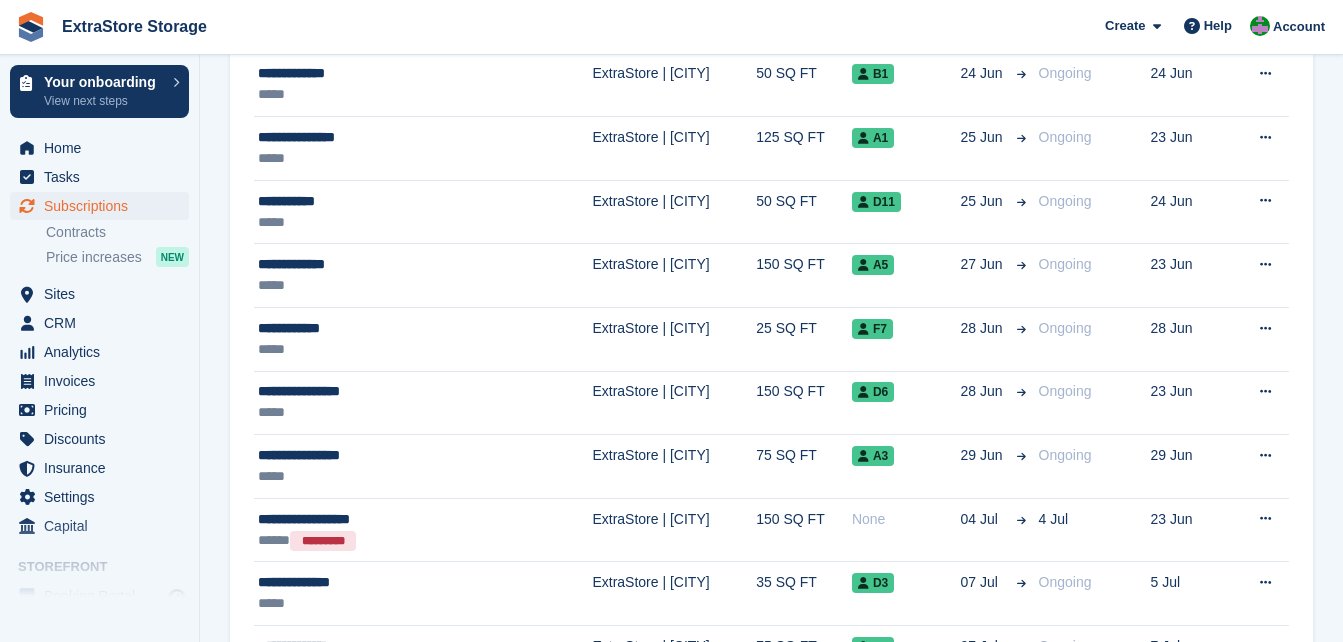 scroll, scrollTop: 1000, scrollLeft: 0, axis: vertical 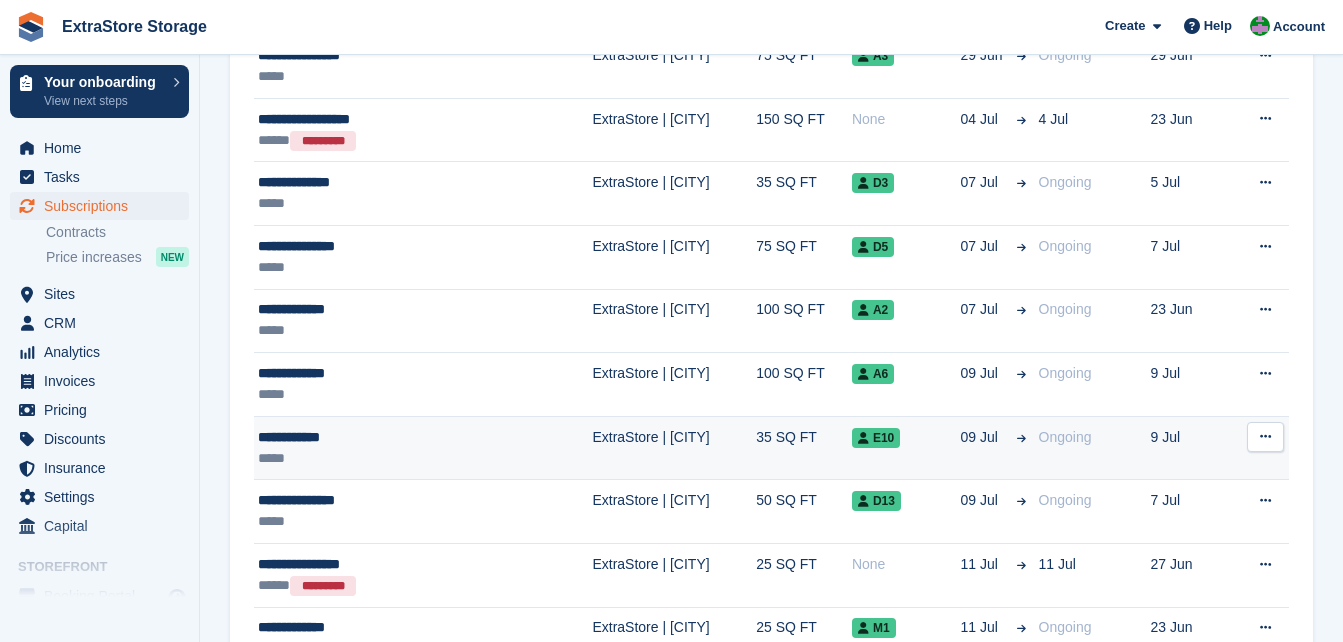 click on "**********" at bounding box center [377, 437] 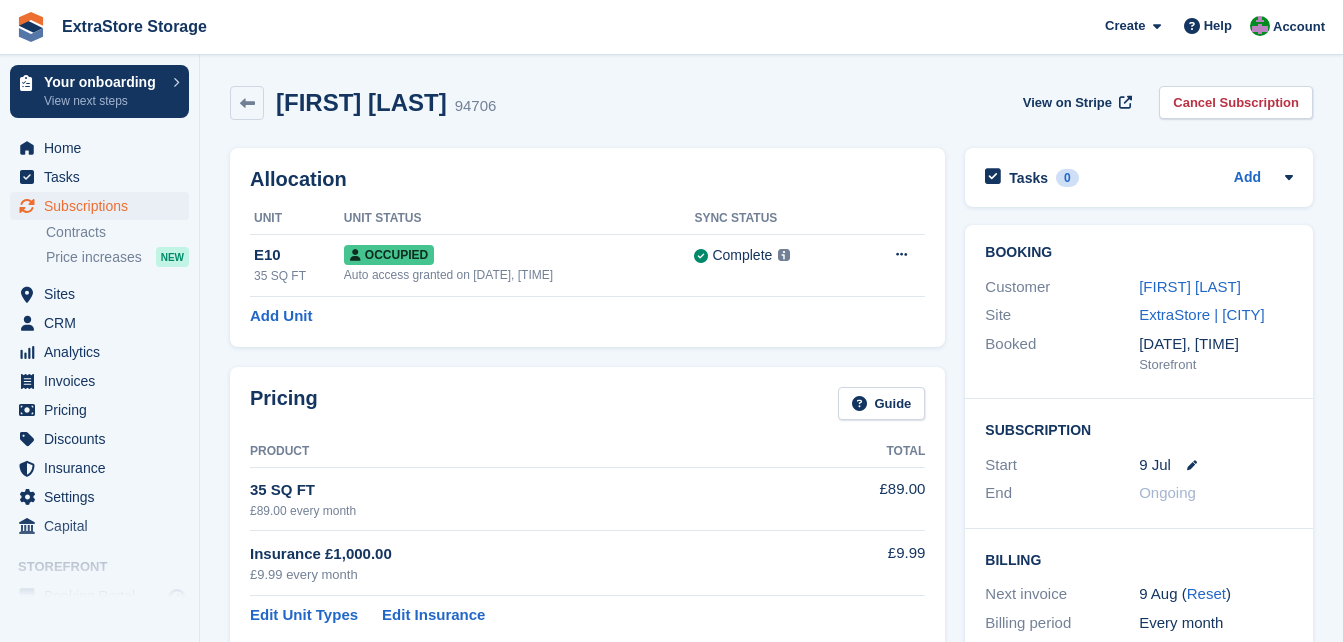 scroll, scrollTop: 0, scrollLeft: 0, axis: both 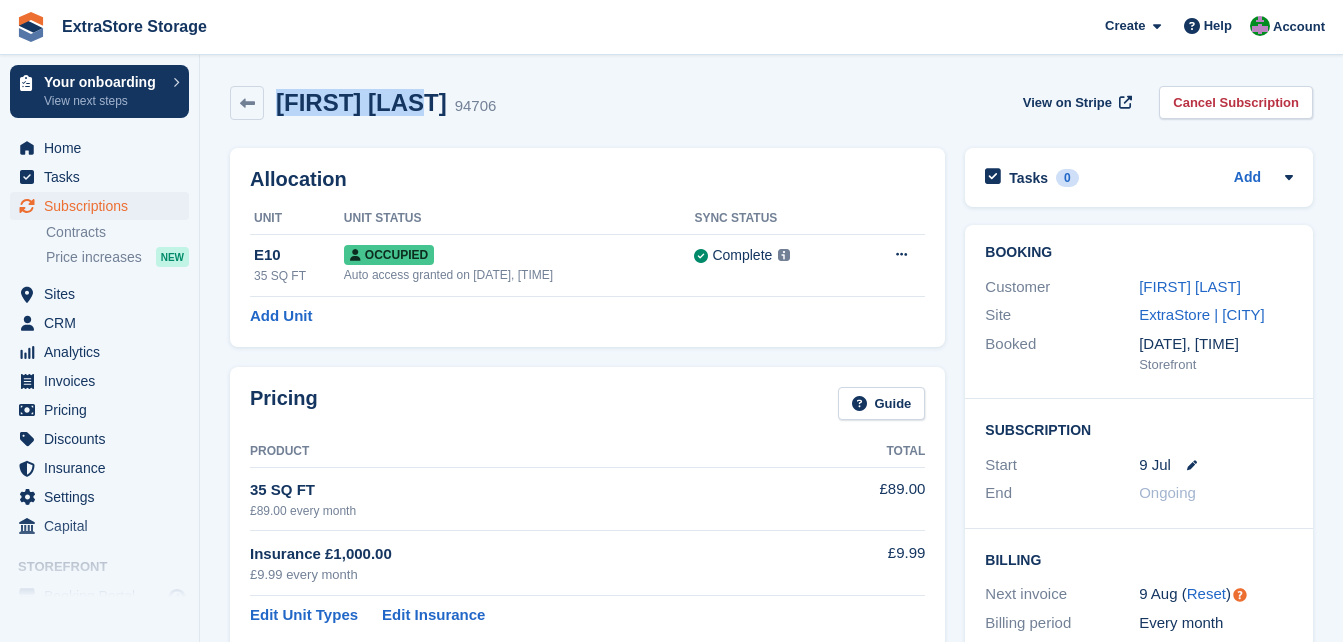 drag, startPoint x: 419, startPoint y: 107, endPoint x: 280, endPoint y: 107, distance: 139 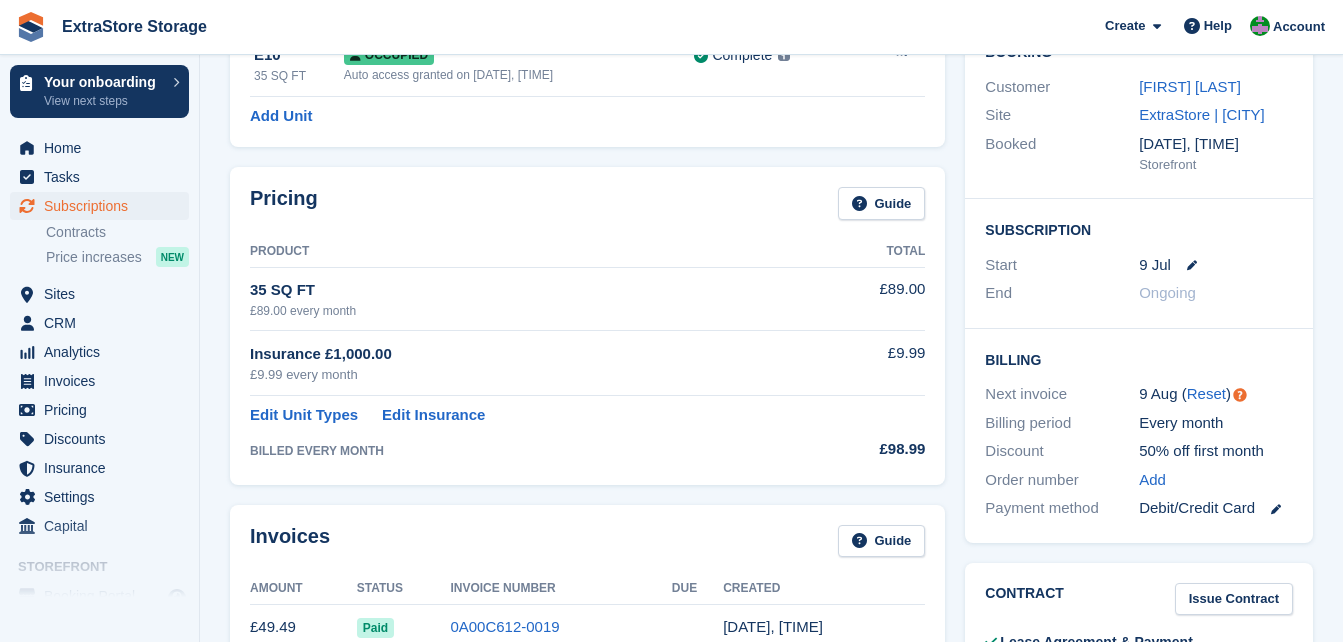 scroll, scrollTop: 0, scrollLeft: 0, axis: both 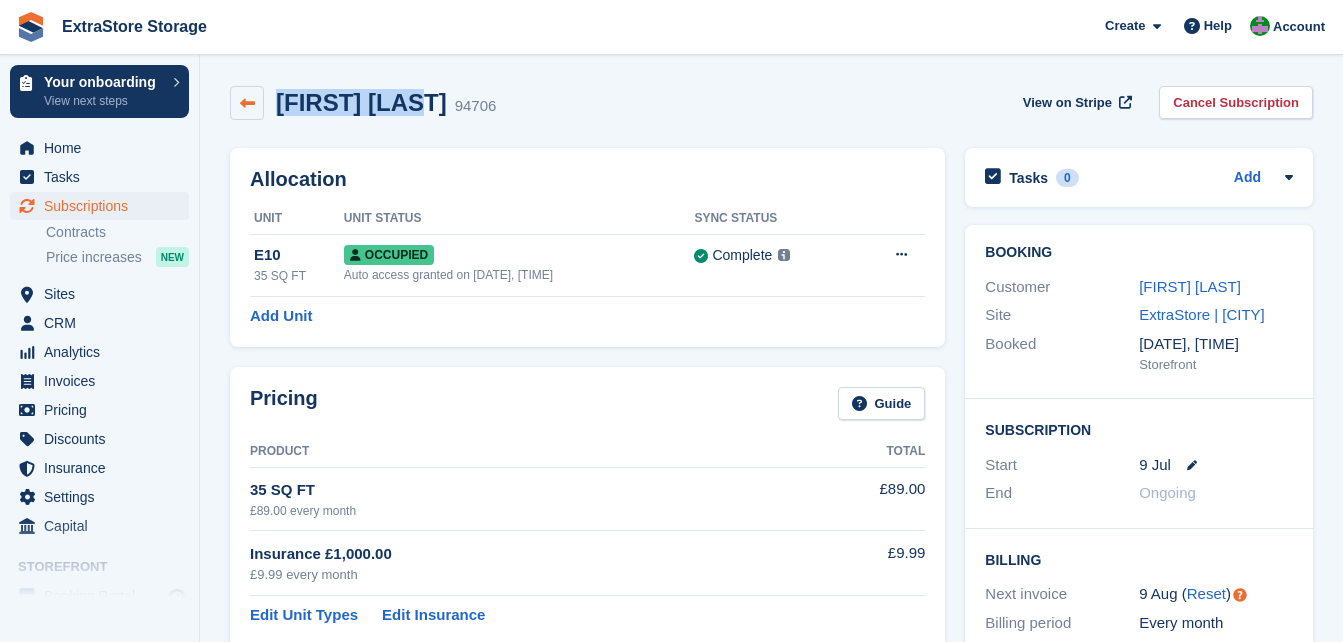 click at bounding box center [247, 103] 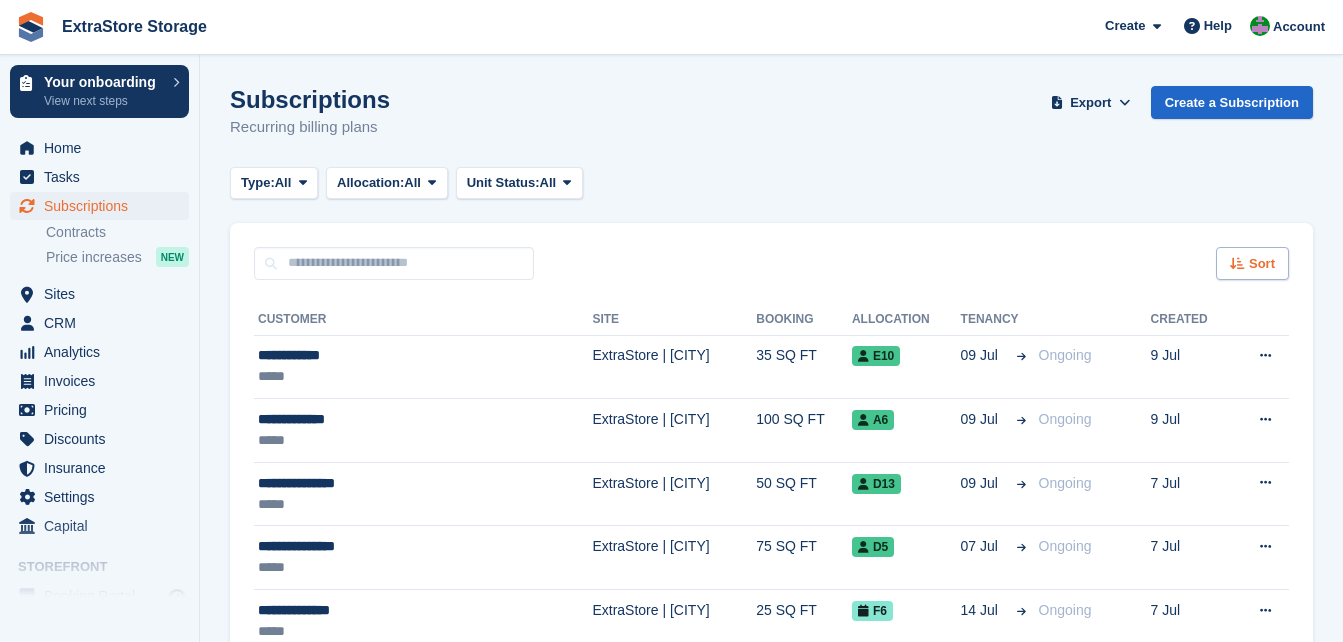 click on "Sort" at bounding box center (1252, 263) 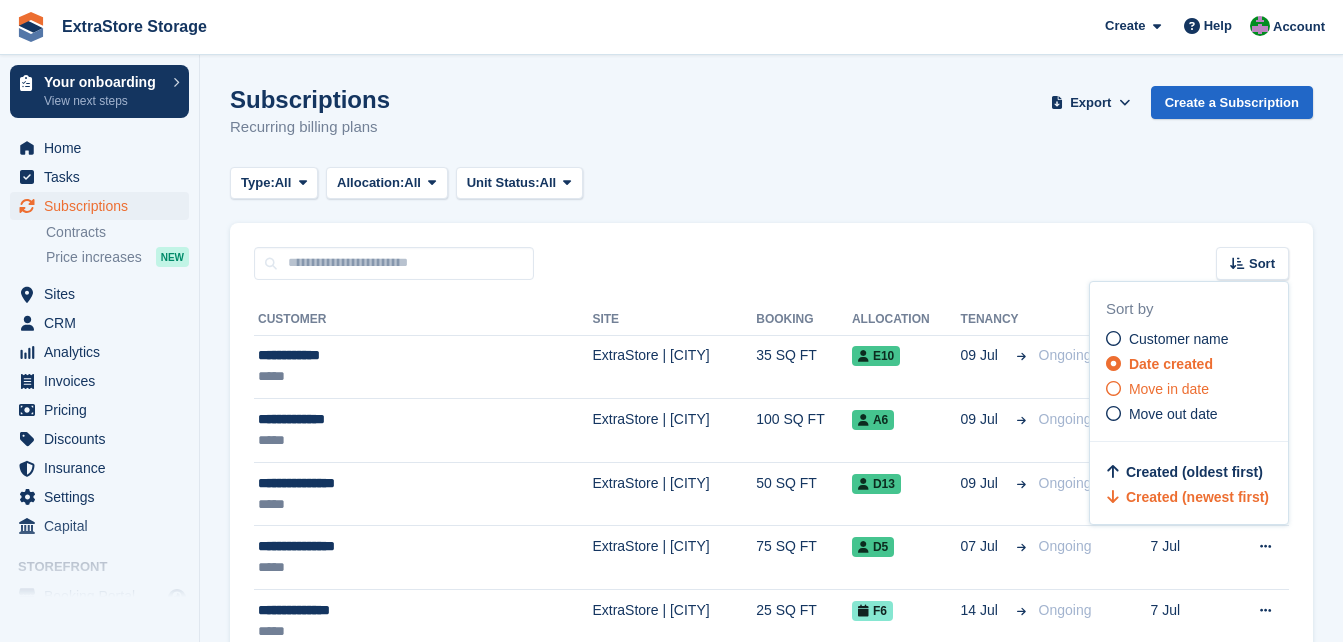 click on "Move in date" at bounding box center [1169, 389] 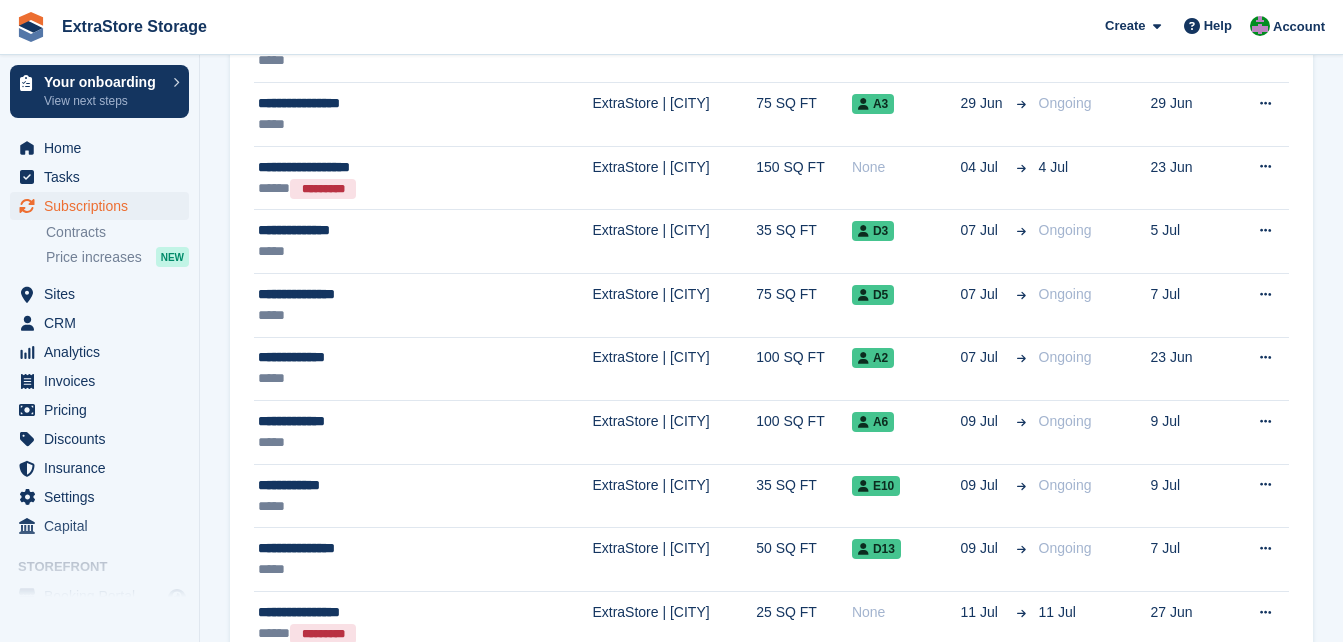 scroll, scrollTop: 1000, scrollLeft: 0, axis: vertical 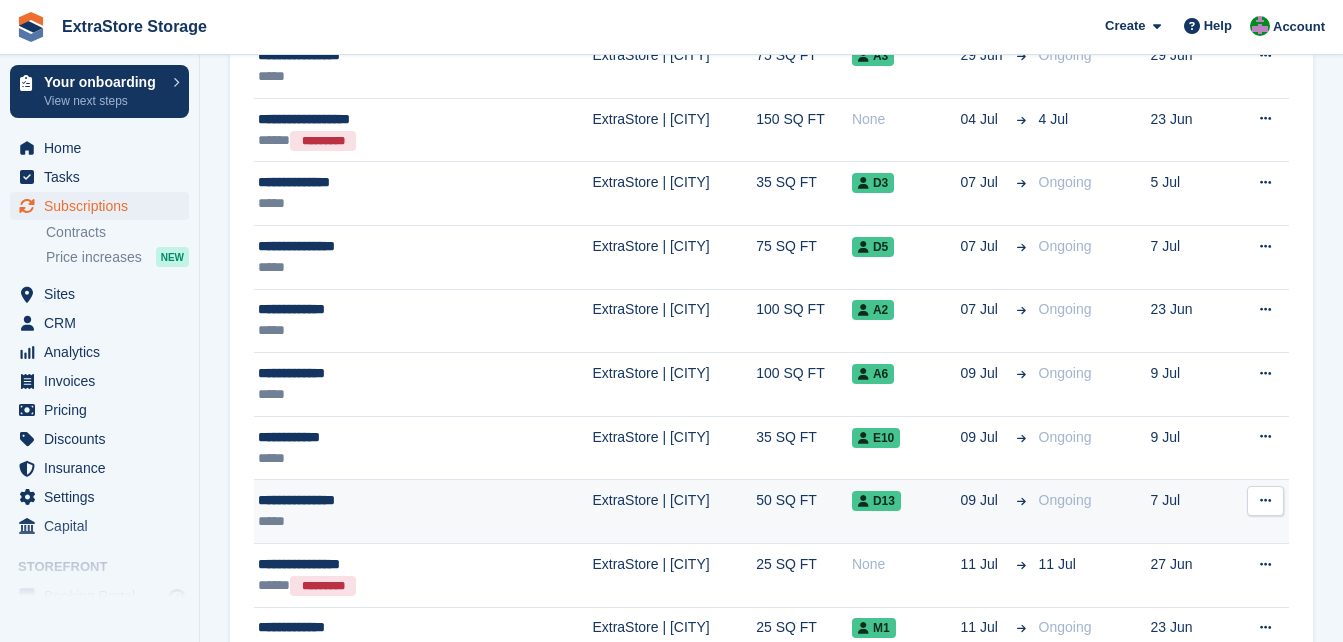 click on "*****" at bounding box center (377, 521) 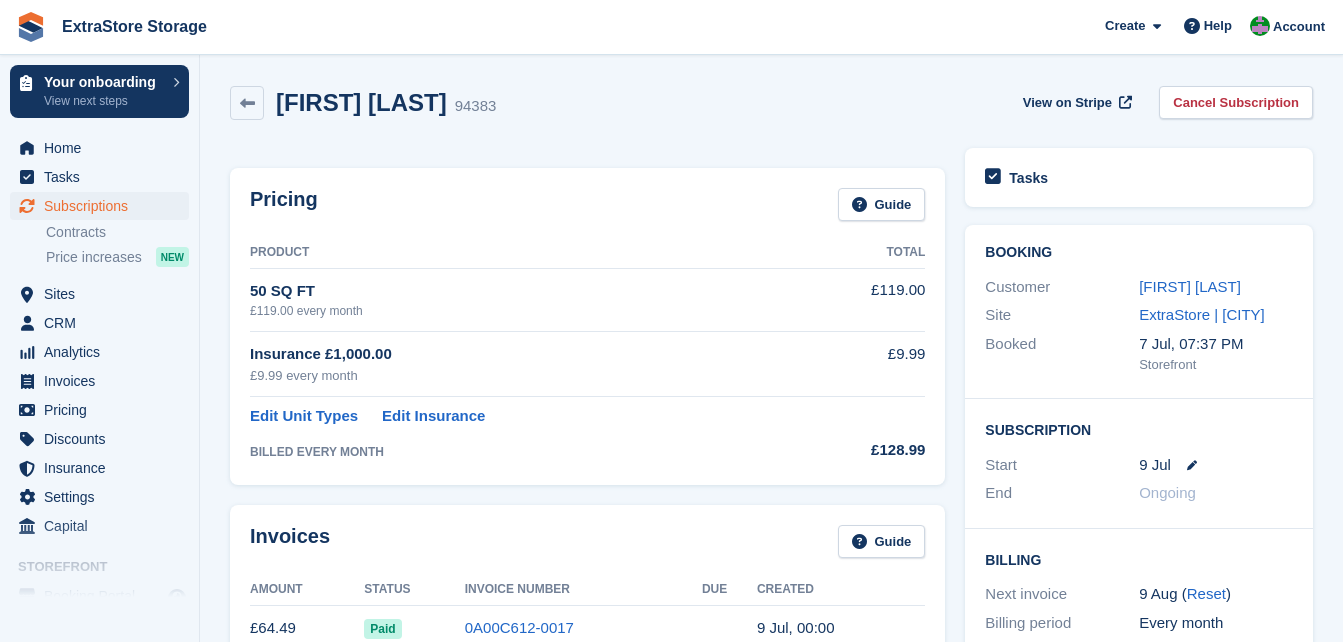 scroll, scrollTop: 0, scrollLeft: 0, axis: both 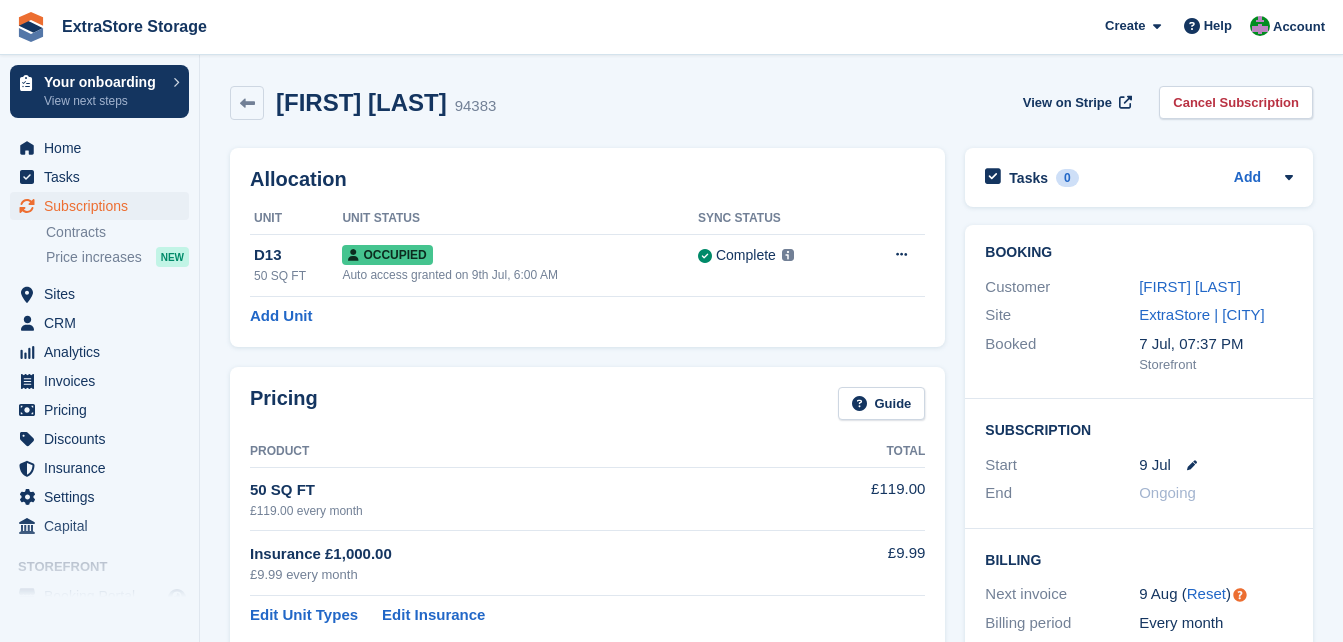 drag, startPoint x: 458, startPoint y: 103, endPoint x: 281, endPoint y: 104, distance: 177.00282 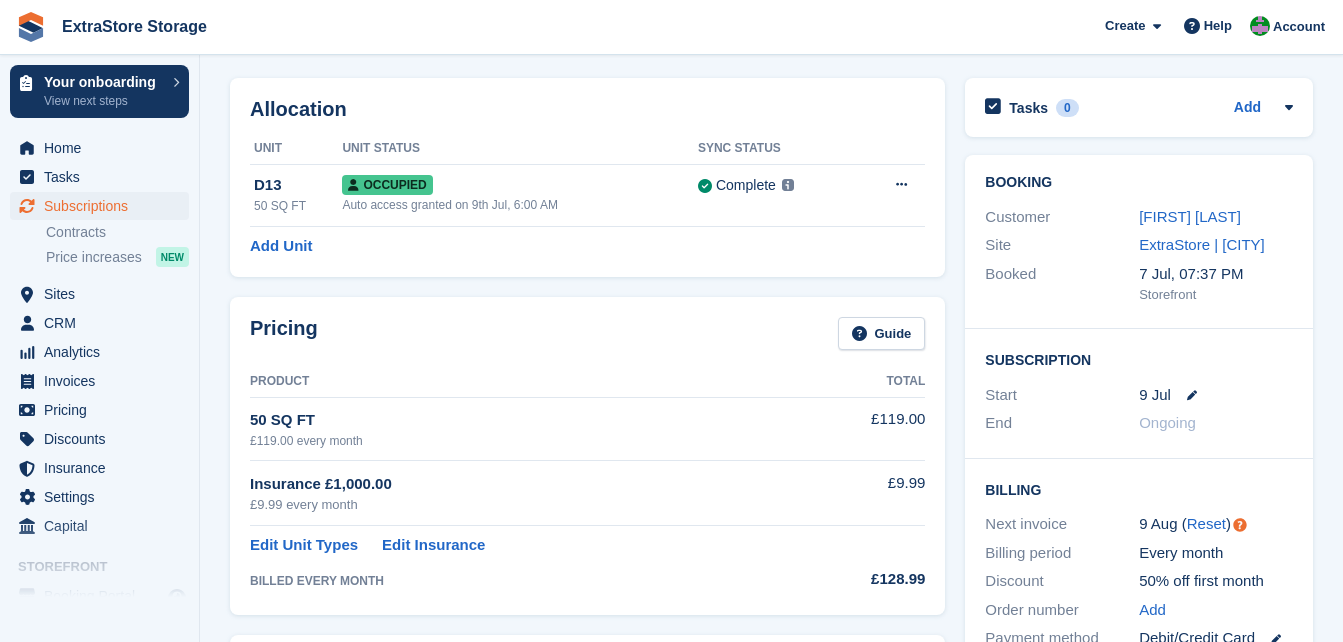 scroll, scrollTop: 0, scrollLeft: 0, axis: both 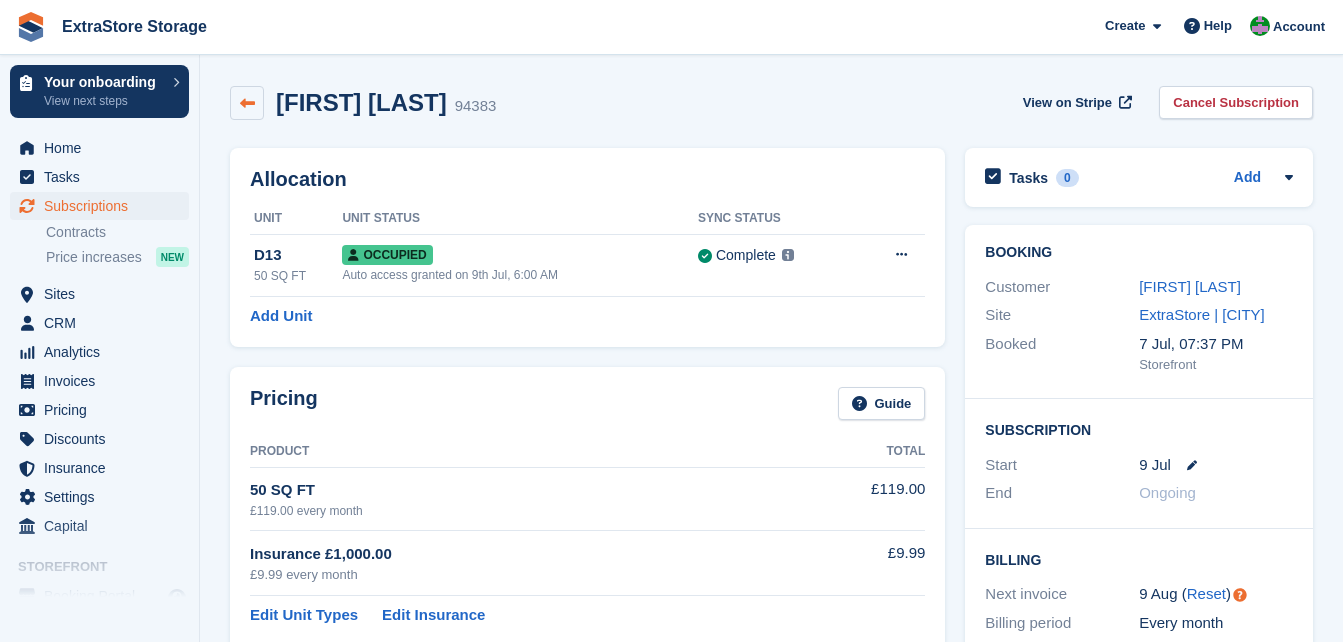 click at bounding box center [247, 103] 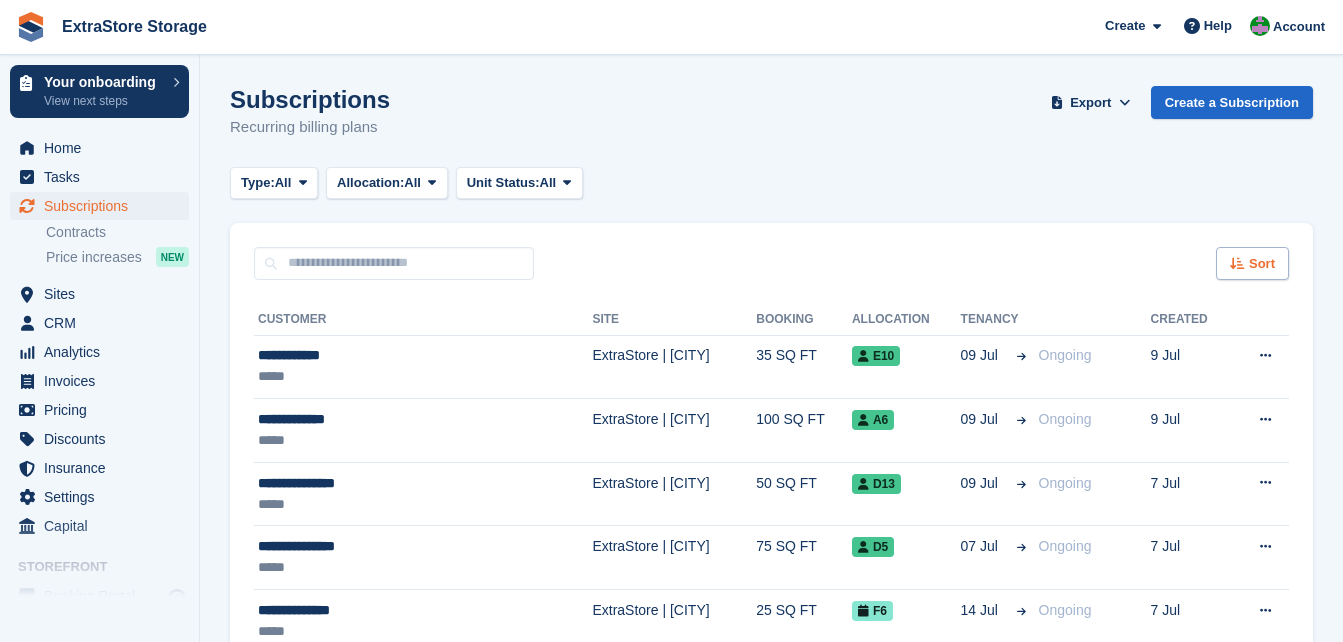 click on "Sort" at bounding box center (1262, 264) 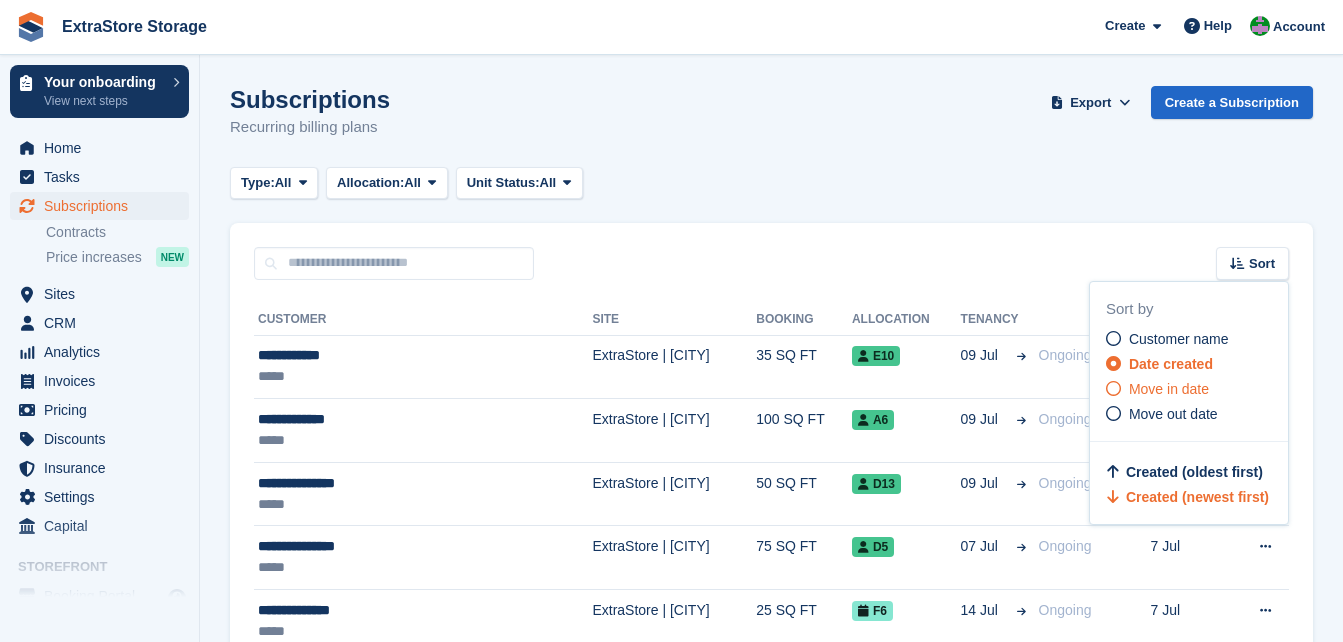 click on "Move in date" at bounding box center (1169, 389) 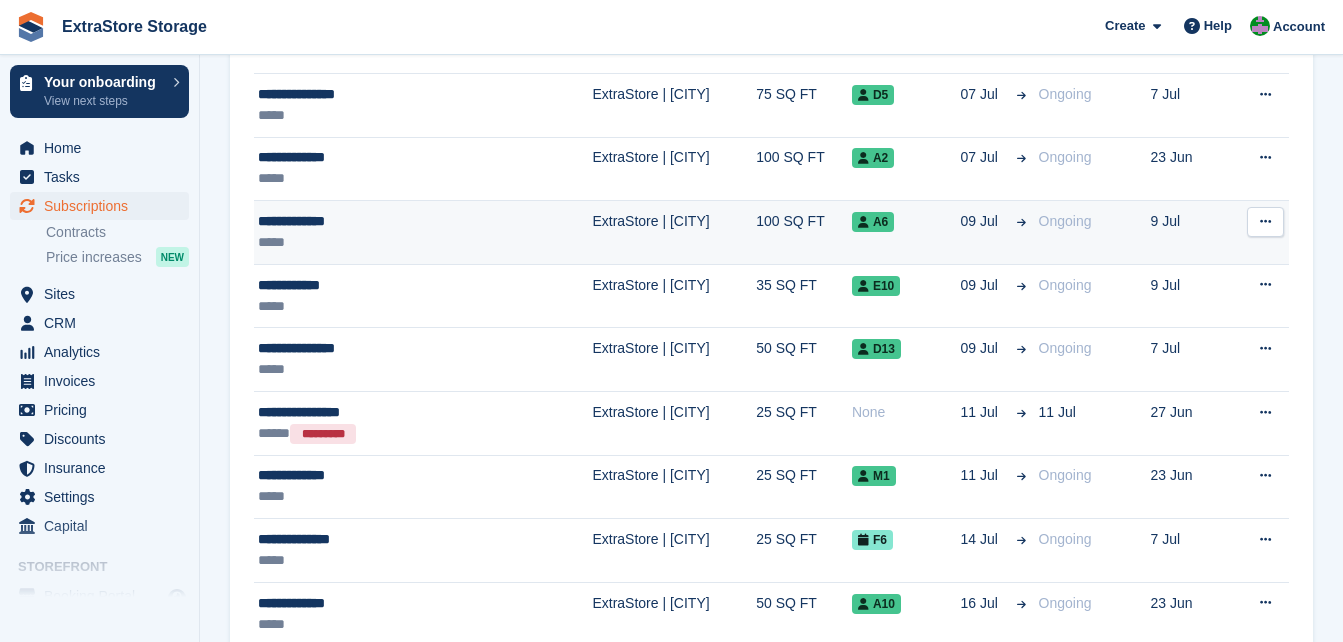 scroll, scrollTop: 1200, scrollLeft: 0, axis: vertical 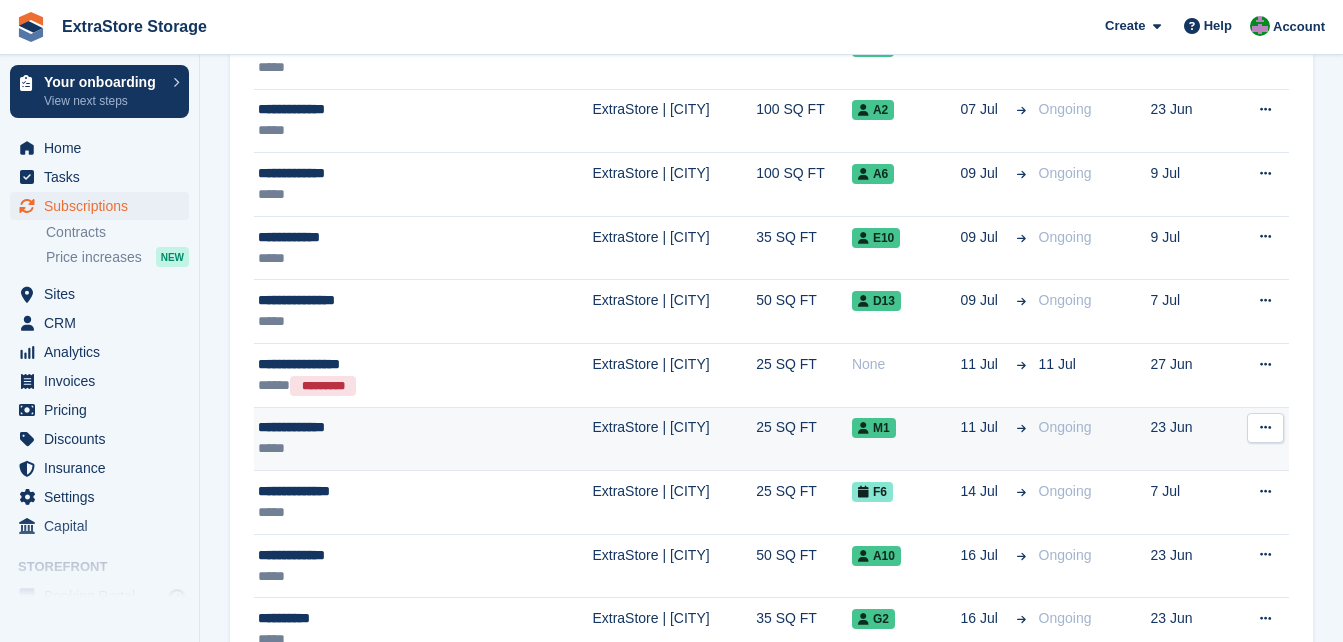 click on "**********" at bounding box center (377, 427) 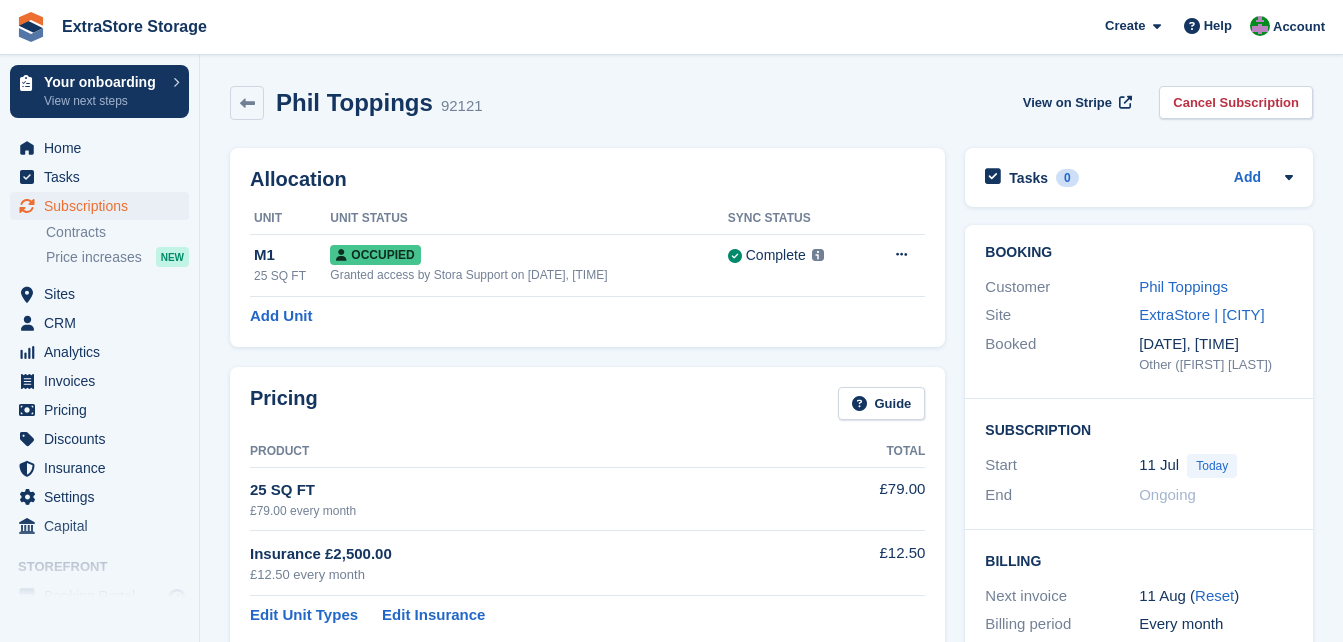 scroll, scrollTop: 0, scrollLeft: 0, axis: both 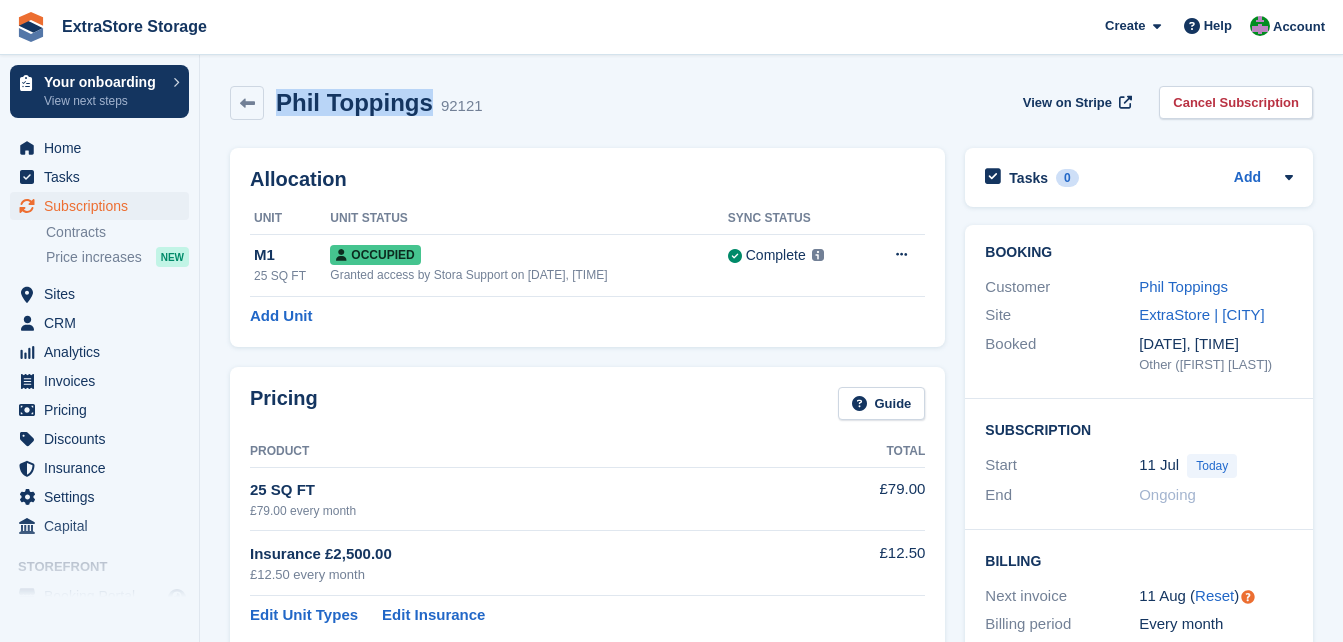drag, startPoint x: 420, startPoint y: 106, endPoint x: 276, endPoint y: 100, distance: 144.12494 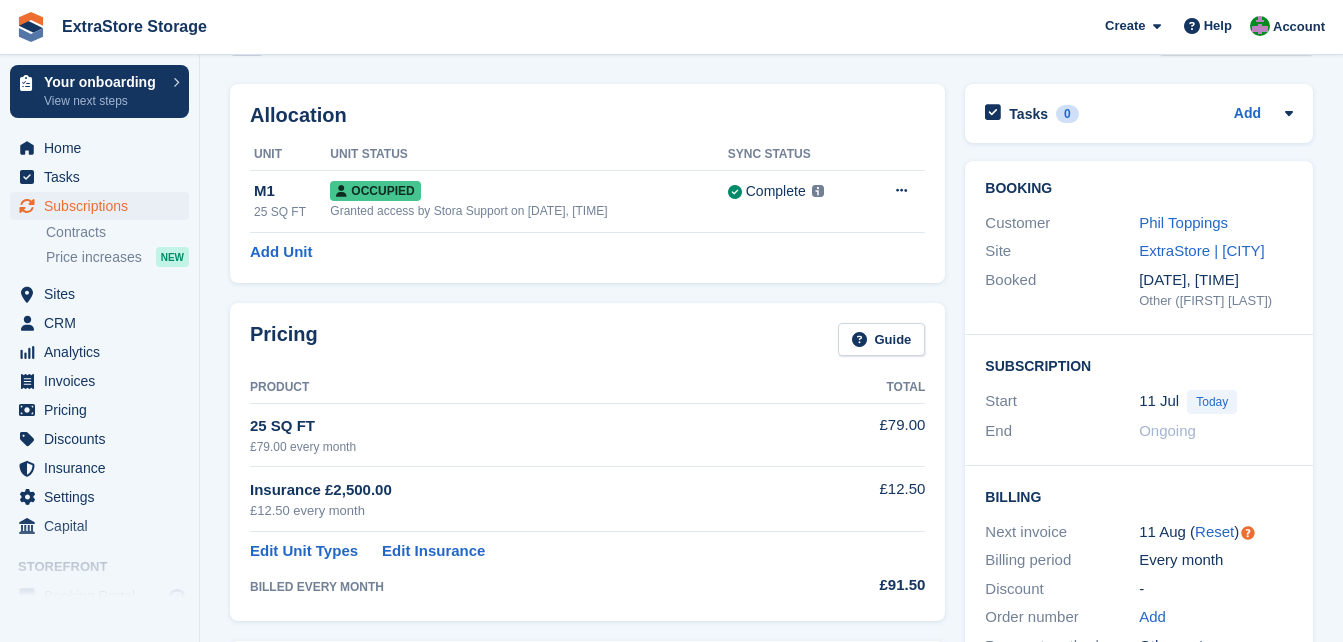 scroll, scrollTop: 0, scrollLeft: 0, axis: both 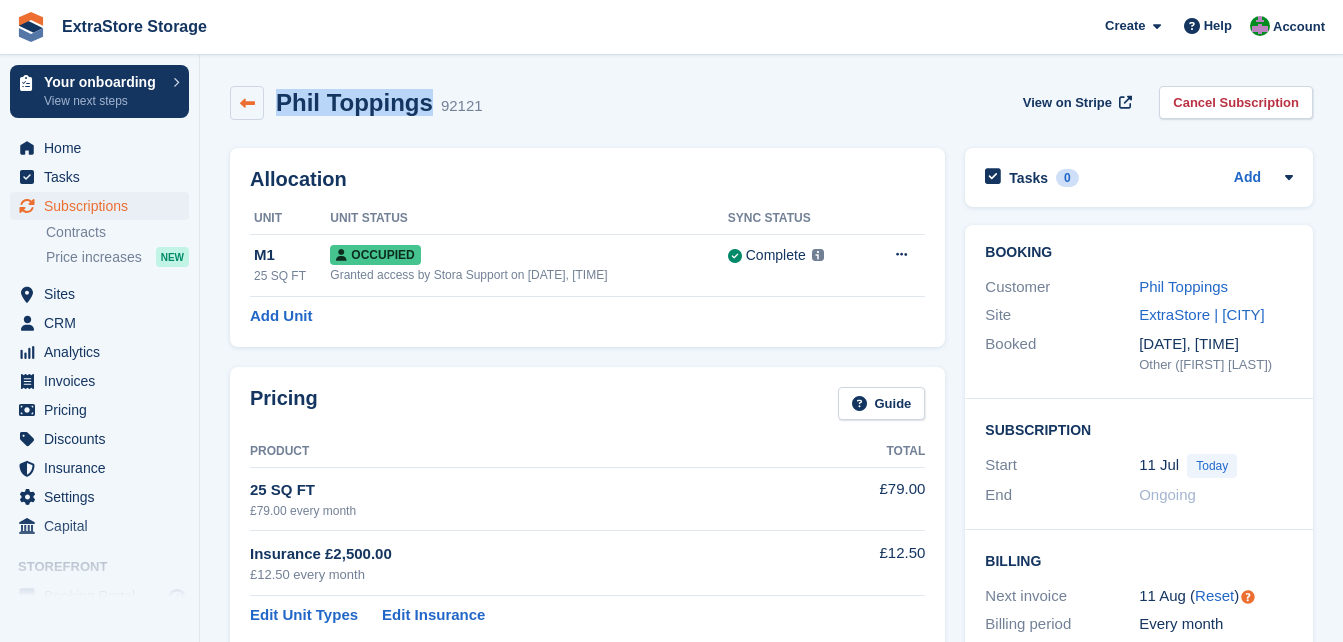 click at bounding box center [247, 103] 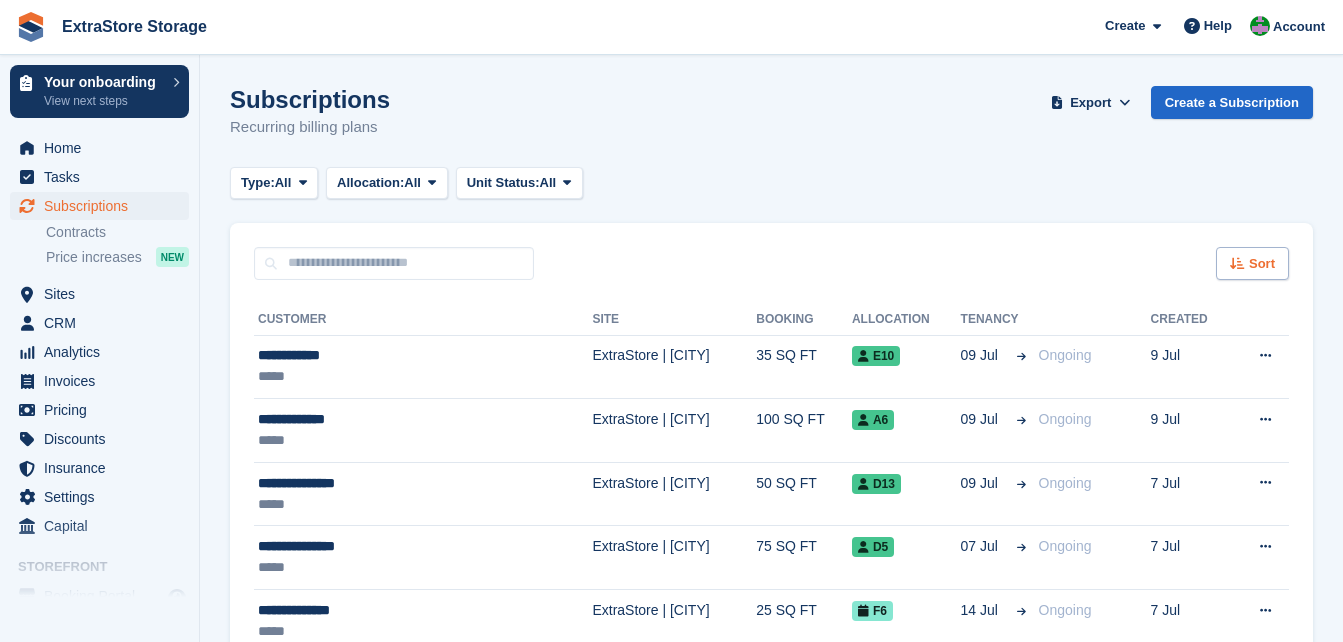 click on "Sort" at bounding box center [1262, 264] 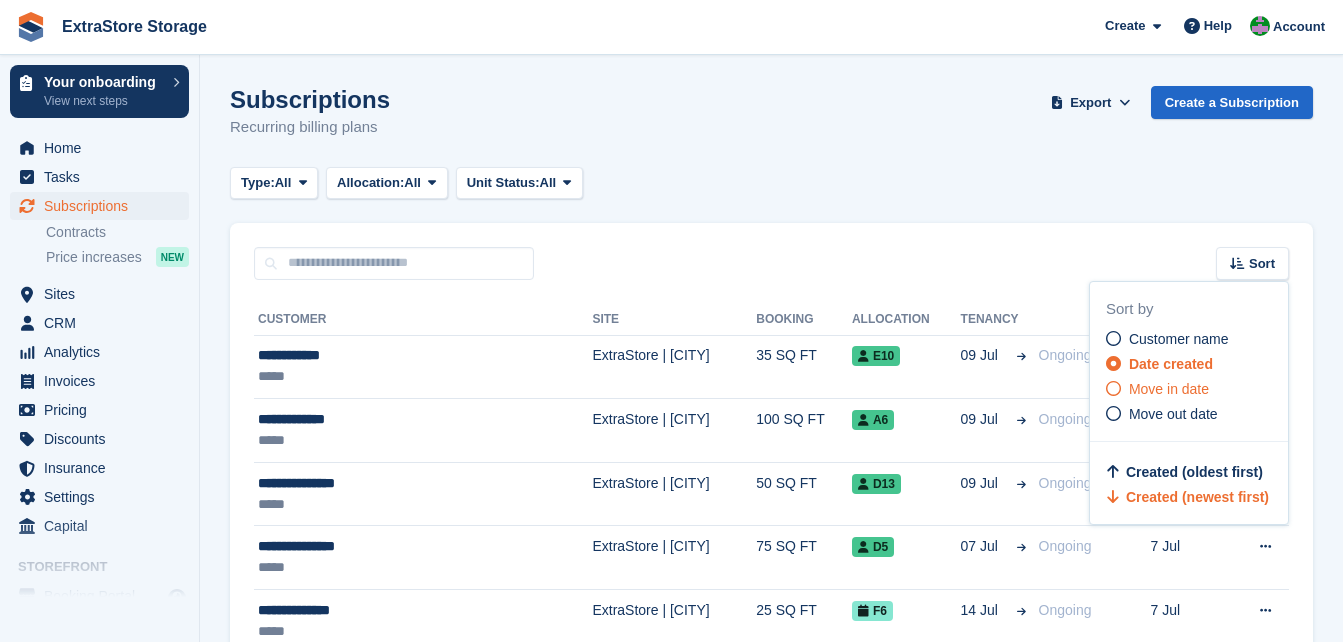 click on "Move in date" at bounding box center [1169, 389] 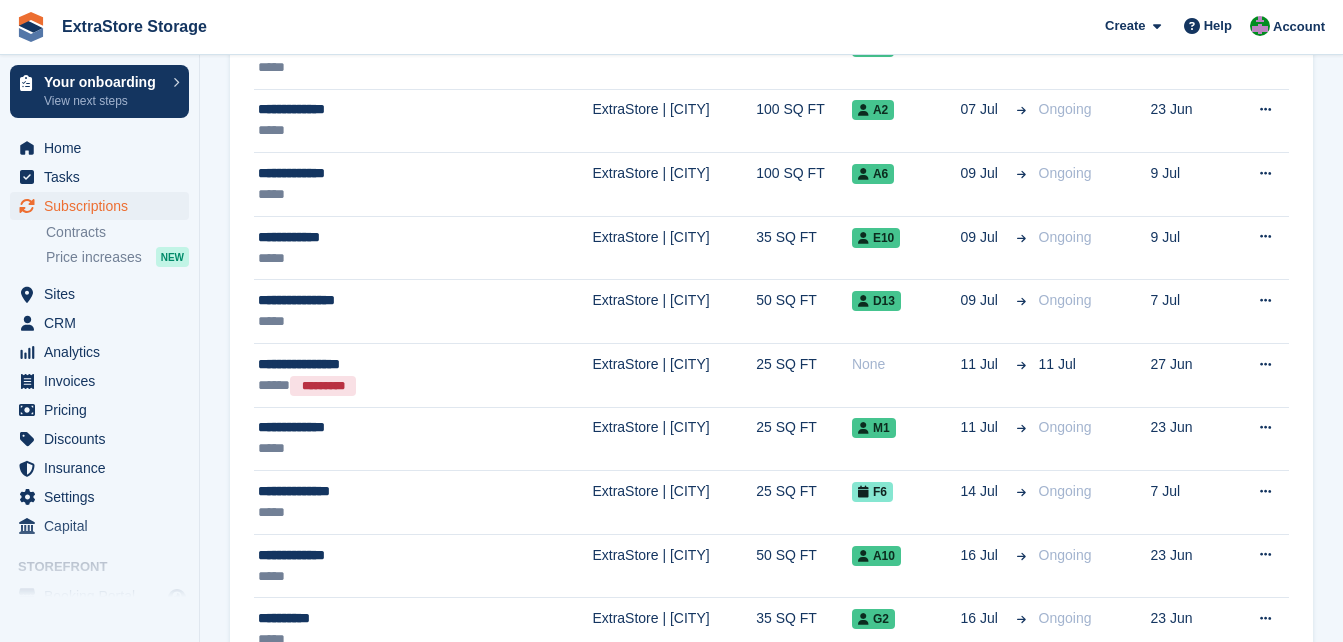 scroll, scrollTop: 1400, scrollLeft: 0, axis: vertical 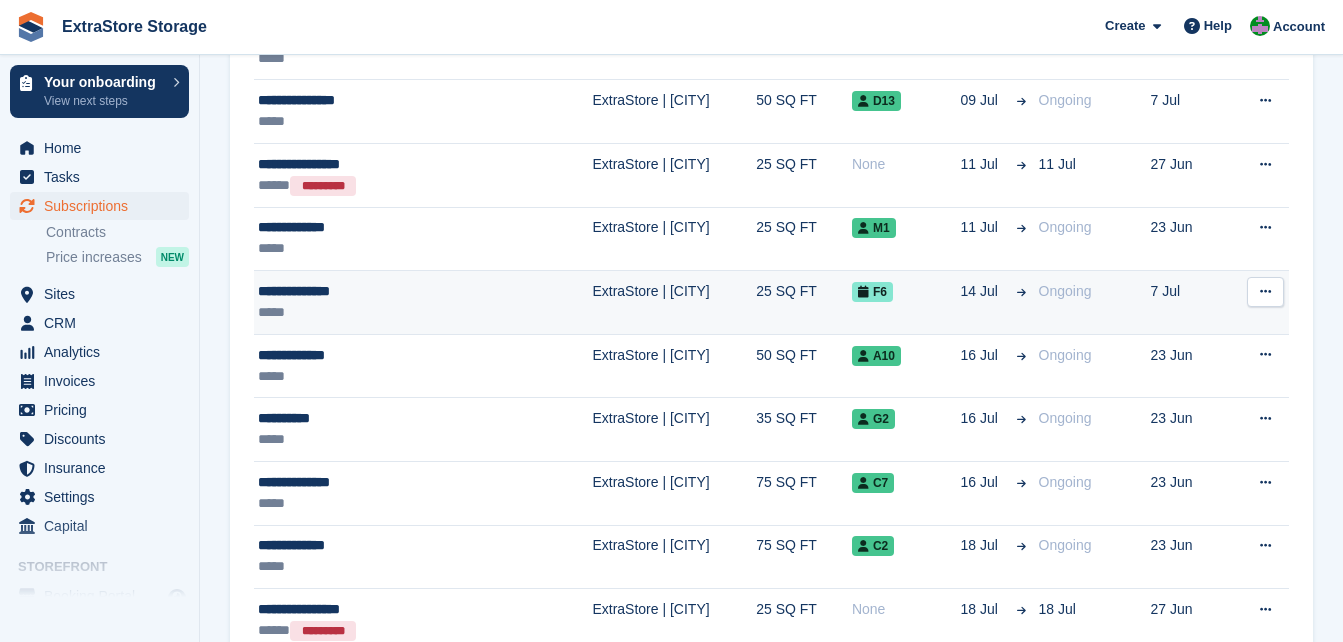 click on "**********" at bounding box center (377, 291) 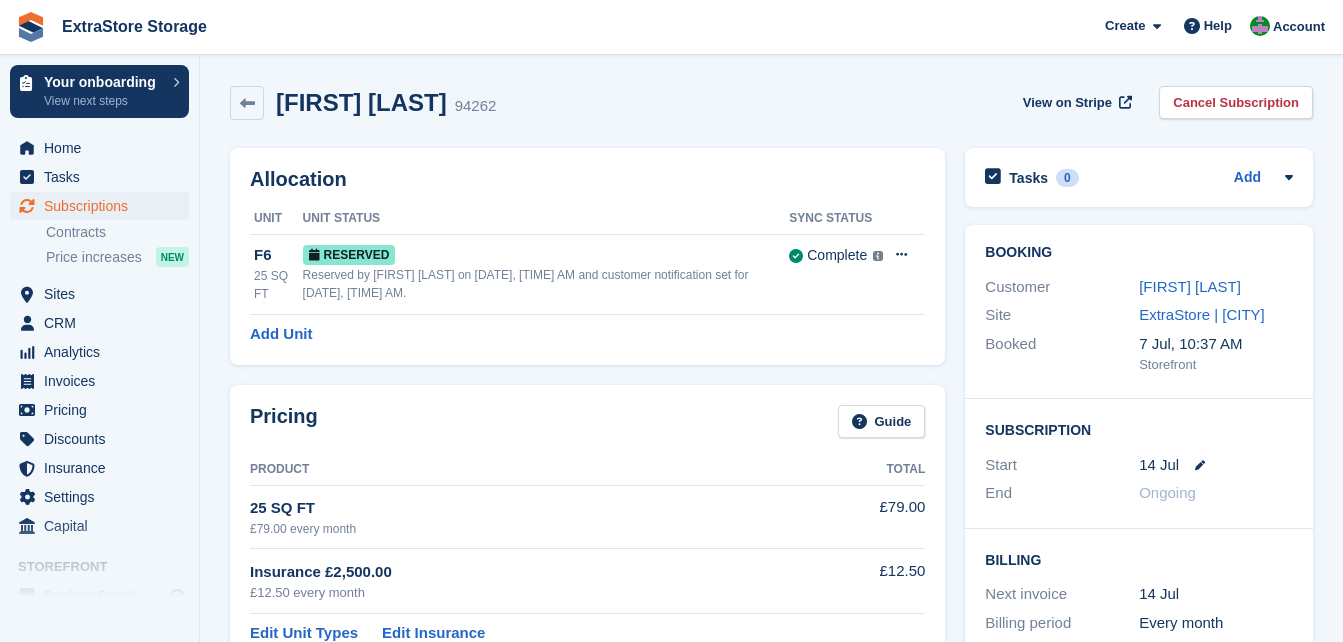 scroll, scrollTop: 0, scrollLeft: 0, axis: both 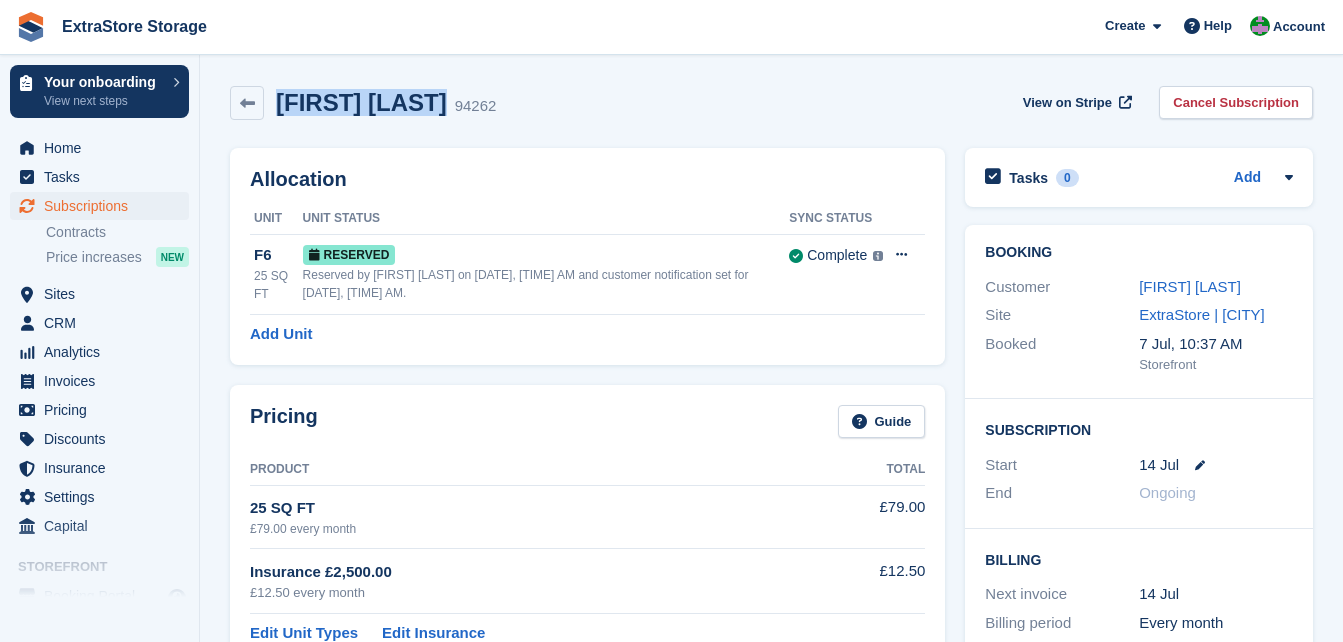 drag, startPoint x: 434, startPoint y: 100, endPoint x: 269, endPoint y: 97, distance: 165.02727 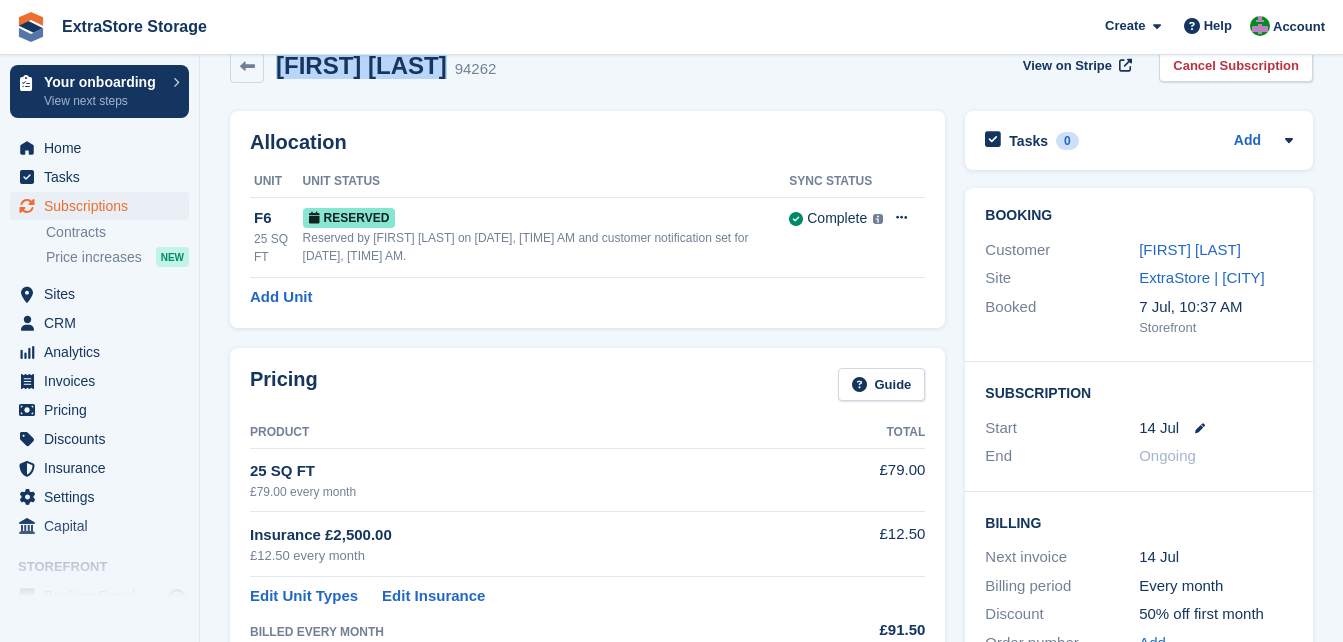 scroll, scrollTop: 0, scrollLeft: 0, axis: both 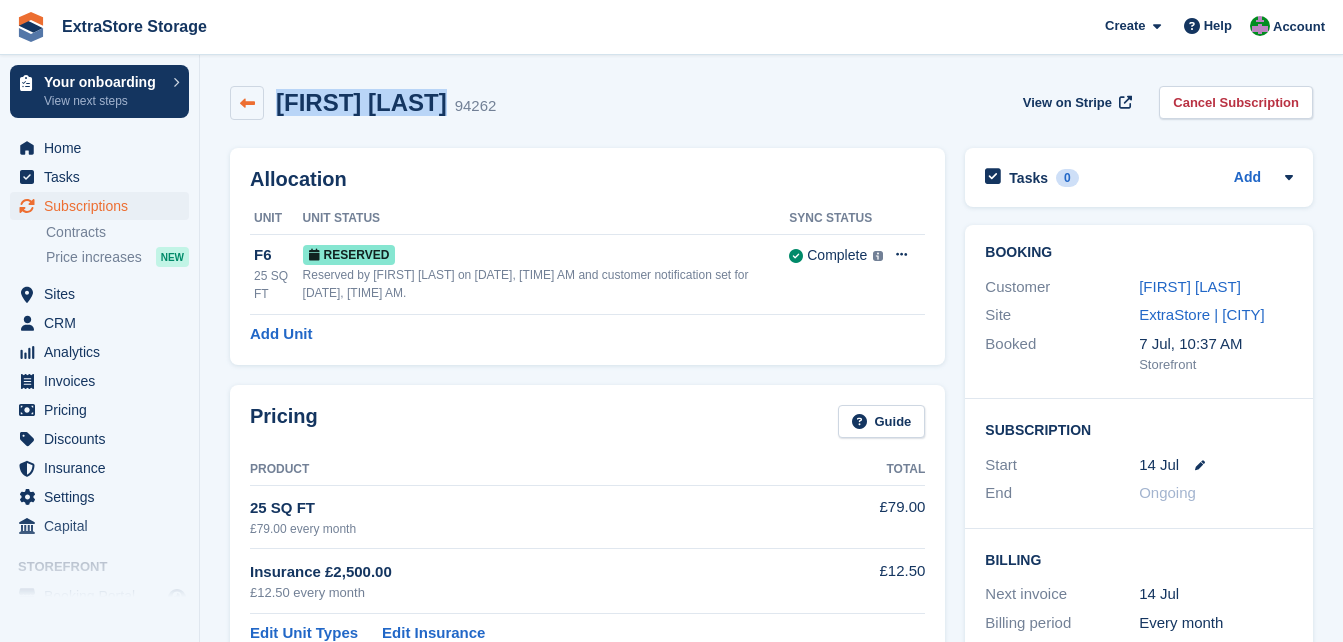 click at bounding box center (247, 103) 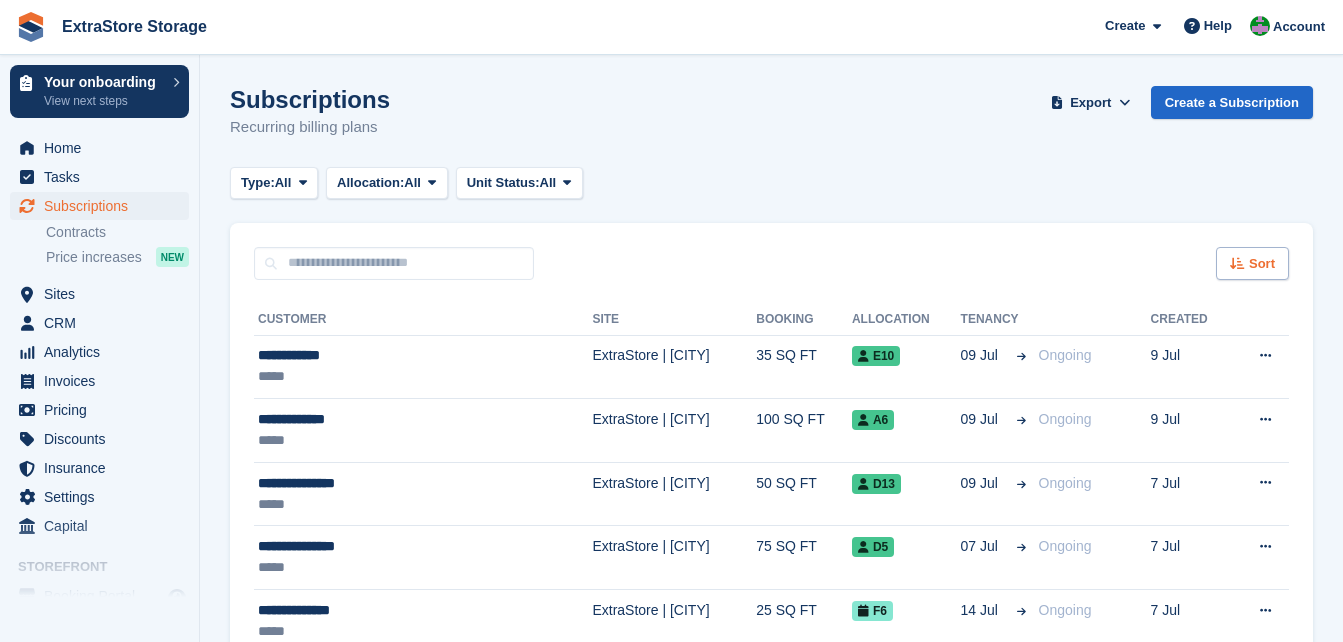 click on "Sort" at bounding box center (1262, 264) 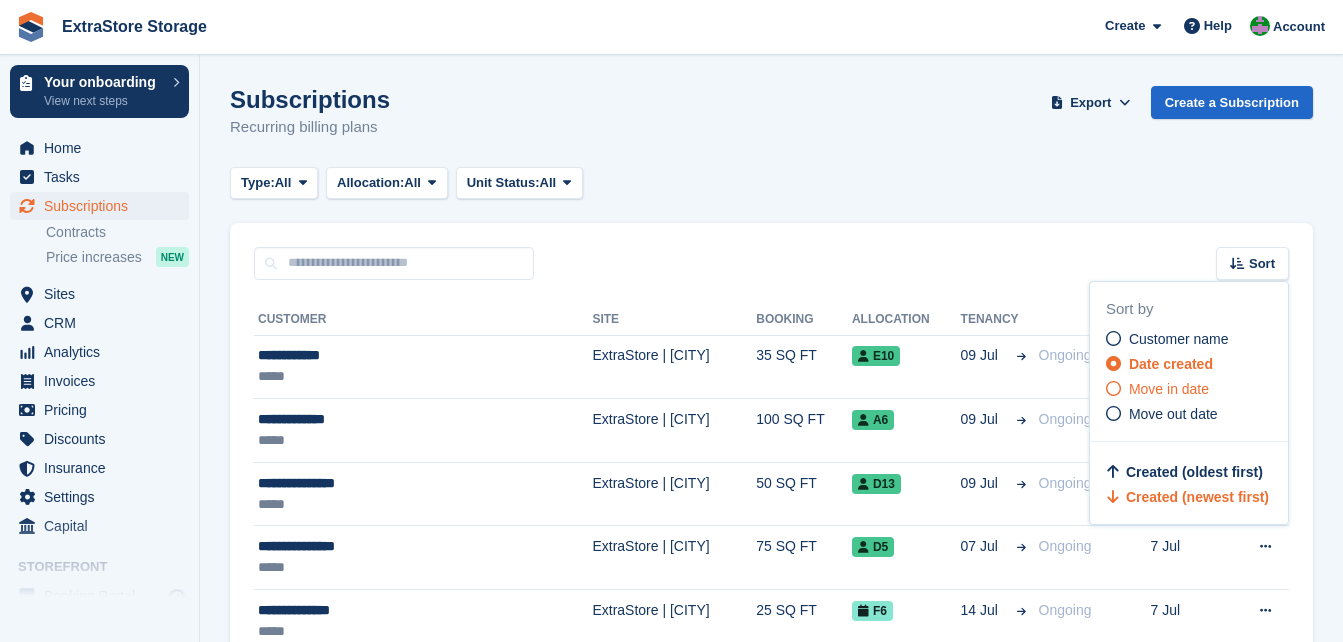 click on "Move in date" at bounding box center [1169, 389] 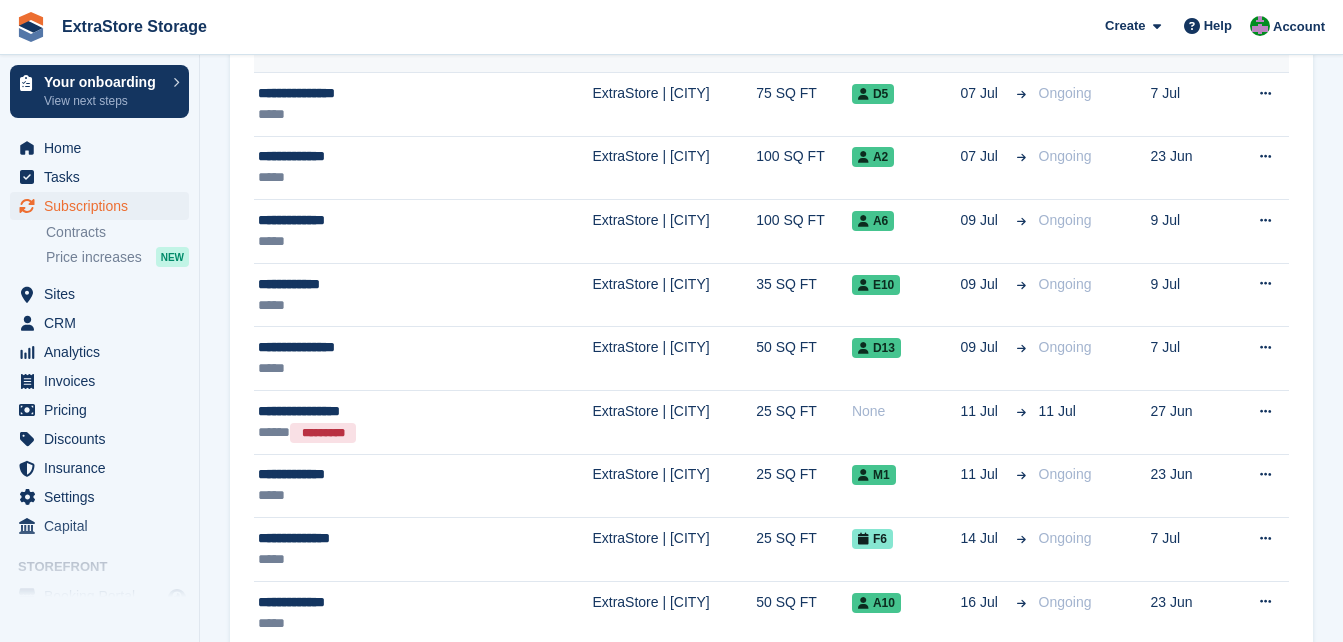 scroll, scrollTop: 1200, scrollLeft: 0, axis: vertical 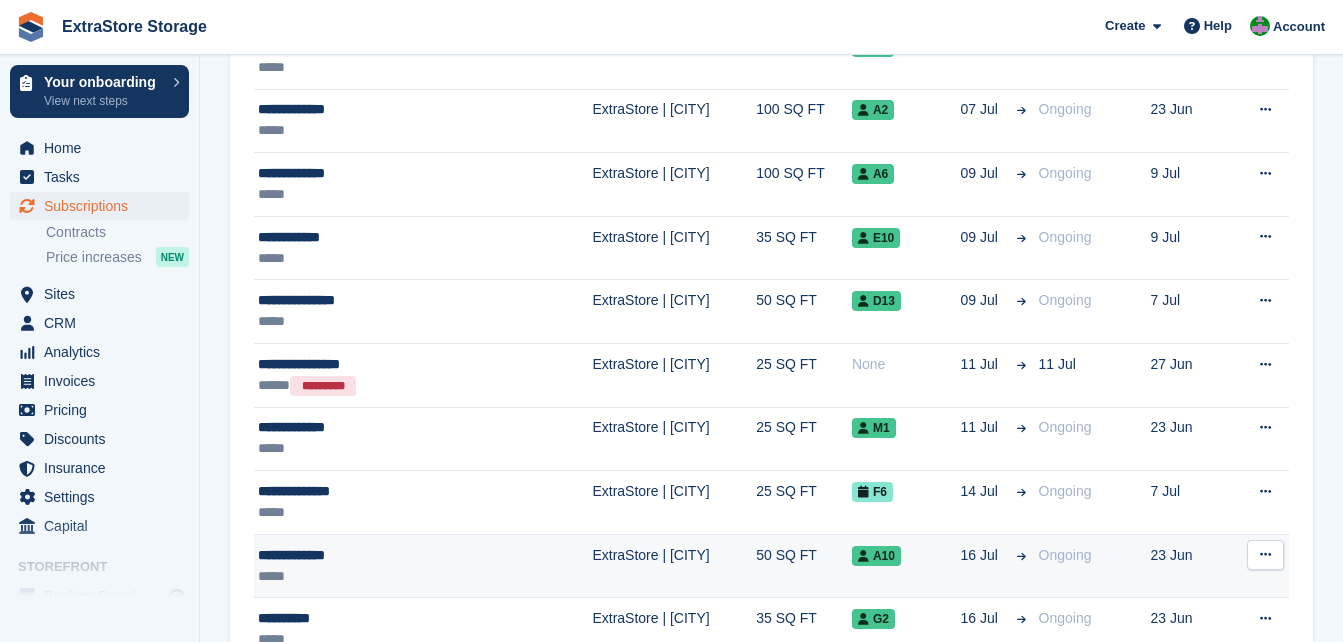 click on "*****" at bounding box center (377, 576) 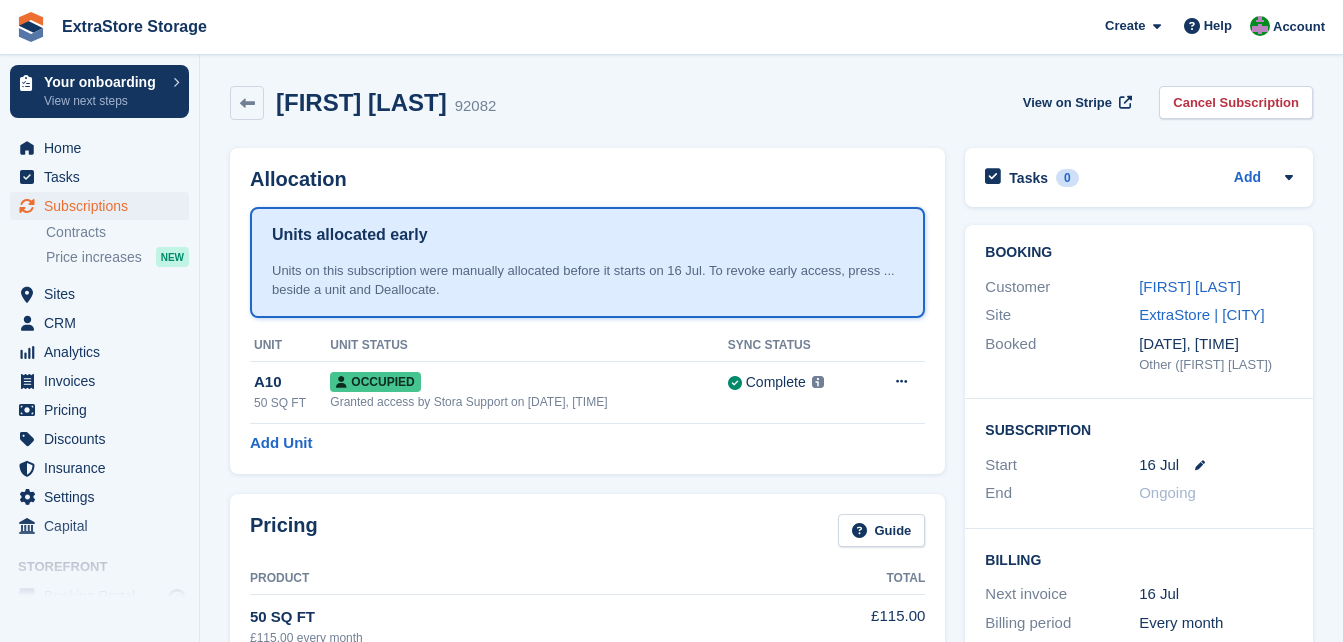 scroll, scrollTop: 0, scrollLeft: 0, axis: both 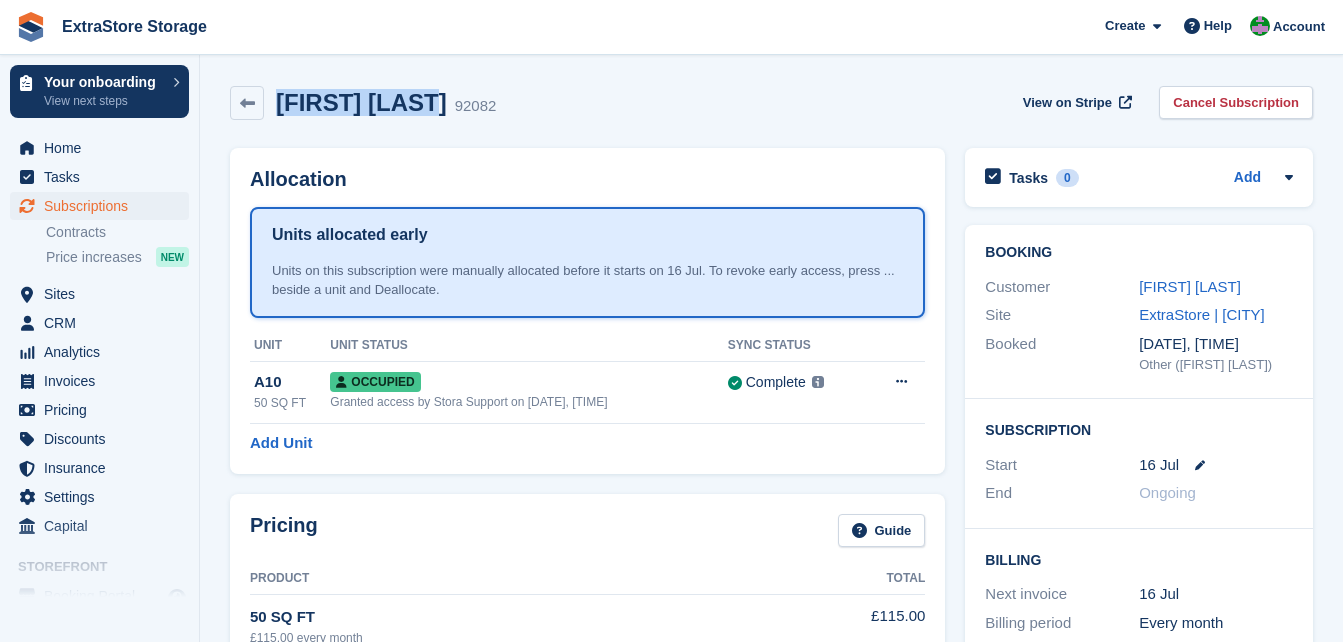 drag, startPoint x: 443, startPoint y: 107, endPoint x: 280, endPoint y: 105, distance: 163.01227 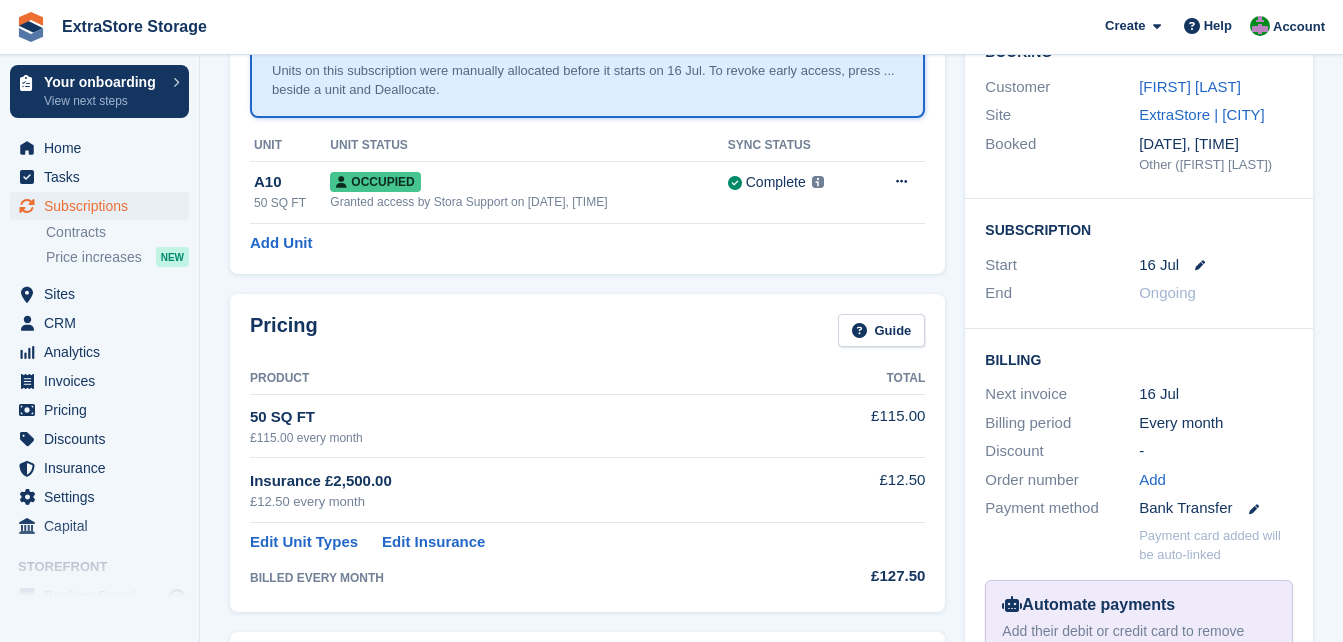 scroll, scrollTop: 0, scrollLeft: 0, axis: both 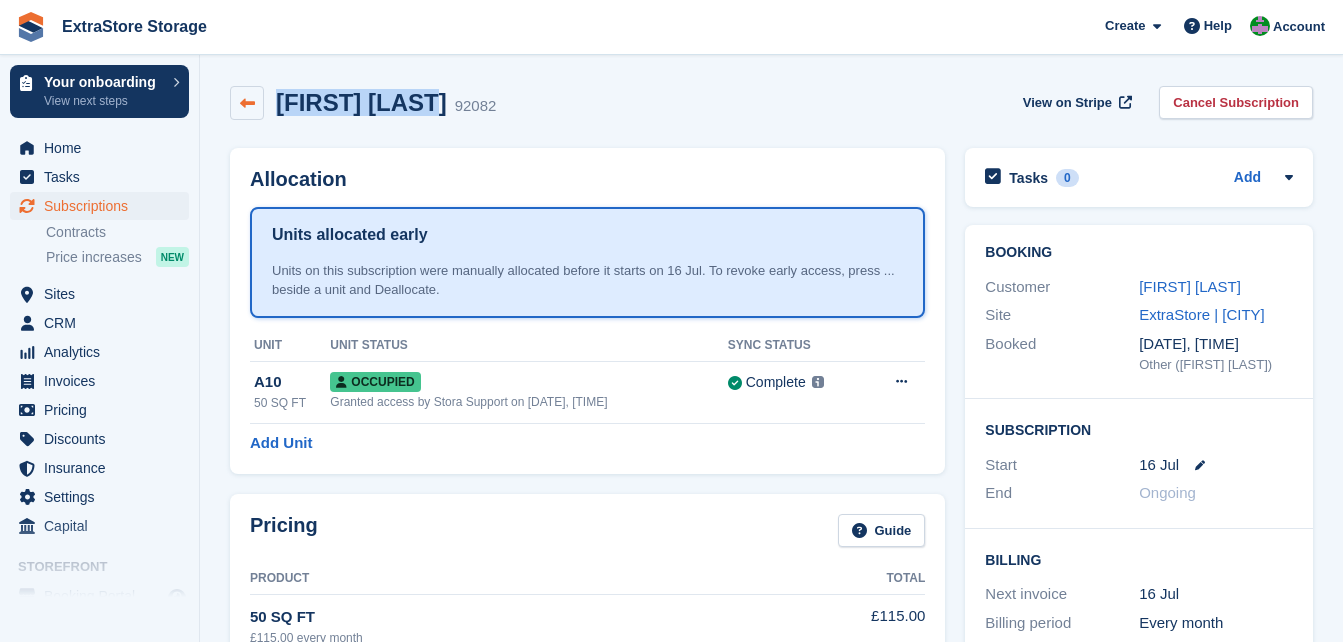 click at bounding box center (247, 103) 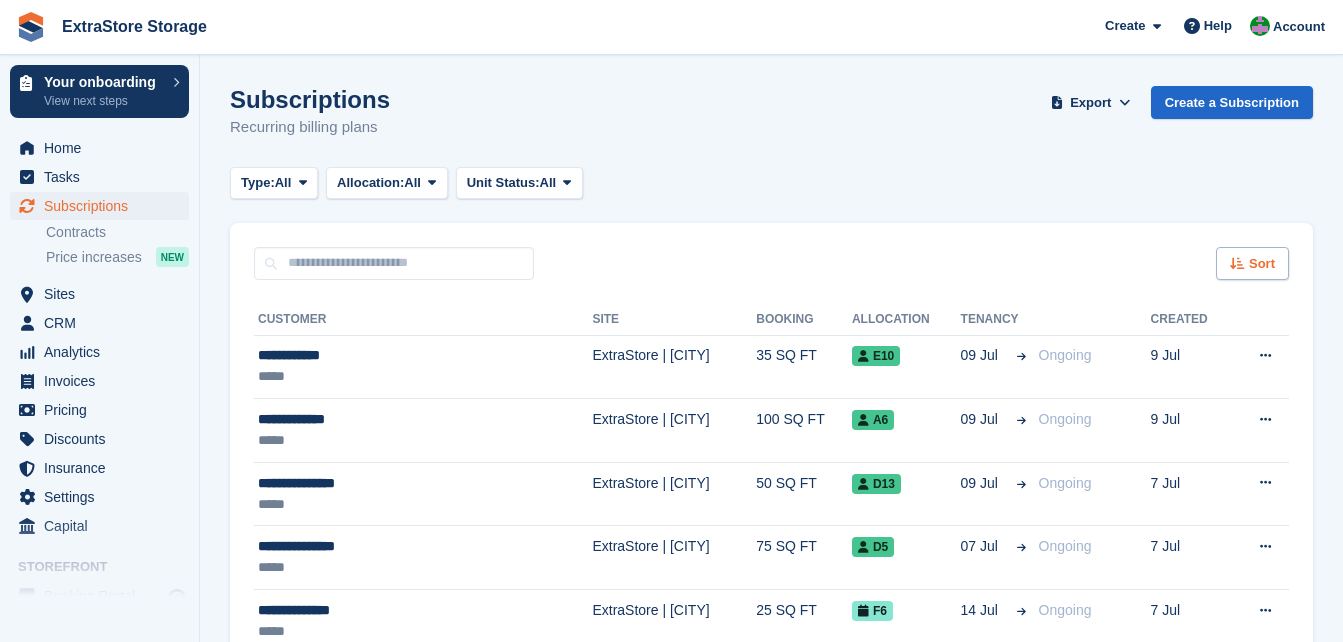 click at bounding box center (1237, 263) 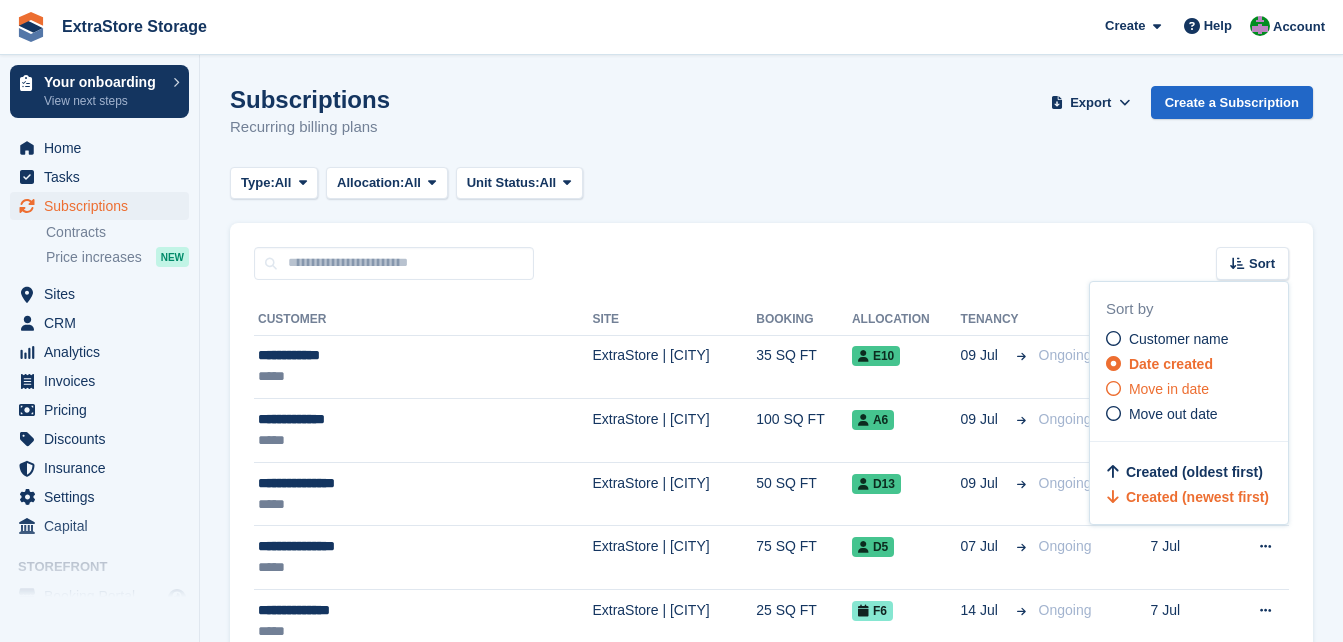 click on "Move in date" at bounding box center (1169, 389) 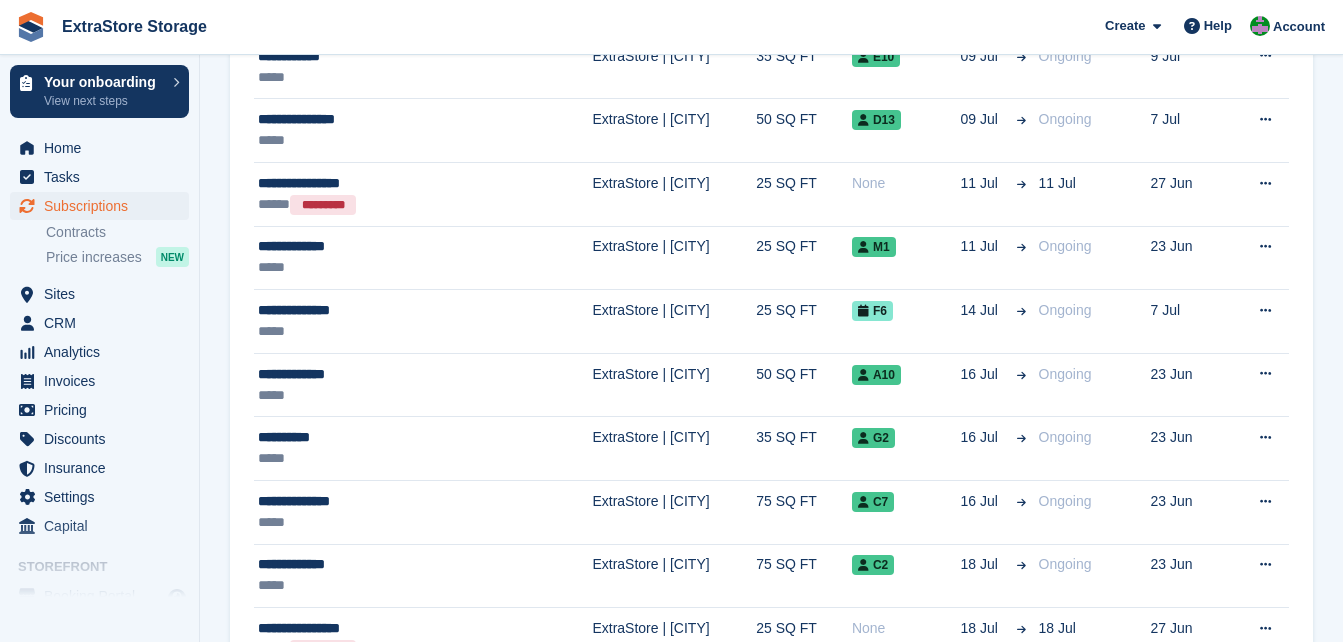 scroll, scrollTop: 1400, scrollLeft: 0, axis: vertical 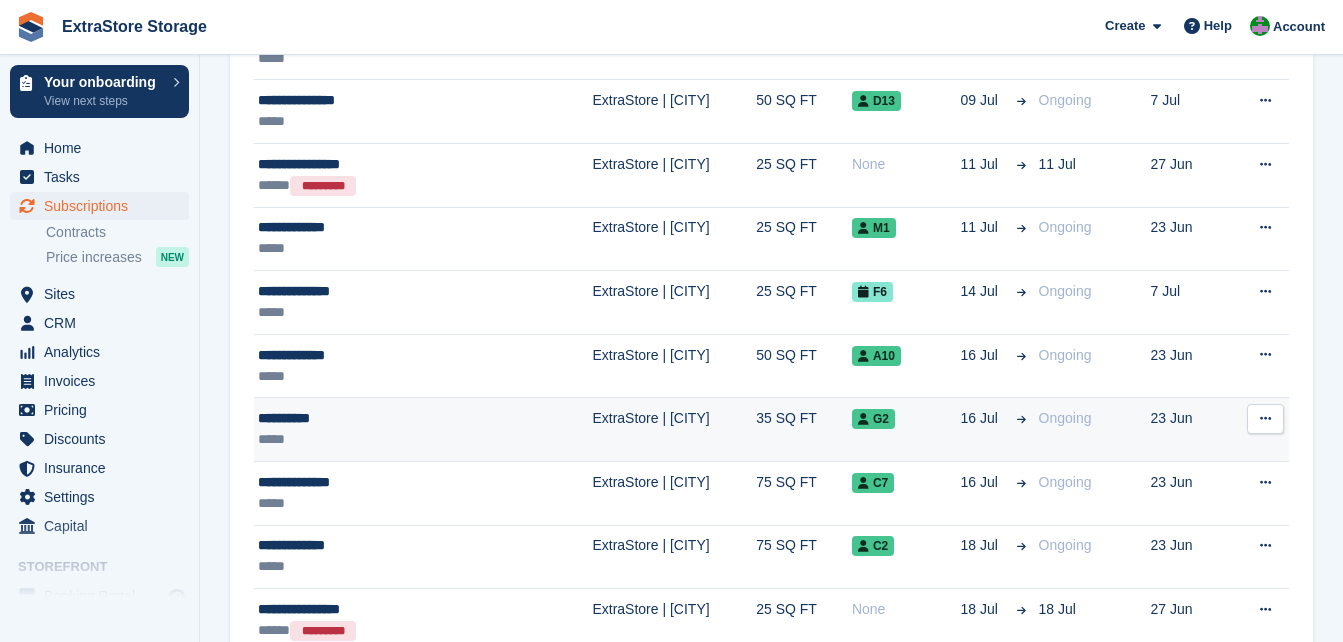 click on "**********" at bounding box center [377, 418] 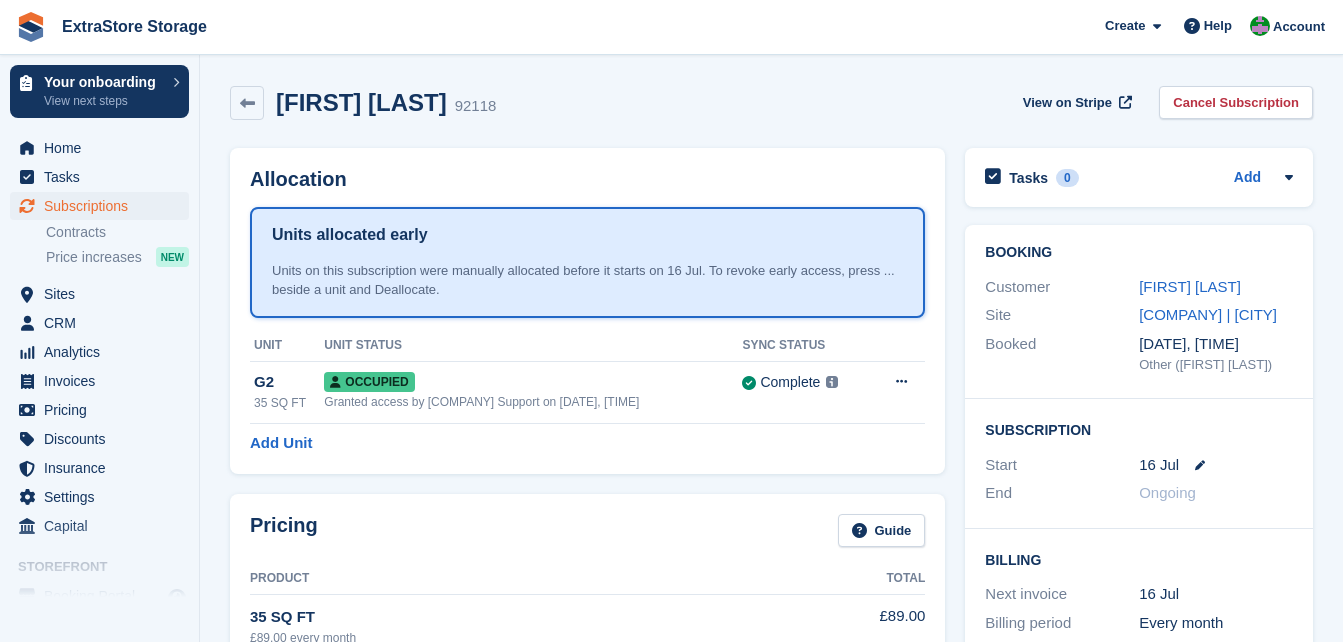 scroll, scrollTop: 0, scrollLeft: 0, axis: both 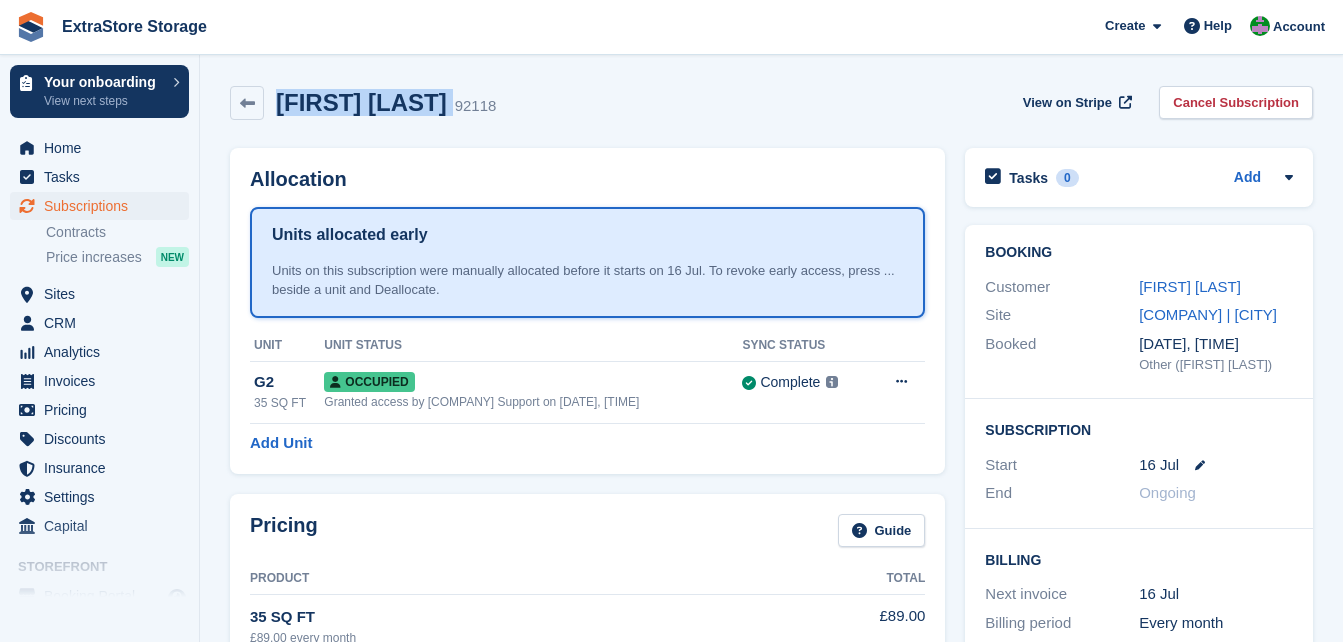 drag, startPoint x: 427, startPoint y: 102, endPoint x: 281, endPoint y: 98, distance: 146.05478 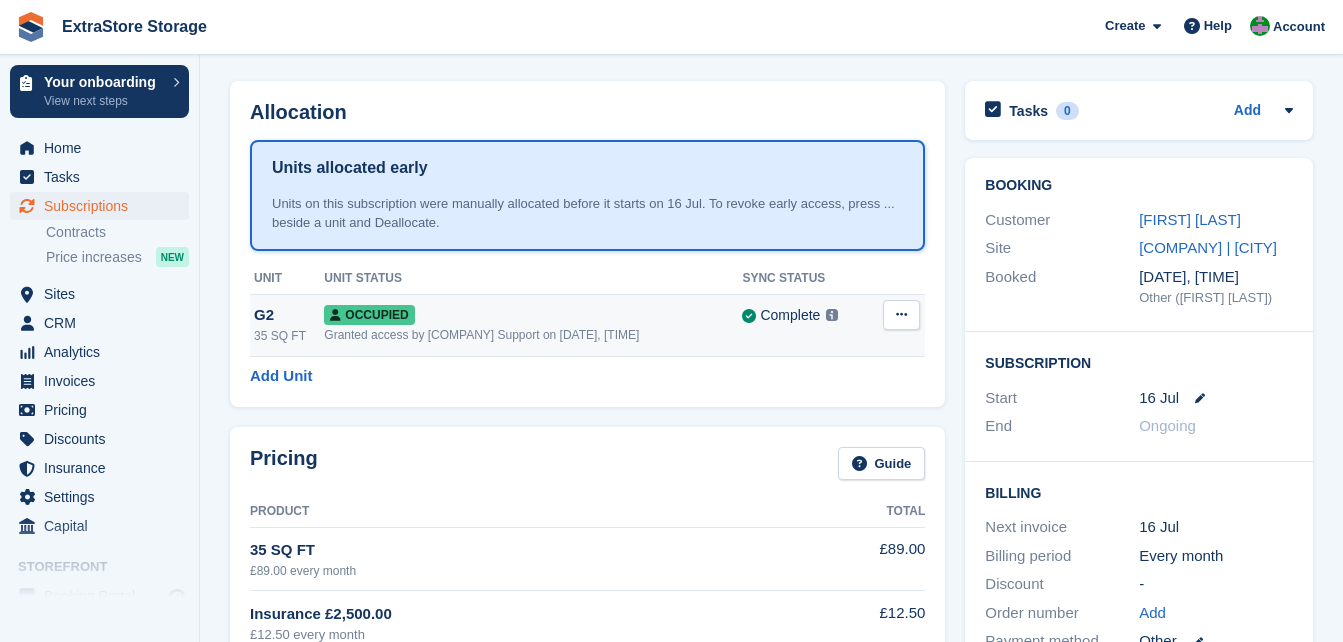 scroll, scrollTop: 0, scrollLeft: 0, axis: both 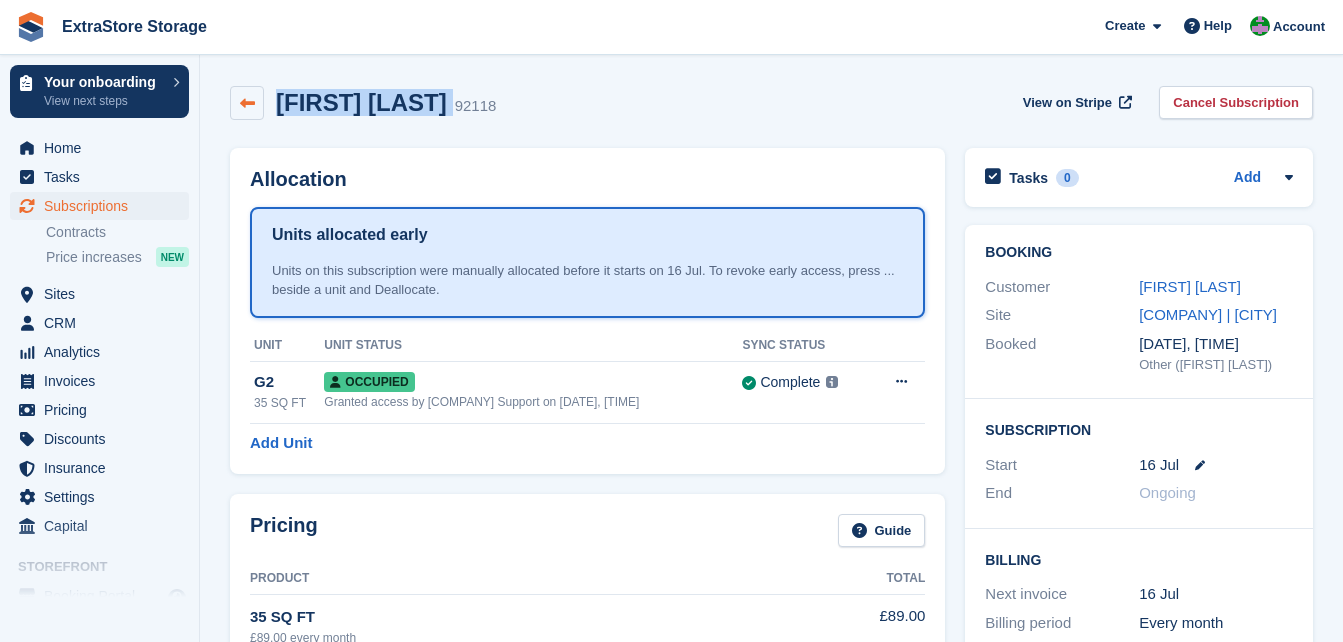click at bounding box center (247, 103) 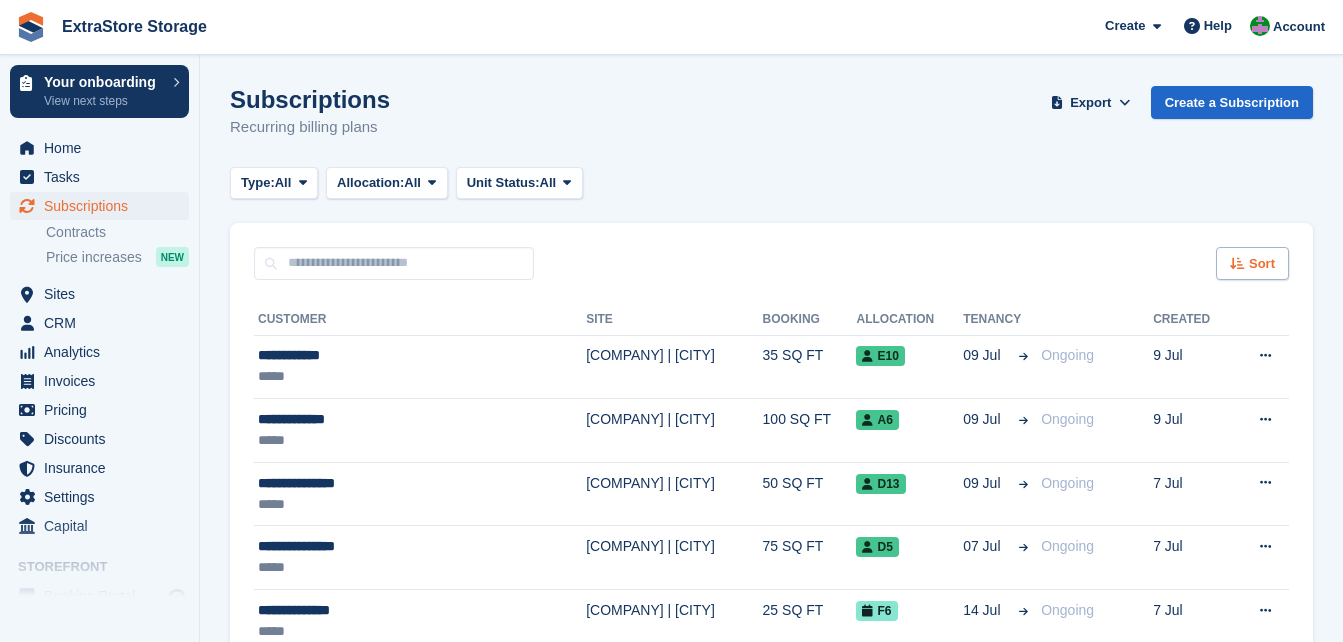 click at bounding box center [1237, 263] 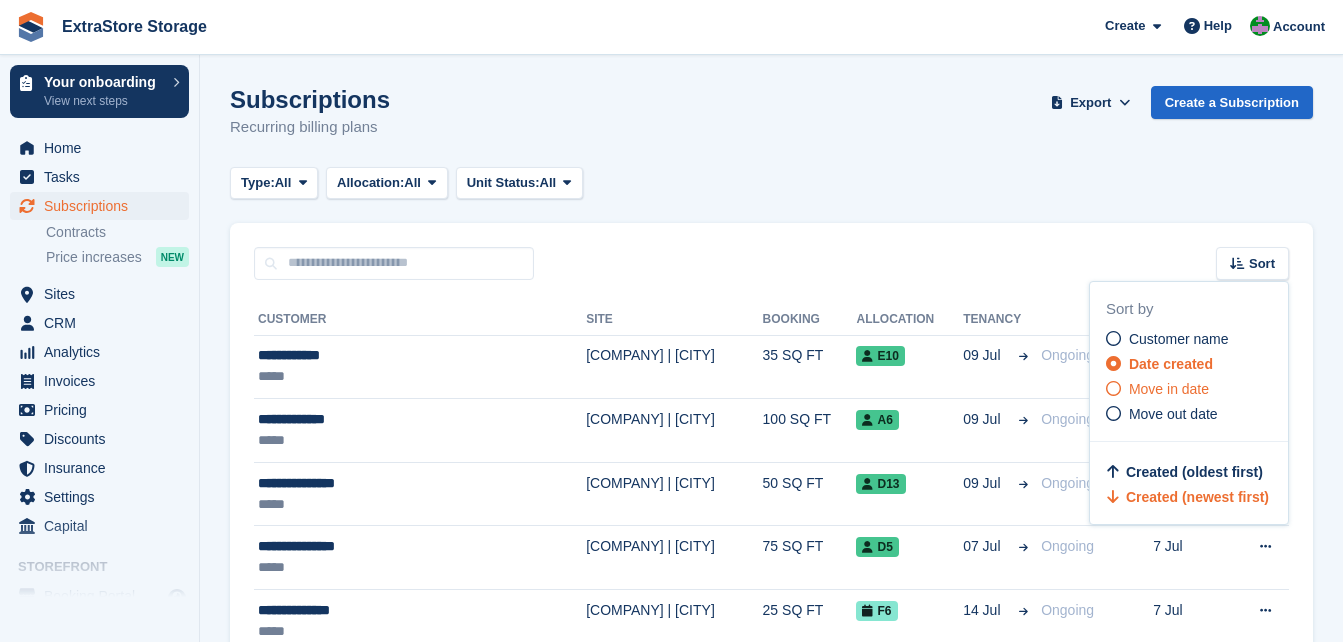 click on "Move in date" at bounding box center [1169, 389] 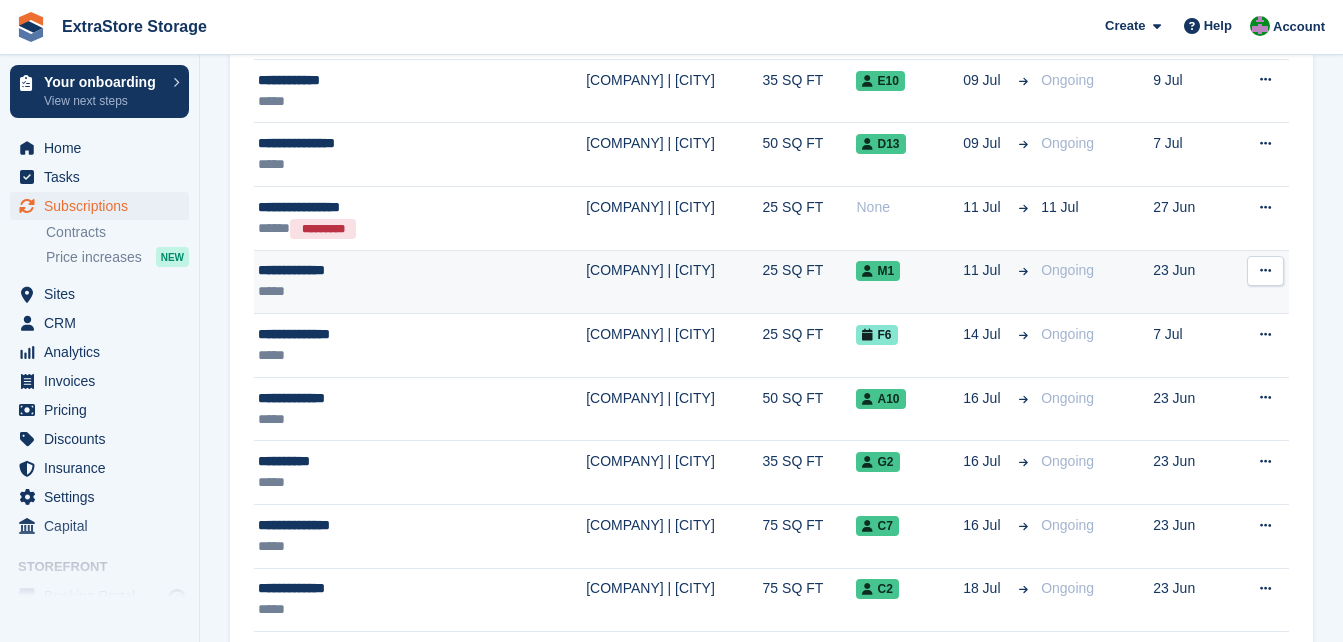 scroll, scrollTop: 1400, scrollLeft: 0, axis: vertical 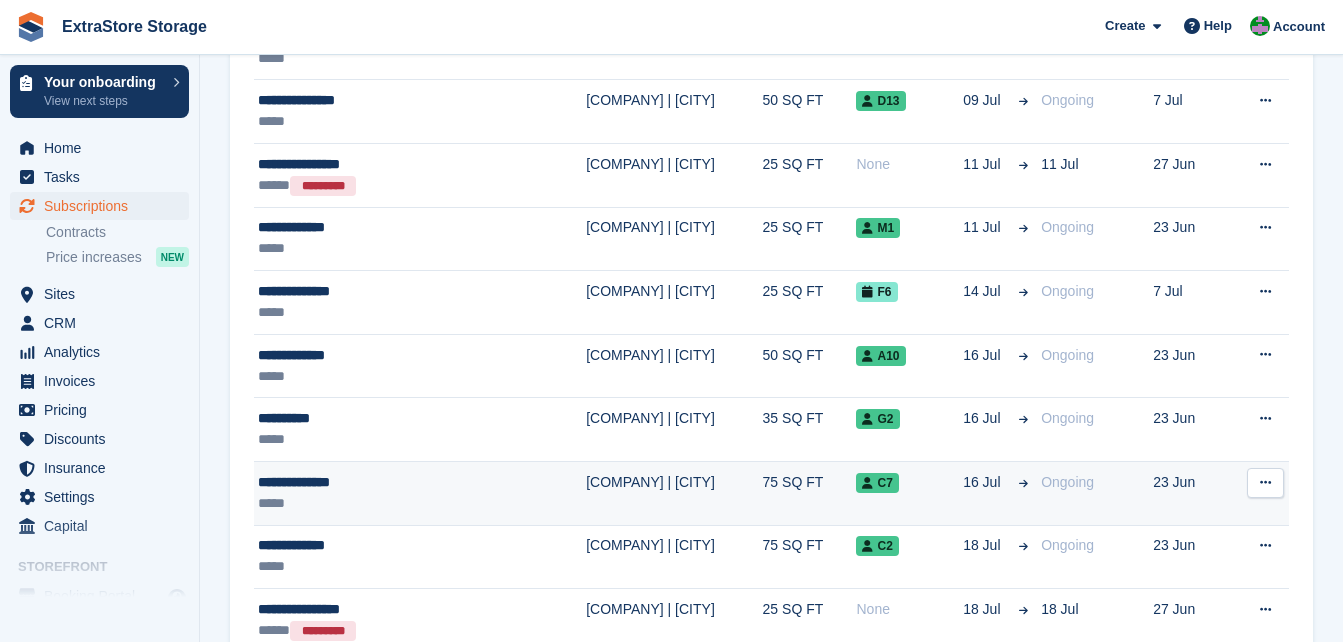 click on "**********" at bounding box center (377, 482) 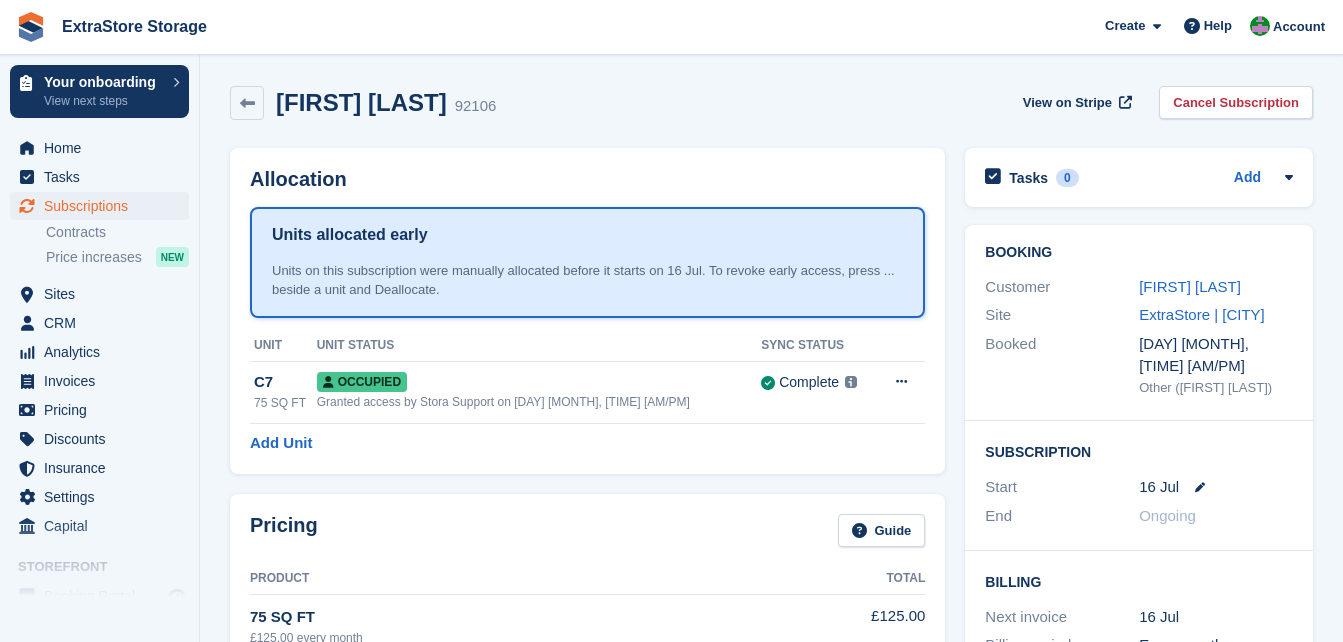 scroll, scrollTop: 0, scrollLeft: 0, axis: both 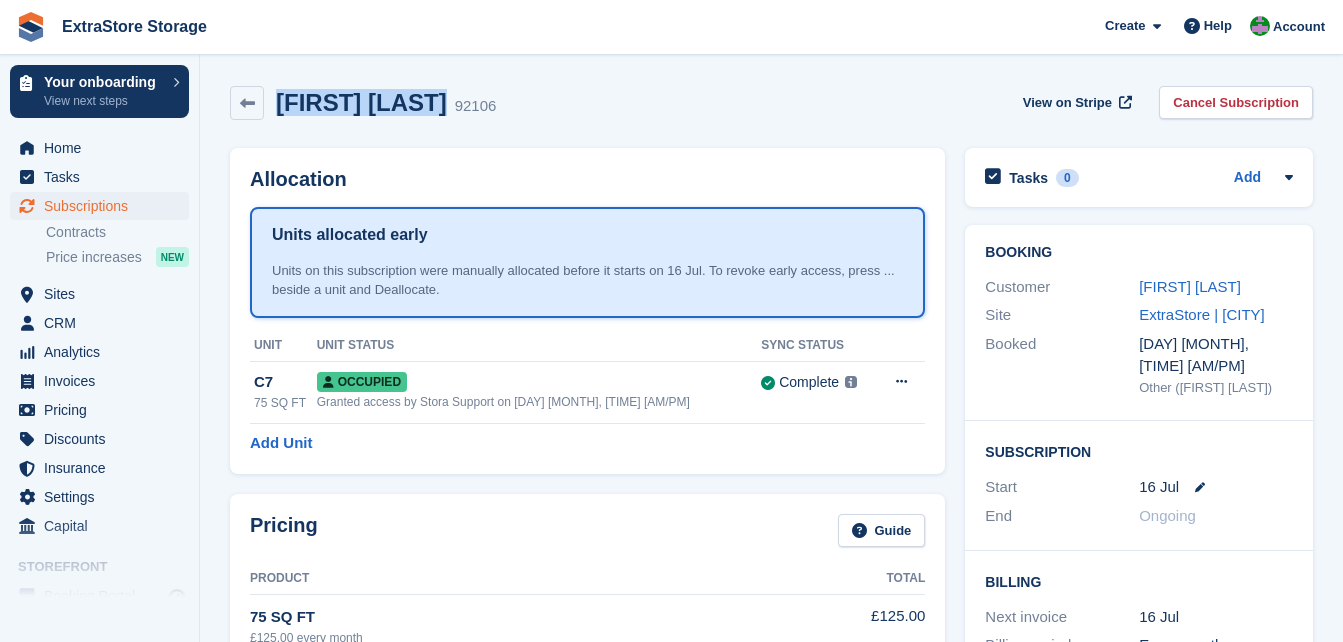 drag, startPoint x: 445, startPoint y: 104, endPoint x: 282, endPoint y: 104, distance: 163 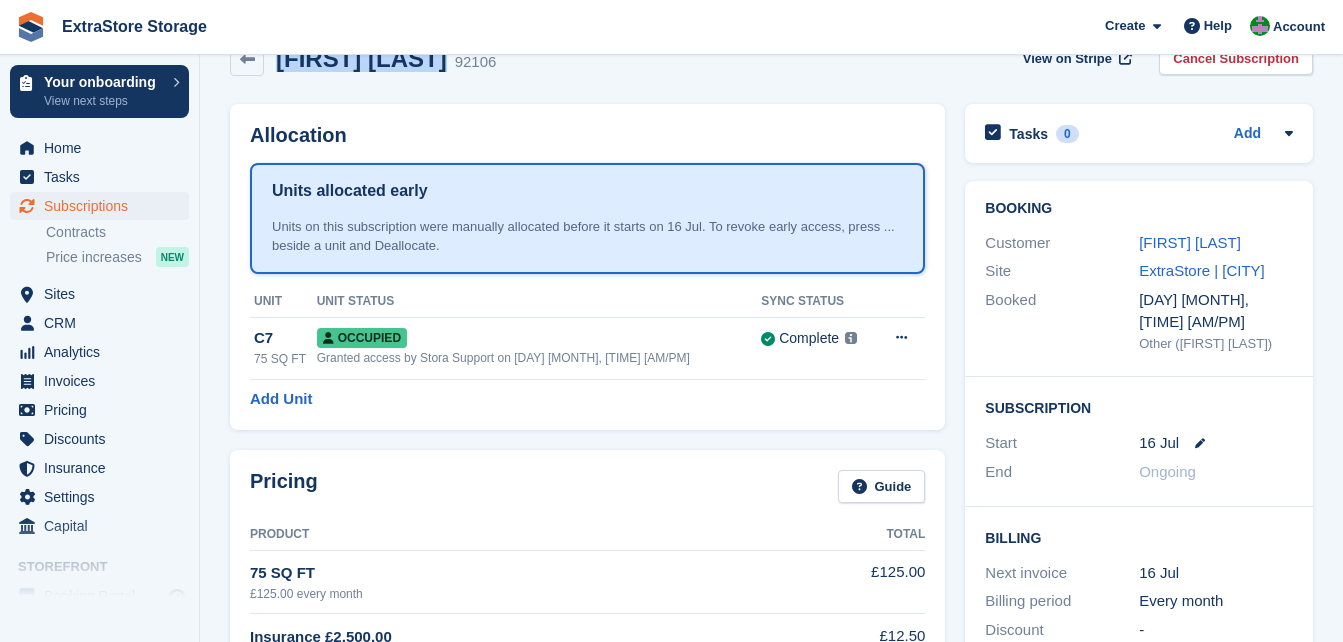 scroll, scrollTop: 0, scrollLeft: 0, axis: both 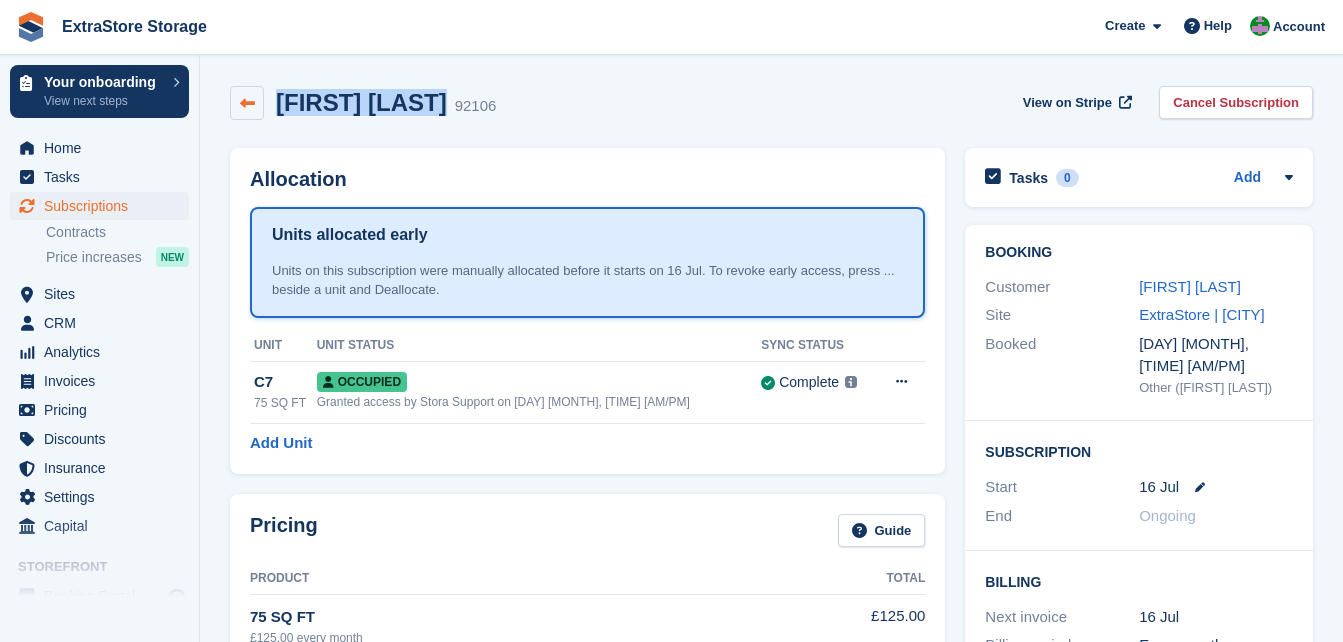 click at bounding box center (247, 103) 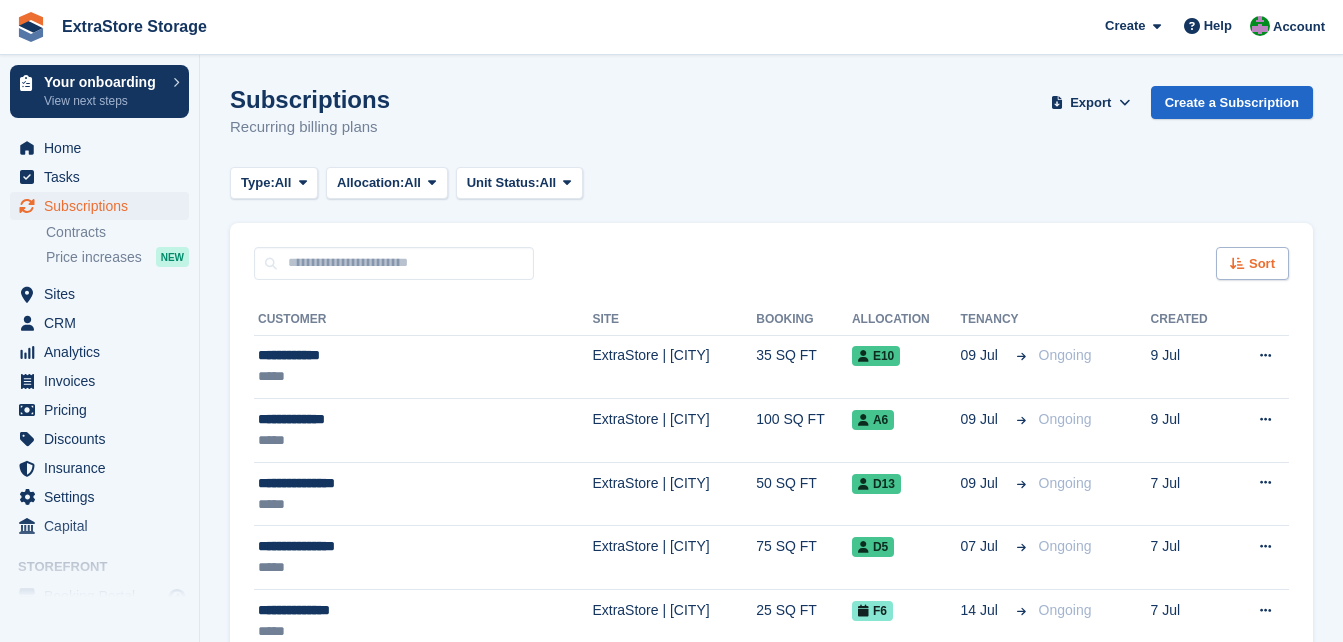 click on "Sort" at bounding box center (1262, 264) 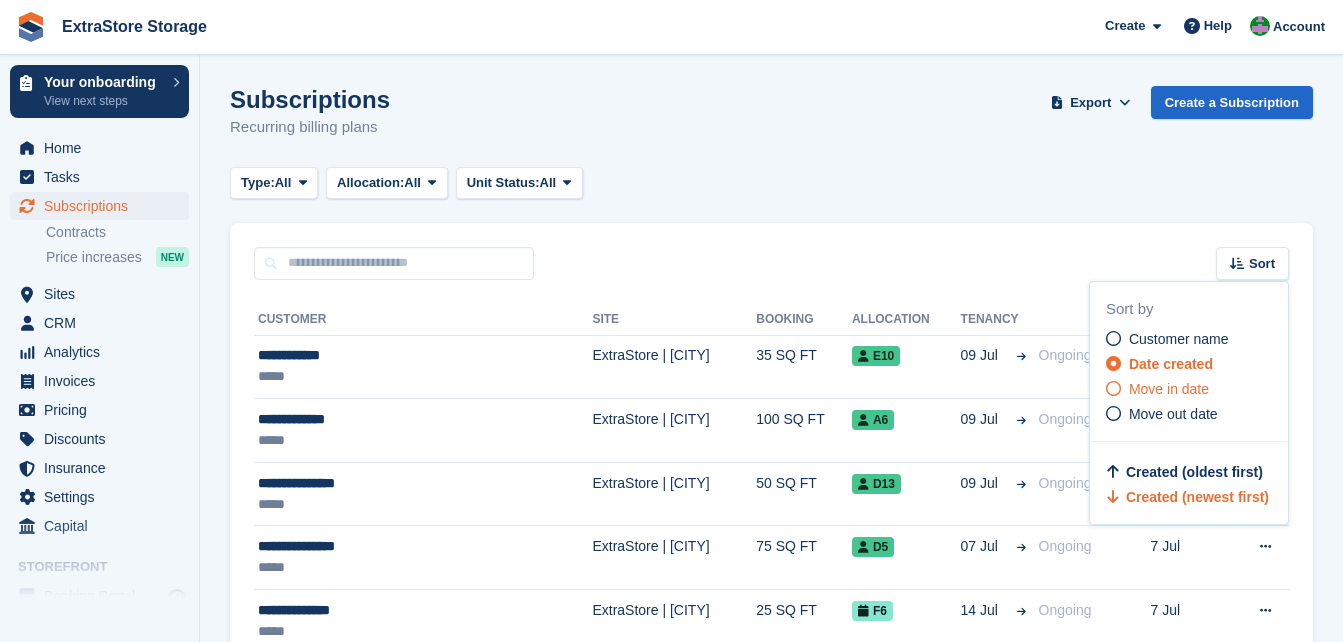 click on "Move in date" at bounding box center [1169, 389] 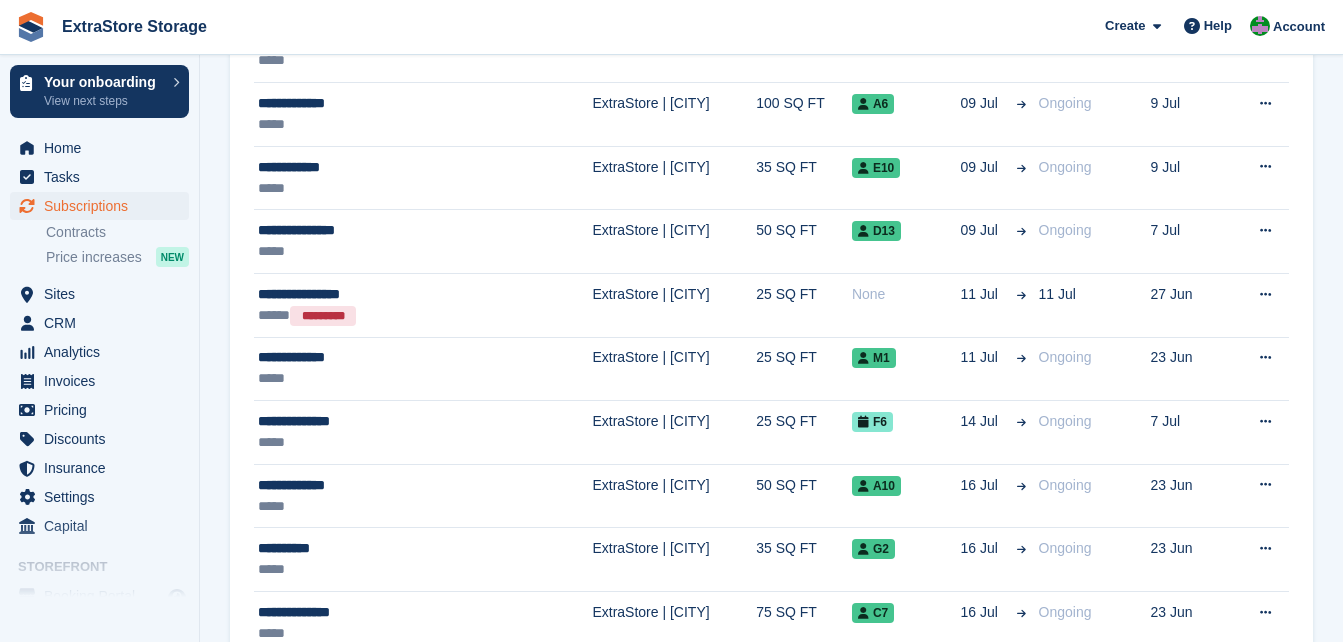 scroll, scrollTop: 1637, scrollLeft: 0, axis: vertical 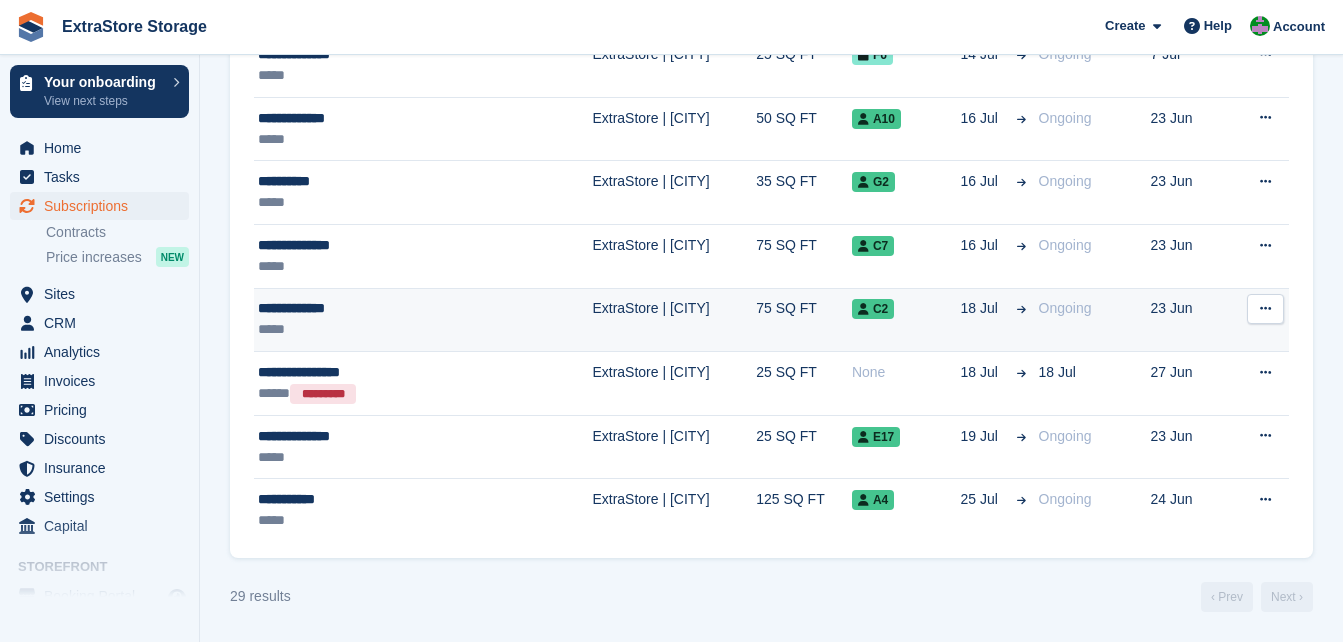 click on "**********" at bounding box center (377, 308) 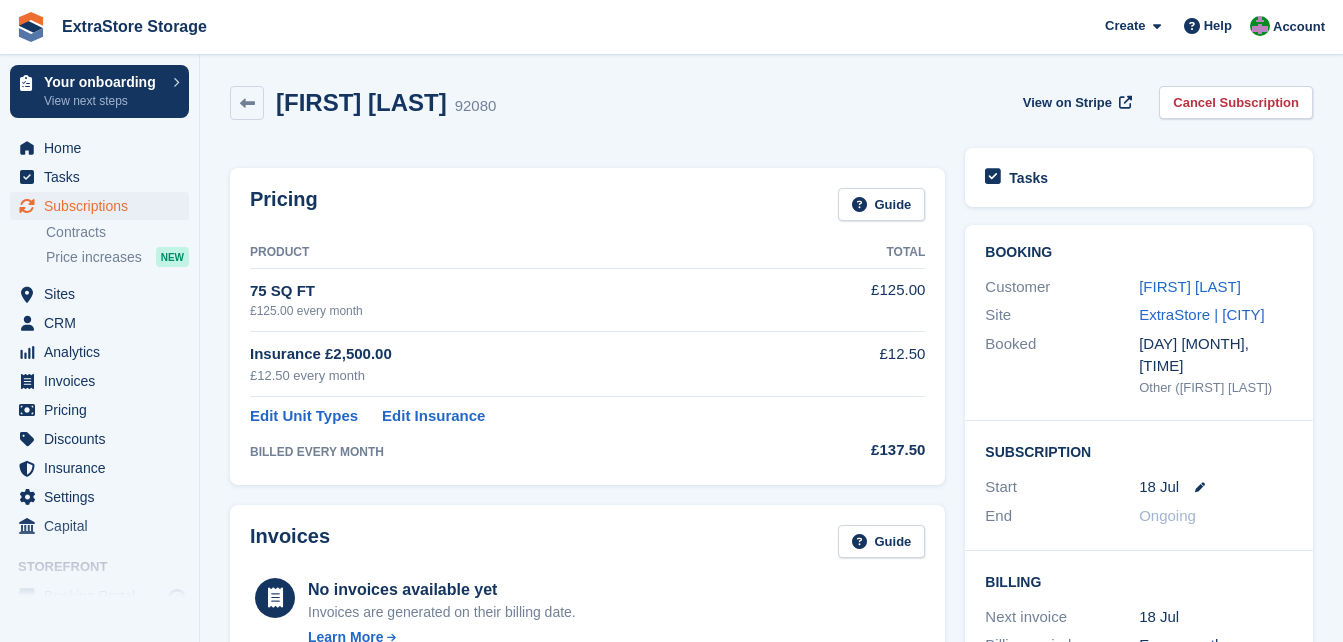 scroll, scrollTop: 0, scrollLeft: 0, axis: both 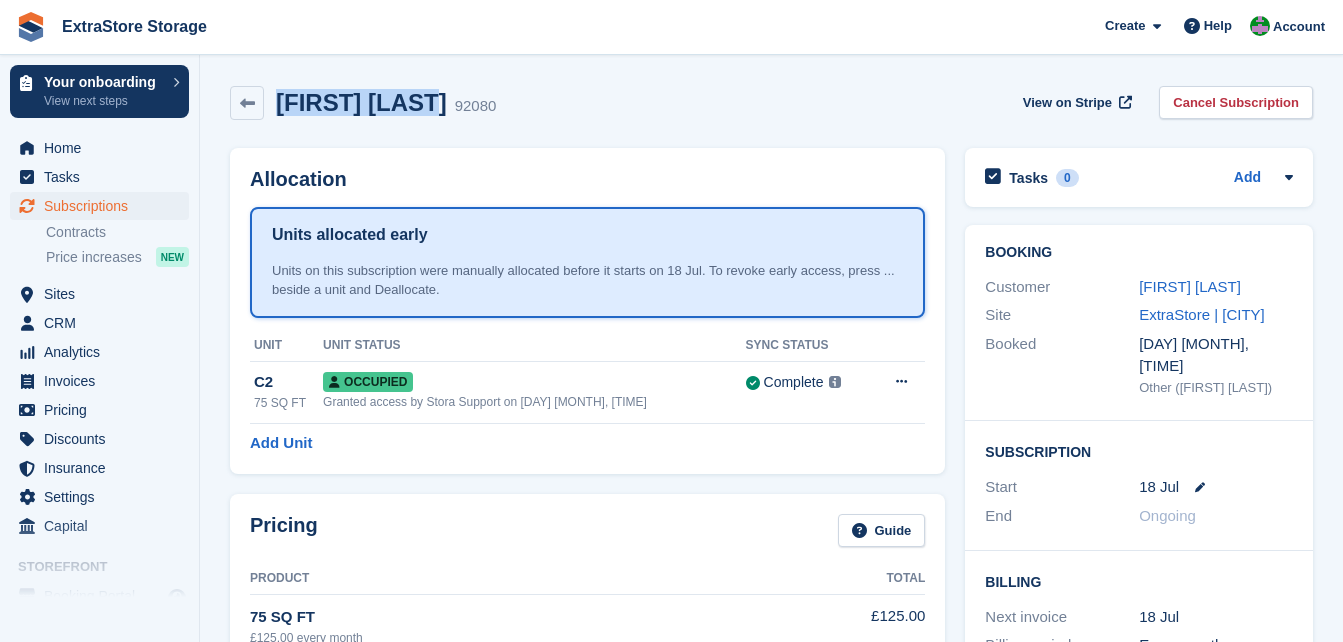 drag, startPoint x: 428, startPoint y: 101, endPoint x: 282, endPoint y: 97, distance: 146.05478 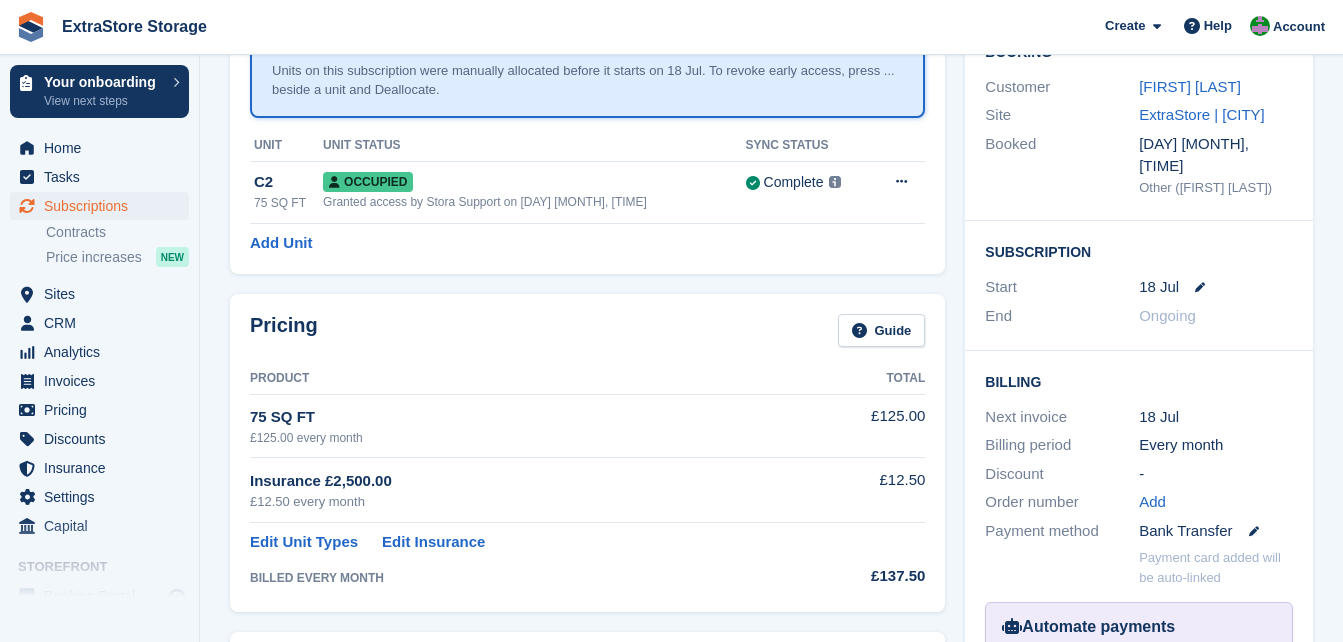 scroll, scrollTop: 0, scrollLeft: 0, axis: both 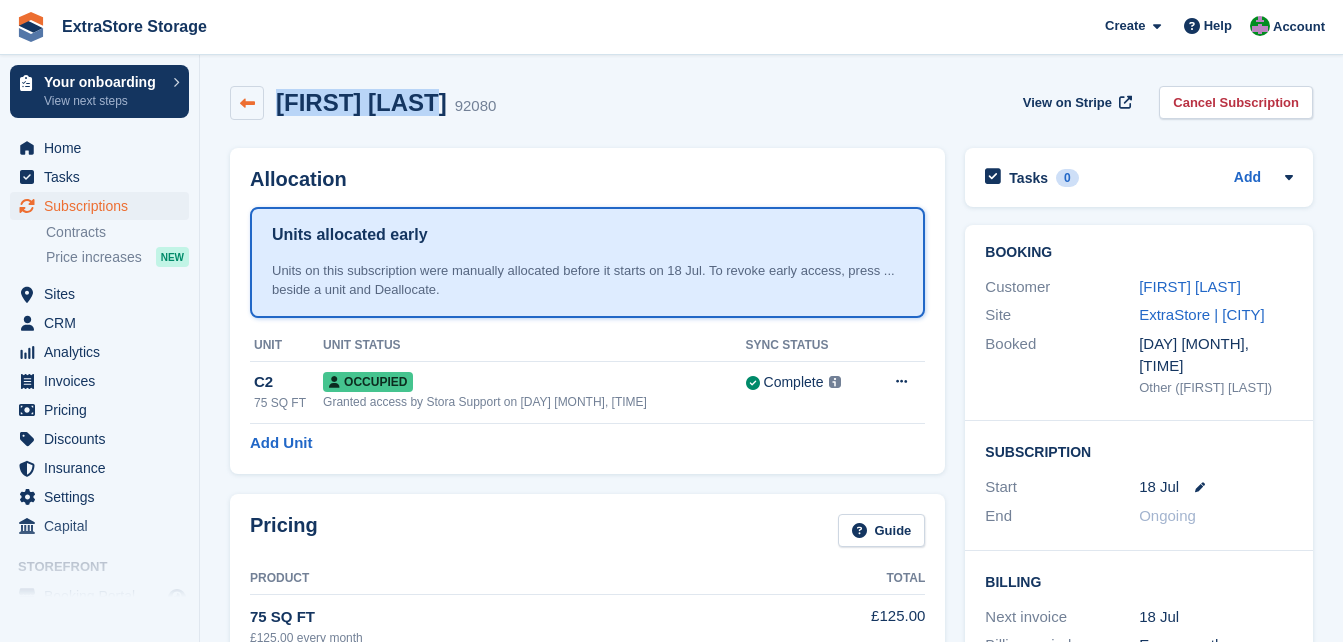 click at bounding box center (247, 103) 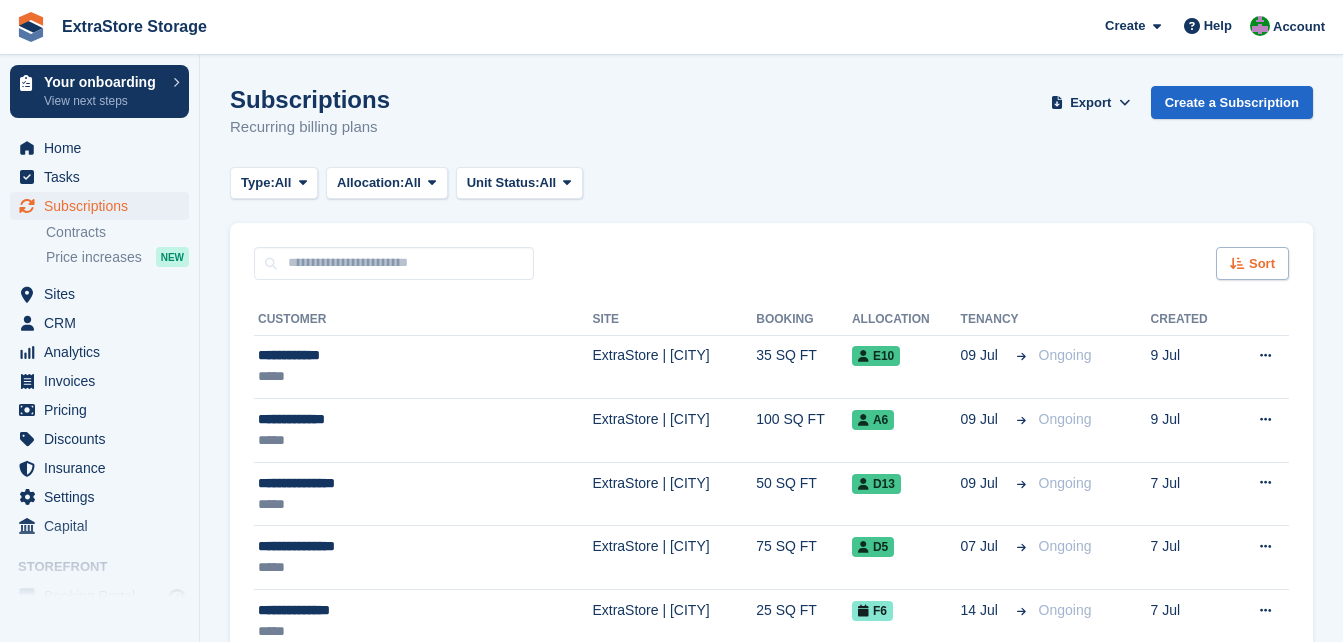 click on "Sort" at bounding box center [1262, 264] 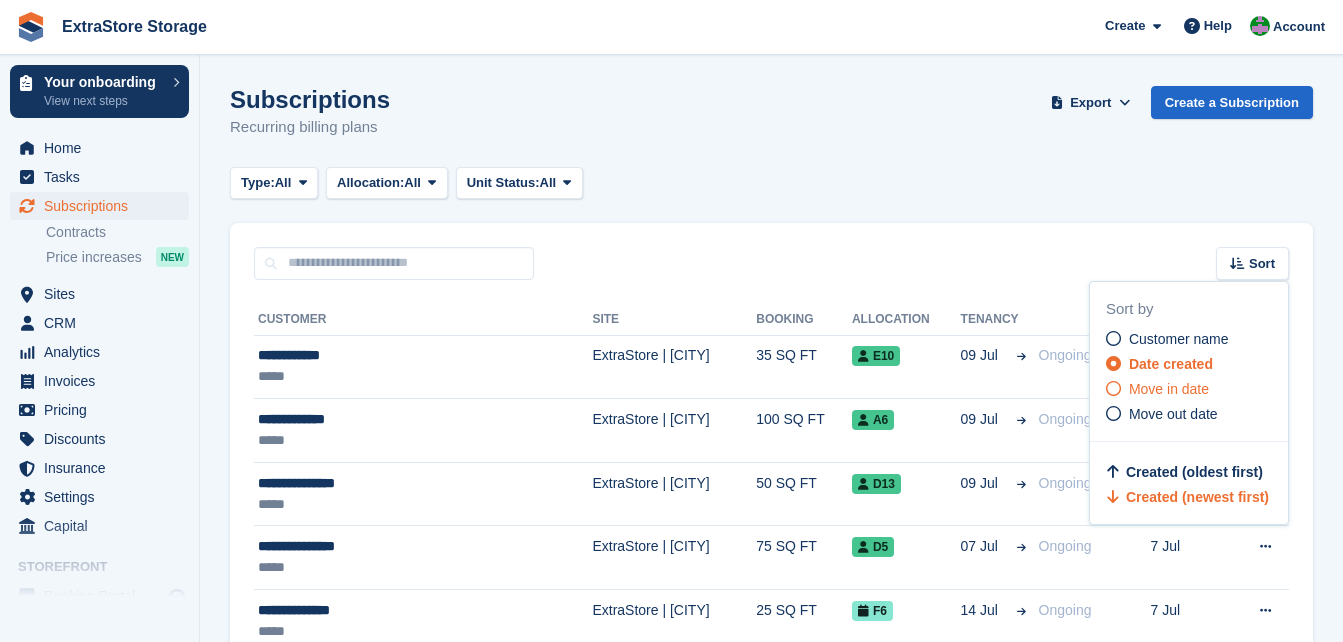 click on "Move in date" at bounding box center (1169, 389) 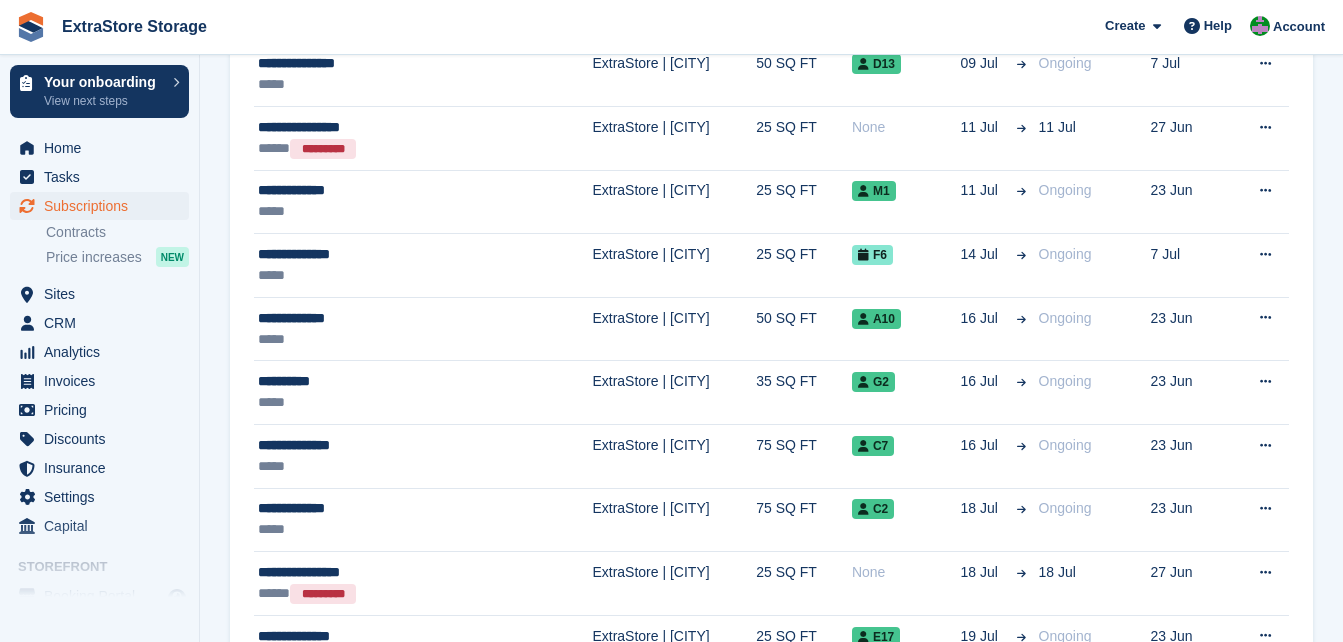 scroll, scrollTop: 1600, scrollLeft: 0, axis: vertical 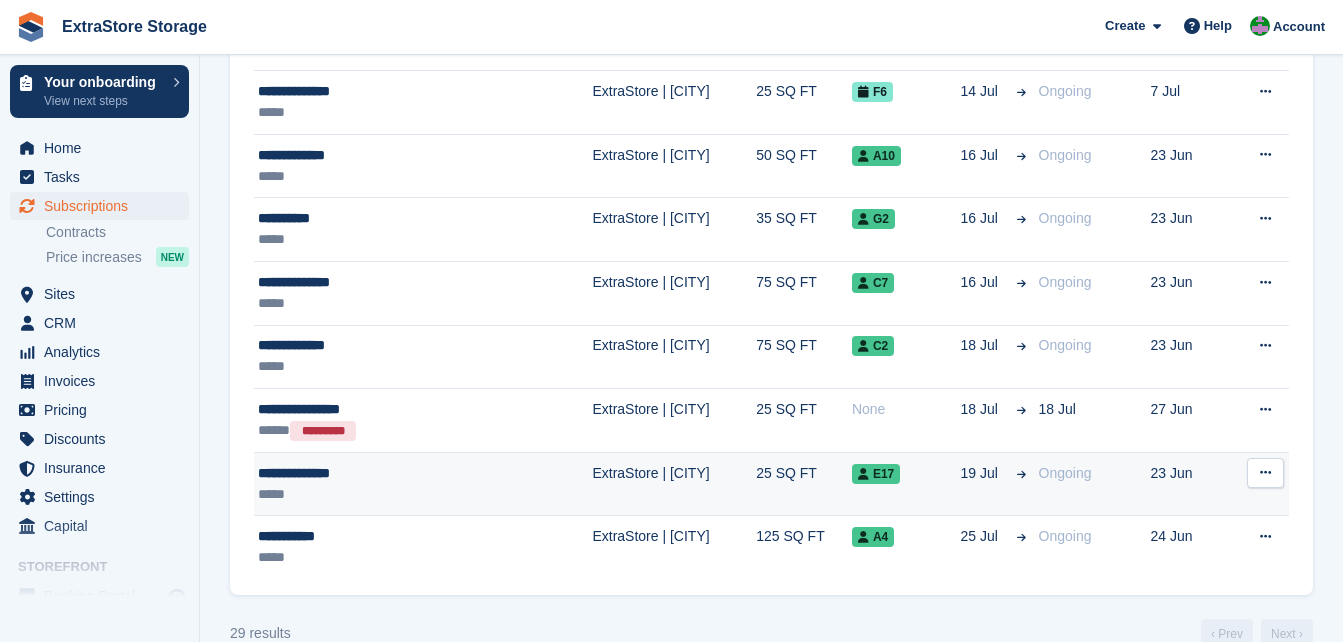 click on "**********" at bounding box center [377, 473] 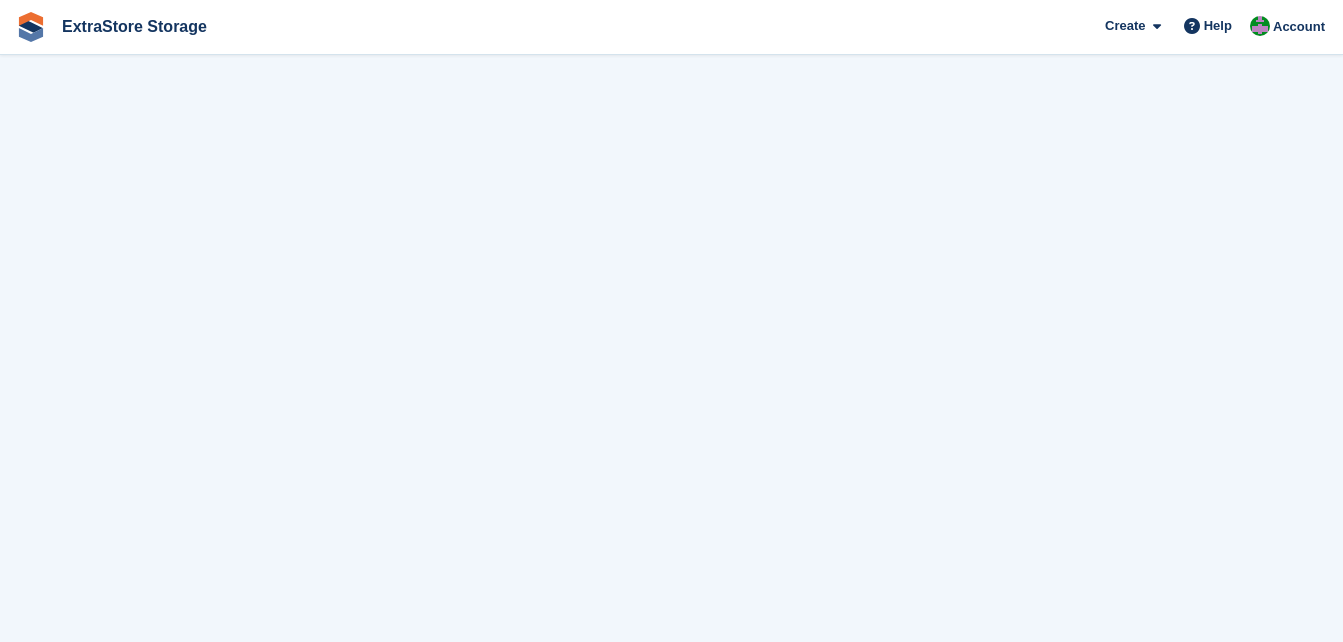 scroll, scrollTop: 0, scrollLeft: 0, axis: both 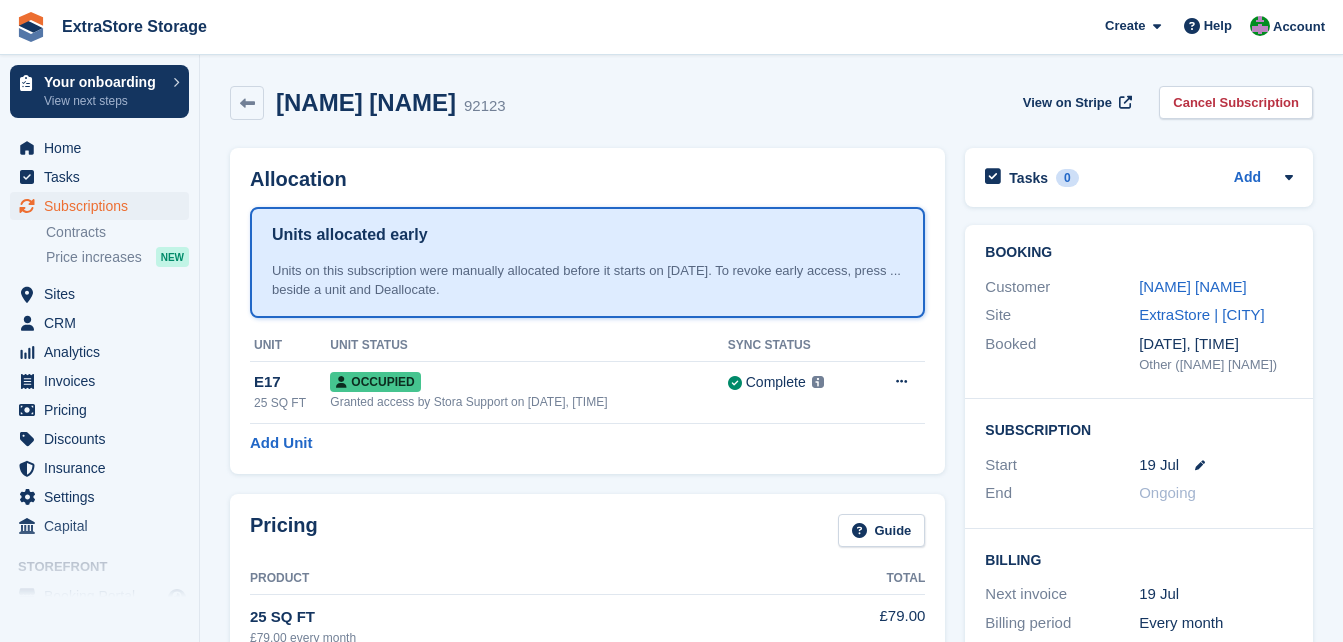 drag, startPoint x: 428, startPoint y: 94, endPoint x: 280, endPoint y: 98, distance: 148.05405 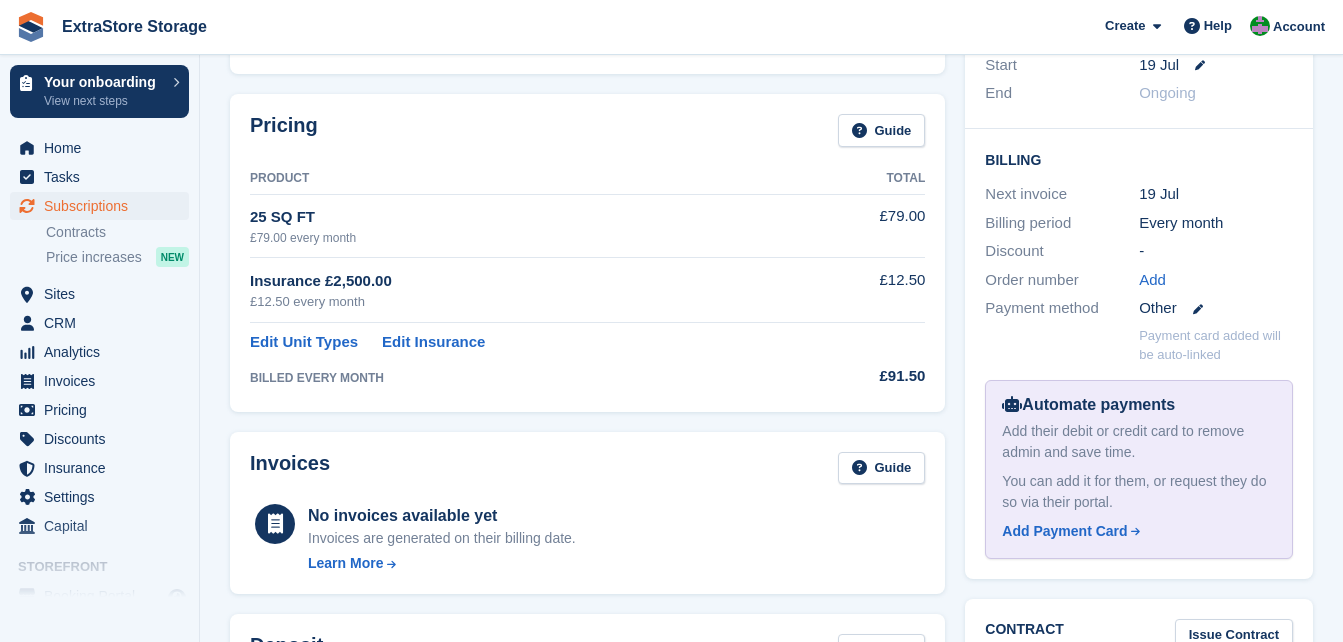 scroll, scrollTop: 0, scrollLeft: 0, axis: both 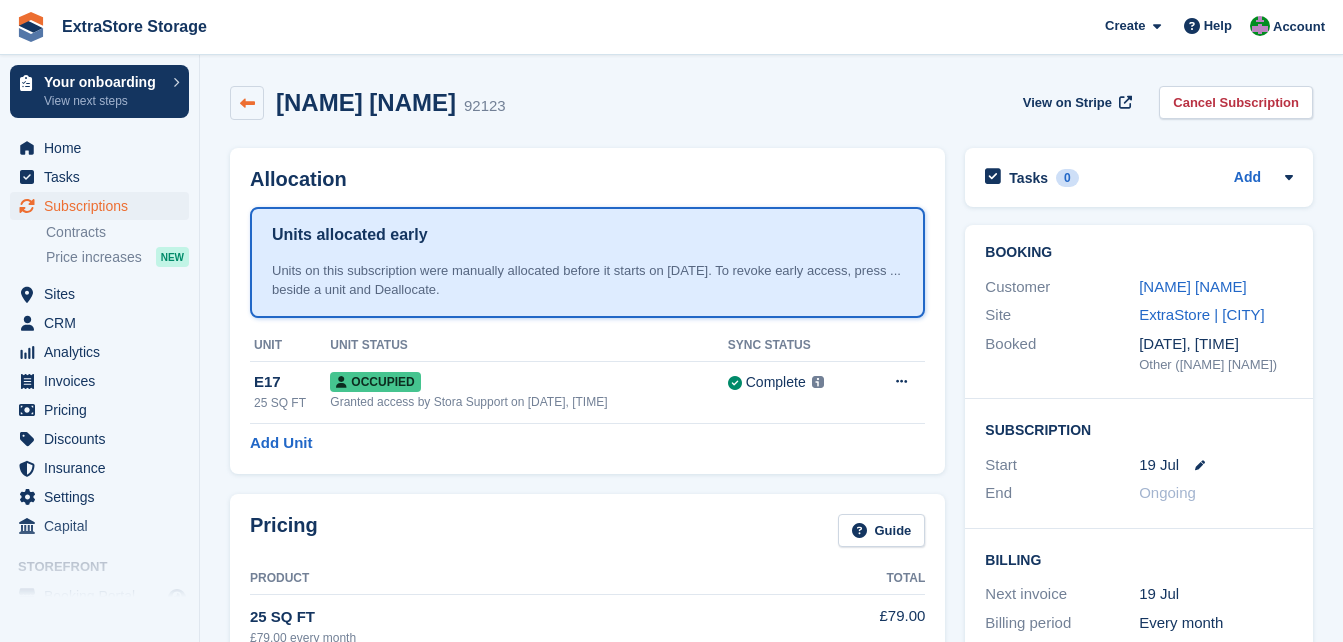 click at bounding box center [247, 103] 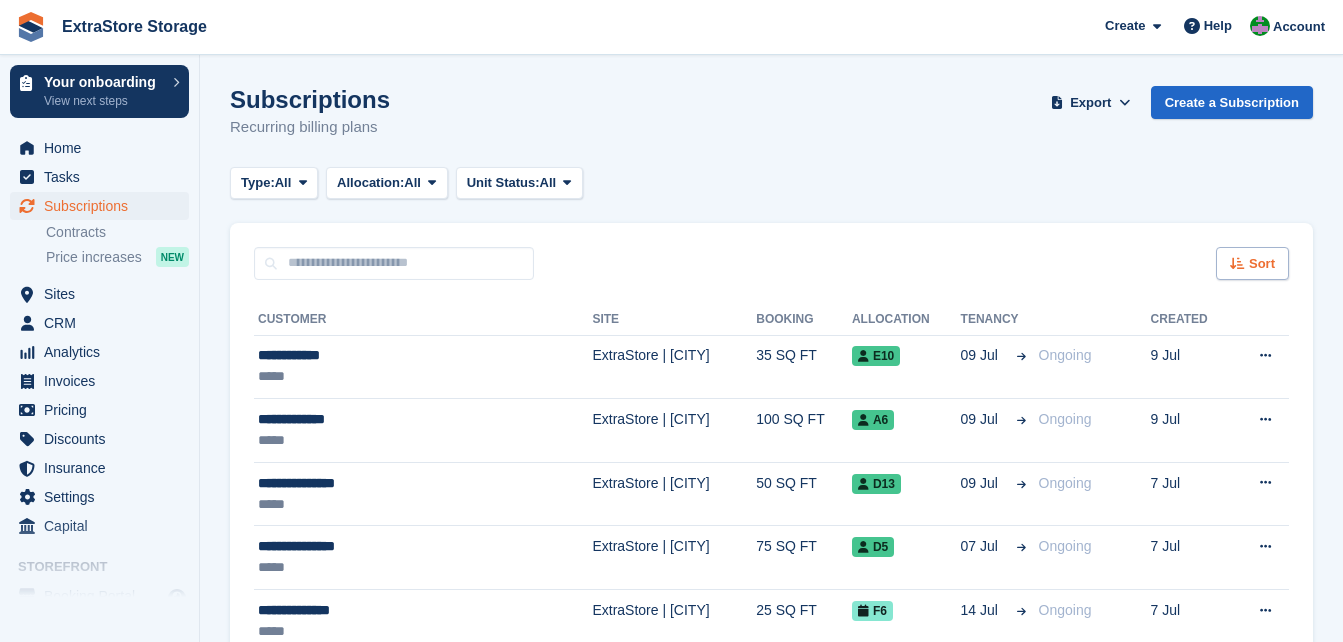 click on "Sort" at bounding box center (1252, 263) 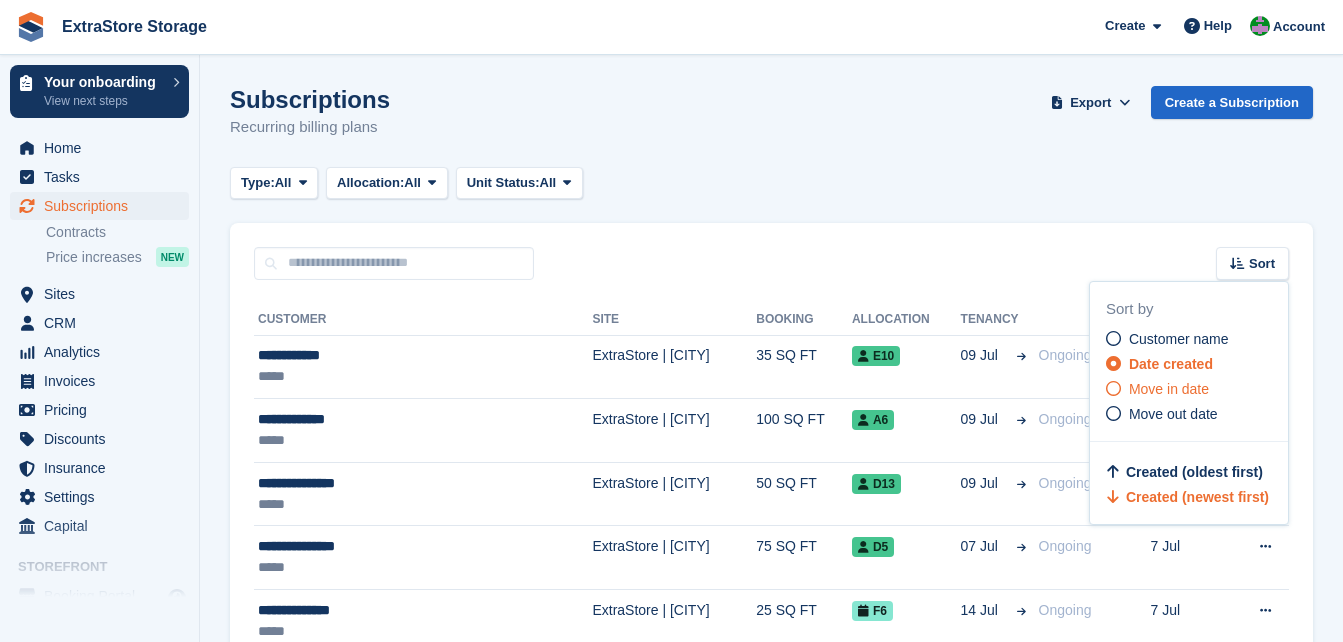 click on "Move in date" at bounding box center [1169, 389] 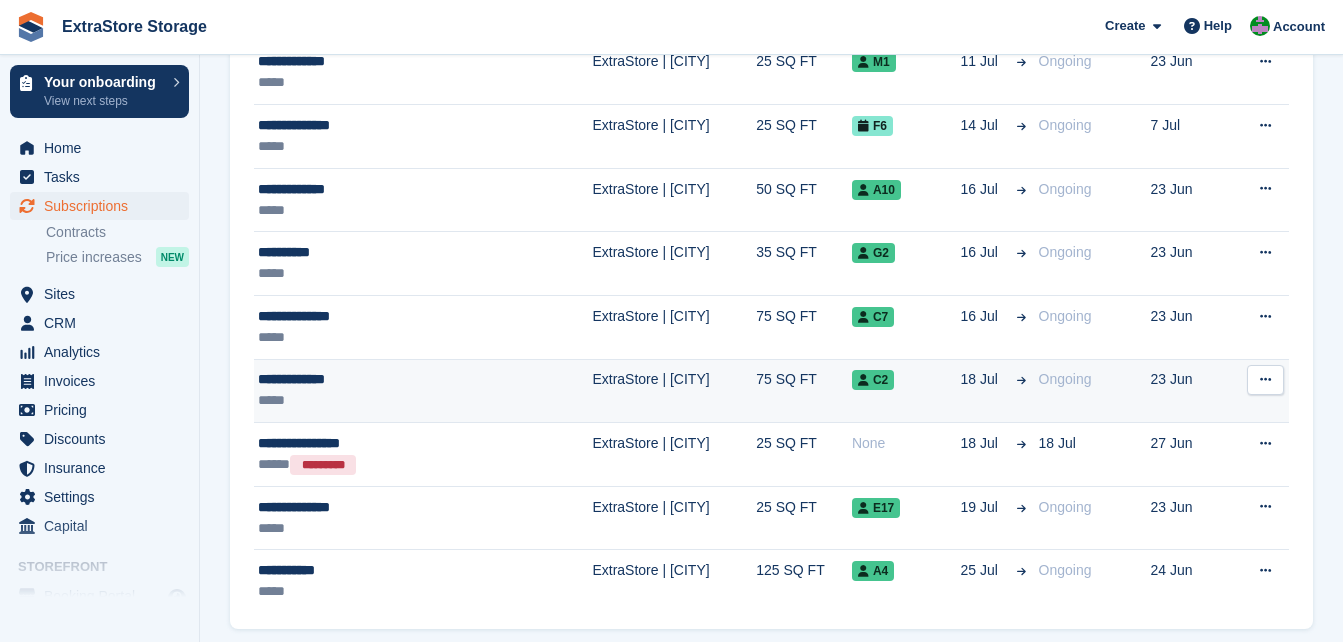 scroll, scrollTop: 1637, scrollLeft: 0, axis: vertical 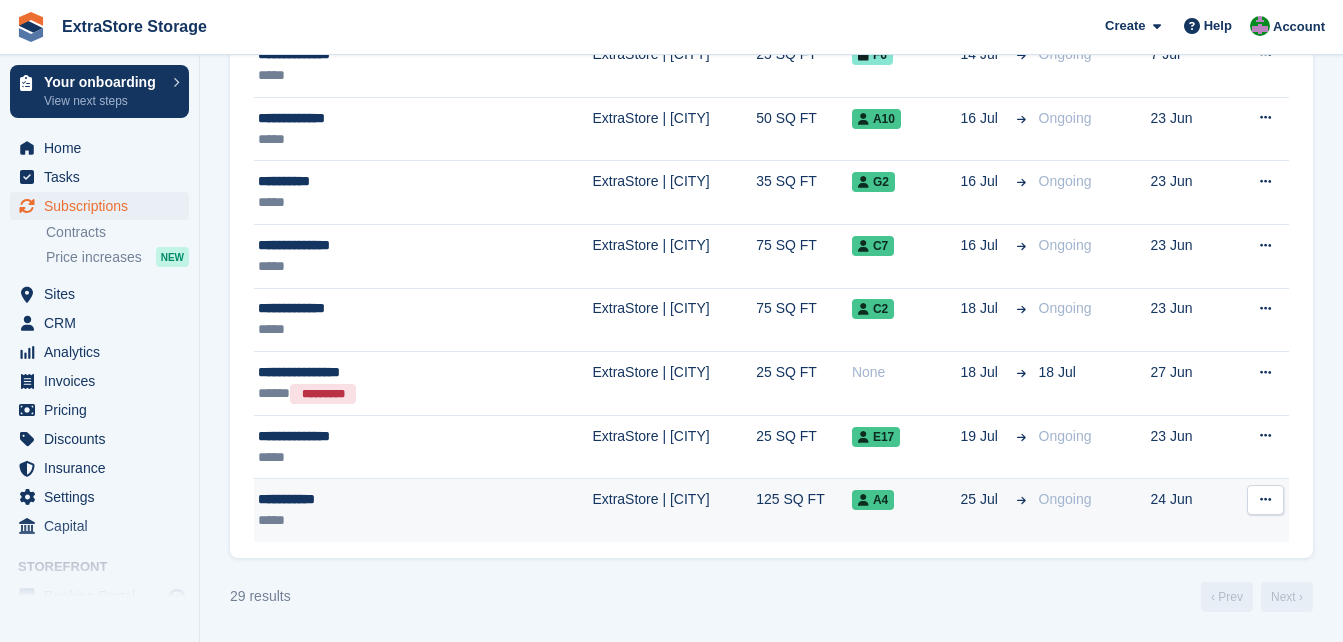 click on "**********" at bounding box center [377, 499] 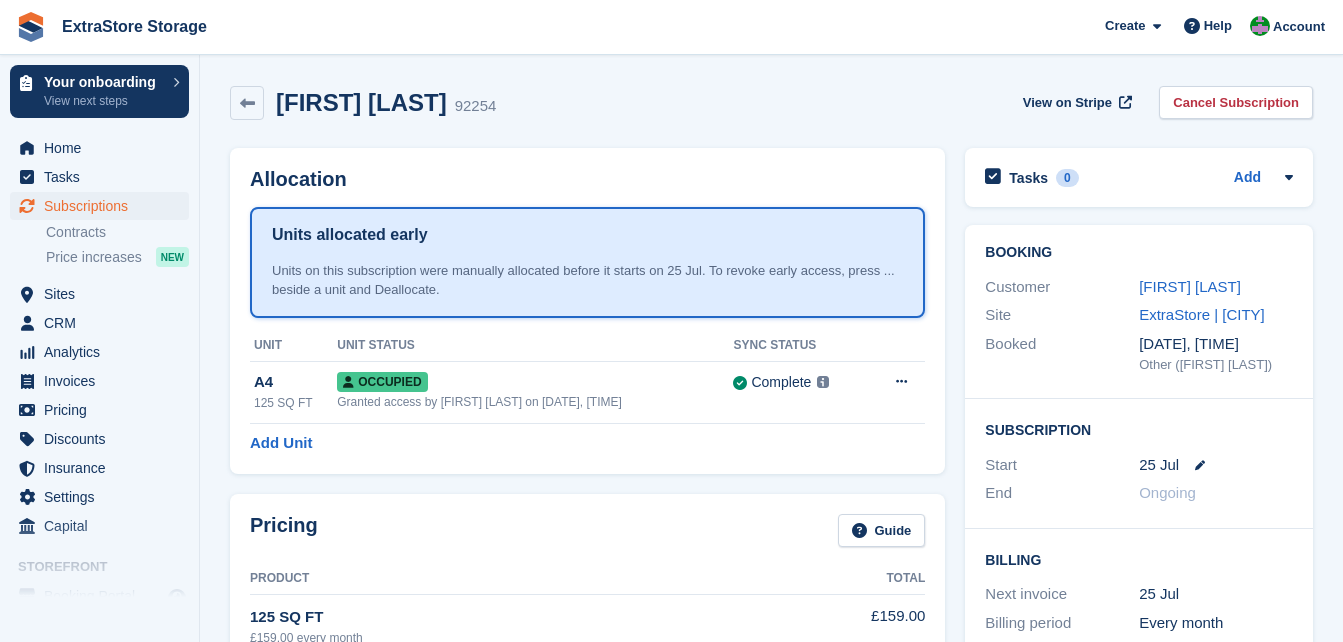 scroll, scrollTop: 0, scrollLeft: 0, axis: both 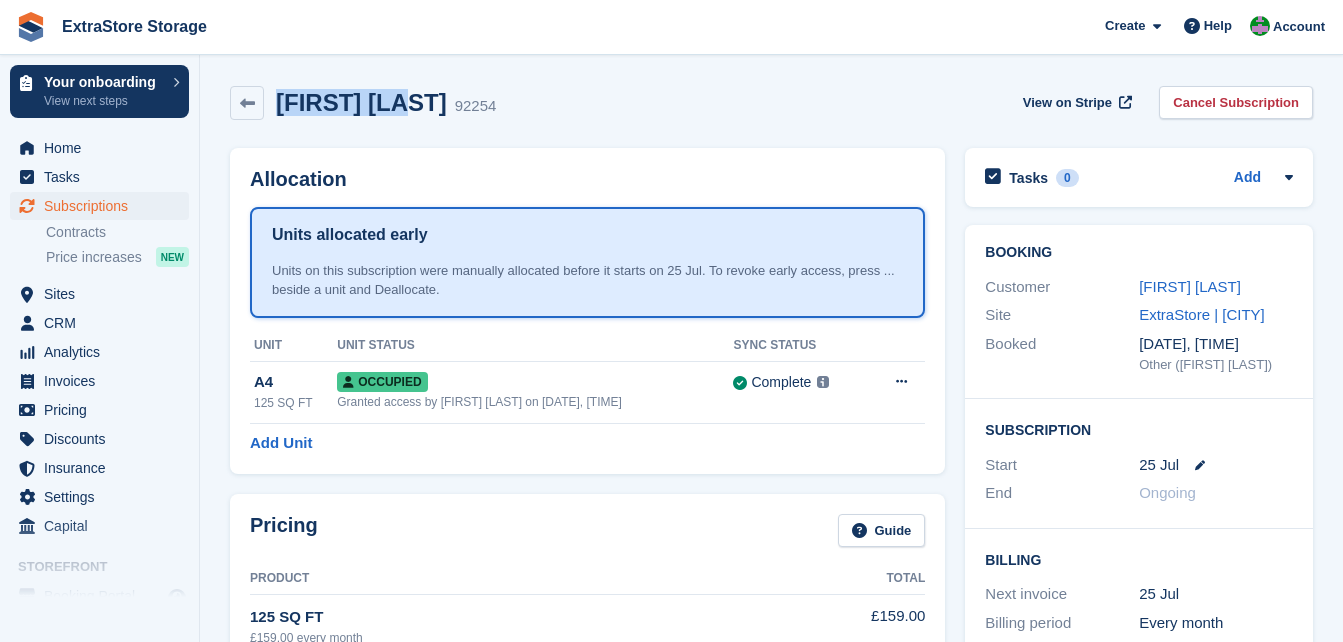drag, startPoint x: 426, startPoint y: 105, endPoint x: 284, endPoint y: 105, distance: 142 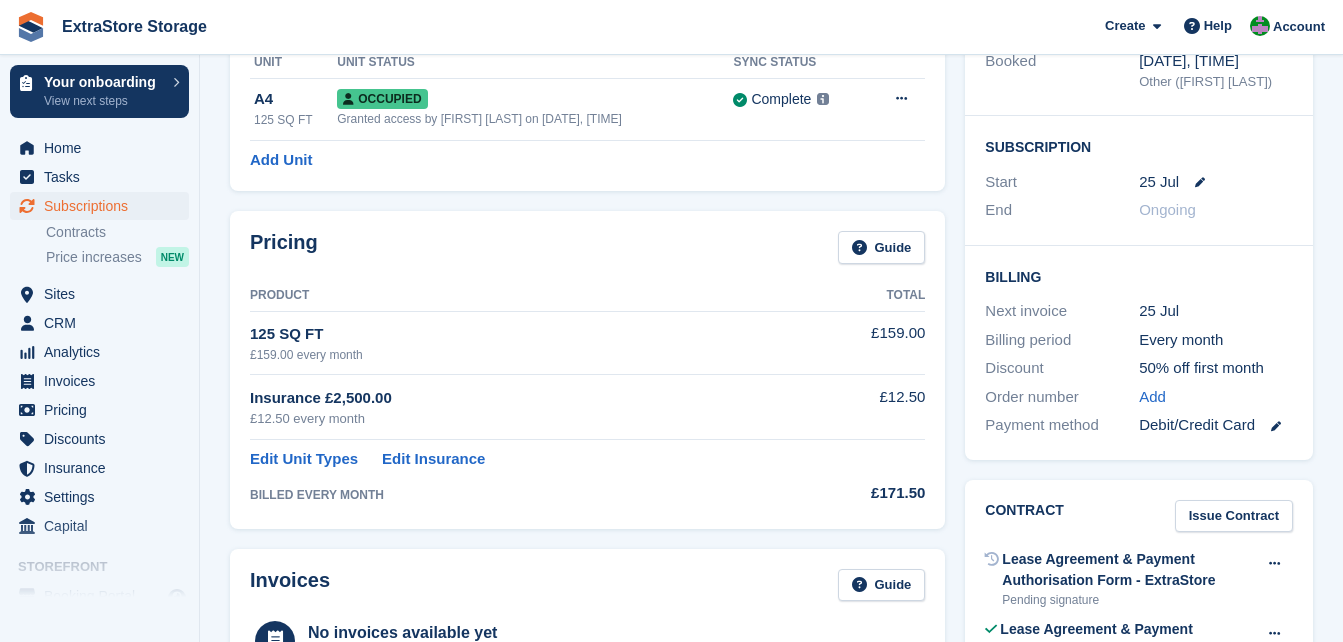 scroll, scrollTop: 0, scrollLeft: 0, axis: both 